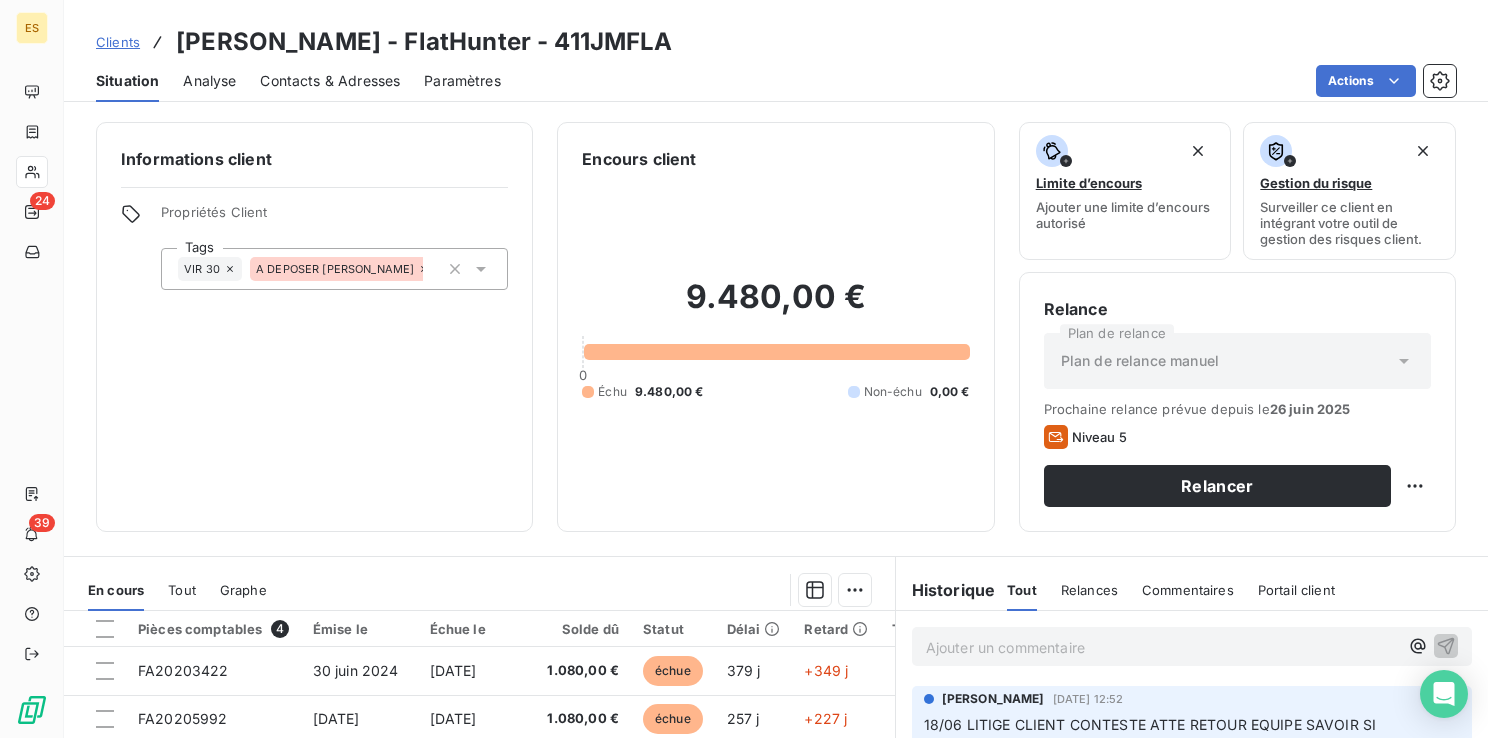 scroll, scrollTop: 0, scrollLeft: 0, axis: both 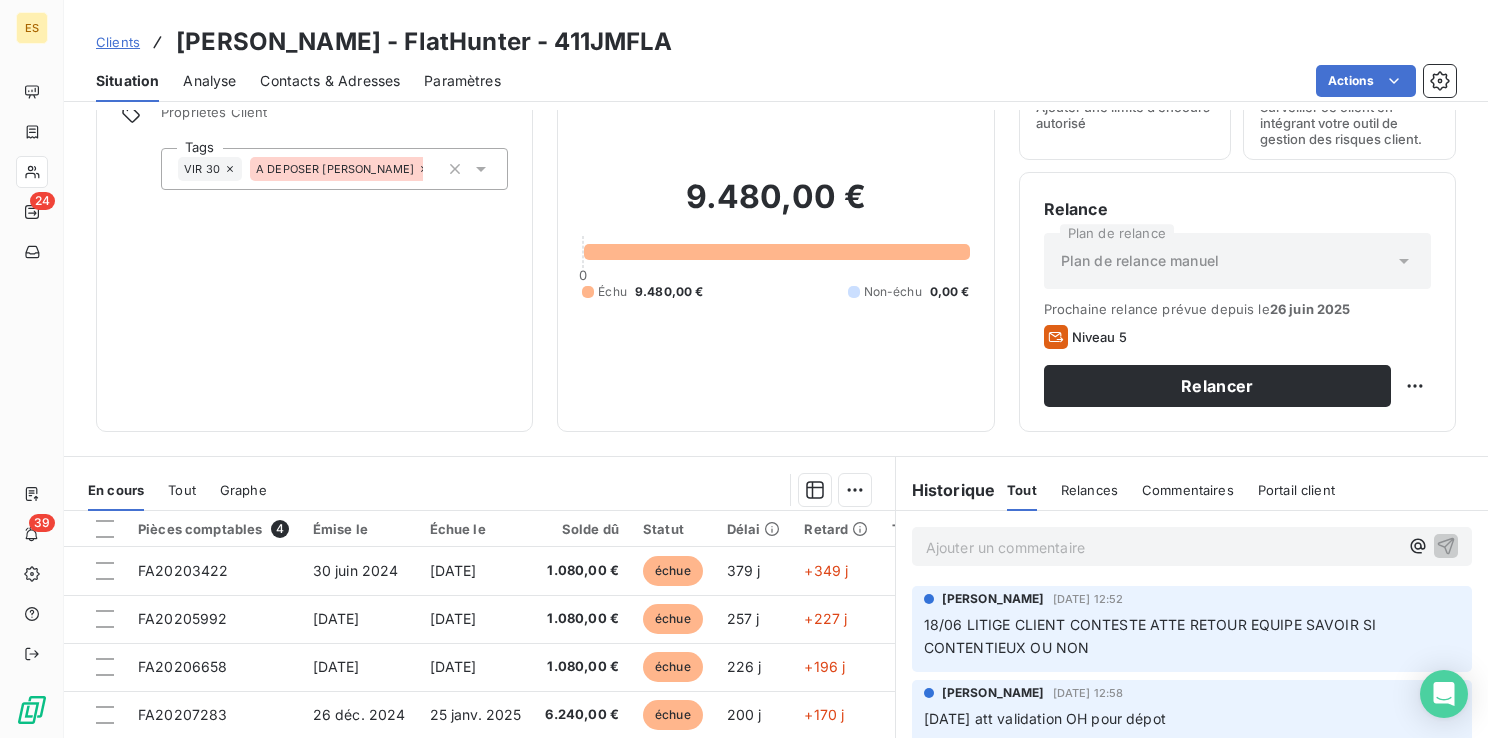 click on "Ajouter un commentaire ﻿" at bounding box center [1162, 547] 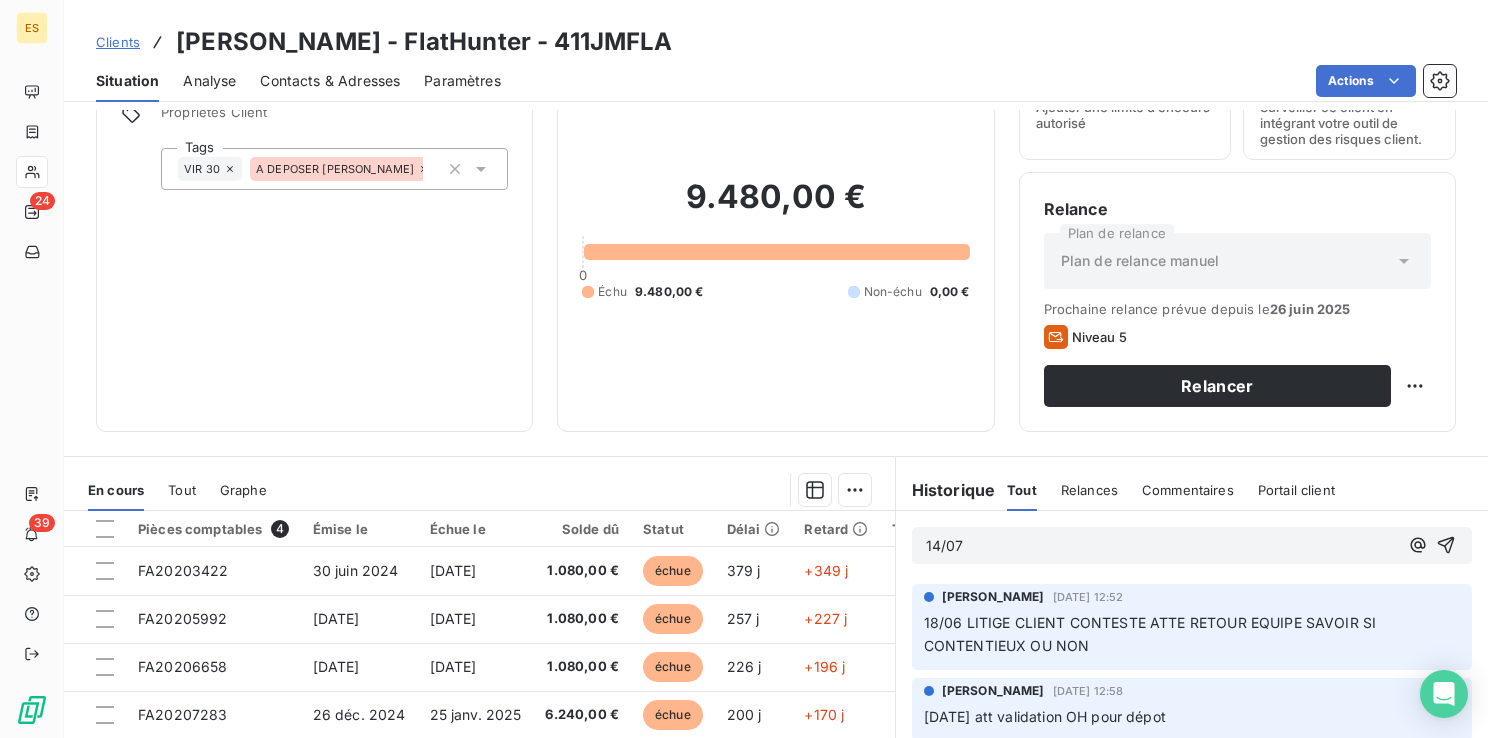 type 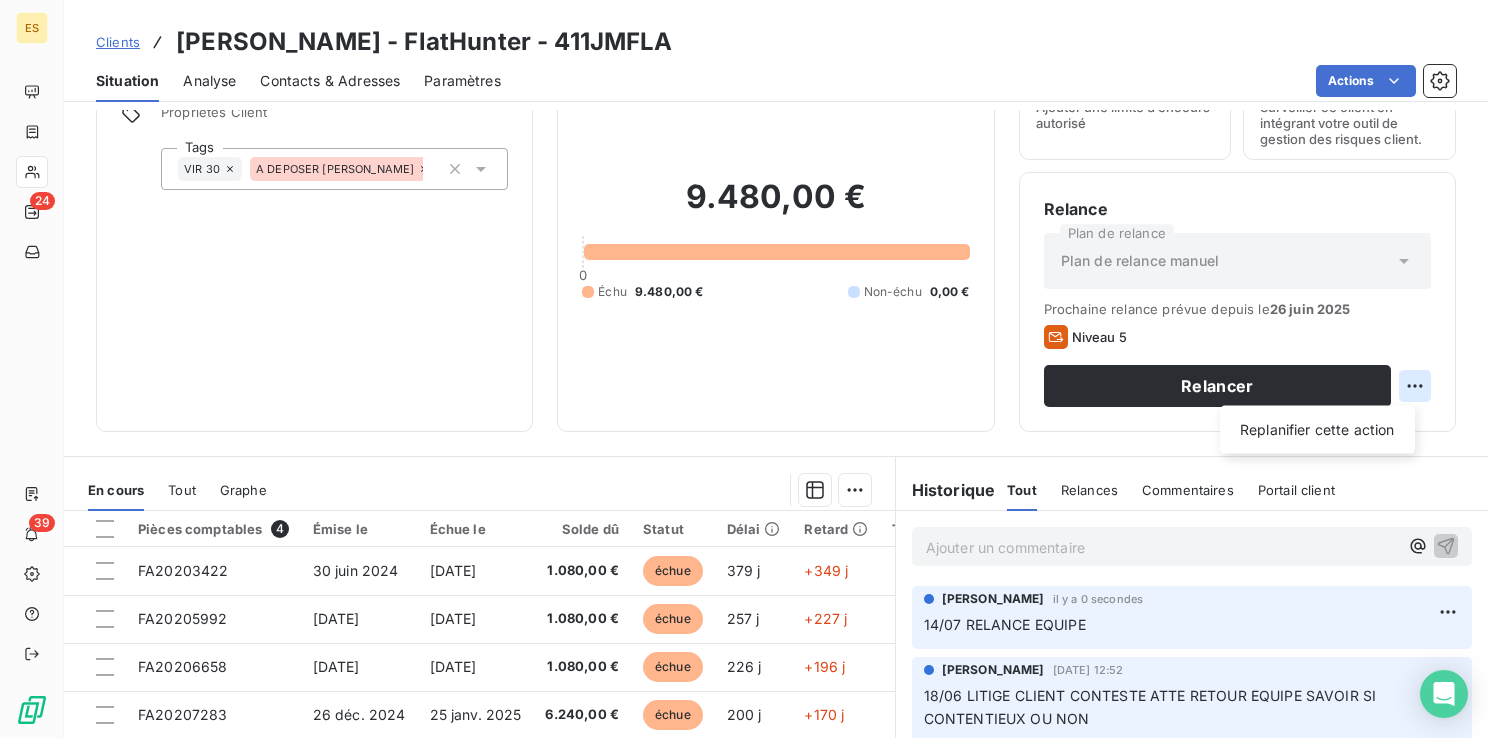 click on "ES 24 39 Clients [PERSON_NAME] - FlatHunter - 411JMFLA Situation Analyse Contacts & Adresses Paramètres Actions Informations client Propriétés Client Tags VIR 30 A DEPOSER RUBY Encours client   9.480,00 € 0 Échu 9.480,00 € Non-échu 0,00 €     Limite d’encours Ajouter une limite d’encours autorisé Gestion du risque Surveiller ce client en intégrant votre outil de gestion des risques client. Relance Plan de relance Plan de relance [PERSON_NAME] relance prévue depuis le  [DATE] Niveau 5 Relancer Replanifier cette action En cours Tout Graphe Pièces comptables 4 Émise le Échue le Solde dû Statut Délai   Retard   Tag relance   FA20203422 [DATE] [DATE] 1.080,00 € échue 379 j +349 j FA20205992 [DATE] [DATE] 1.080,00 € échue 257 j +227 j FA20206658 [DATE] [DATE] 1.080,00 € échue 226 j +196 j FA20207283 [DATE] [DATE] 6.240,00 € échue 200 j +170 j Lignes par page 25 Précédent 1 Suivant Historique" at bounding box center [744, 369] 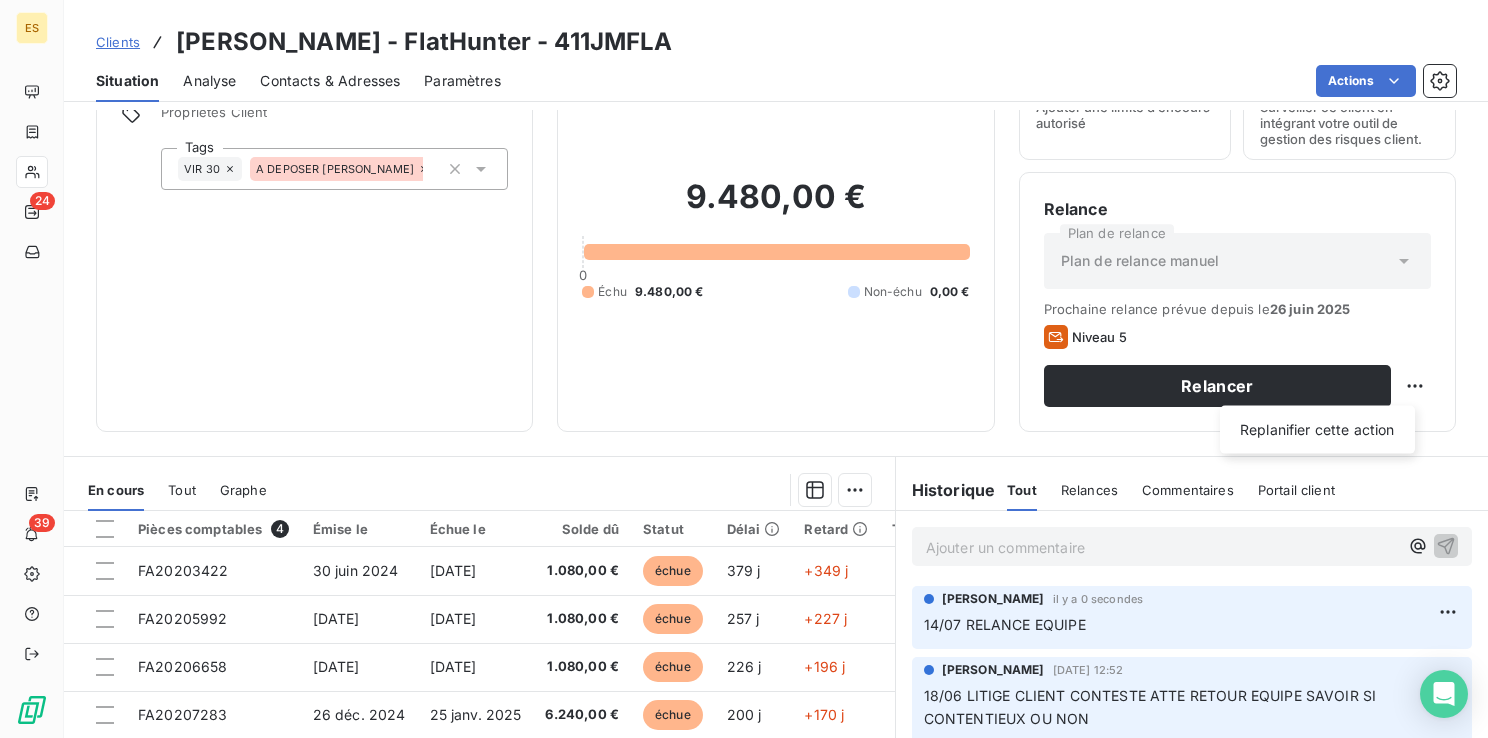 click on "Replanifier cette action" at bounding box center (1317, 430) 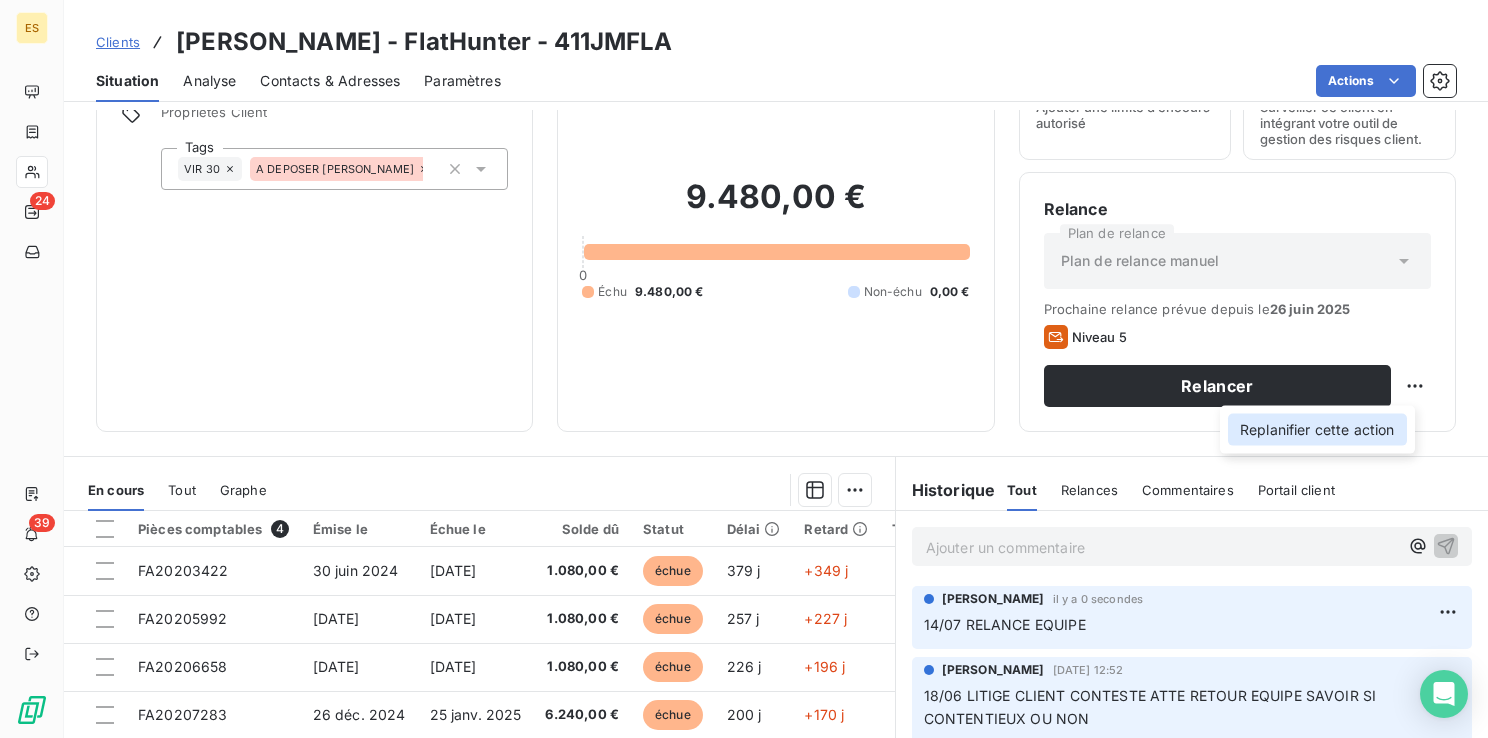 click on "Replanifier cette action" at bounding box center (1317, 430) 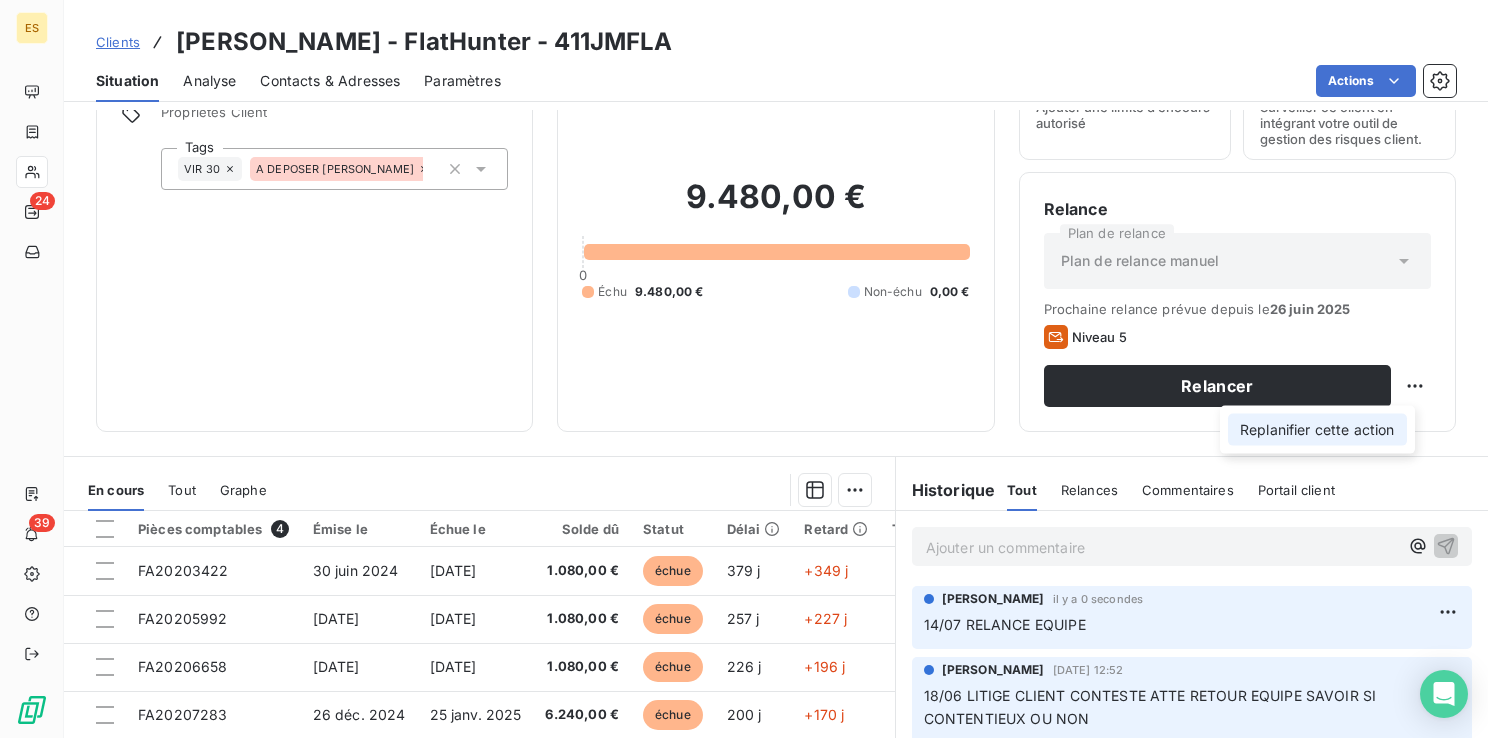 select on "6" 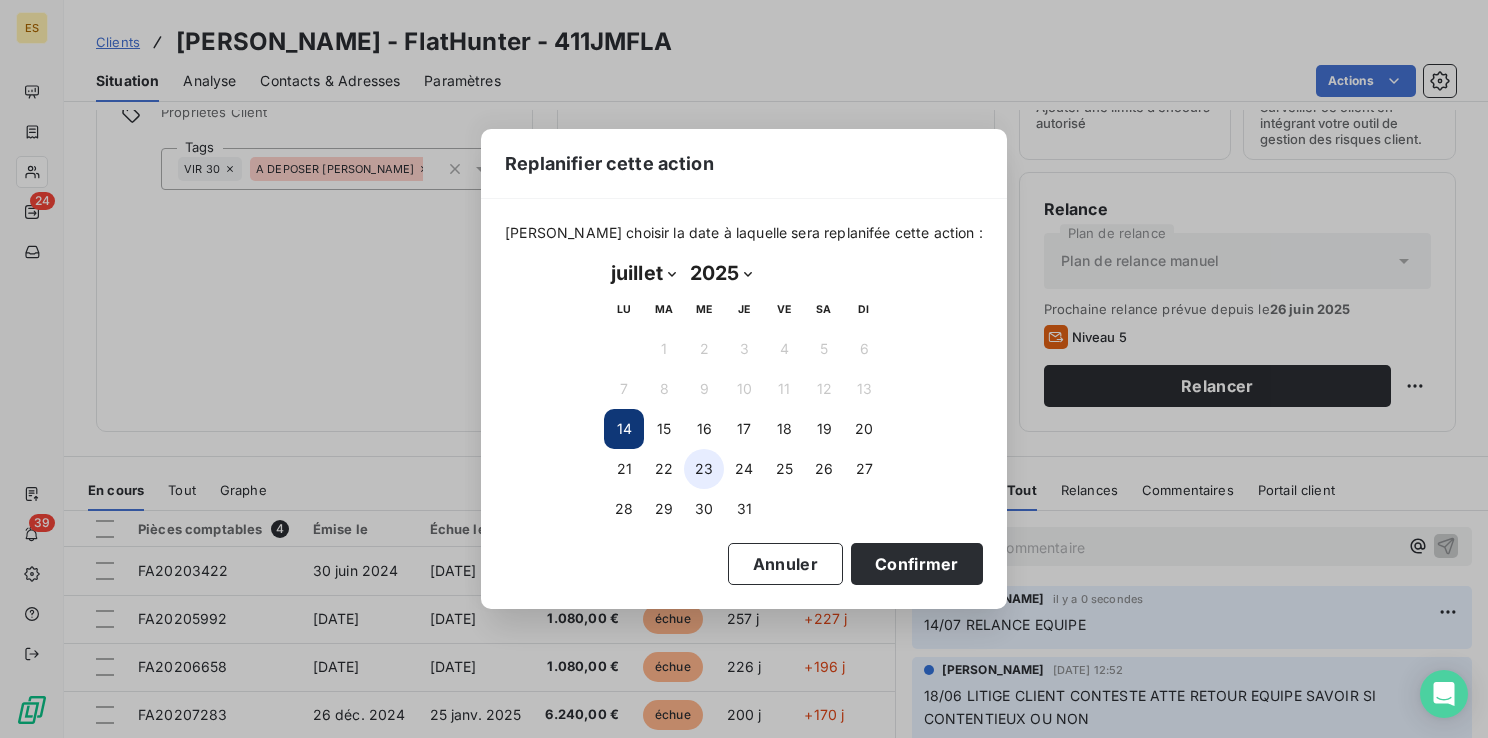 click on "23" at bounding box center [704, 469] 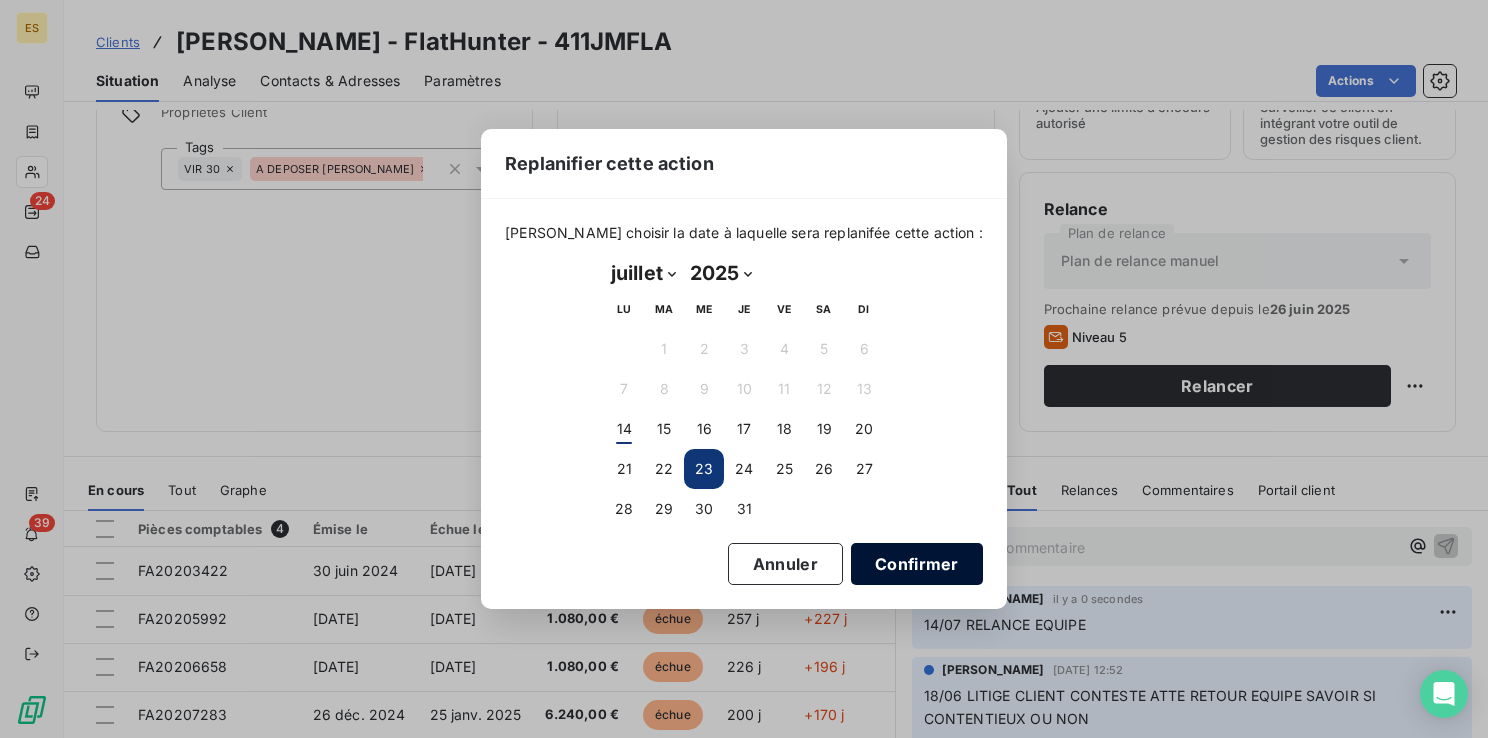 click on "Confirmer" at bounding box center [917, 564] 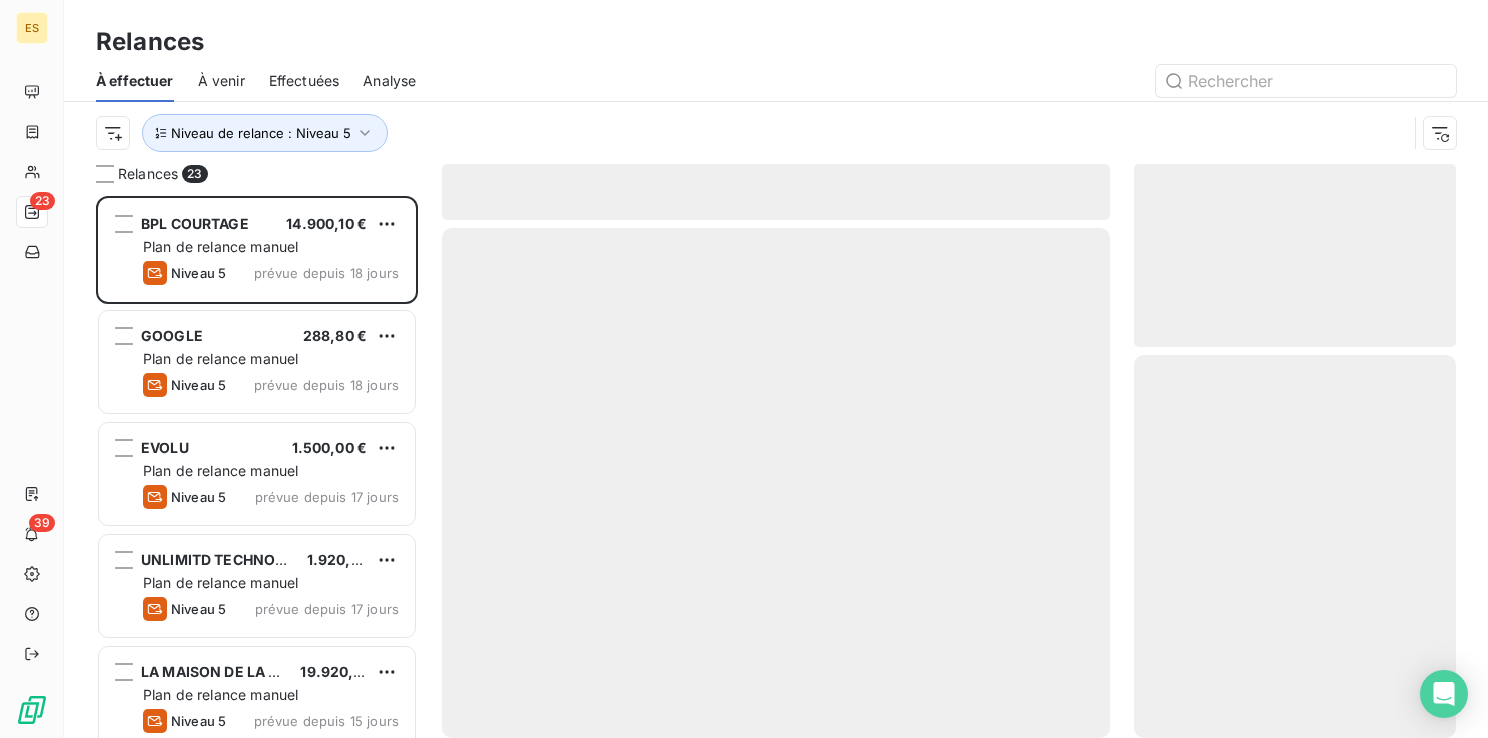 scroll, scrollTop: 16, scrollLeft: 16, axis: both 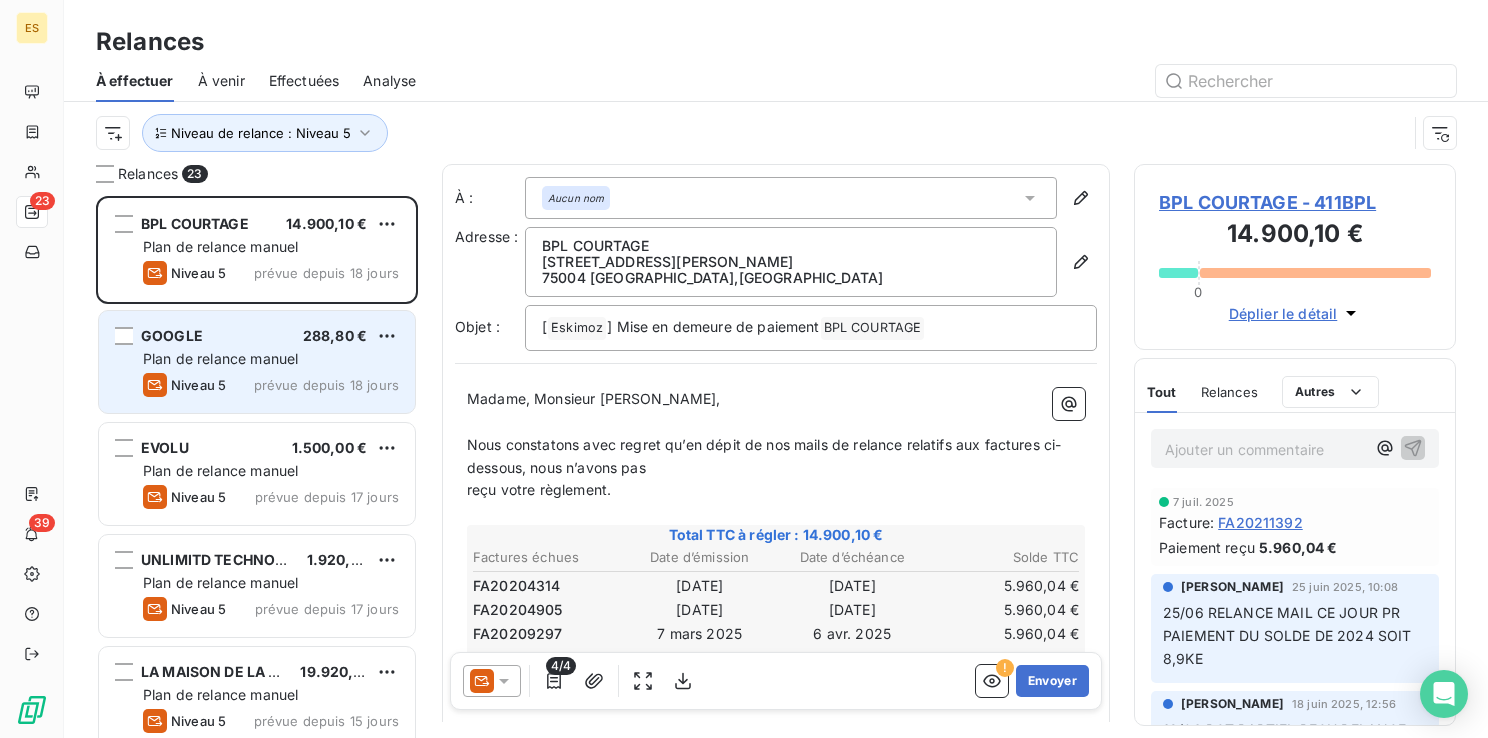 click on "Plan de relance manuel" at bounding box center [220, 358] 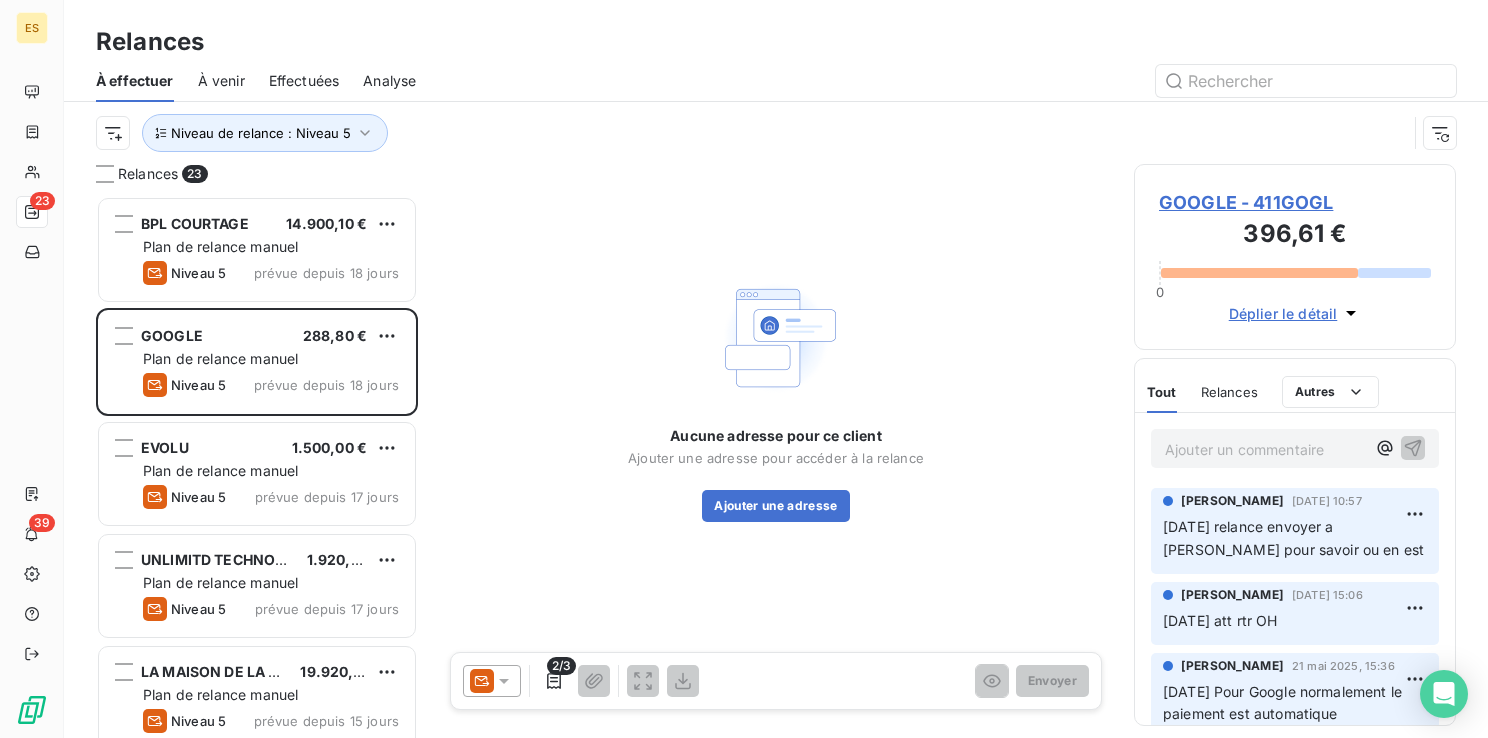 click on "GOOGLE - 411GOGL" at bounding box center [1295, 202] 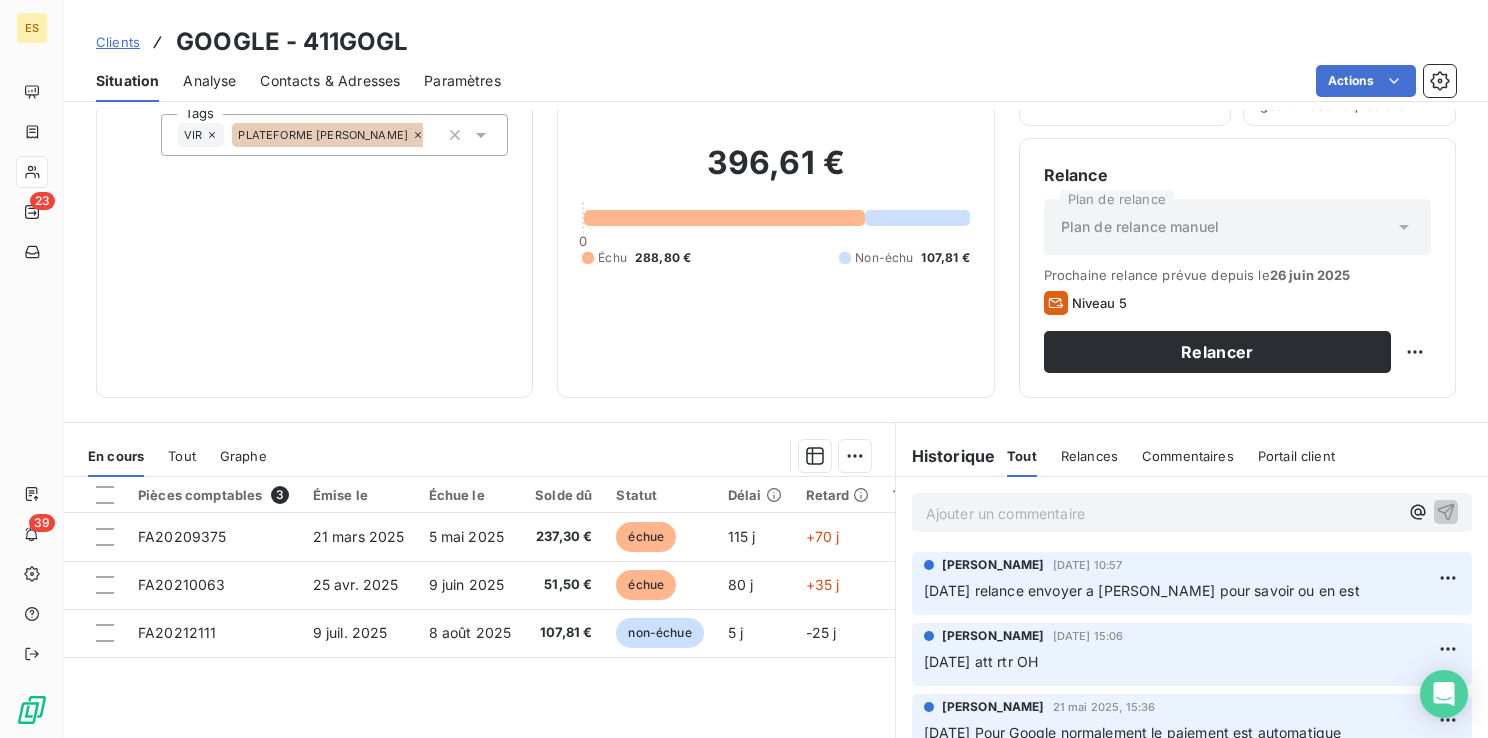 scroll, scrollTop: 100, scrollLeft: 0, axis: vertical 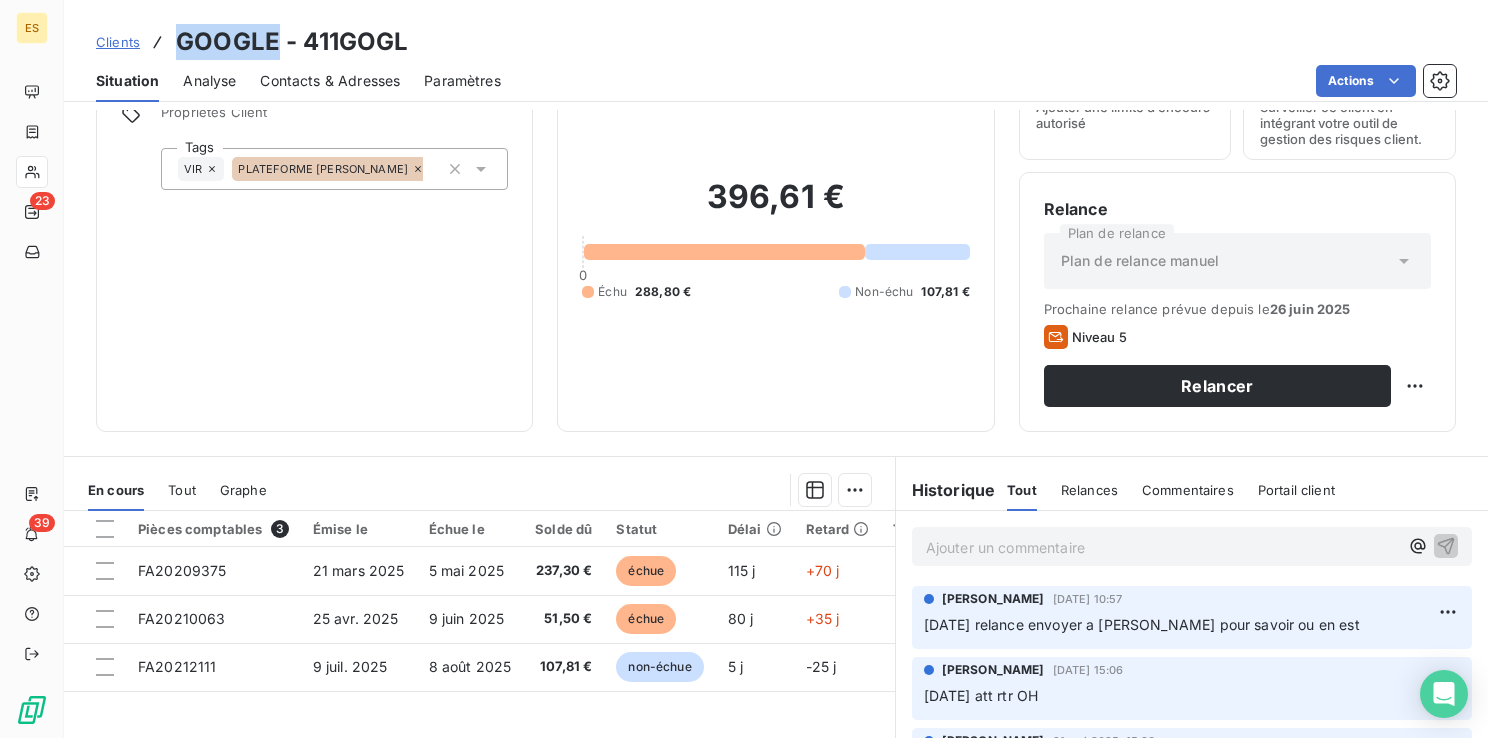 drag, startPoint x: 272, startPoint y: 38, endPoint x: 157, endPoint y: 31, distance: 115.212845 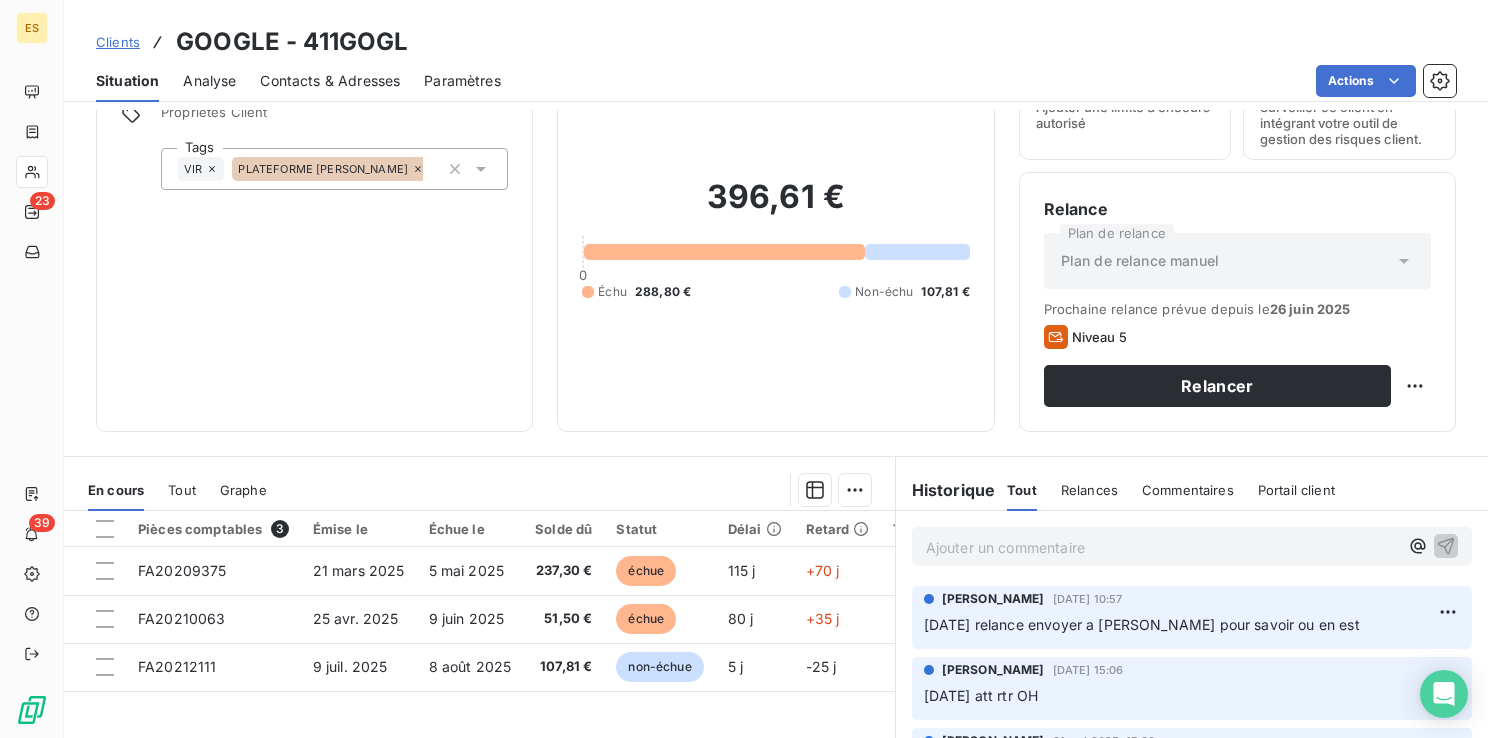 click on "Informations client Propriétés Client Tags VIR PLATEFORME [PERSON_NAME]" at bounding box center (314, 227) 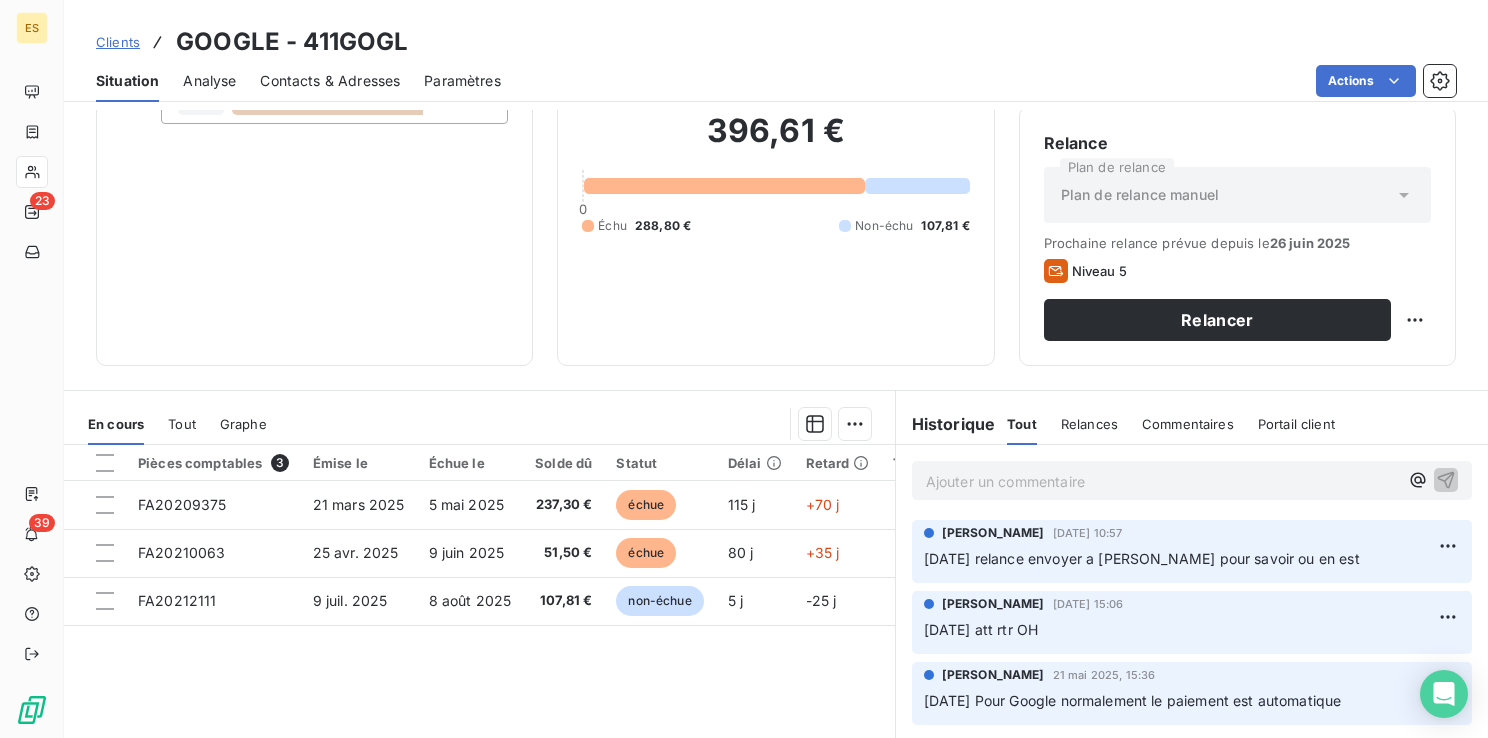 scroll, scrollTop: 200, scrollLeft: 0, axis: vertical 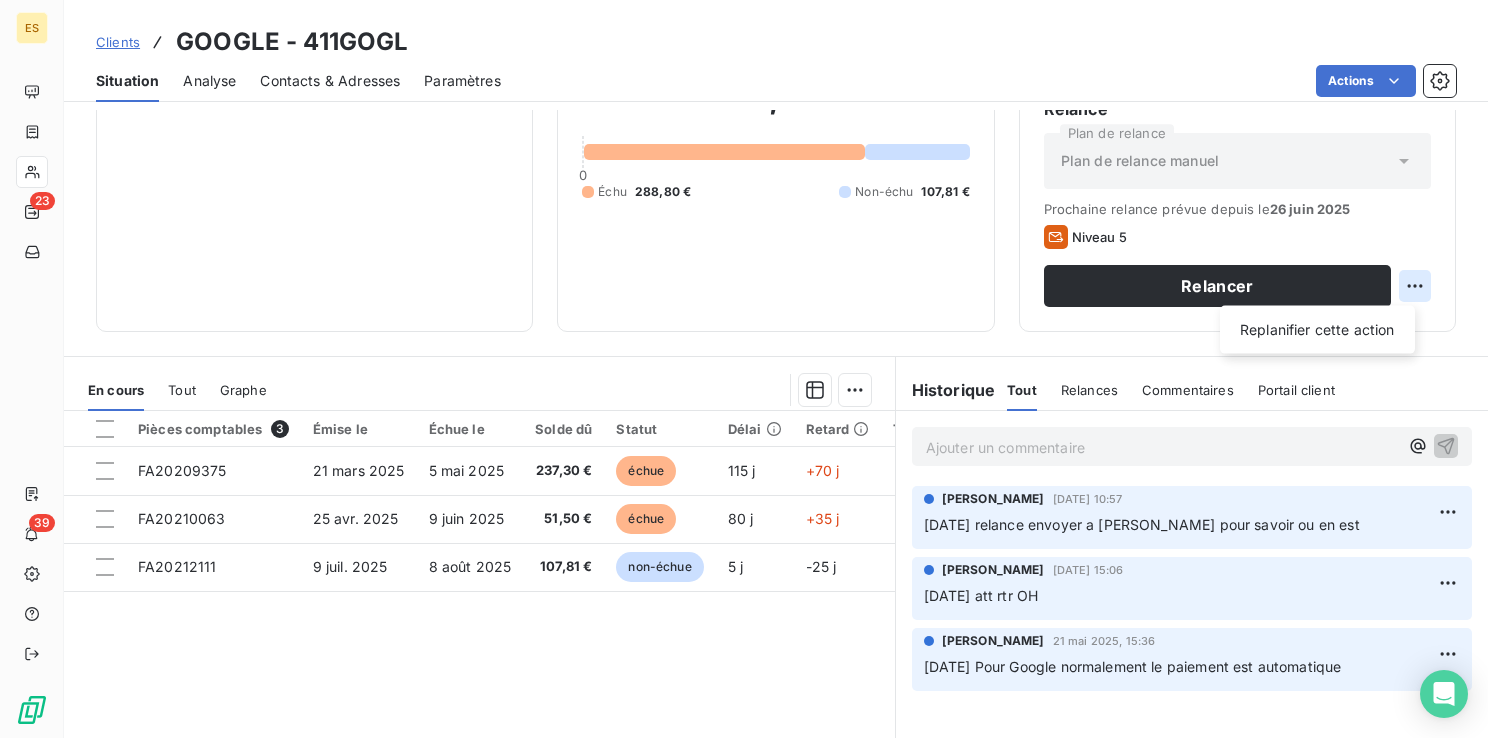 click on "ES 23 39 Clients GOOGLE - 411GOGL Situation Analyse Contacts & Adresses Paramètres Actions Informations client Propriétés Client Tags VIR PLATEFORME [PERSON_NAME] Encours client   396,61 € 0 Échu 288,80 € Non-échu 107,81 €     Limite d’encours Ajouter une limite d’encours autorisé Gestion du risque Surveiller ce client en intégrant votre outil de gestion des risques client. Relance Plan de relance Plan de relance [PERSON_NAME] relance prévue depuis le  [DATE] Niveau 5 Relancer Replanifier cette action En cours Tout Graphe Pièces comptables 3 Émise le Échue le Solde dû Statut Délai   Retard   Tag relance   FA20209375 [DATE] [DATE] 237,30 € échue 115 j +70 j FA20210063 [DATE] [DATE] 51,50 € échue 80 j +35 j FA20212111 [DATE] [DATE] 107,81 € non-échue 5 j -25 j Lignes par page 25 Précédent 1 Suivant Historique Tout Relances Commentaires Portail client Tout Relances Commentaires Portail client Ajouter un commentaire ﻿" at bounding box center (744, 369) 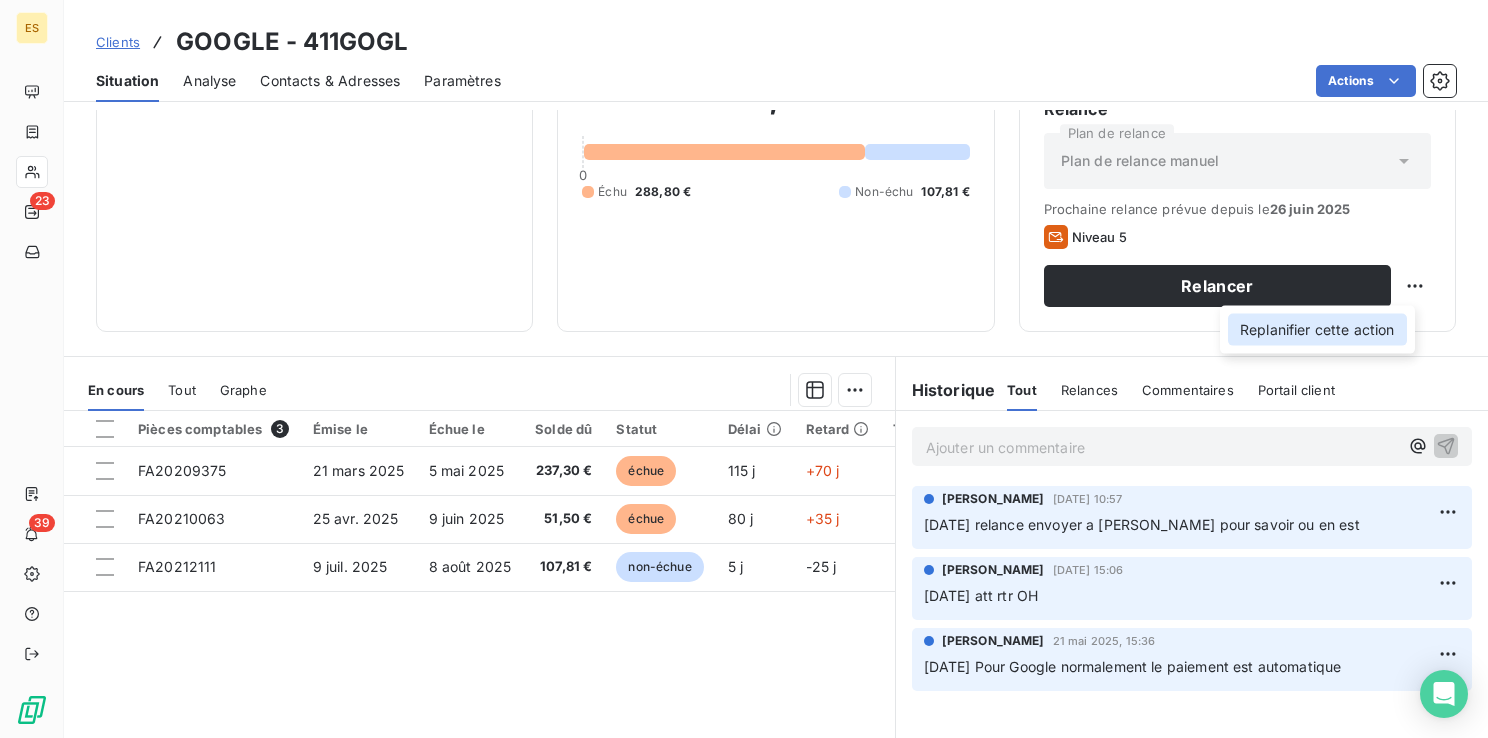click on "Replanifier cette action" at bounding box center (1317, 330) 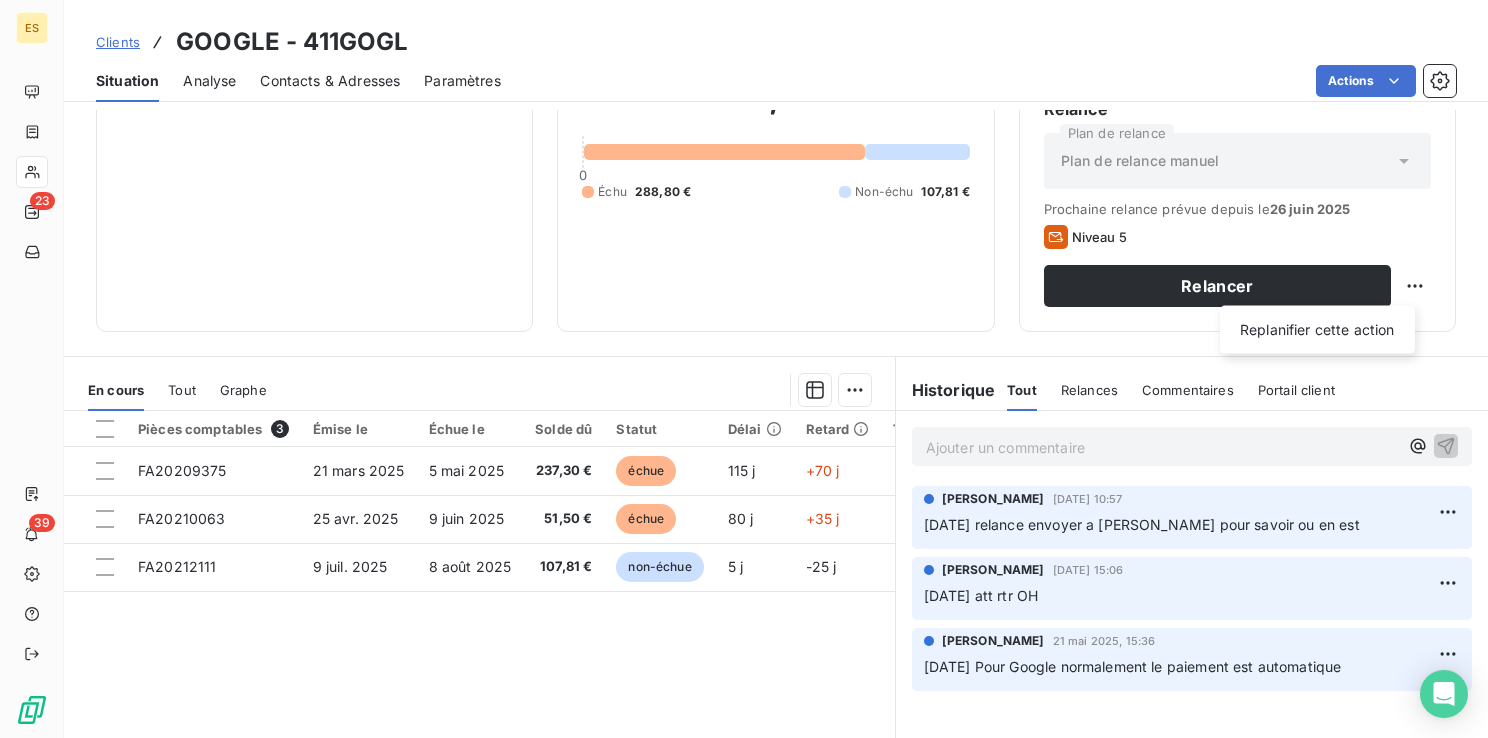 select on "6" 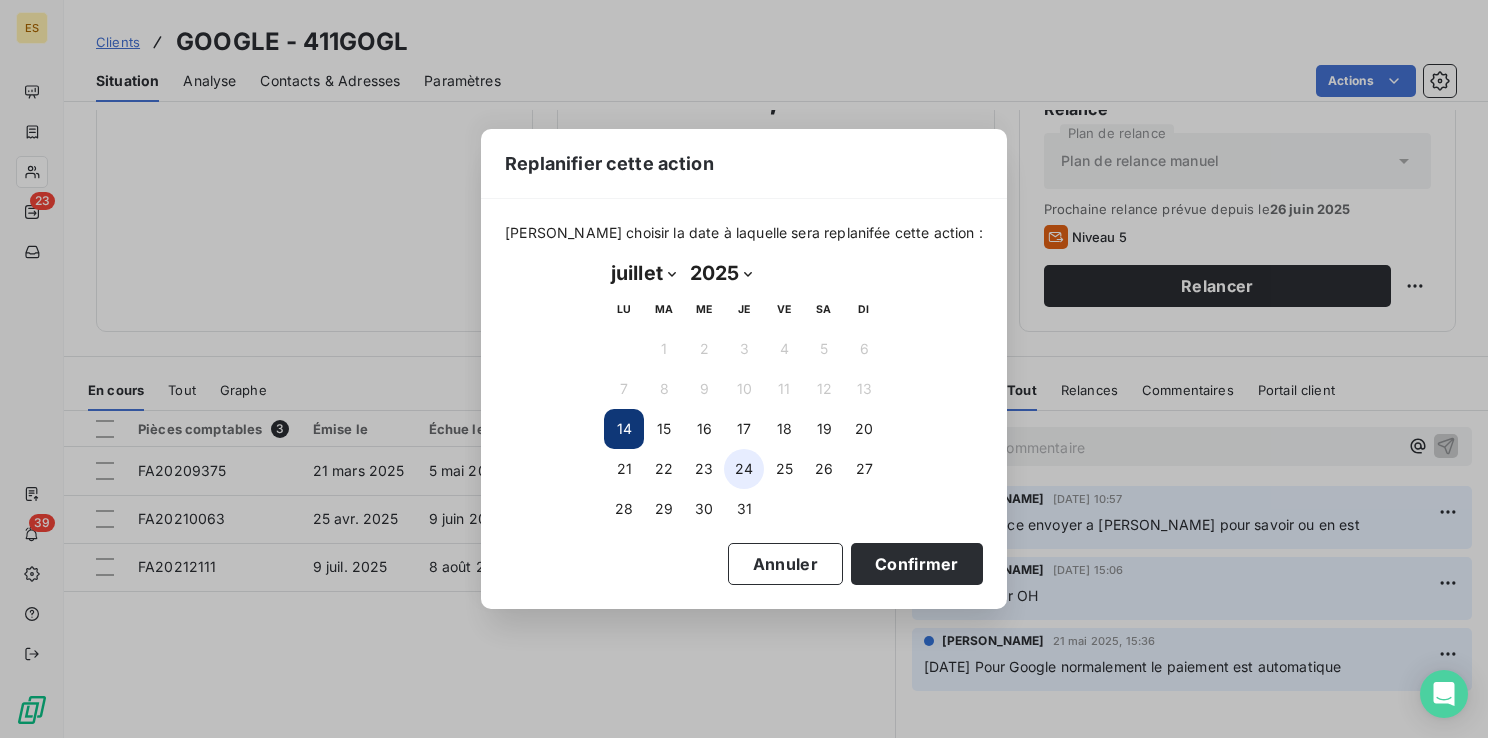 click on "24" at bounding box center [744, 469] 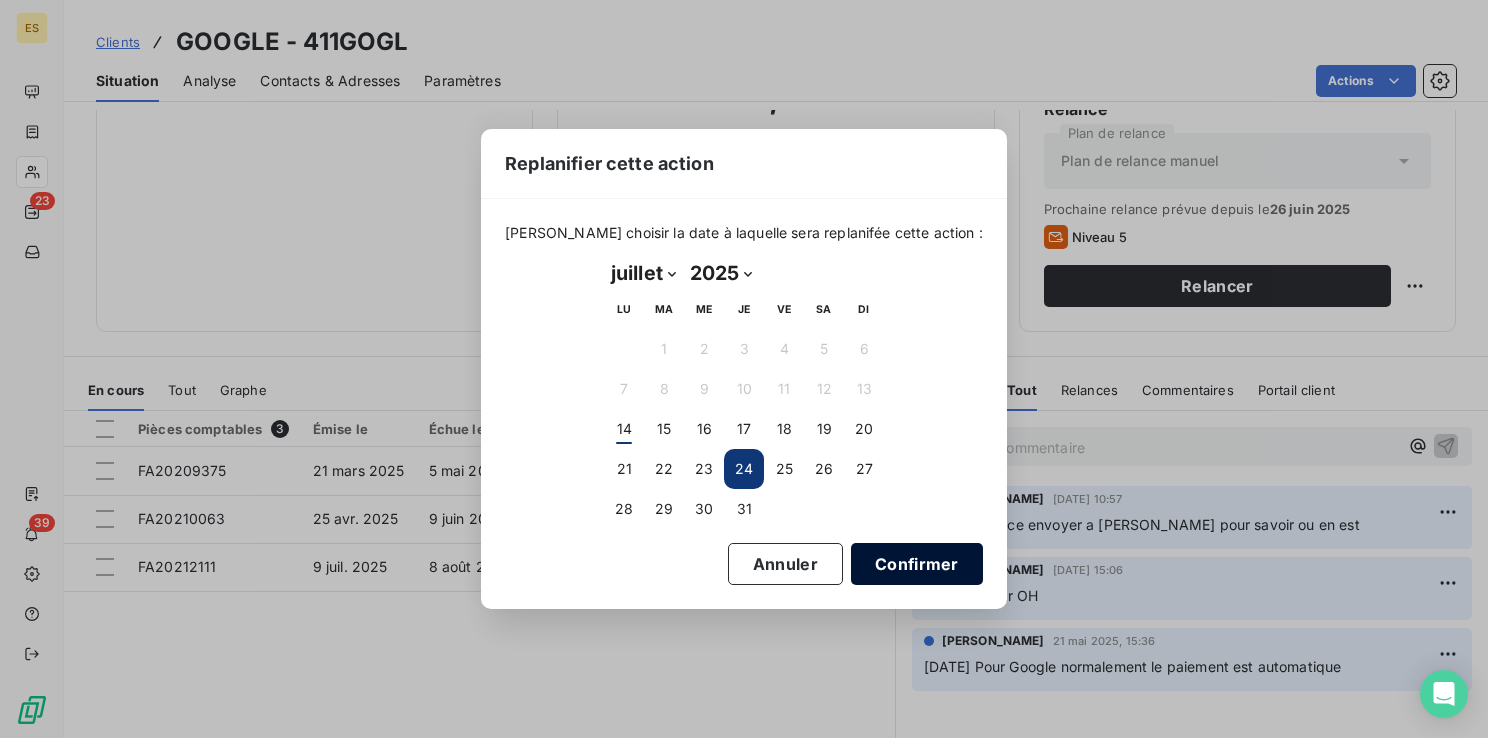 click on "Confirmer" at bounding box center (917, 564) 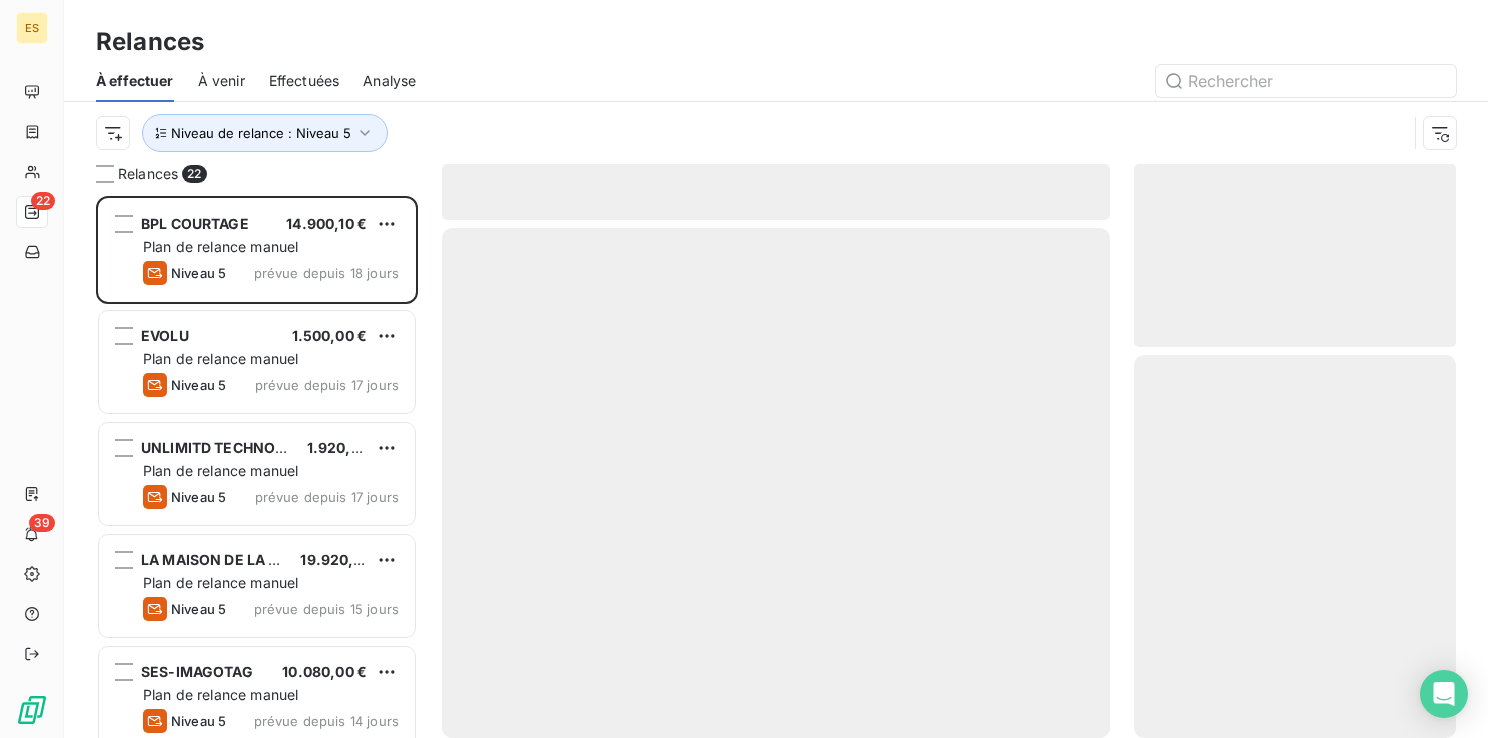 scroll, scrollTop: 16, scrollLeft: 16, axis: both 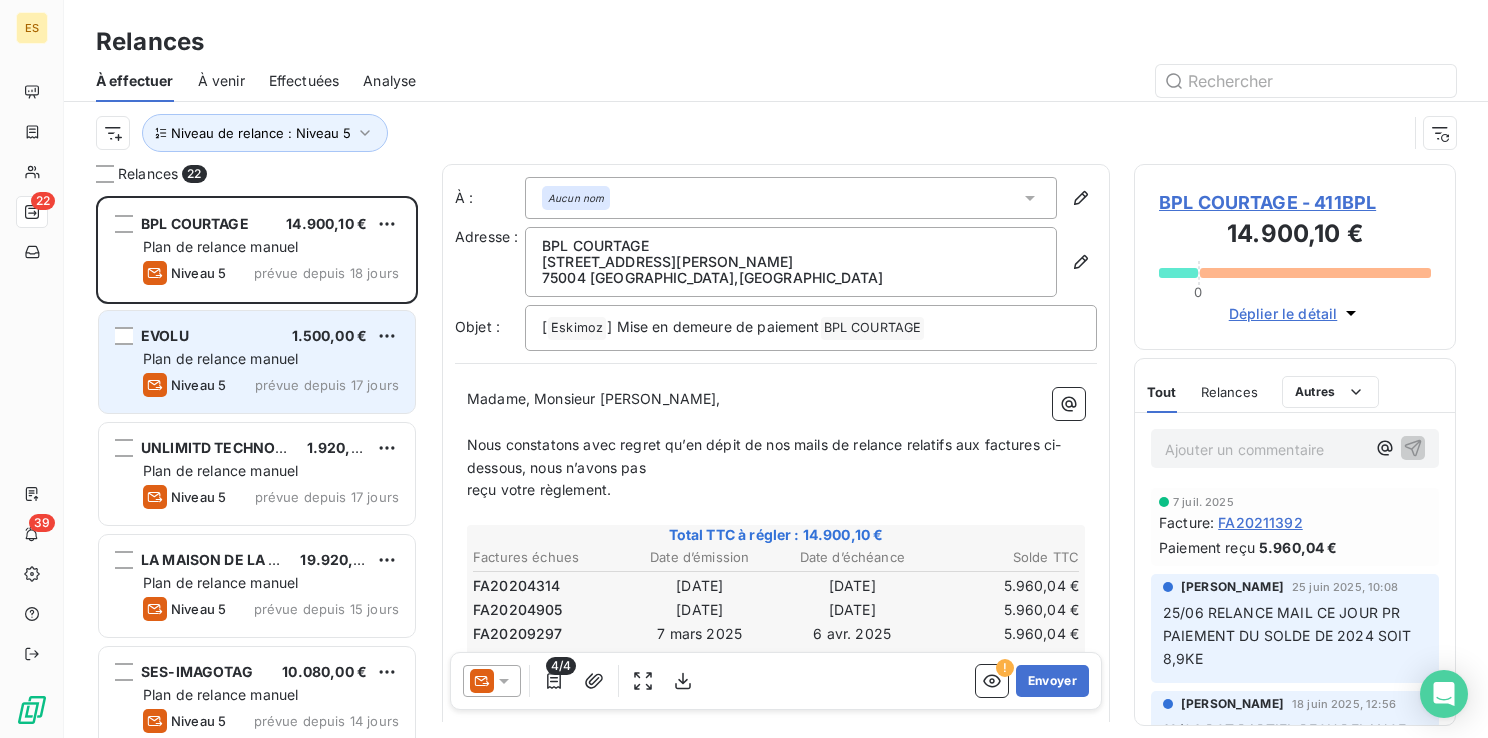 click on "EVOLU 1.500,00 € Plan de relance [PERSON_NAME] 5 prévue depuis 17 jours" at bounding box center (257, 362) 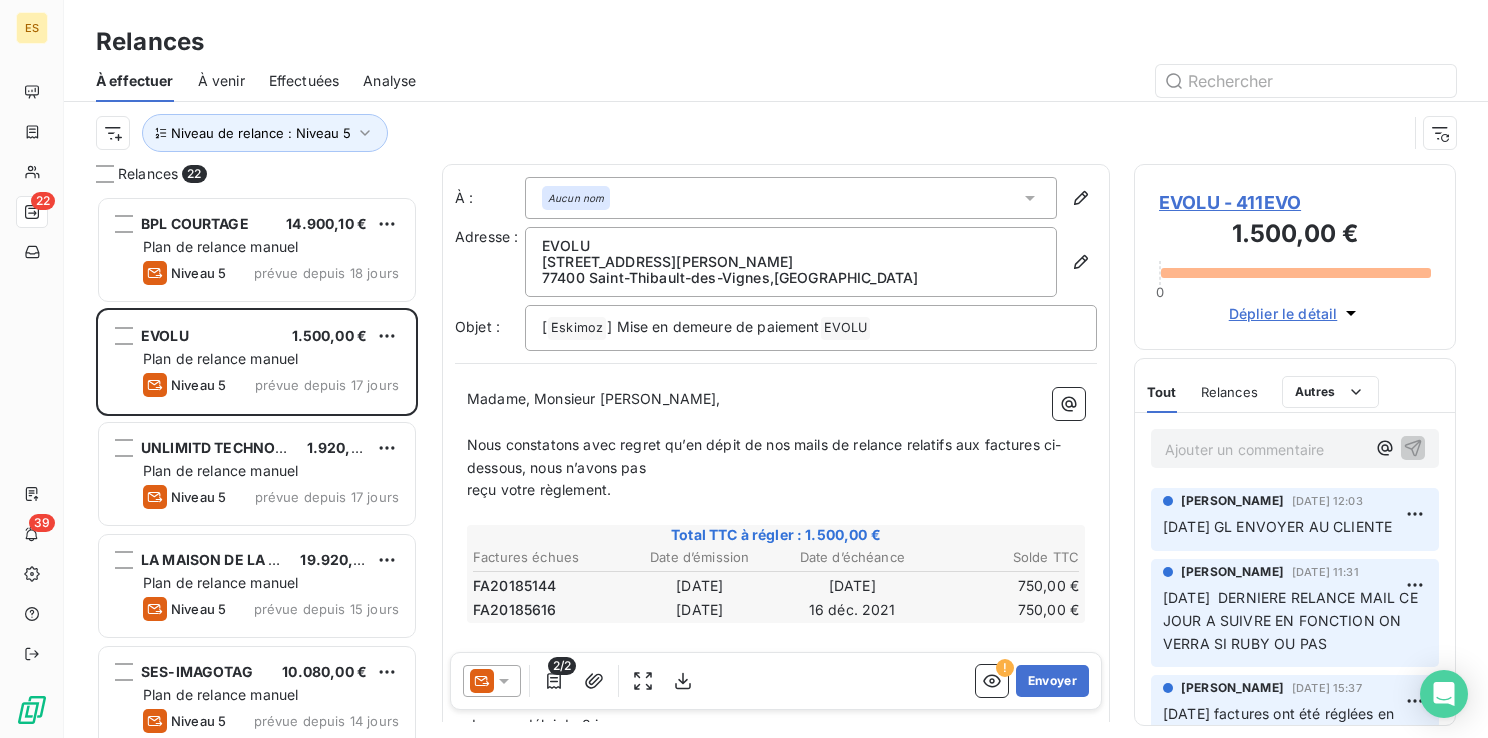 click on "EVOLU - 411EVO" at bounding box center (1295, 202) 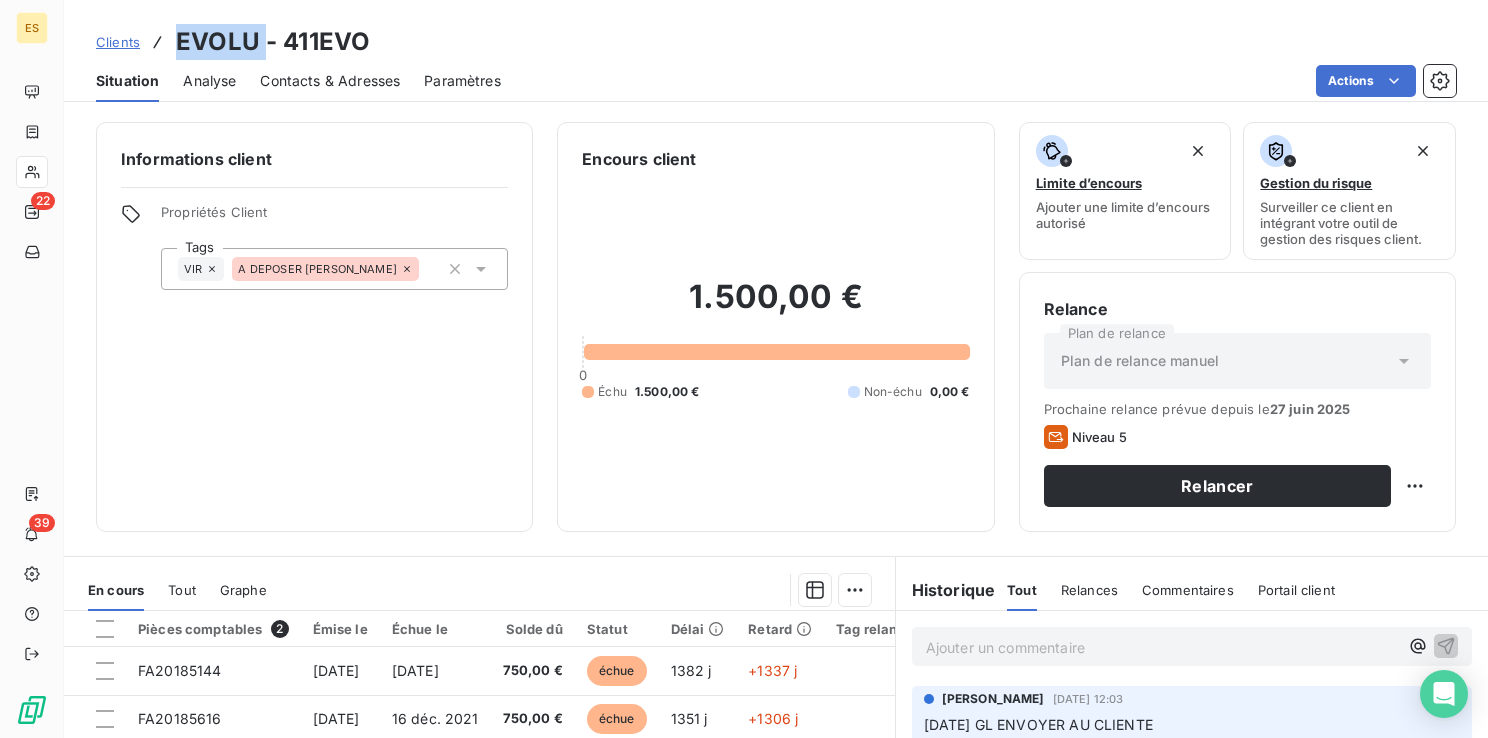 drag, startPoint x: 264, startPoint y: 42, endPoint x: 160, endPoint y: 26, distance: 105.22357 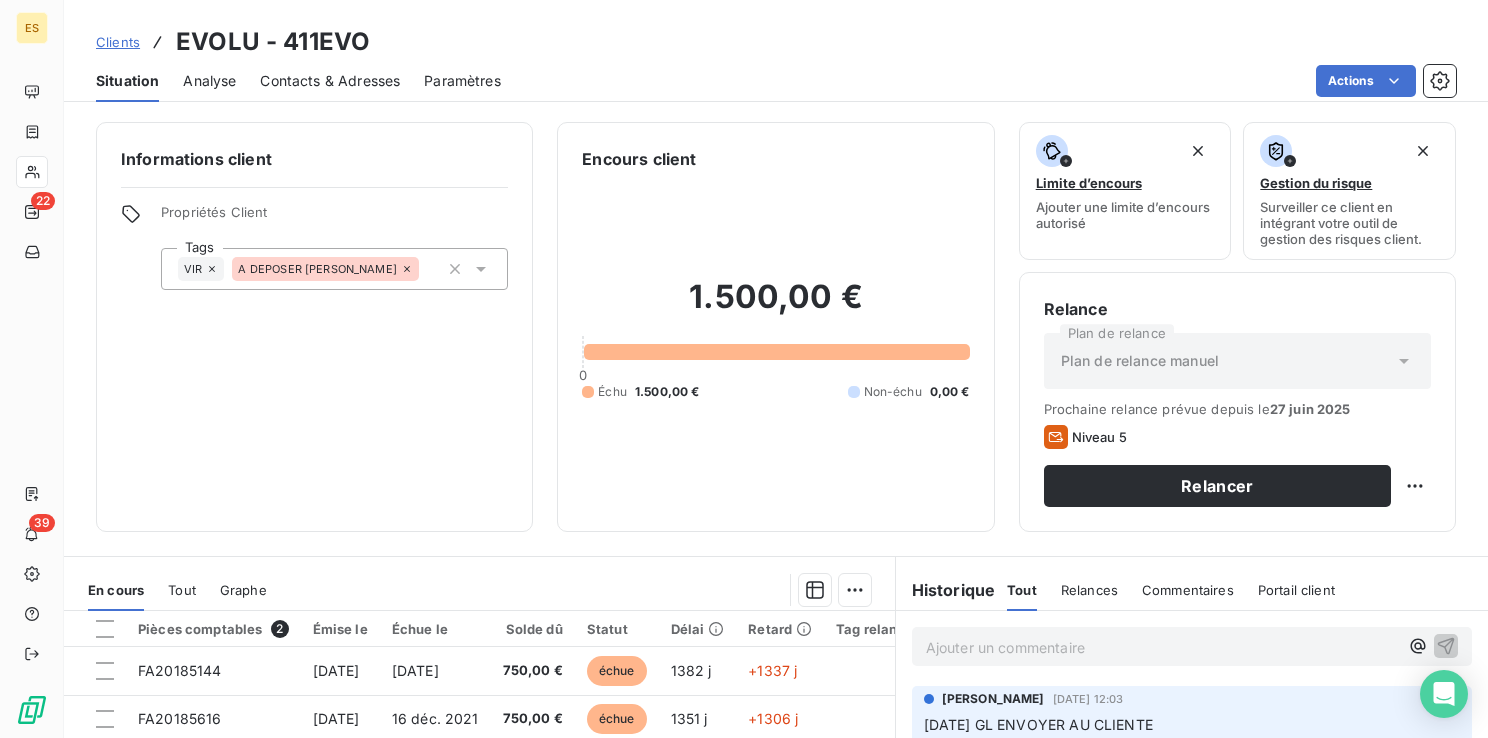 drag, startPoint x: 255, startPoint y: 382, endPoint x: 264, endPoint y: 387, distance: 10.29563 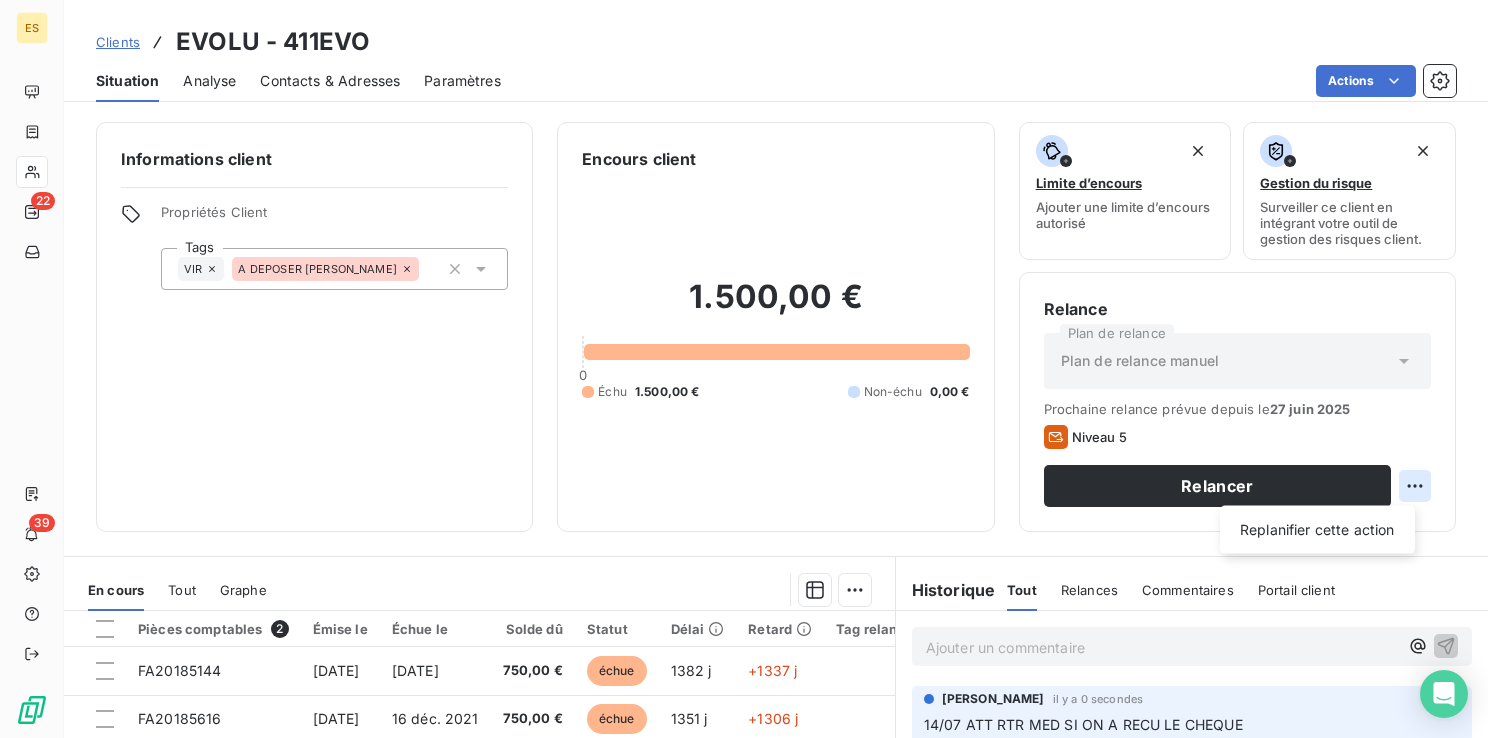 click on "ES 22 39 Clients EVOLU - 411EVO Situation Analyse Contacts & Adresses Paramètres Actions Informations client Propriétés Client Tags VIR A DEPOSER RUBY Encours client   1.500,00 € 0 Échu 1.500,00 € Non-échu 0,00 €     Limite d’encours Ajouter une limite d’encours autorisé Gestion du risque Surveiller ce client en intégrant votre outil de gestion des risques client. Relance Plan de relance Plan de relance [PERSON_NAME] relance prévue depuis le  [DATE] Niveau 5 Relancer Replanifier cette action En cours Tout Graphe Pièces comptables 2 Émise le Échue le Solde dû Statut Délai   Retard   Tag relance   FA20185144 [DATE] [DATE] 750,00 € échue 1382 j +1337 j FA20185616 [DATE] [DATE] 750,00 € échue 1351 j +1306 j Lignes par page 25 Précédent 1 Suivant Historique Tout Relances Commentaires Portail client Tout Relances Commentaires Portail client Ajouter un commentaire ﻿ [PERSON_NAME] il y a 0 secondes [PERSON_NAME] [DATE] 12:03
:" at bounding box center [744, 369] 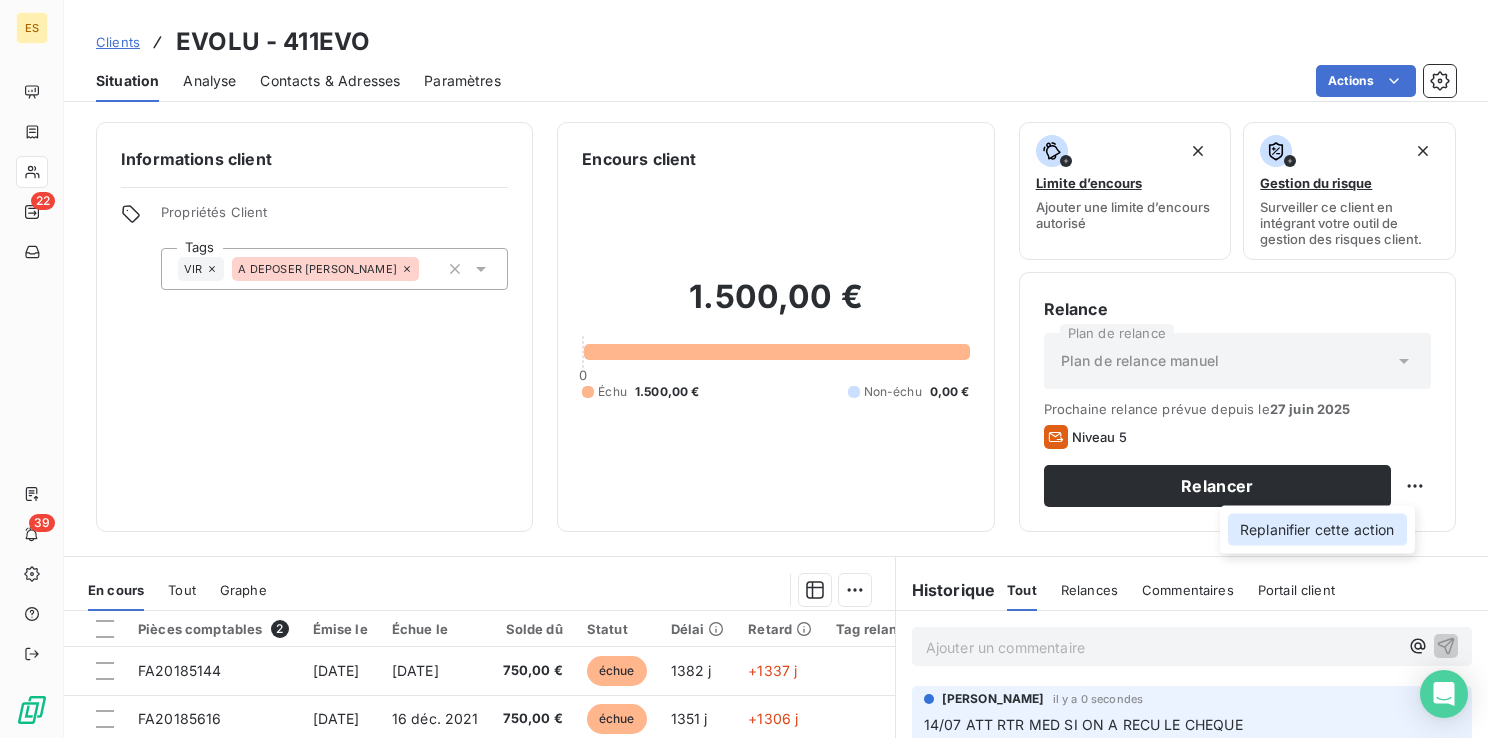click on "Replanifier cette action" at bounding box center (1317, 530) 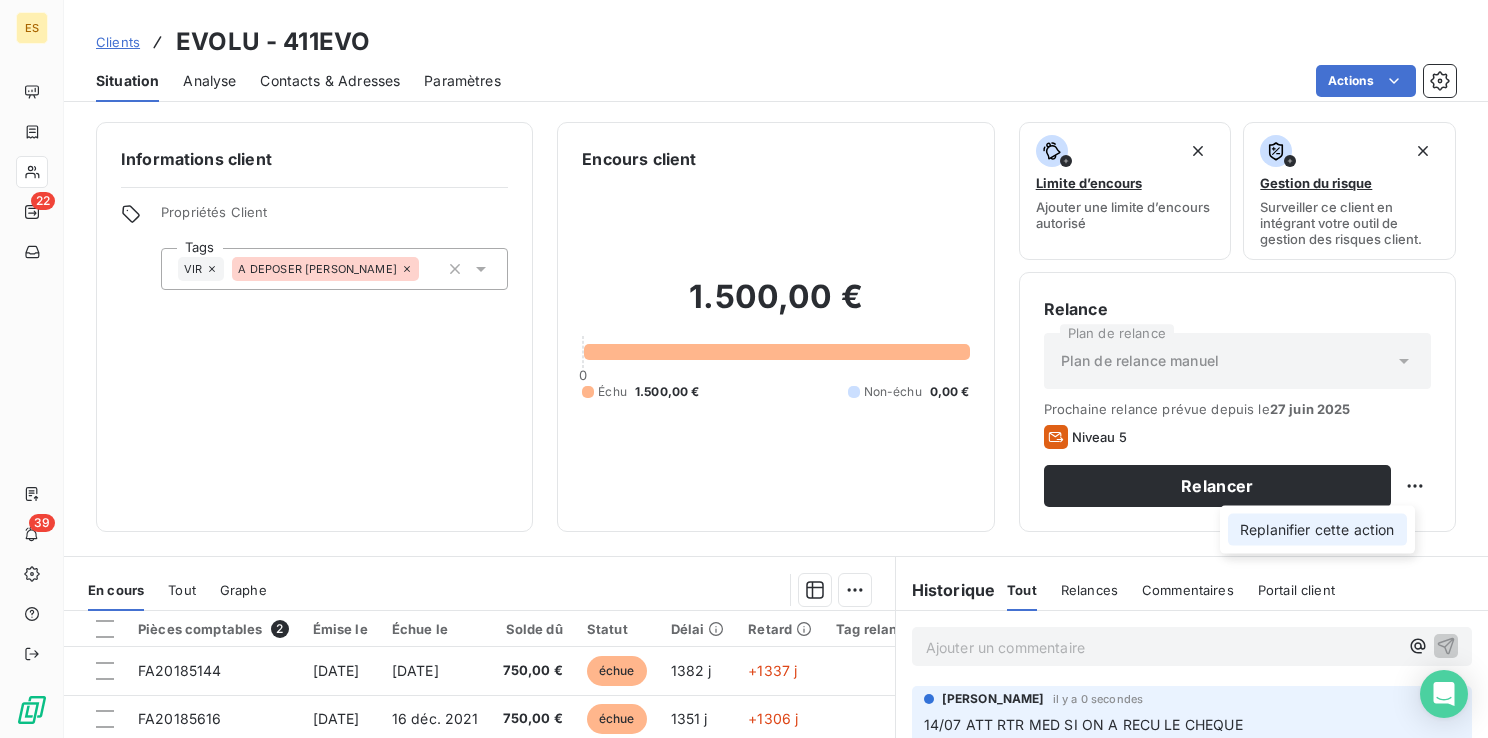 select on "6" 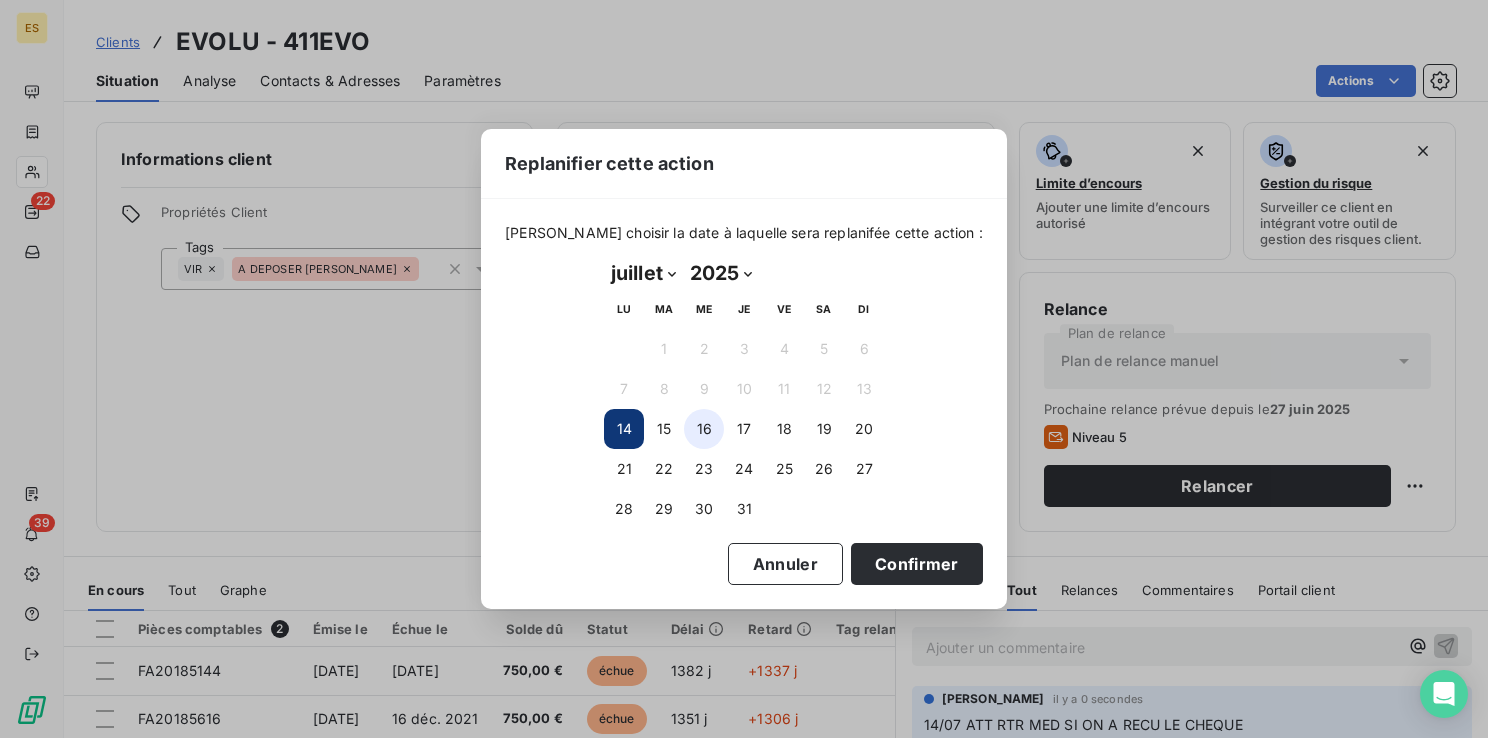 click on "16" at bounding box center [704, 429] 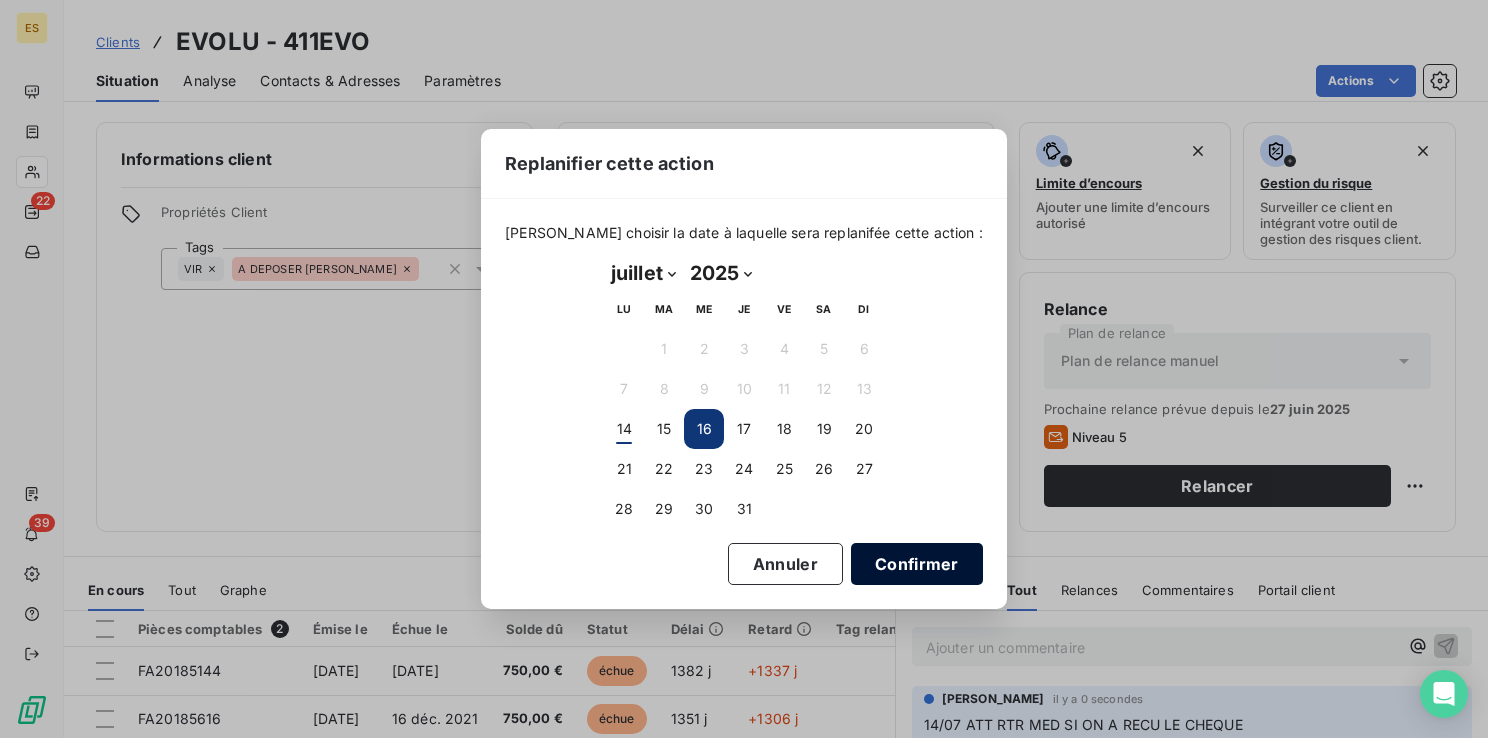click on "Confirmer" at bounding box center [917, 564] 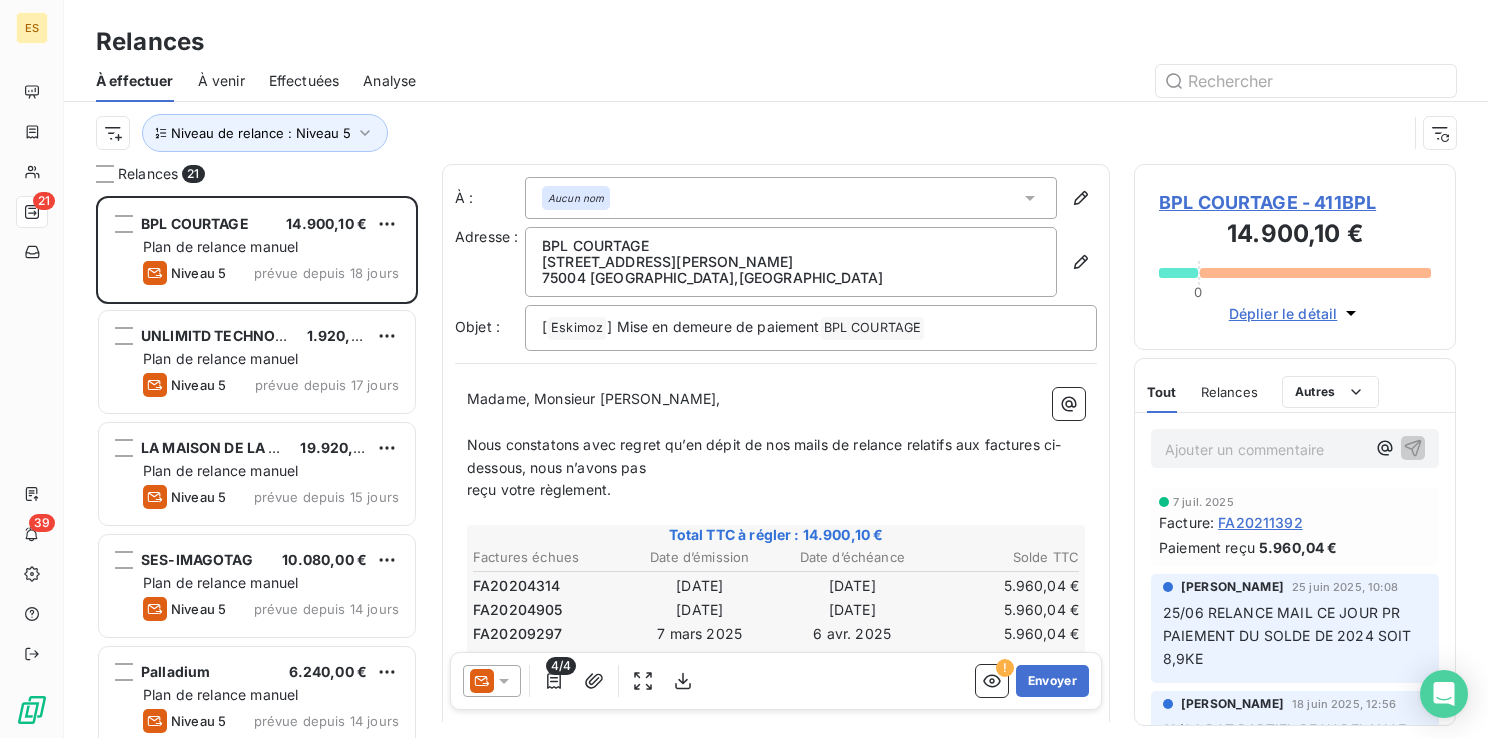 scroll, scrollTop: 16, scrollLeft: 16, axis: both 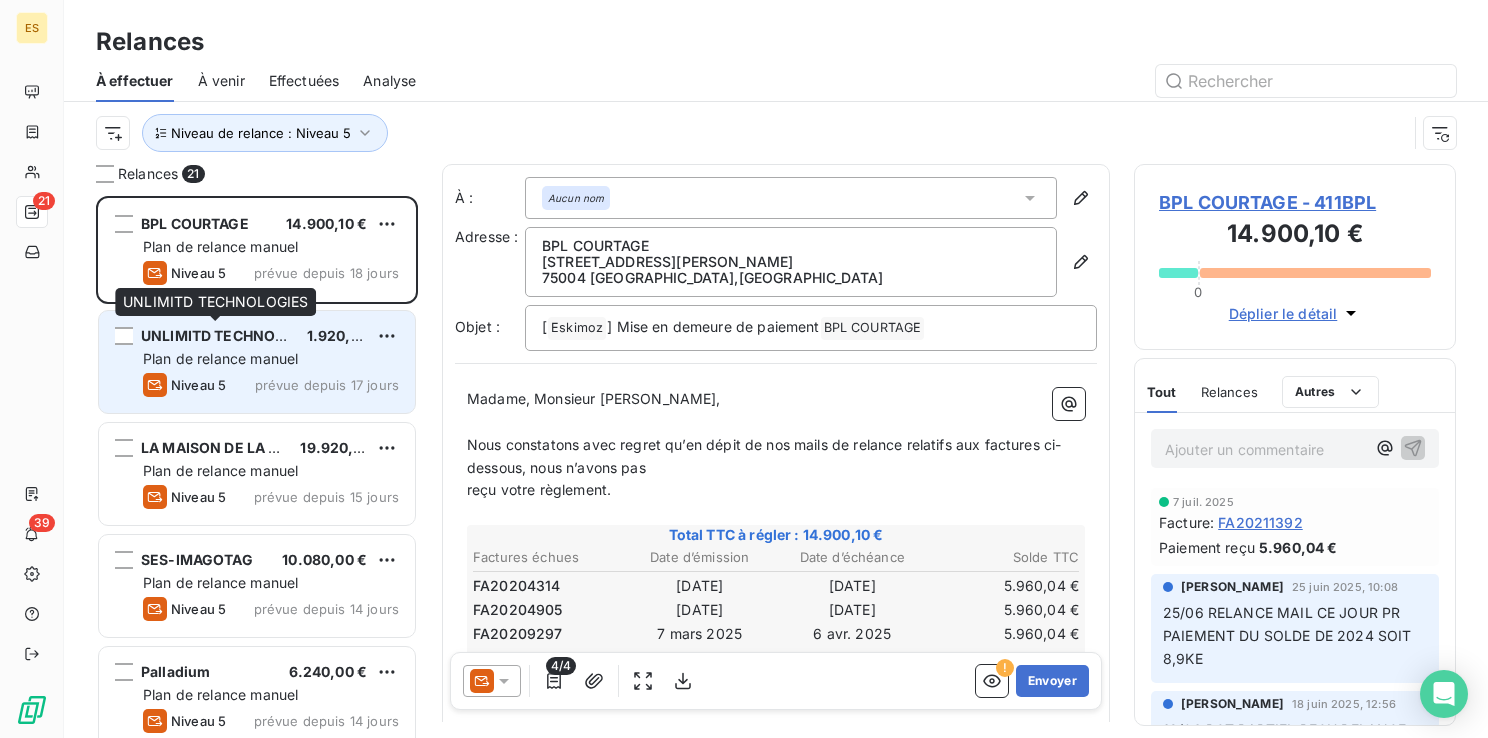 click on "UNLIMITD TECHNOLOGIES" at bounding box center [234, 335] 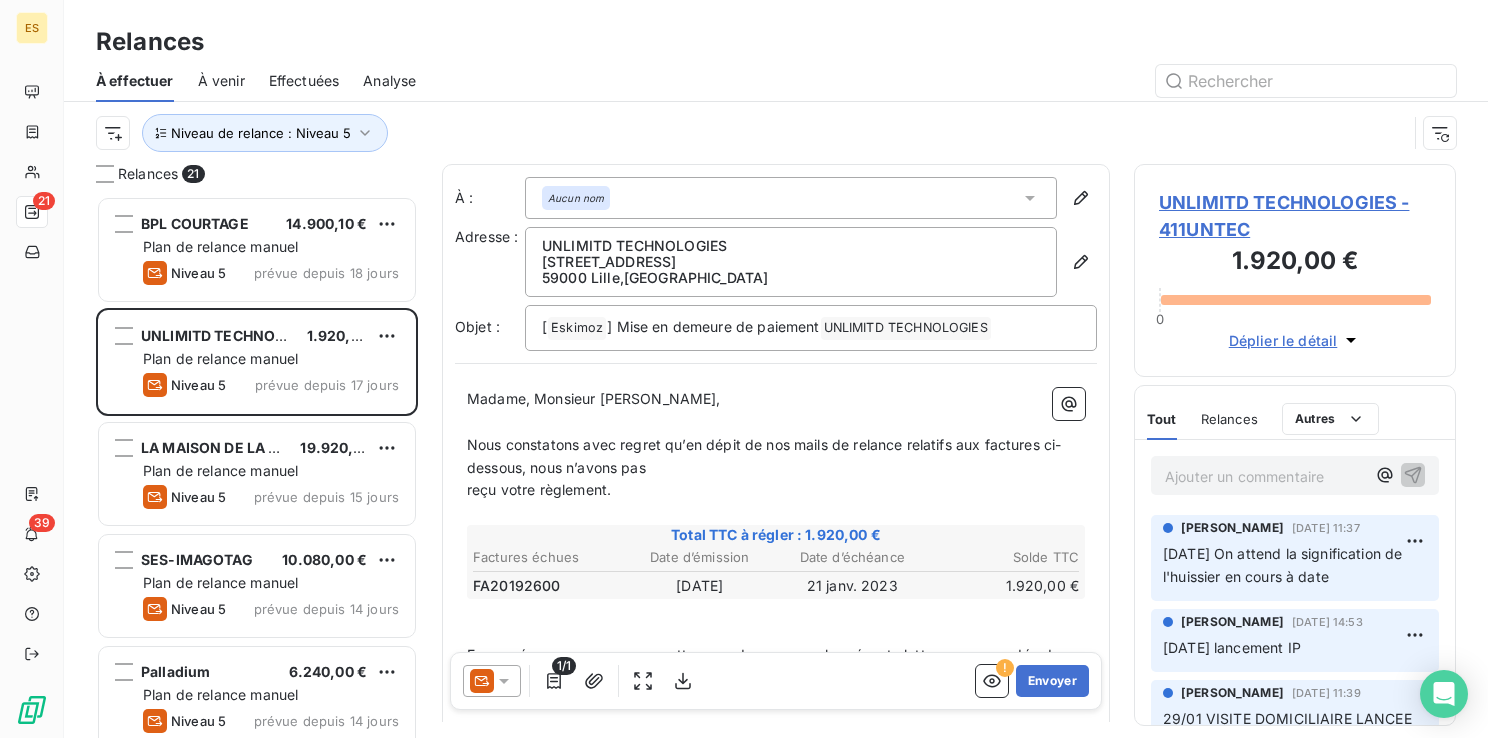 click on "UNLIMITD TECHNOLOGIES - 411UNTEC" at bounding box center (1295, 216) 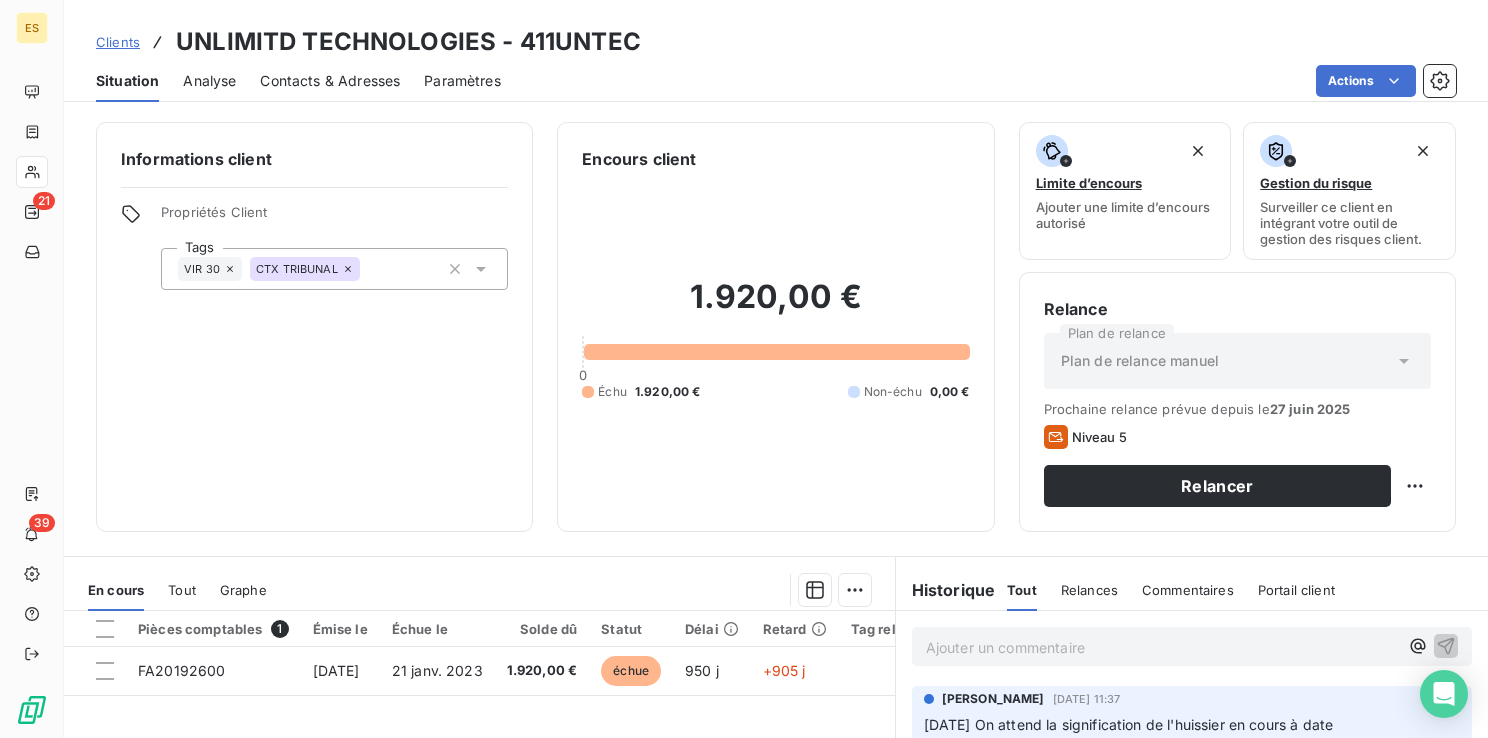 scroll, scrollTop: 100, scrollLeft: 0, axis: vertical 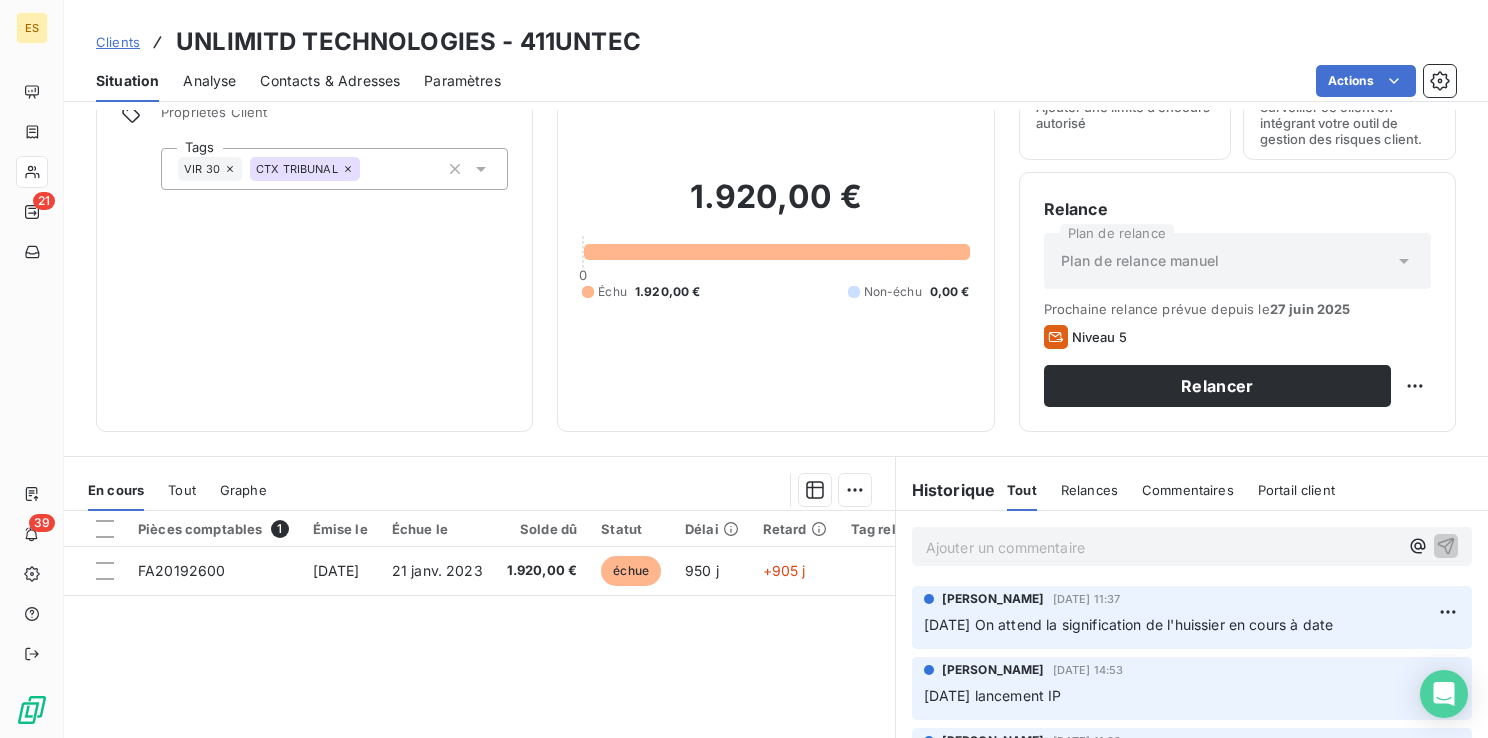 click on "Informations client Propriétés Client Tags VIR 30 CTX TRIBUNAL" at bounding box center (314, 227) 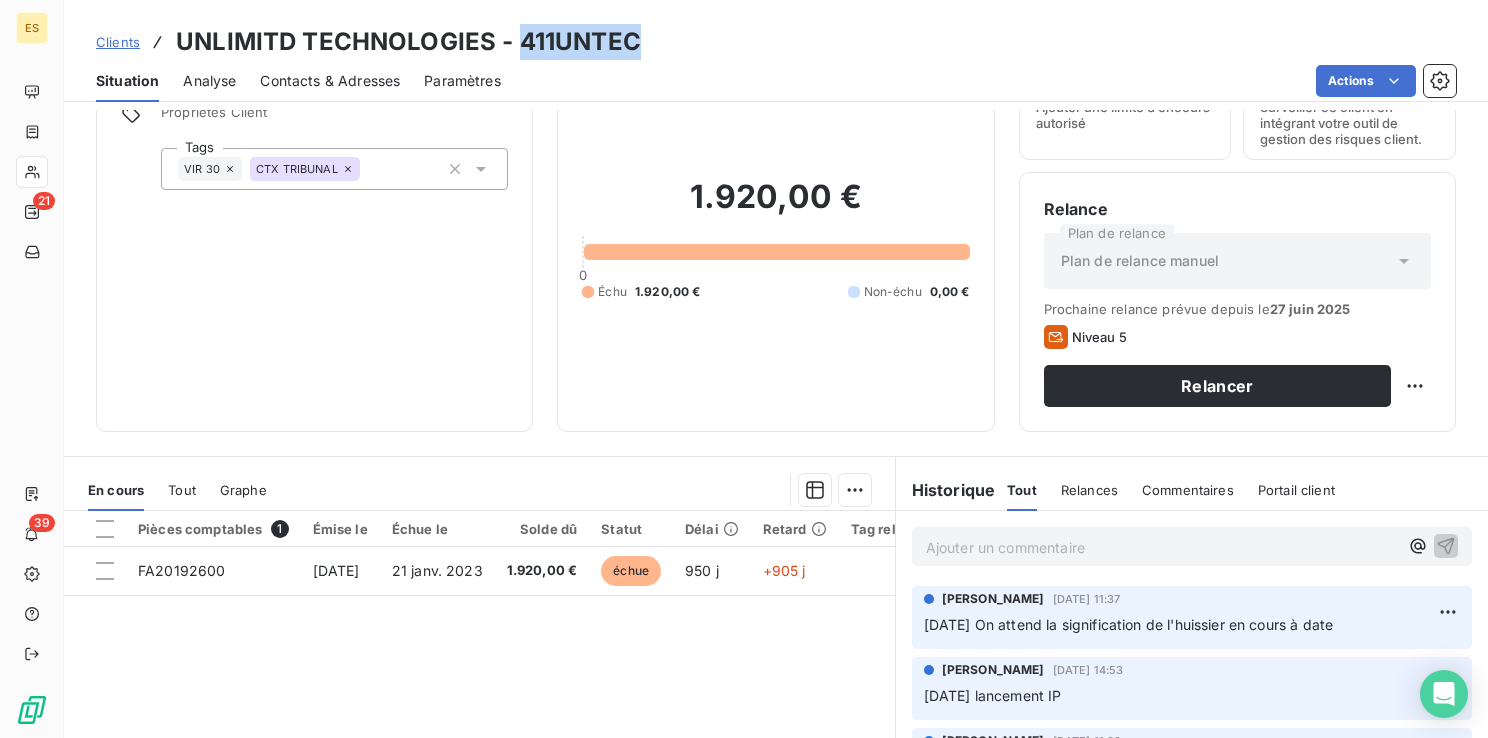 drag, startPoint x: 517, startPoint y: 36, endPoint x: 634, endPoint y: 48, distance: 117.61378 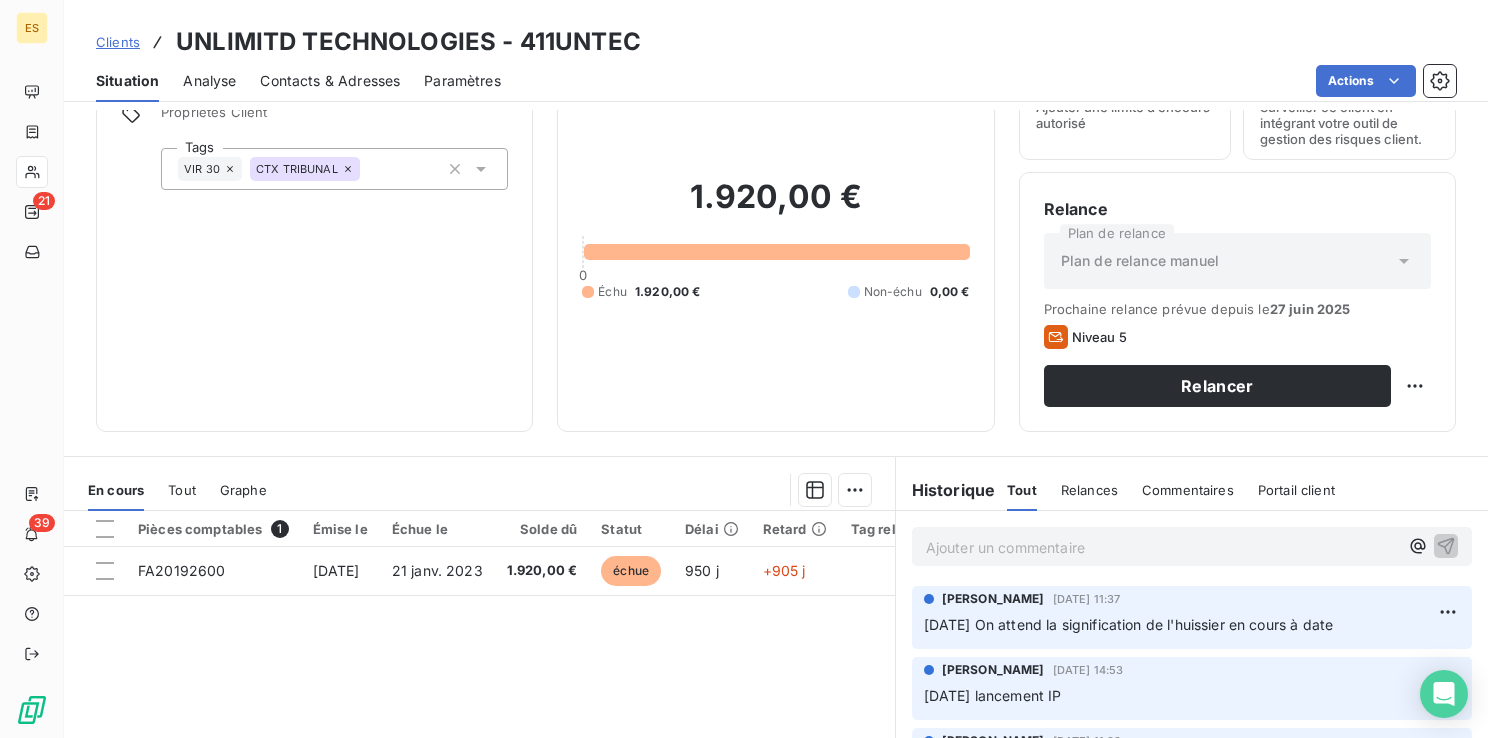click on "Ajouter un commentaire ﻿" at bounding box center (1162, 547) 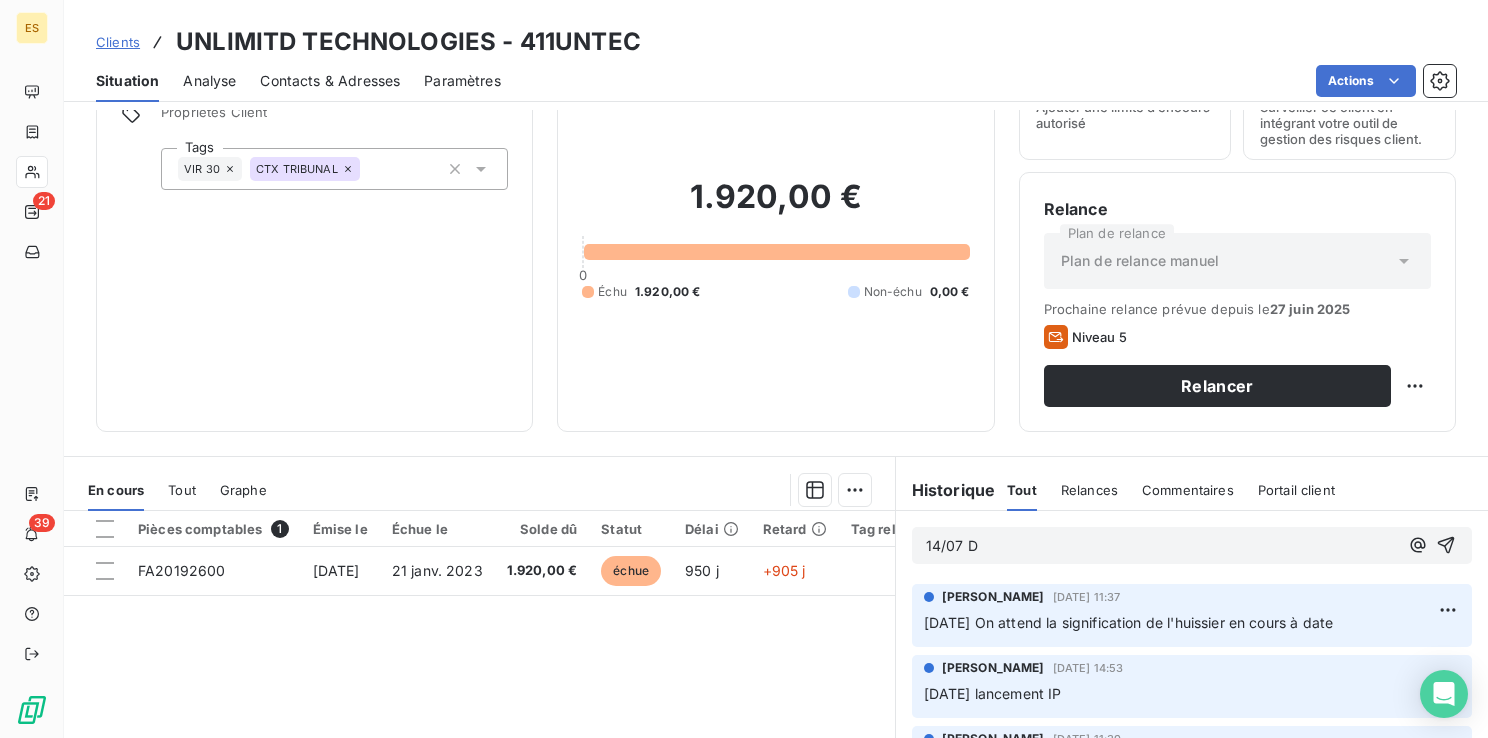 click on "14/07 D" at bounding box center (1162, 546) 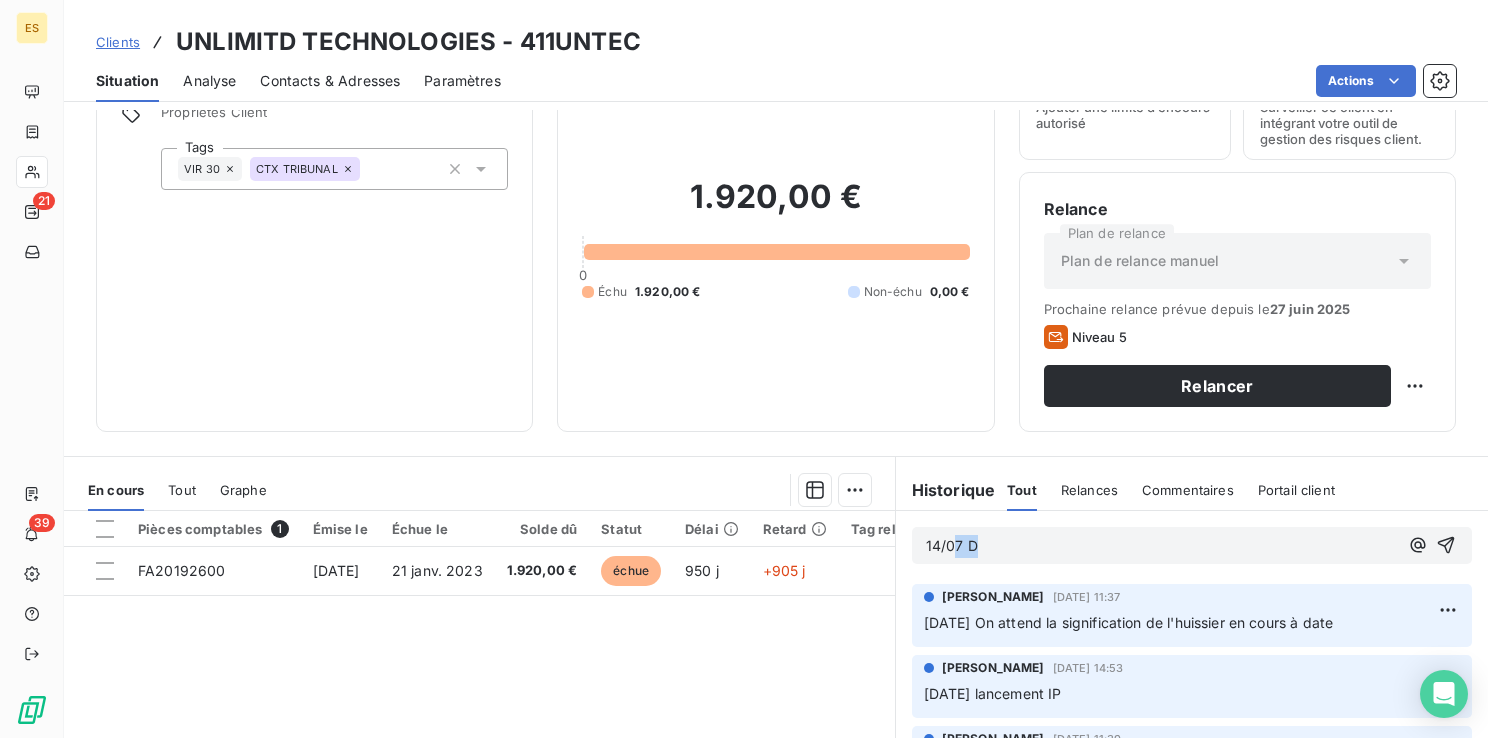 drag, startPoint x: 963, startPoint y: 546, endPoint x: 946, endPoint y: 546, distance: 17 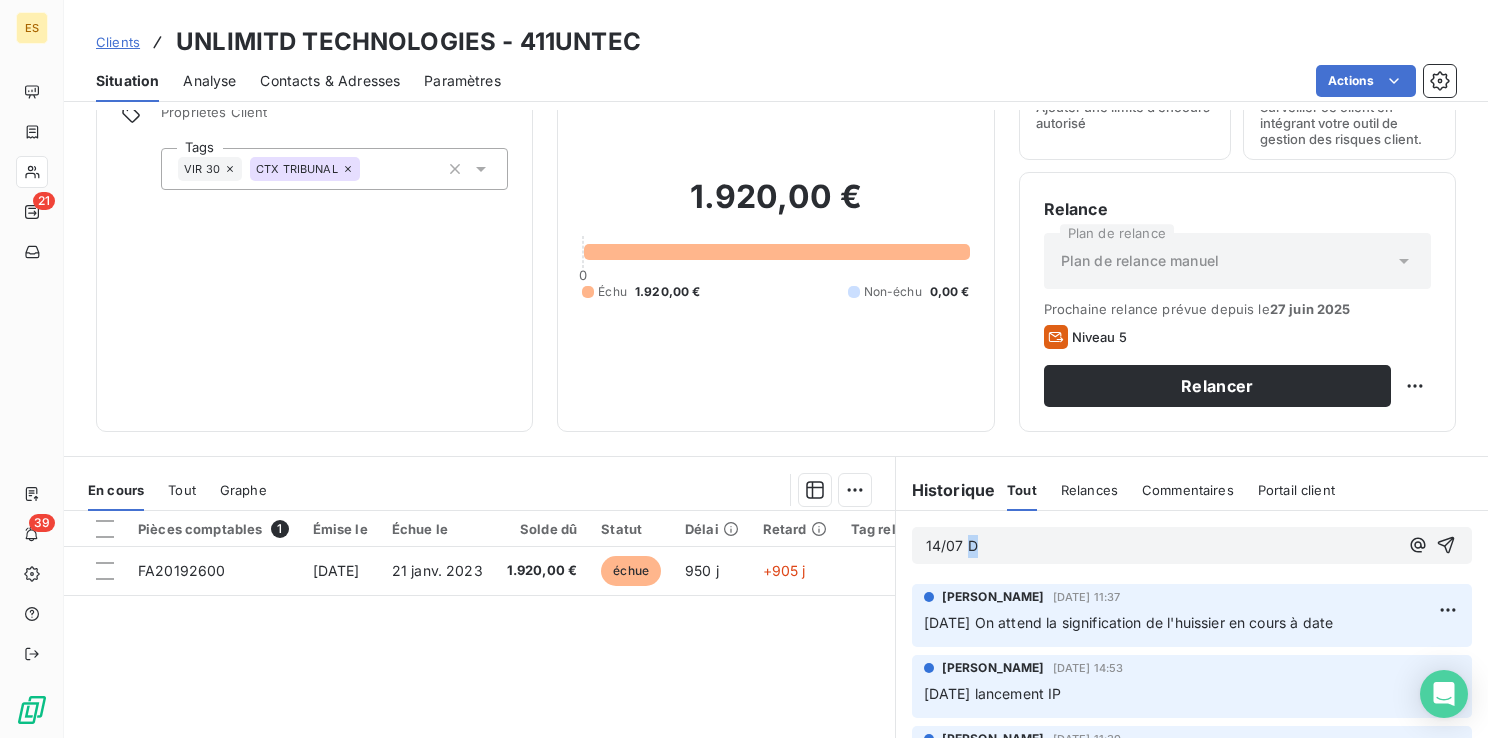 drag, startPoint x: 959, startPoint y: 548, endPoint x: 995, endPoint y: 550, distance: 36.05551 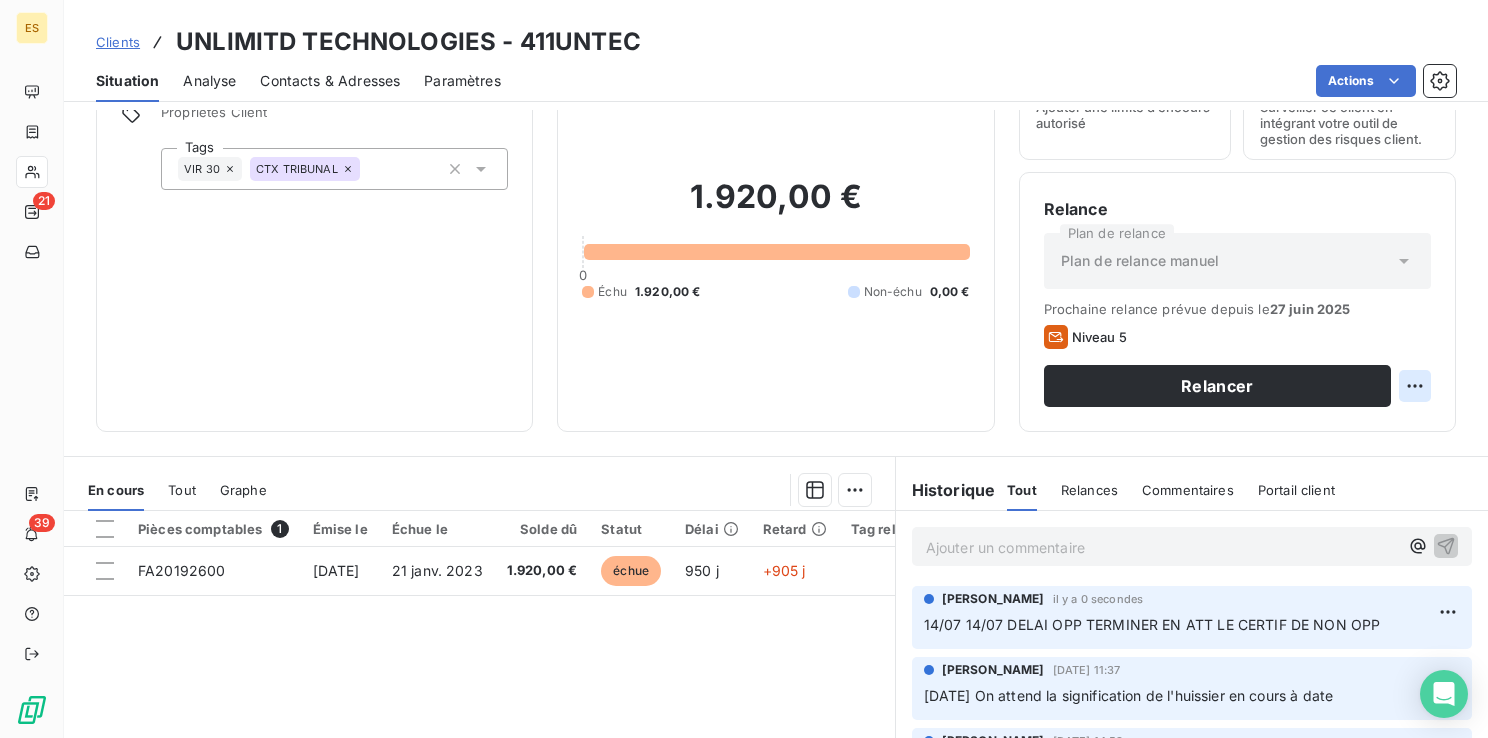 click on "ES 21 39 Clients UNLIMITD TECHNOLOGIES - 411UNTEC Situation Analyse Contacts & Adresses Paramètres Actions Informations client Propriétés Client Tags VIR 30 CTX TRIBUNAL Encours client   1.920,00 € 0 Échu 1.920,00 € Non-échu 0,00 €     Limite d’encours Ajouter une limite d’encours autorisé Gestion du risque Surveiller ce client en intégrant votre outil de gestion des risques client. Relance Plan de relance Plan de relance [PERSON_NAME] relance prévue depuis le  [DATE] Niveau 5 Relancer En cours Tout Graphe Pièces comptables 1 Émise le Échue le Solde dû Statut Délai   Retard   Tag relance   FA20192600 [DATE] [DATE] 1.920,00 € échue 950 j +905 j Lignes par page 25 Précédent 1 Suivant Historique Tout Relances Commentaires Portail client Tout Relances Commentaires Portail client Ajouter un commentaire ﻿ [PERSON_NAME] il y a 0 secondes 14/07 14/07 DELAI OPP TERMINER EN ATT LE CERTIF DE NON OPP [PERSON_NAME] [DATE] 11:37 [PERSON_NAME]
﻿  :" at bounding box center [744, 369] 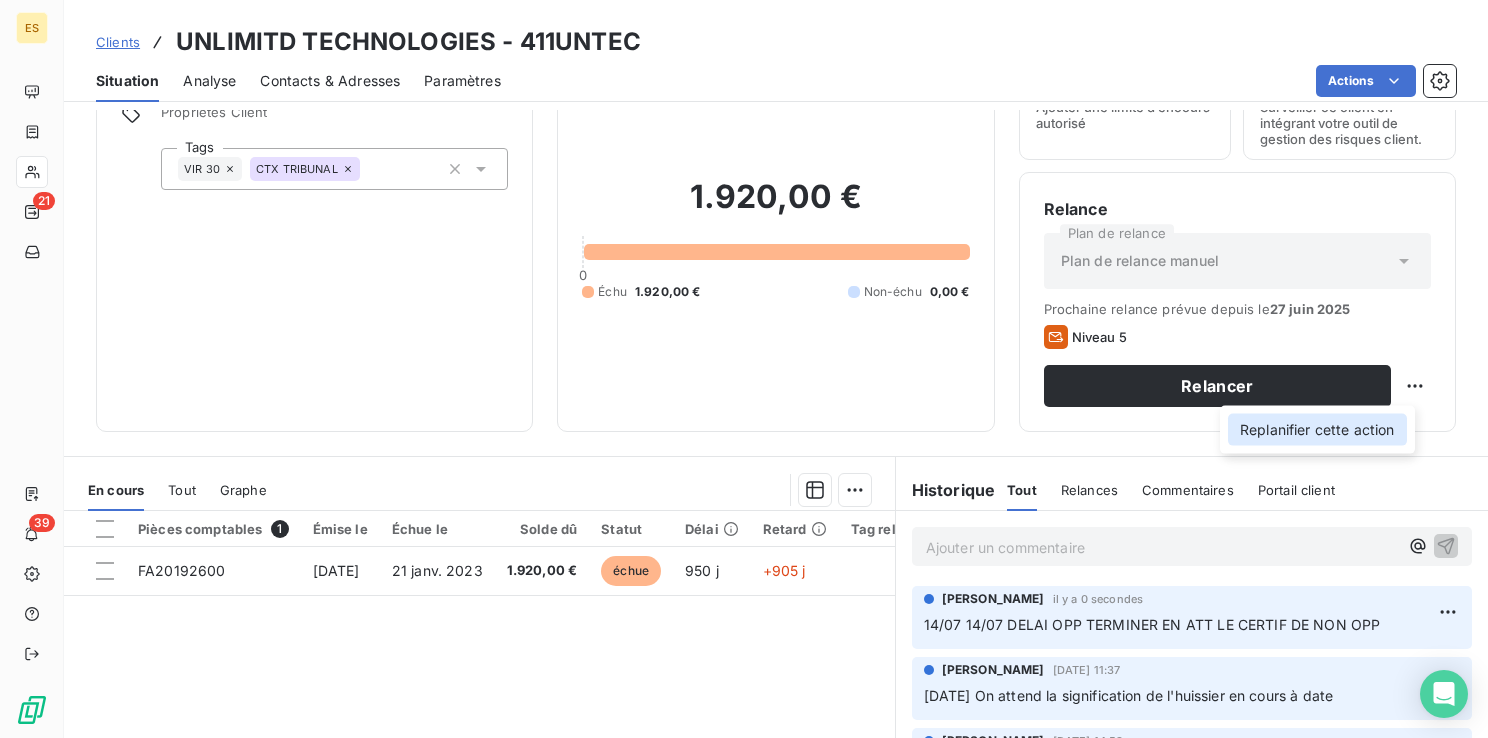 click on "Replanifier cette action" at bounding box center [1317, 430] 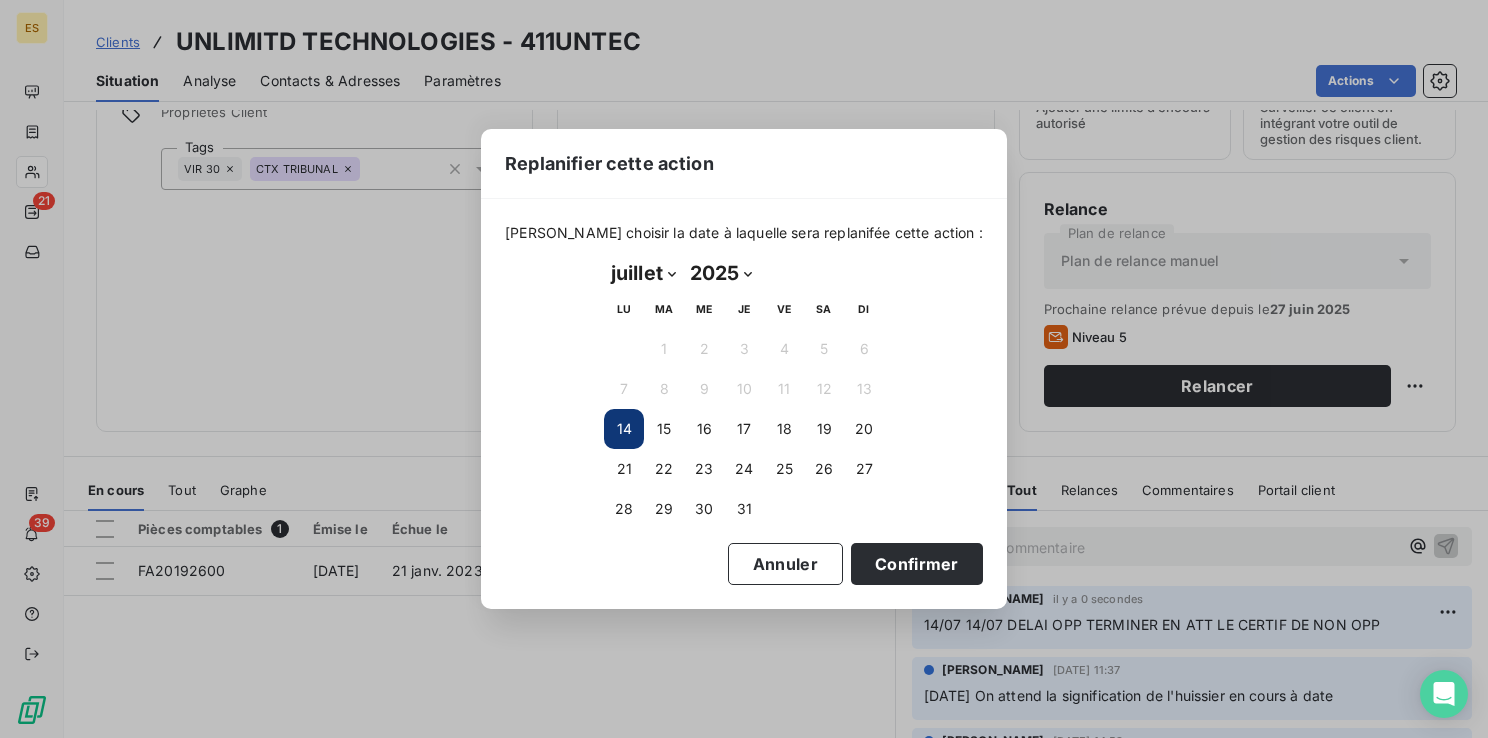 click on "janvier février mars avril mai juin juillet août septembre octobre novembre décembre" at bounding box center (643, 273) 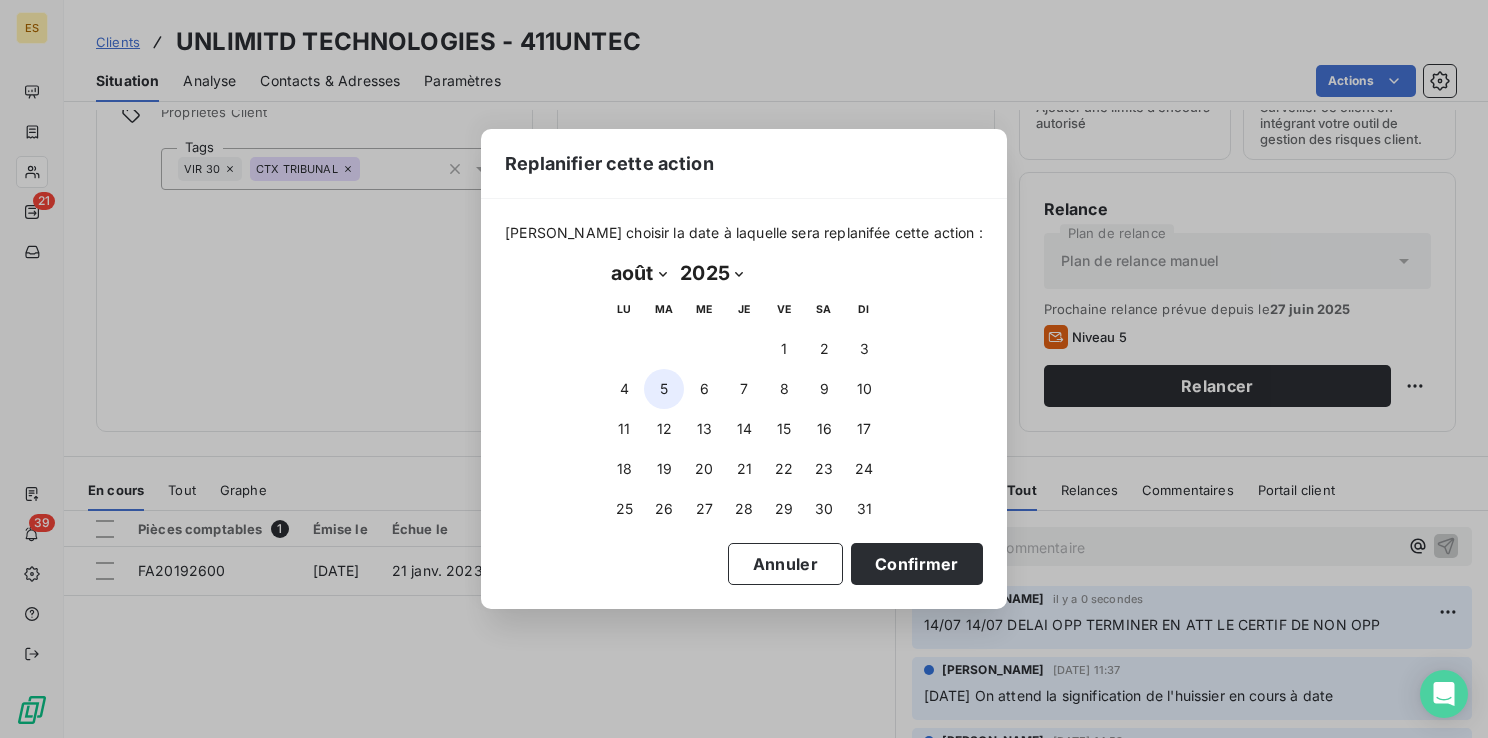 click on "5" at bounding box center [664, 389] 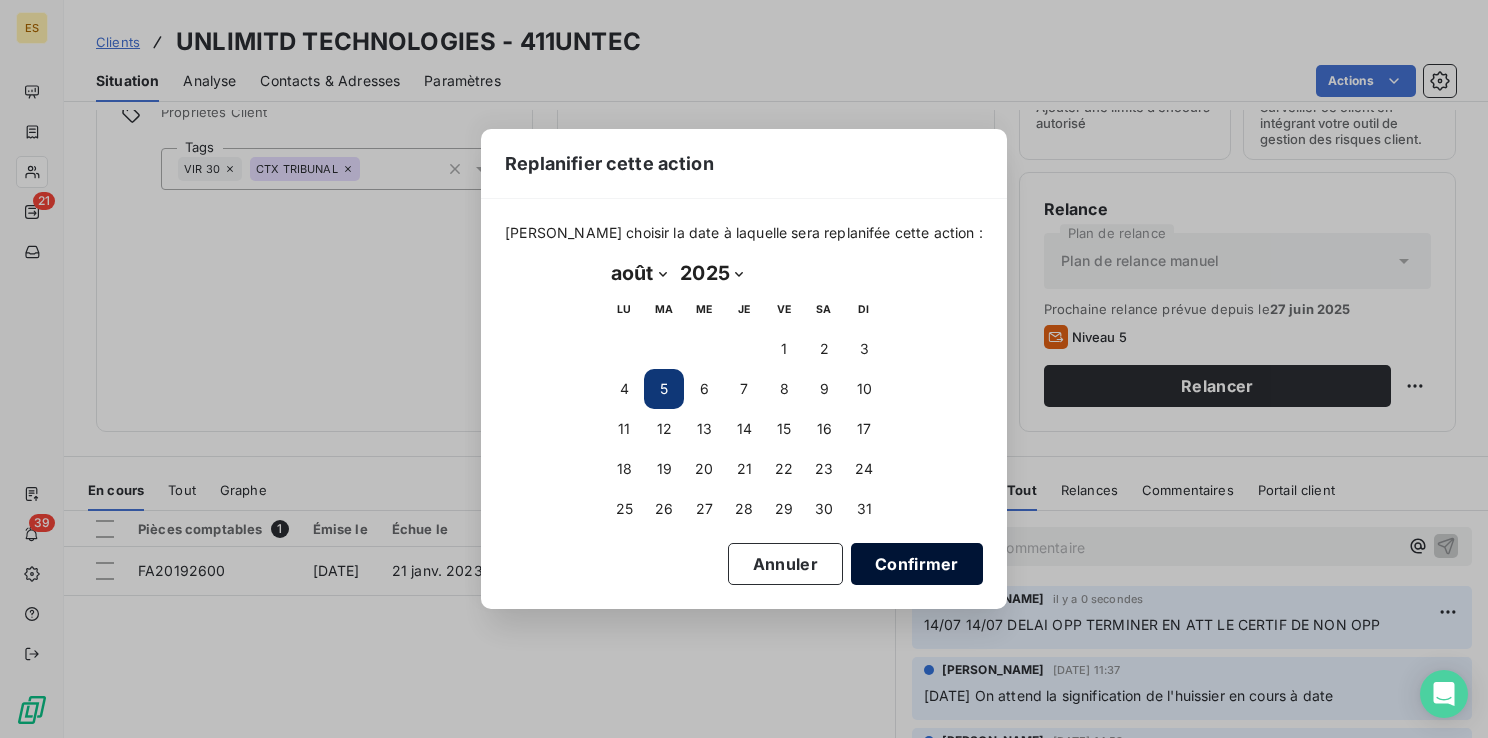 click on "Confirmer" at bounding box center (917, 564) 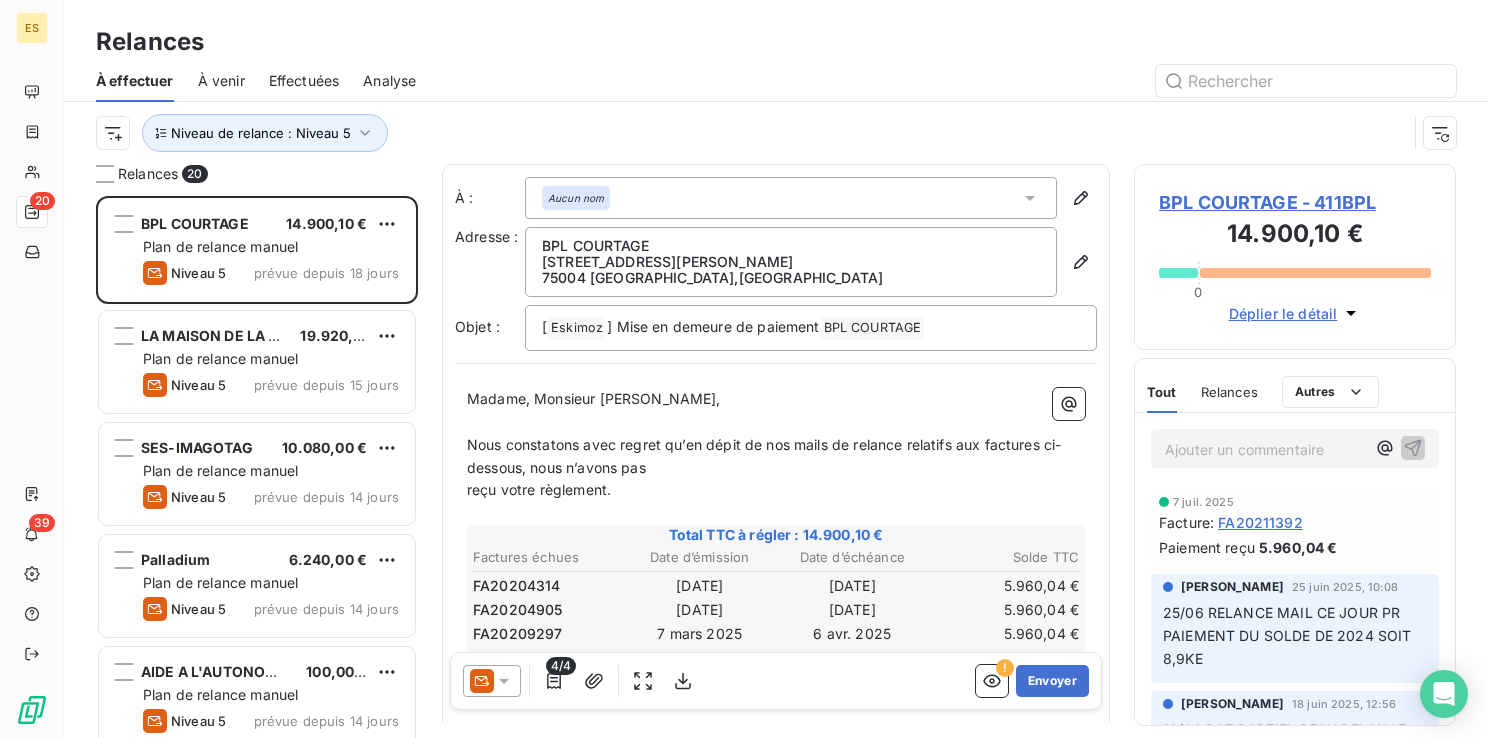 scroll, scrollTop: 16, scrollLeft: 16, axis: both 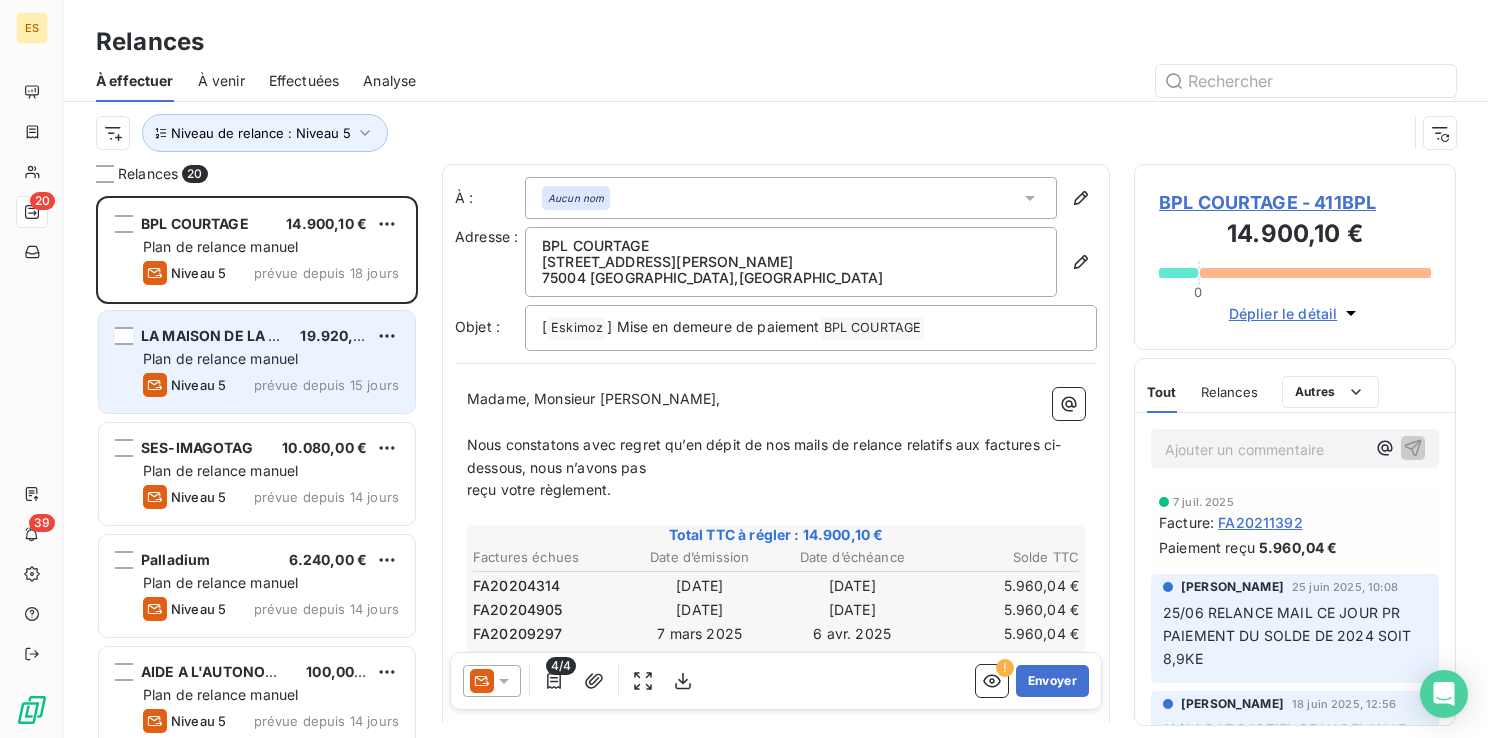 click on "LA MAISON DE LA GRAINE" at bounding box center [232, 335] 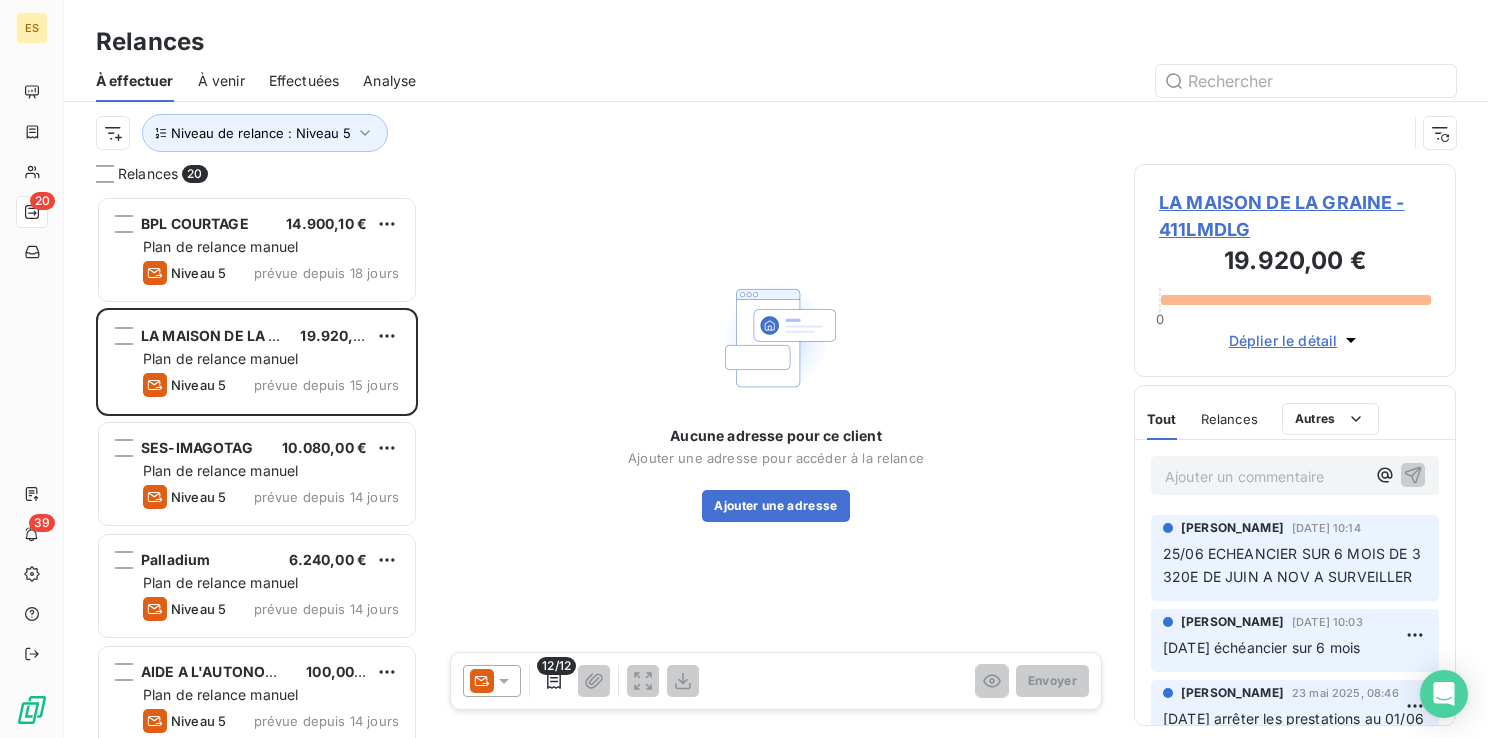 click on "LA MAISON DE LA GRAINE - 411LMDLG" at bounding box center [1295, 216] 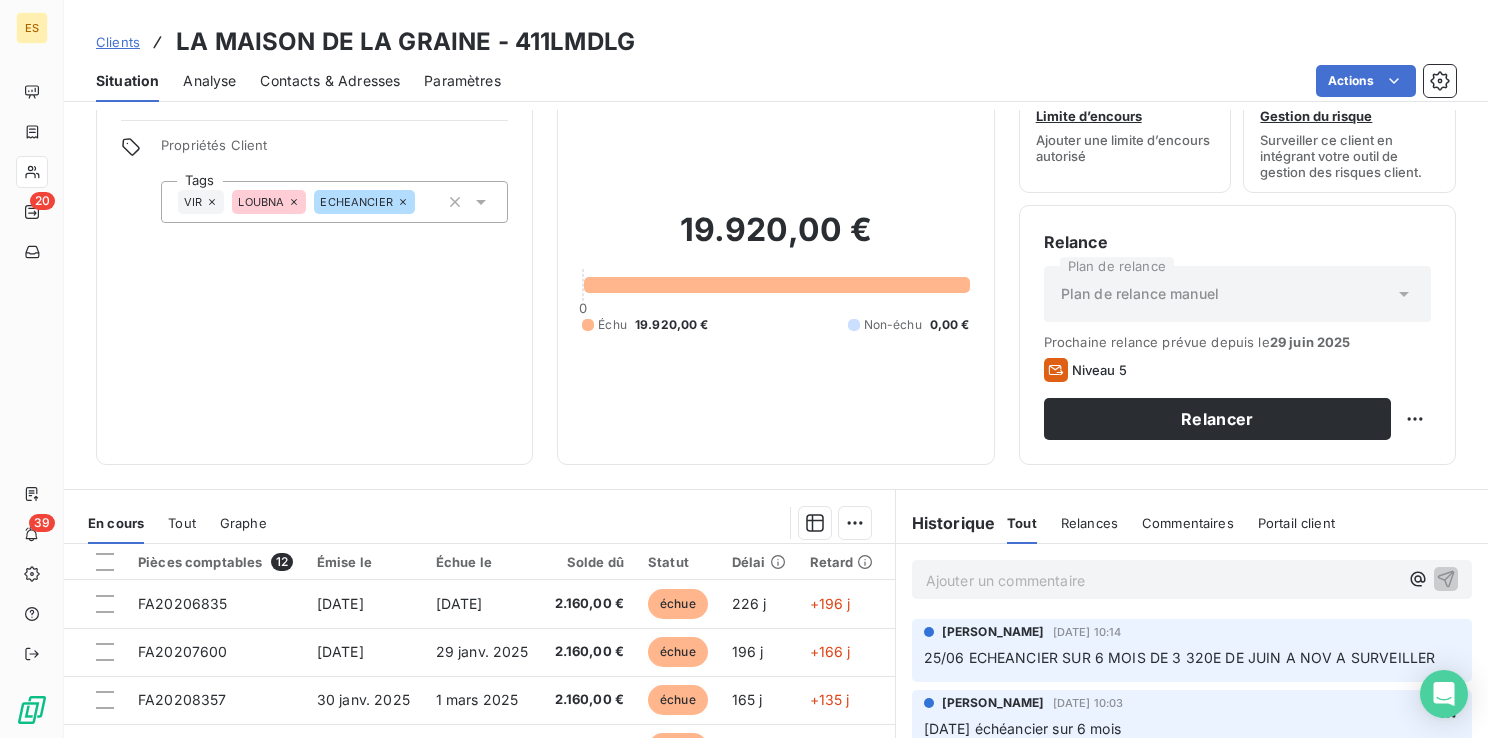 scroll, scrollTop: 100, scrollLeft: 0, axis: vertical 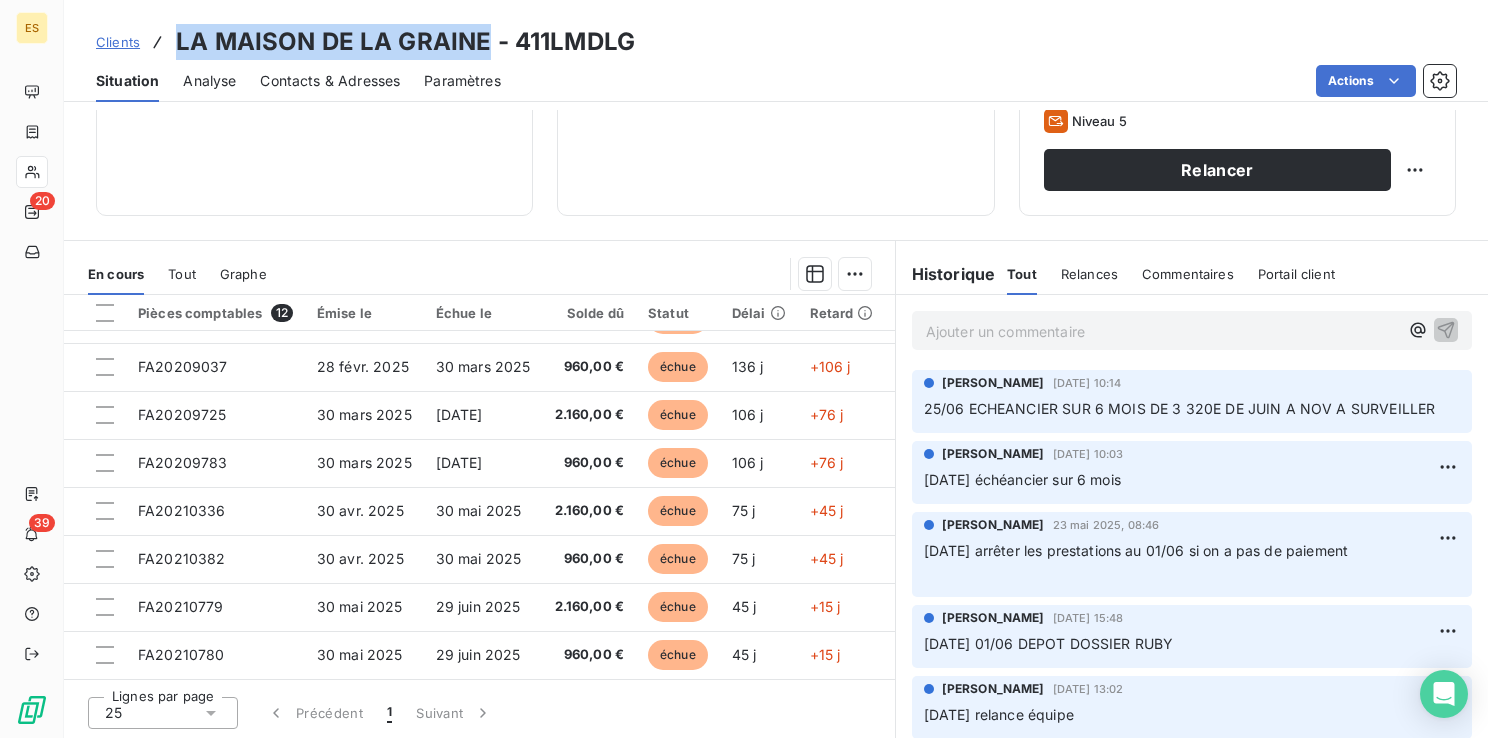 drag, startPoint x: 485, startPoint y: 39, endPoint x: 172, endPoint y: 31, distance: 313.10223 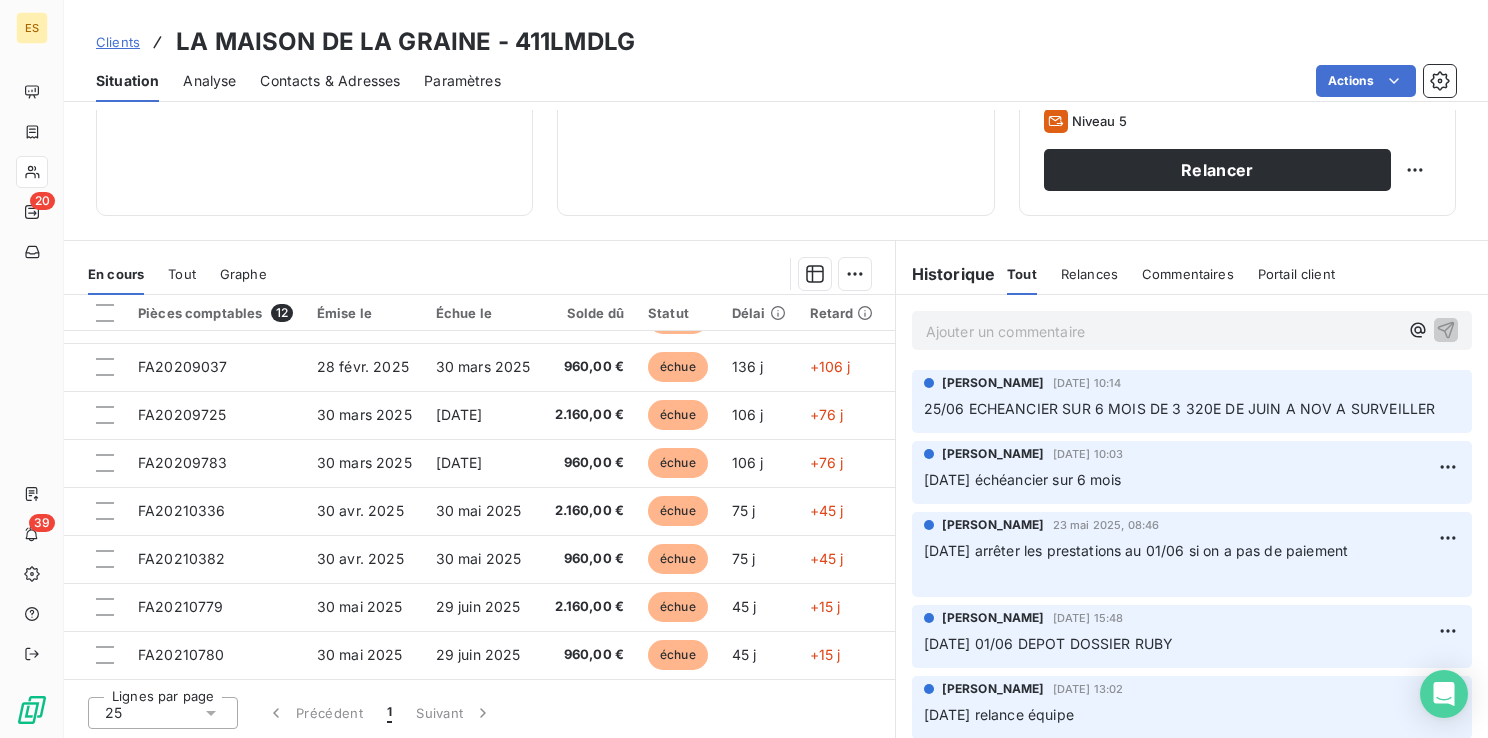 click on "Ajouter un commentaire ﻿" at bounding box center (1162, 331) 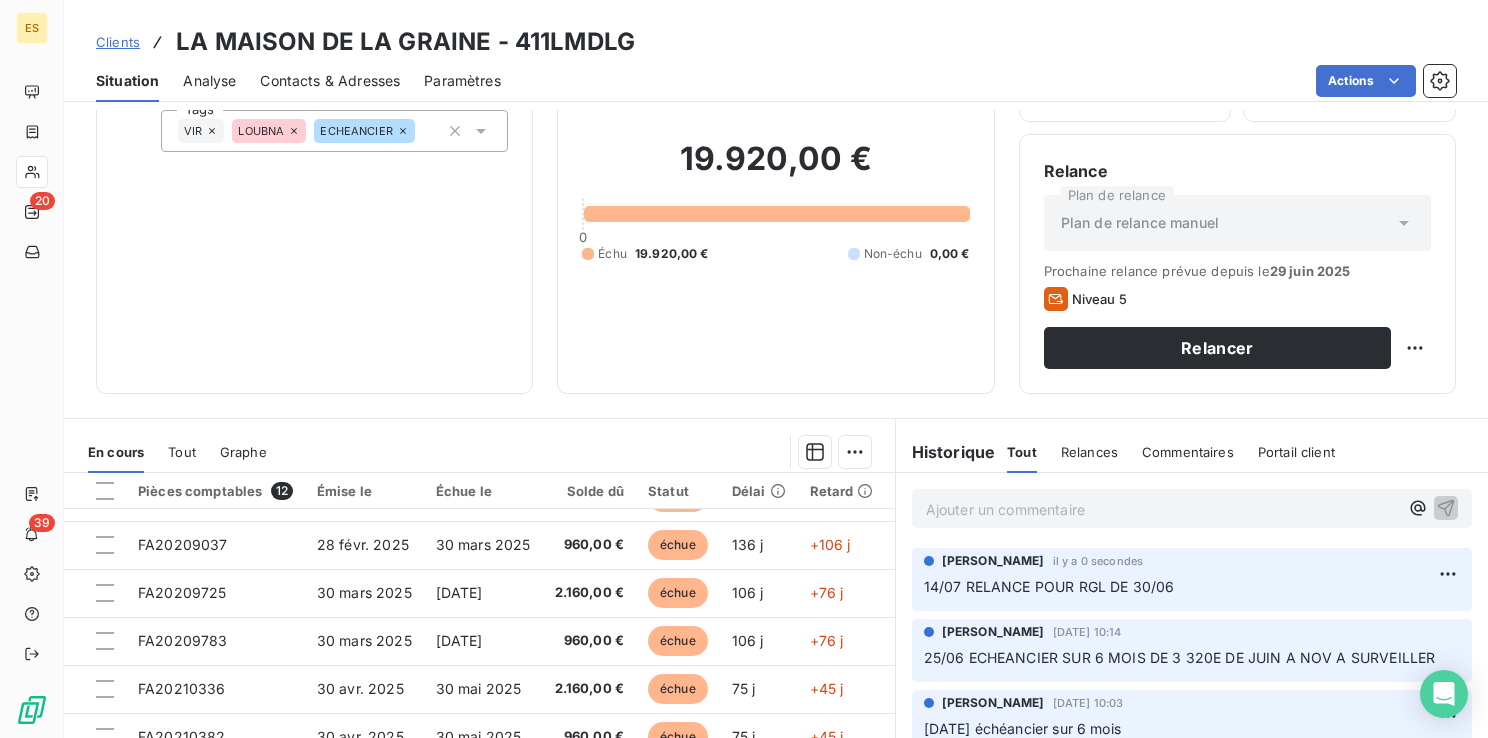 scroll, scrollTop: 0, scrollLeft: 0, axis: both 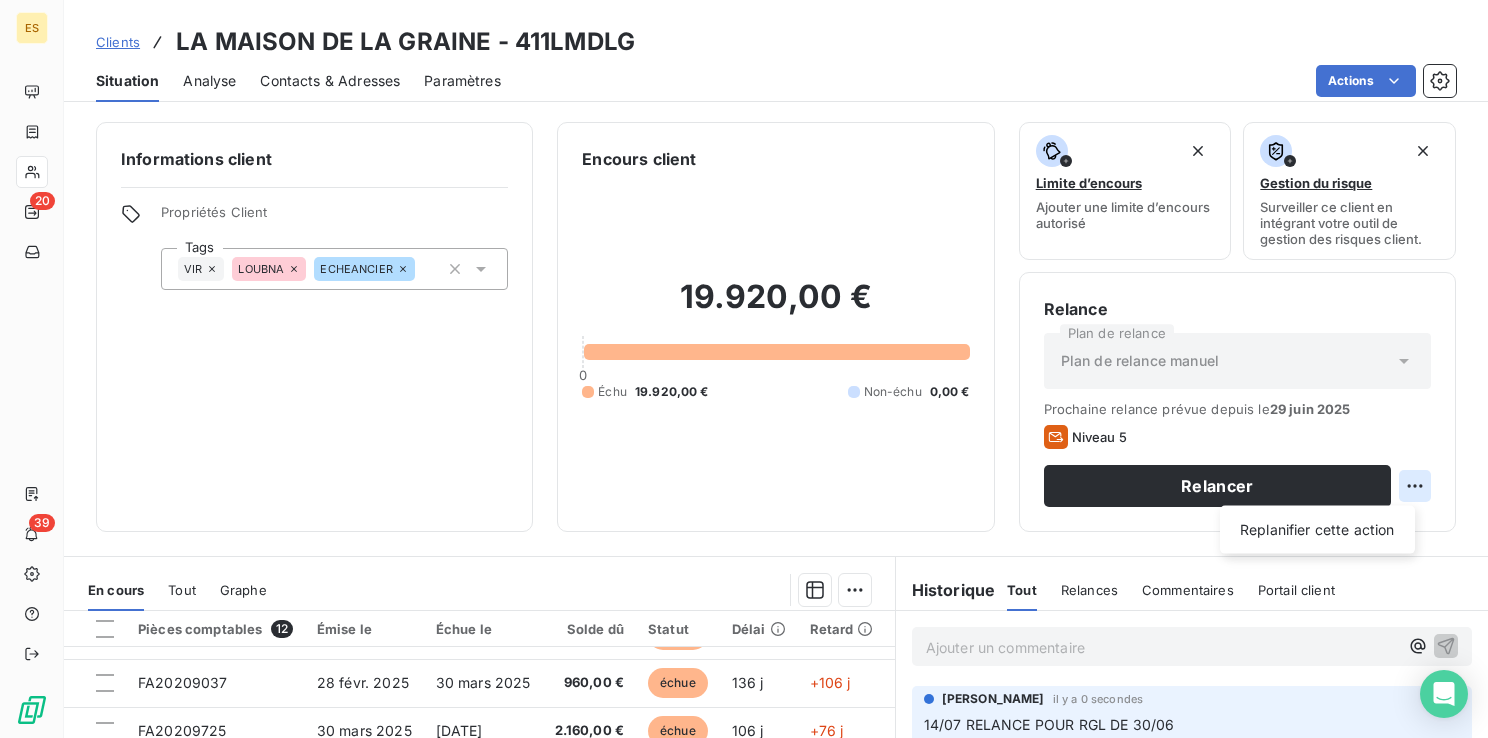 click on "ES 20 39 Clients LA MAISON DE LA GRAINE - 411LMDLG Situation Analyse Contacts & Adresses Paramètres Actions Informations client Propriétés Client Tags VIR LOUBNA ECHEANCIER Encours client   19.920,00 € 0 Échu 19.920,00 € Non-échu 0,00 €     Limite d’encours Ajouter une limite d’encours autorisé Gestion du risque Surveiller ce client en intégrant votre outil de gestion des risques client. Relance Plan de relance Plan de relance [PERSON_NAME] relance prévue depuis le  [DATE] Niveau 5 Relancer Replanifier cette action En cours Tout Graphe Pièces comptables 12 Émise le Échue le Solde dû Statut Délai   Retard   Tag relance   FA20206835 [DATE] [DATE] 2.160,00 € échue 226 j +196 j FA20207600 [DATE] [DATE] 2.160,00 € échue 196 j +166 j FA20208357 [DATE] [DATE] 2.160,00 € échue 165 j +135 j FA20208512 [DATE] [DATE] 960,00 € échue 164 j +134 j FA20208948 [DATE] [DATE] 2.160,00 € échue" at bounding box center [744, 369] 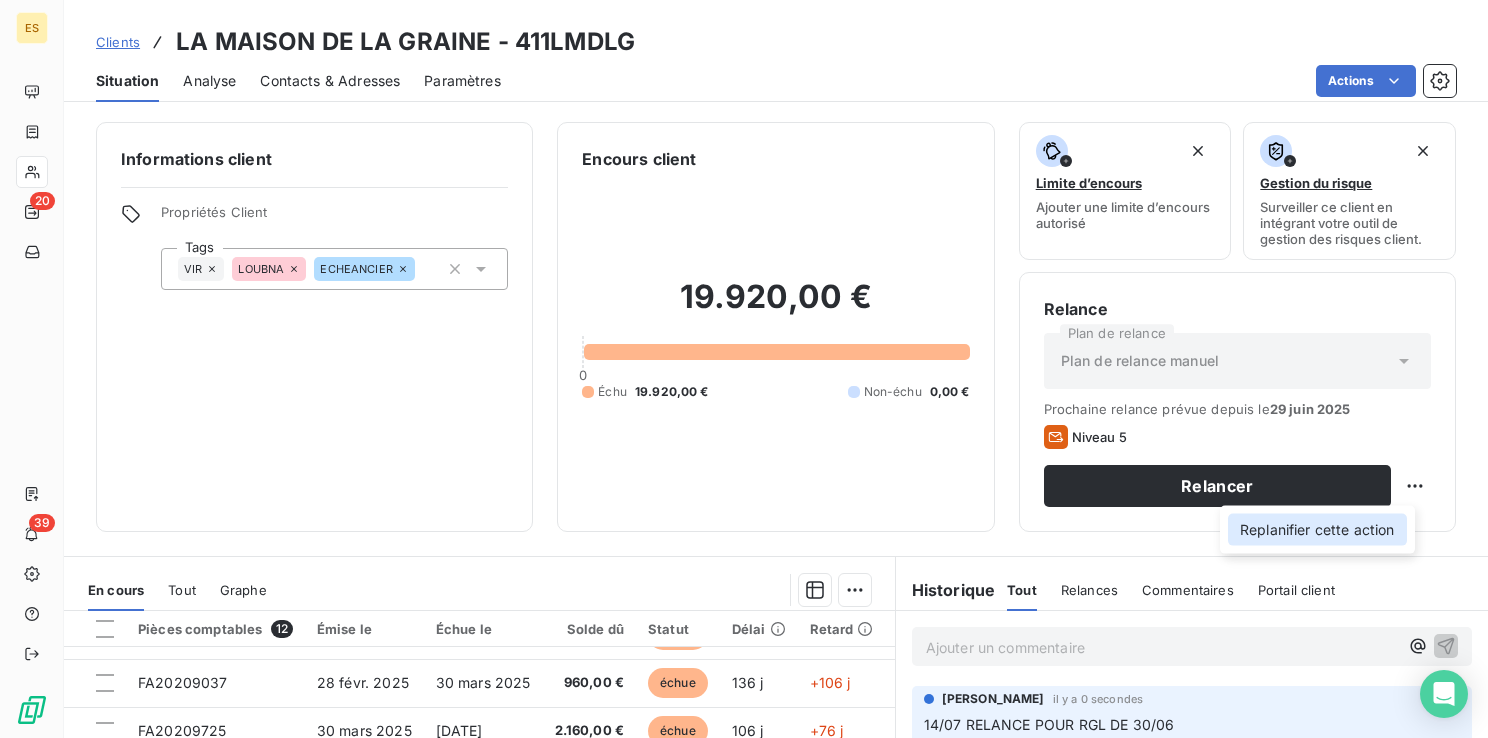 click on "Replanifier cette action" at bounding box center [1317, 530] 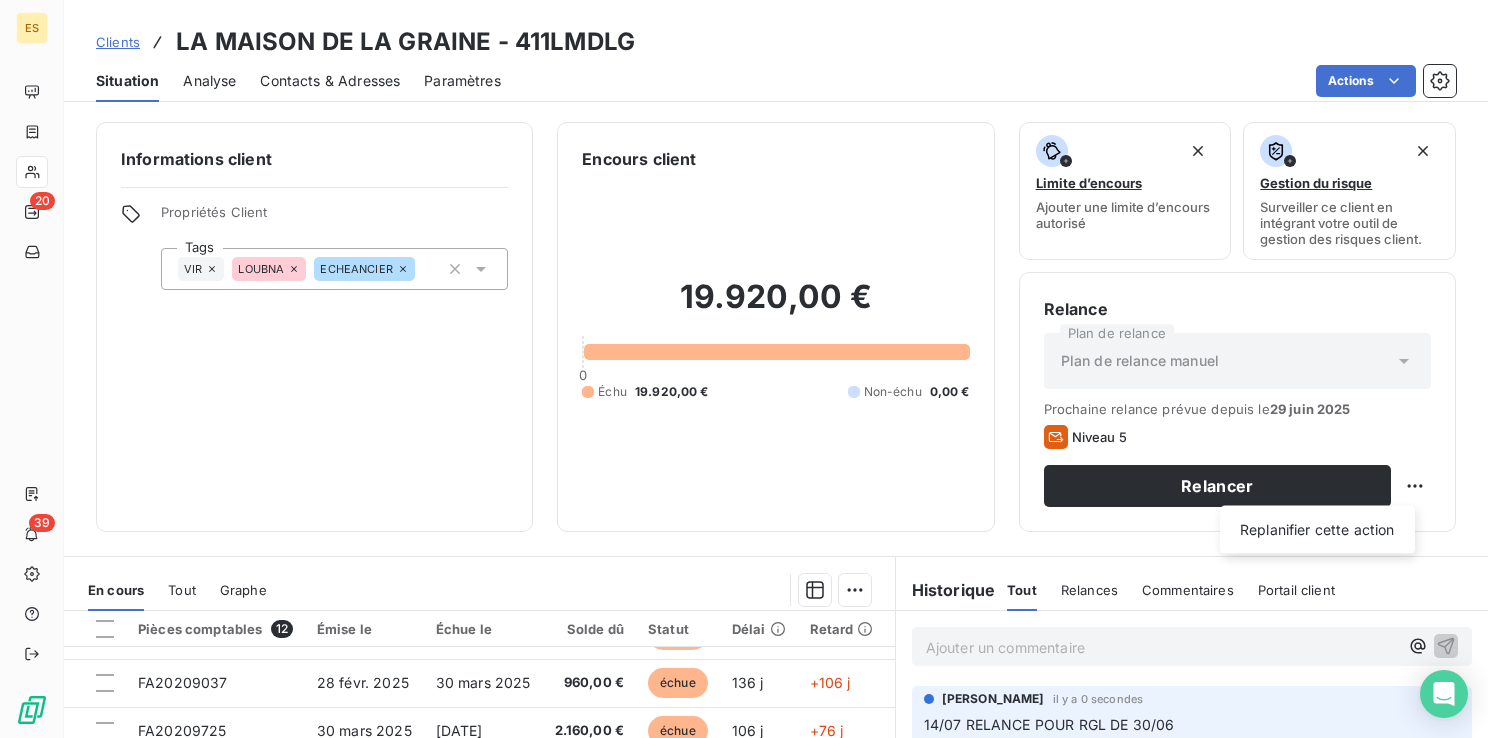 select on "6" 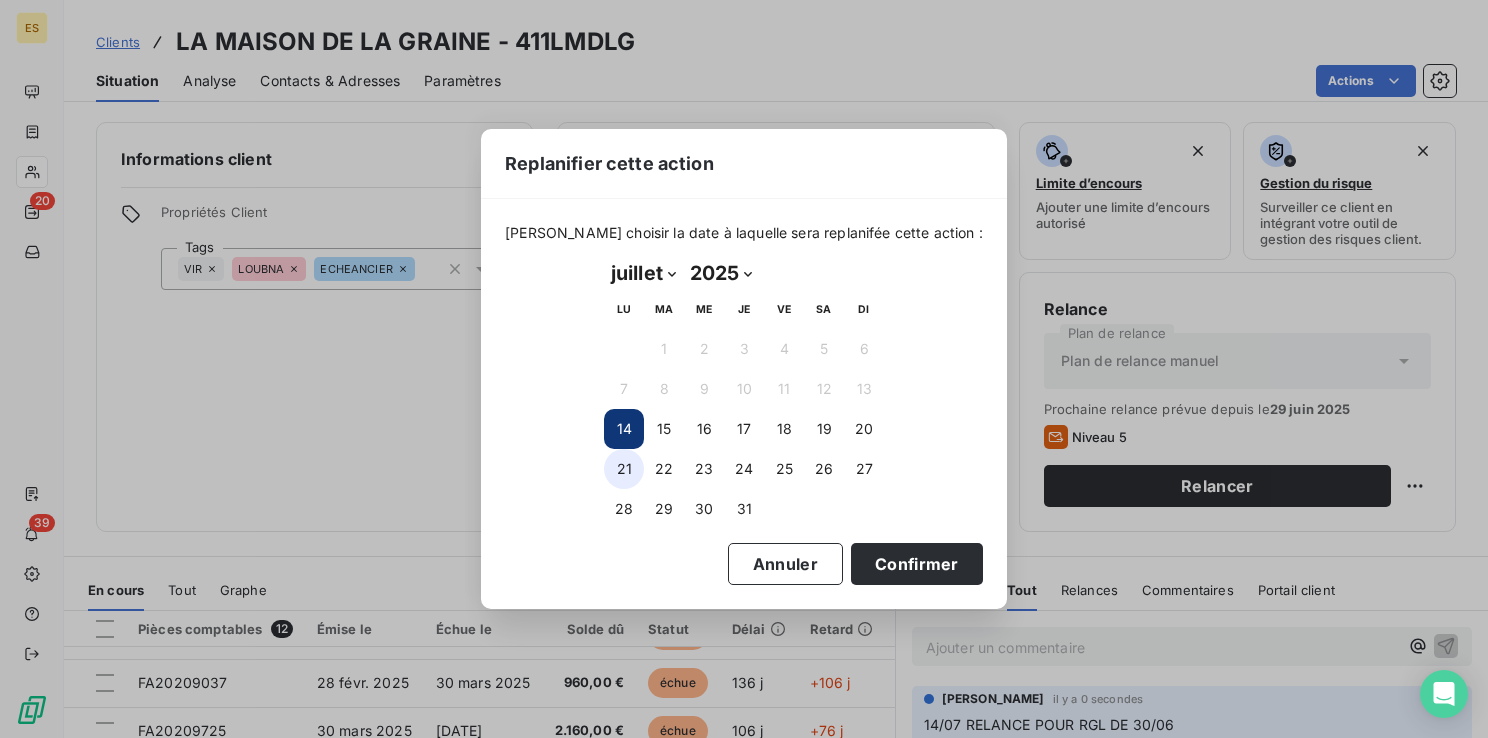 click on "21" at bounding box center (624, 469) 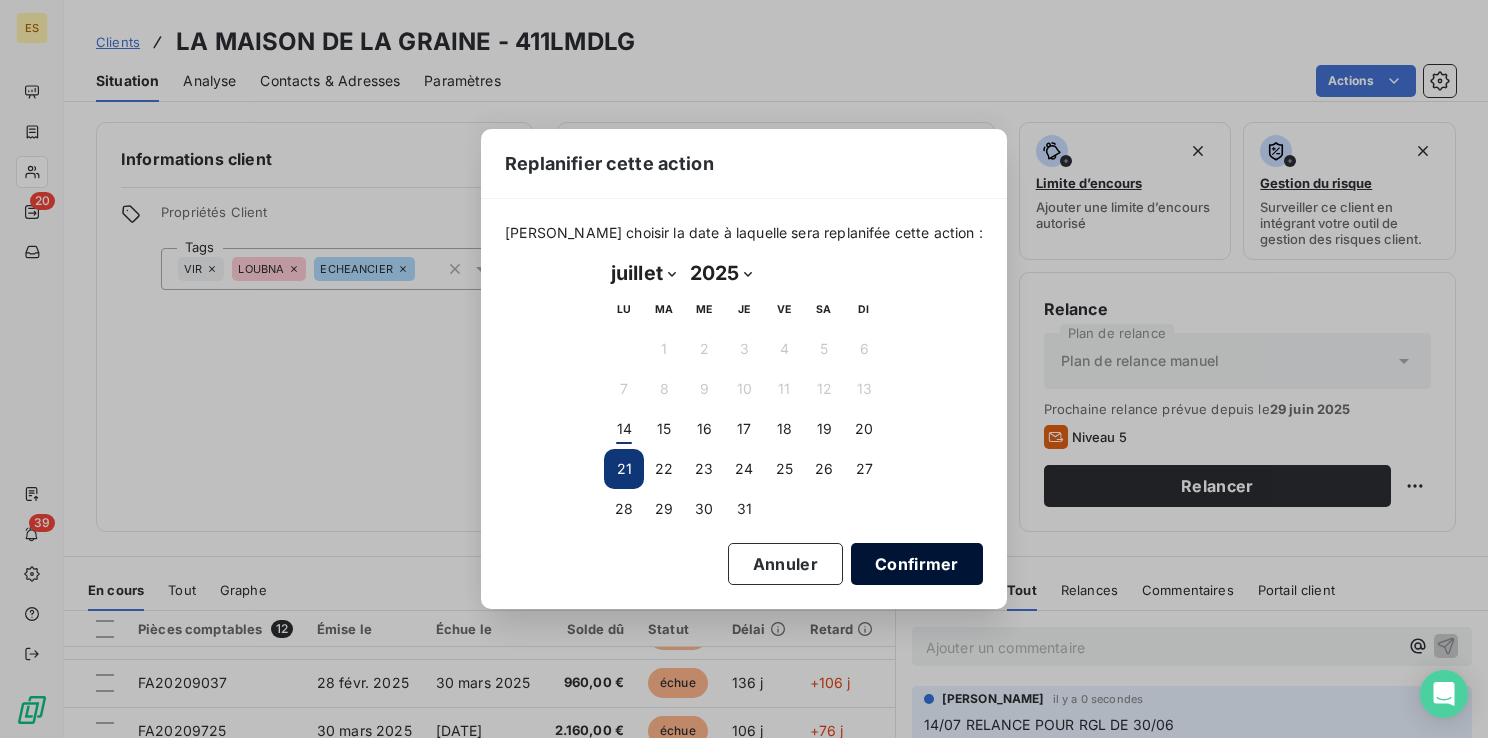 click on "Confirmer" at bounding box center [917, 564] 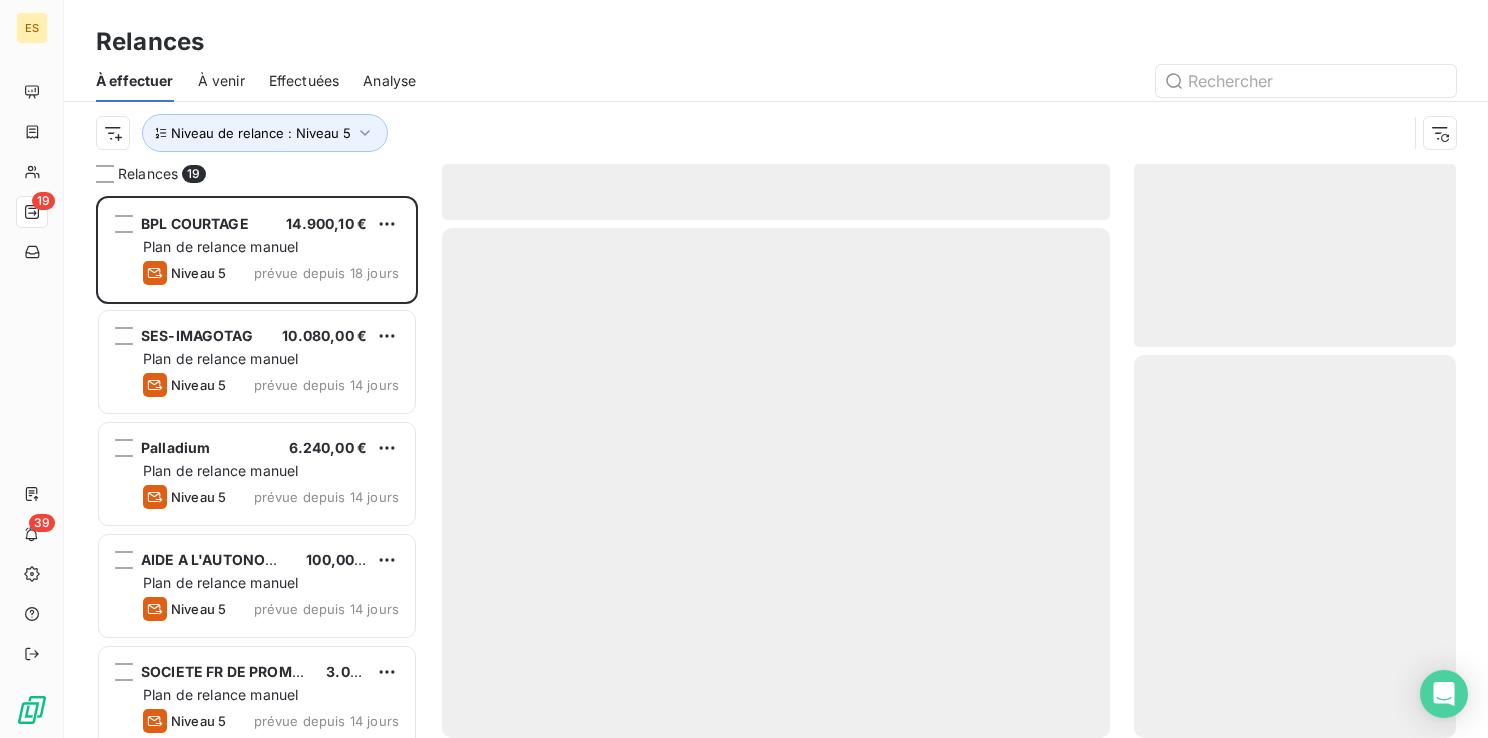 scroll, scrollTop: 16, scrollLeft: 16, axis: both 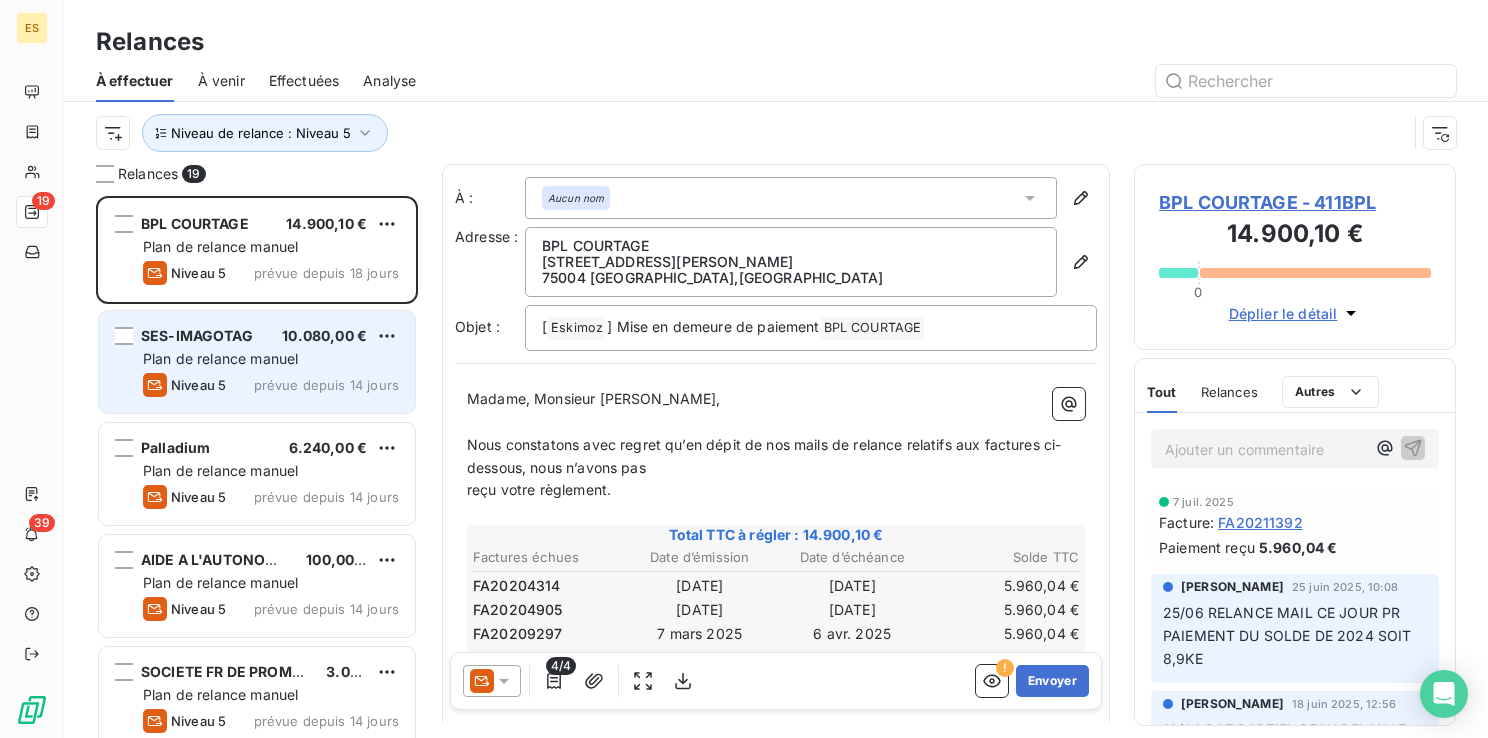 click on "SES-IMAGOTAG" at bounding box center [197, 335] 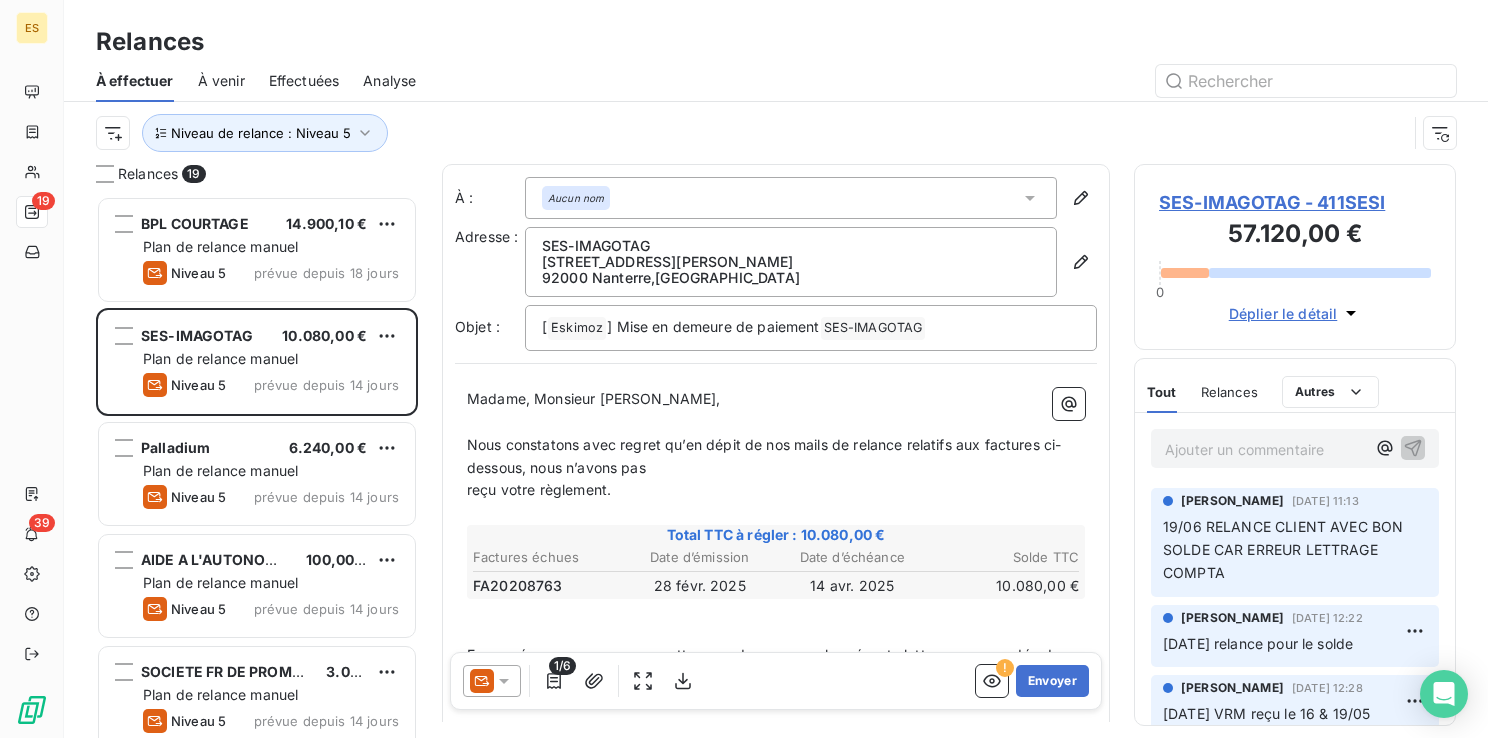 click on "SES-IMAGOTAG - 411SESI" at bounding box center [1295, 202] 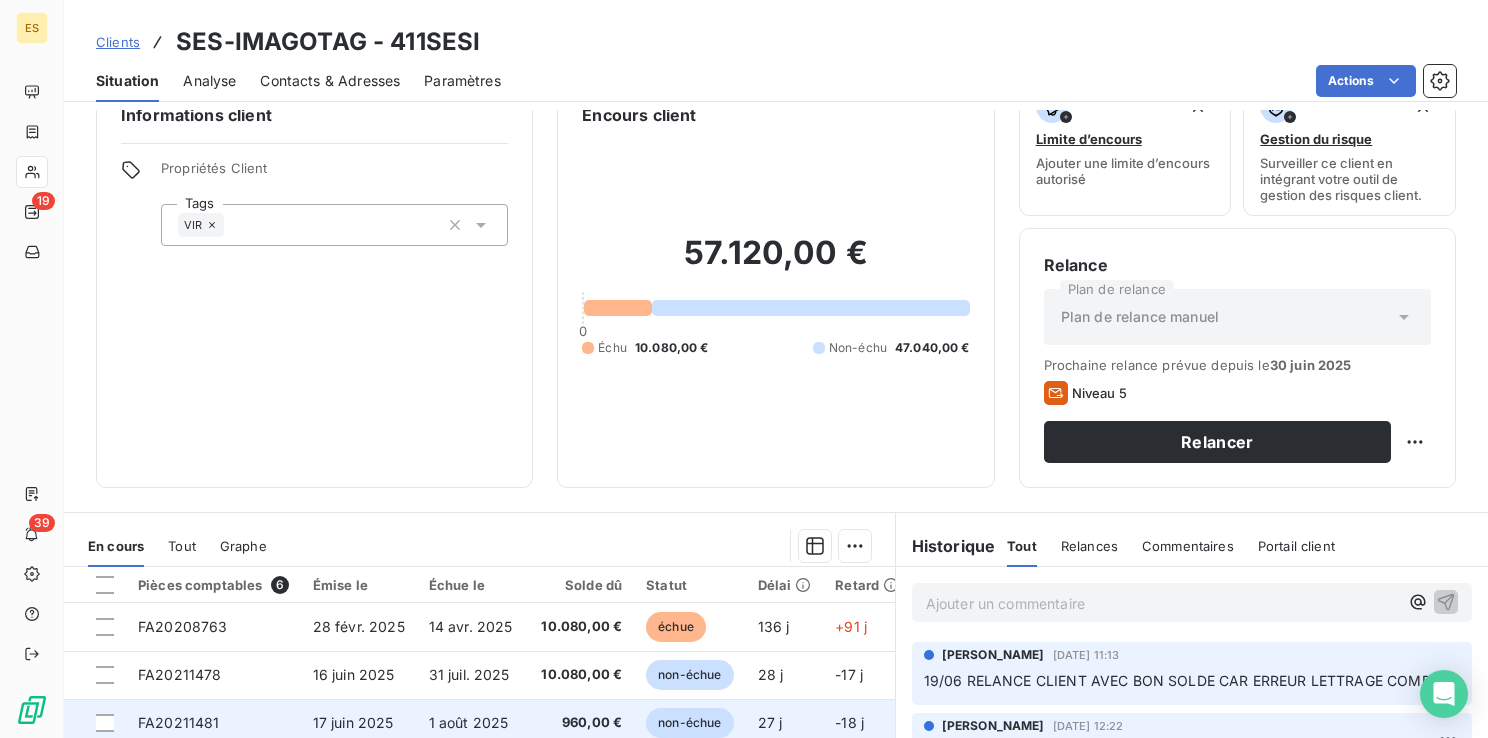 scroll, scrollTop: 0, scrollLeft: 0, axis: both 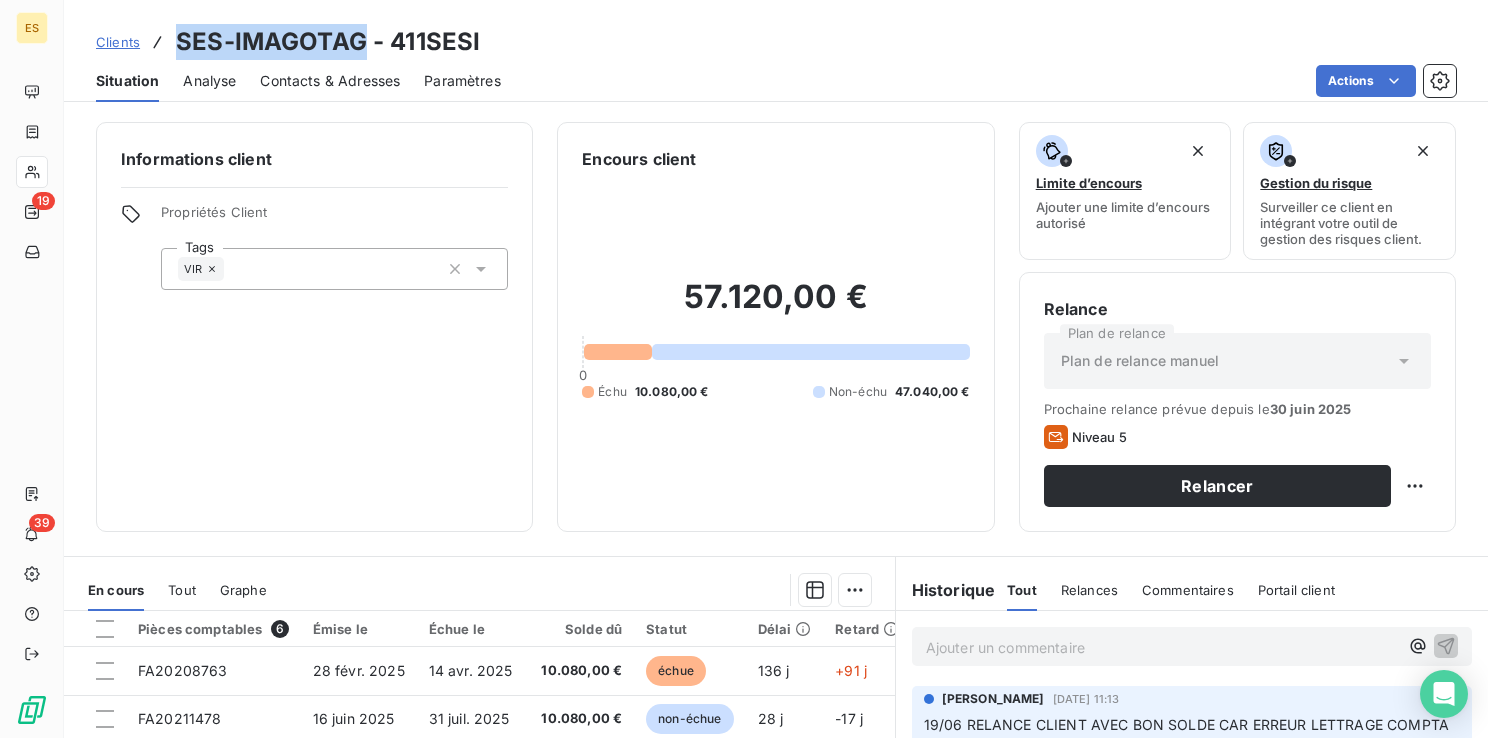 drag, startPoint x: 366, startPoint y: 40, endPoint x: 162, endPoint y: 38, distance: 204.0098 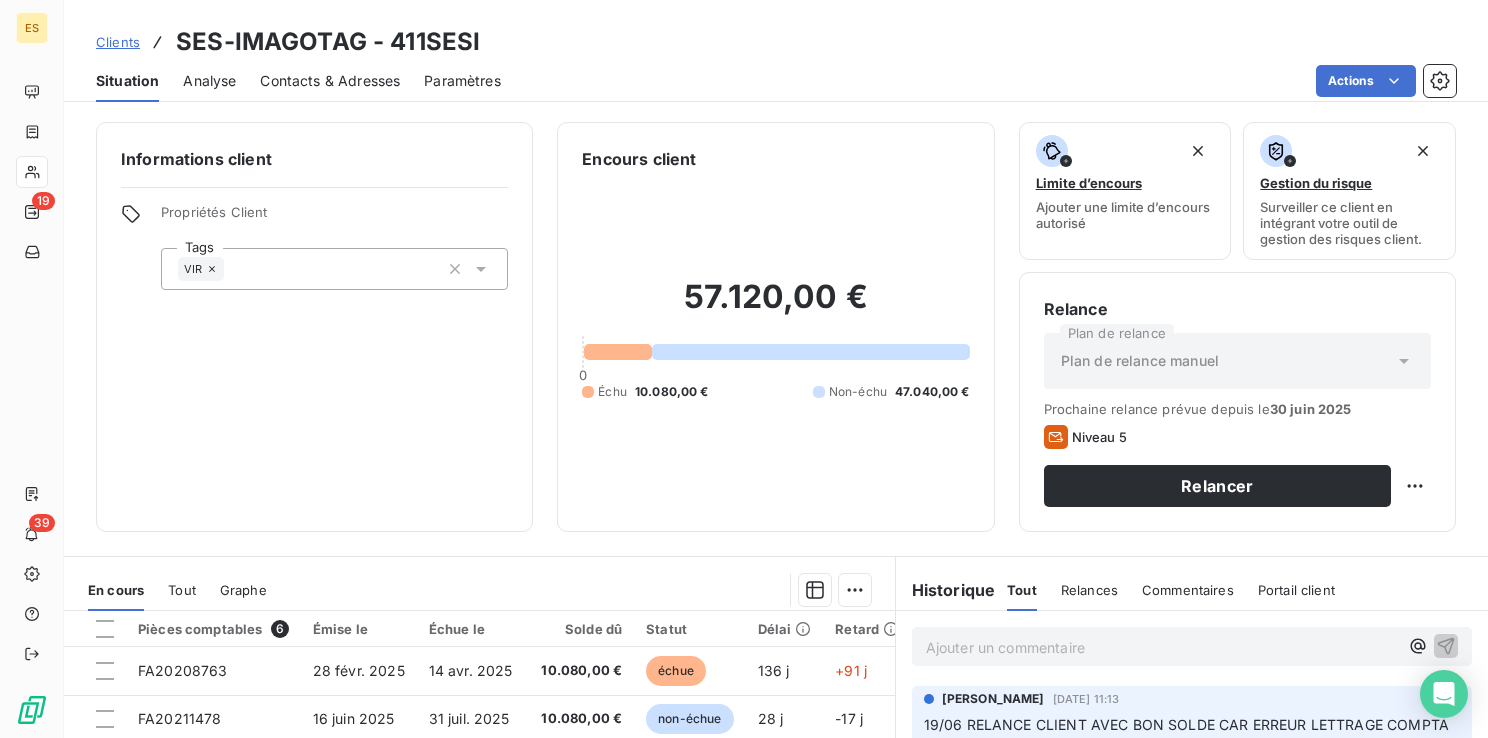 click on "Ajouter un commentaire ﻿" at bounding box center [1162, 647] 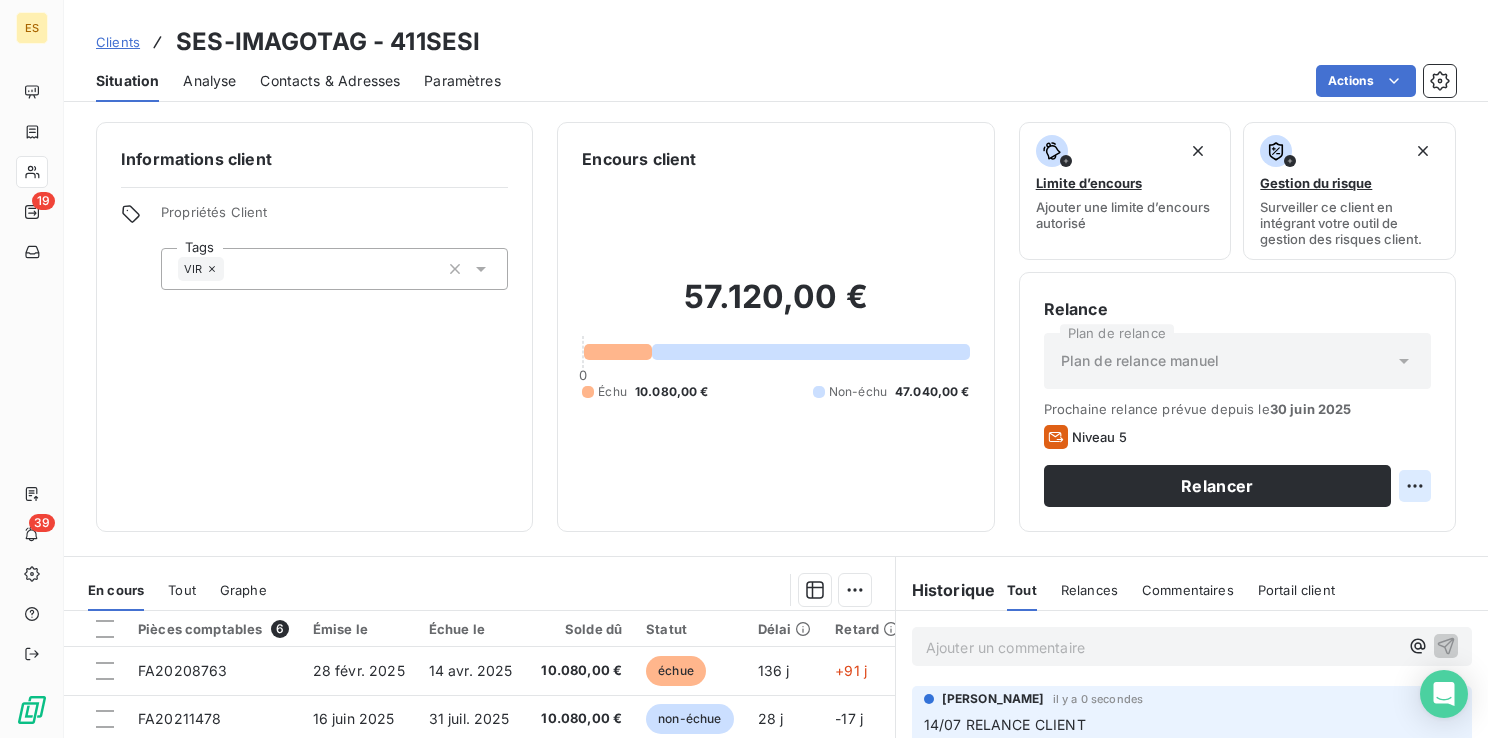 click on "ES 19 39 Clients SES-IMAGOTAG - 411SESI Situation Analyse Contacts & Adresses Paramètres Actions Informations client Propriétés Client Tags VIR Encours client   57.120,00 € 0 Échu 10.080,00 € Non-échu 47.040,00 €     Limite d’encours Ajouter une limite d’encours autorisé Gestion du risque Surveiller ce client en intégrant votre outil de gestion des risques client. Relance Plan de relance Plan de relance [PERSON_NAME] relance prévue depuis le  [DATE] Niveau 5 Relancer En cours Tout Graphe Pièces comptables 6 Émise le Échue le Solde dû Statut Délai   Retard   Tag relance   FA20208763 [DATE][STREET_ADDRESS][DATE] 10.080,00 € échue 136 j +91 j FA20211478 [DATE] [DATE] 10.080,00 € non-échue 28 j -17 j FA20211481 [DATE] [DATE] 960,00 € non-échue 27 j -18 j FA20211547 [DATE] [DATE] 27.360,00 € non-échue 14 j -31 j FA20211549 [DATE] [DATE] 7.680,00 € non-échue 14 j -31 j FA20212116 [DATE] 1" at bounding box center [744, 369] 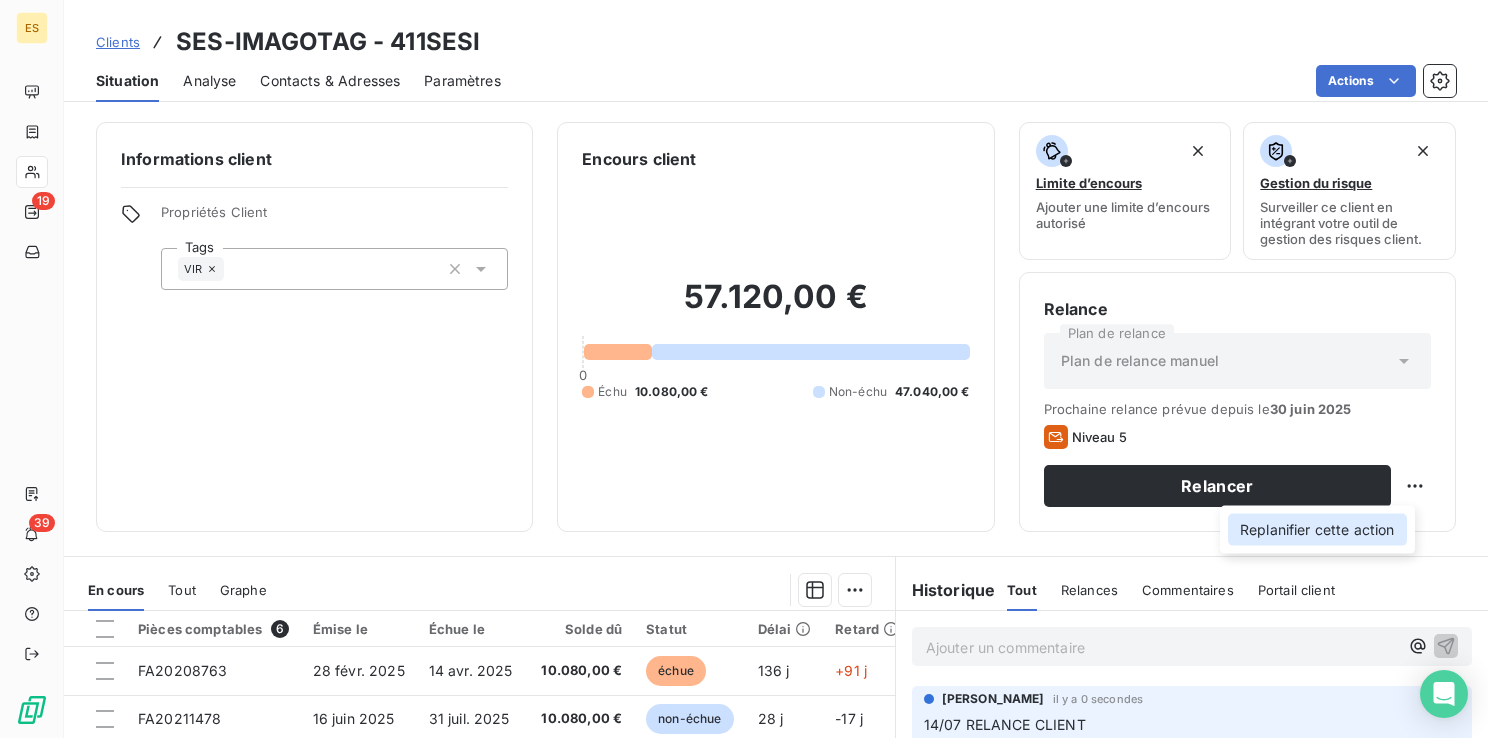 click on "Replanifier cette action" at bounding box center [1317, 530] 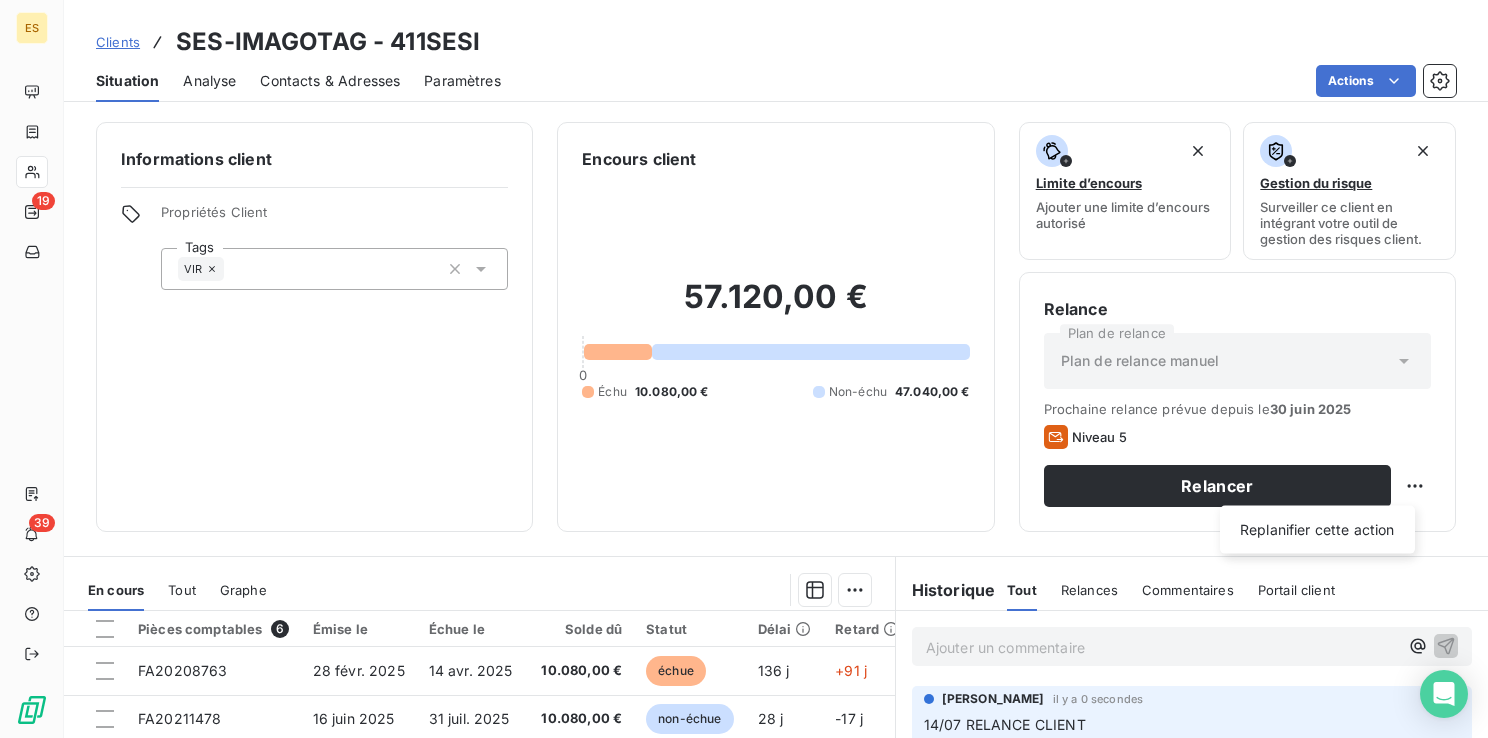 select on "6" 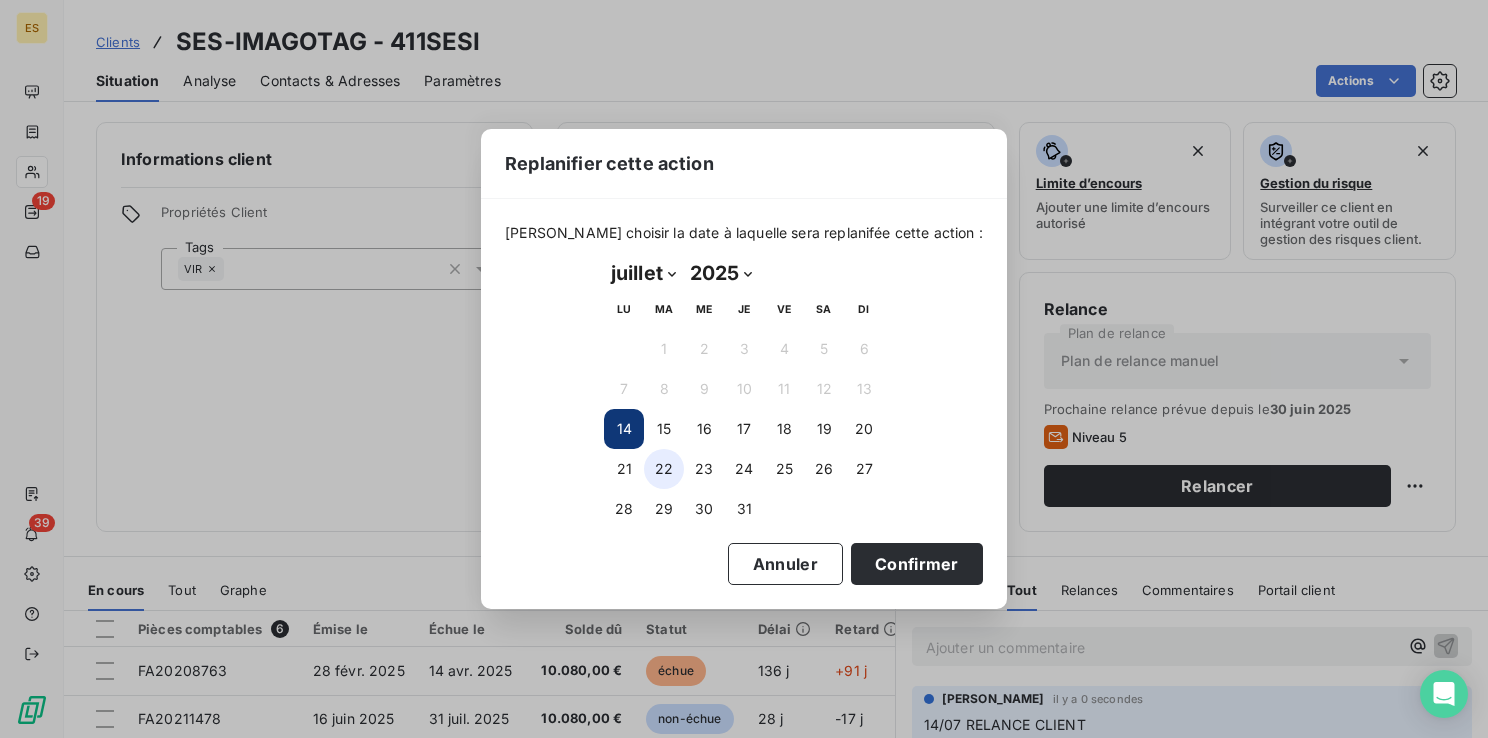 click on "22" at bounding box center (664, 469) 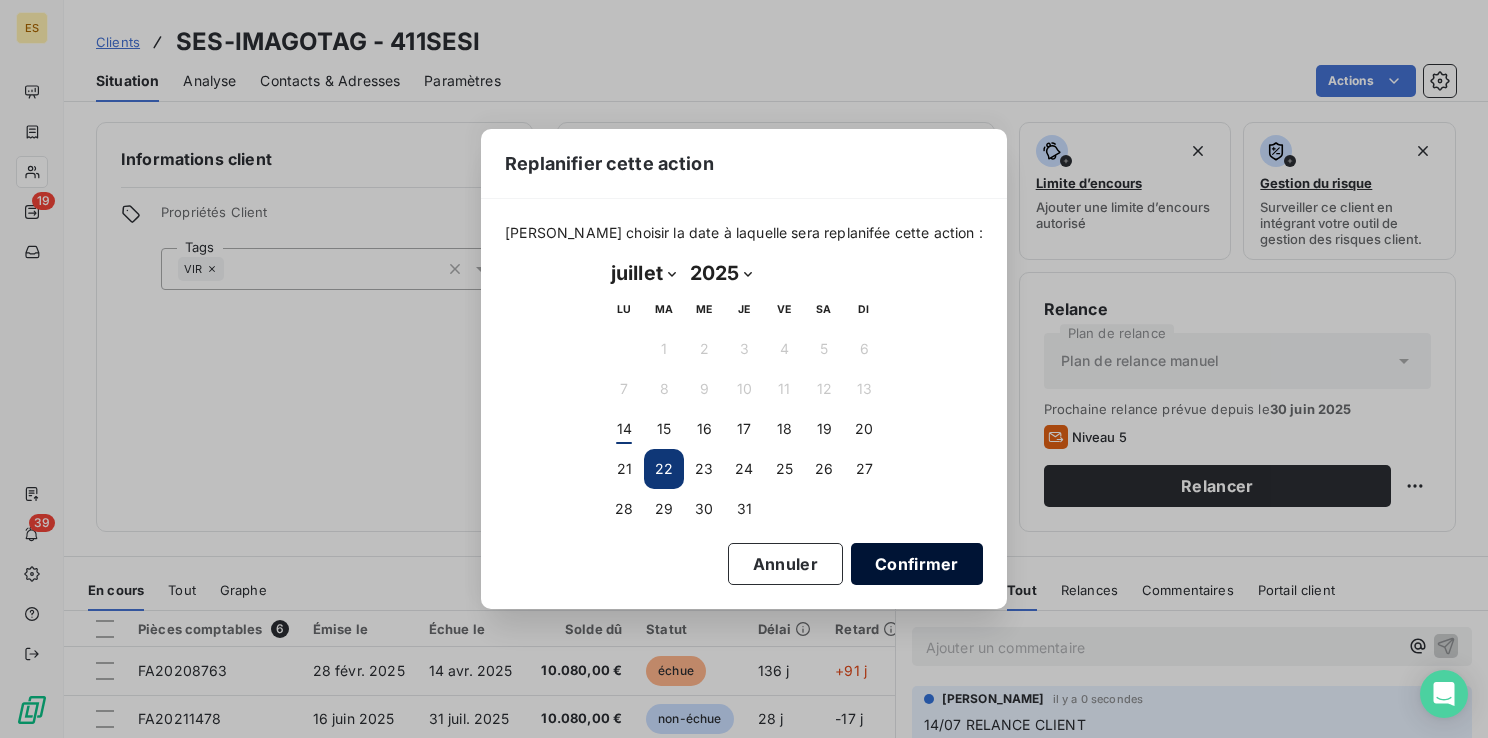 click on "Confirmer" at bounding box center (917, 564) 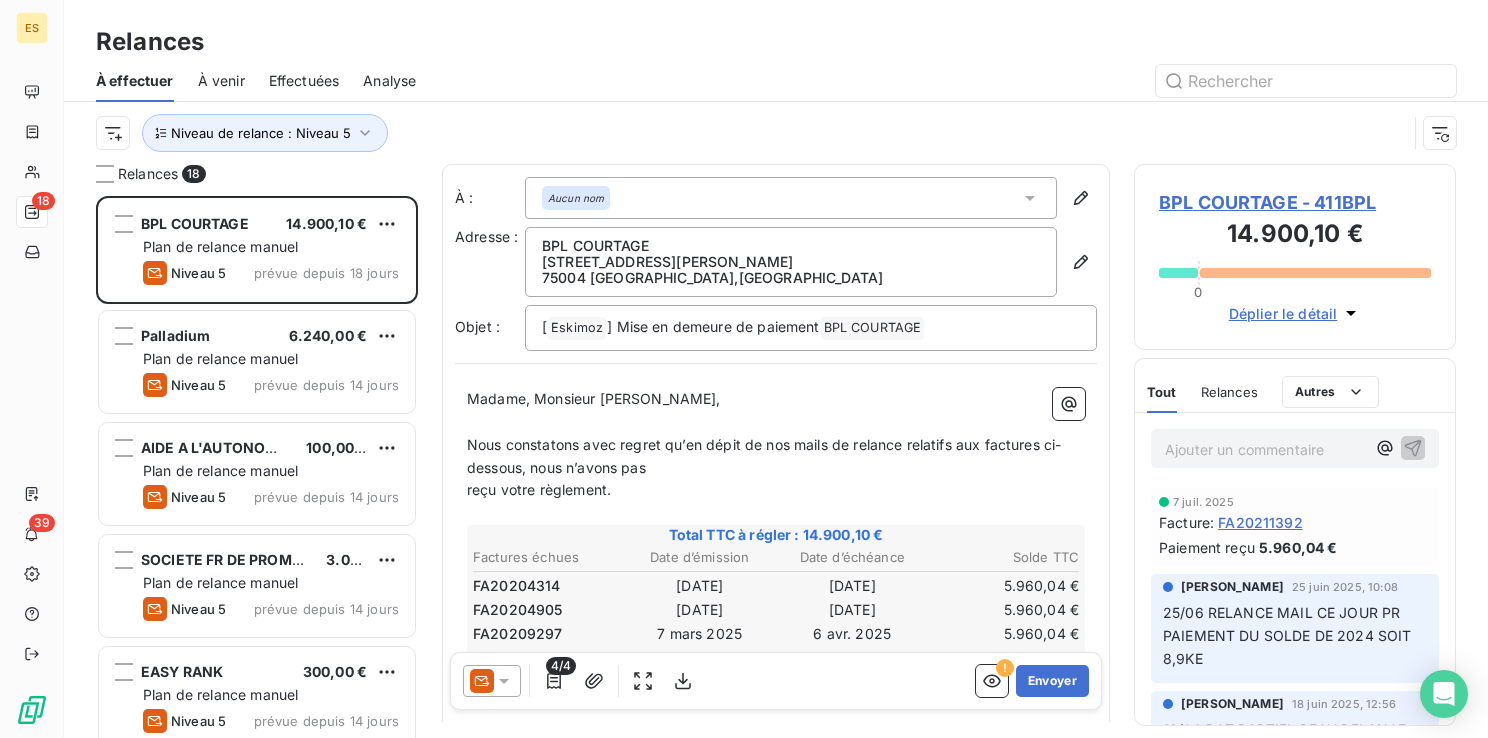 scroll, scrollTop: 16, scrollLeft: 16, axis: both 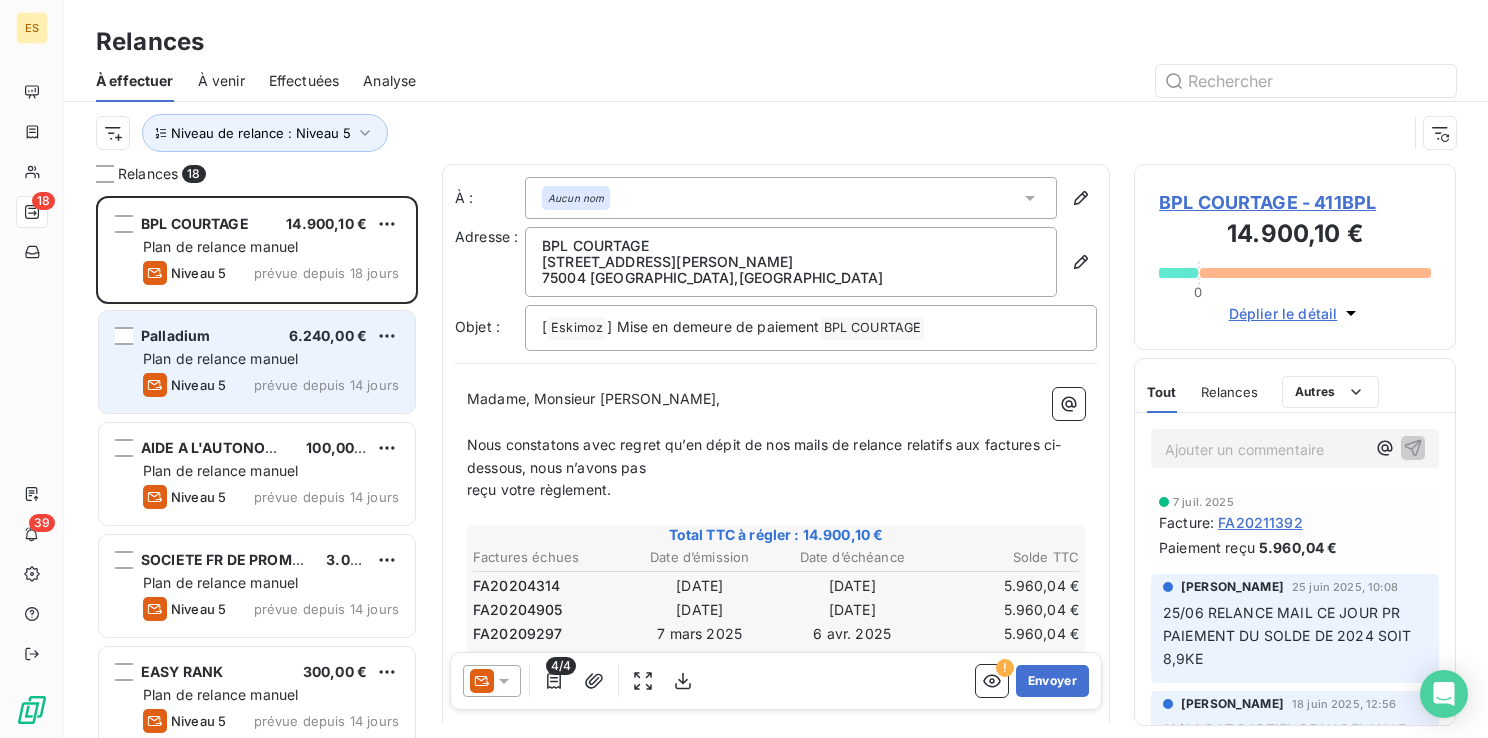 click on "Palladium 6.240,00 €" at bounding box center (271, 336) 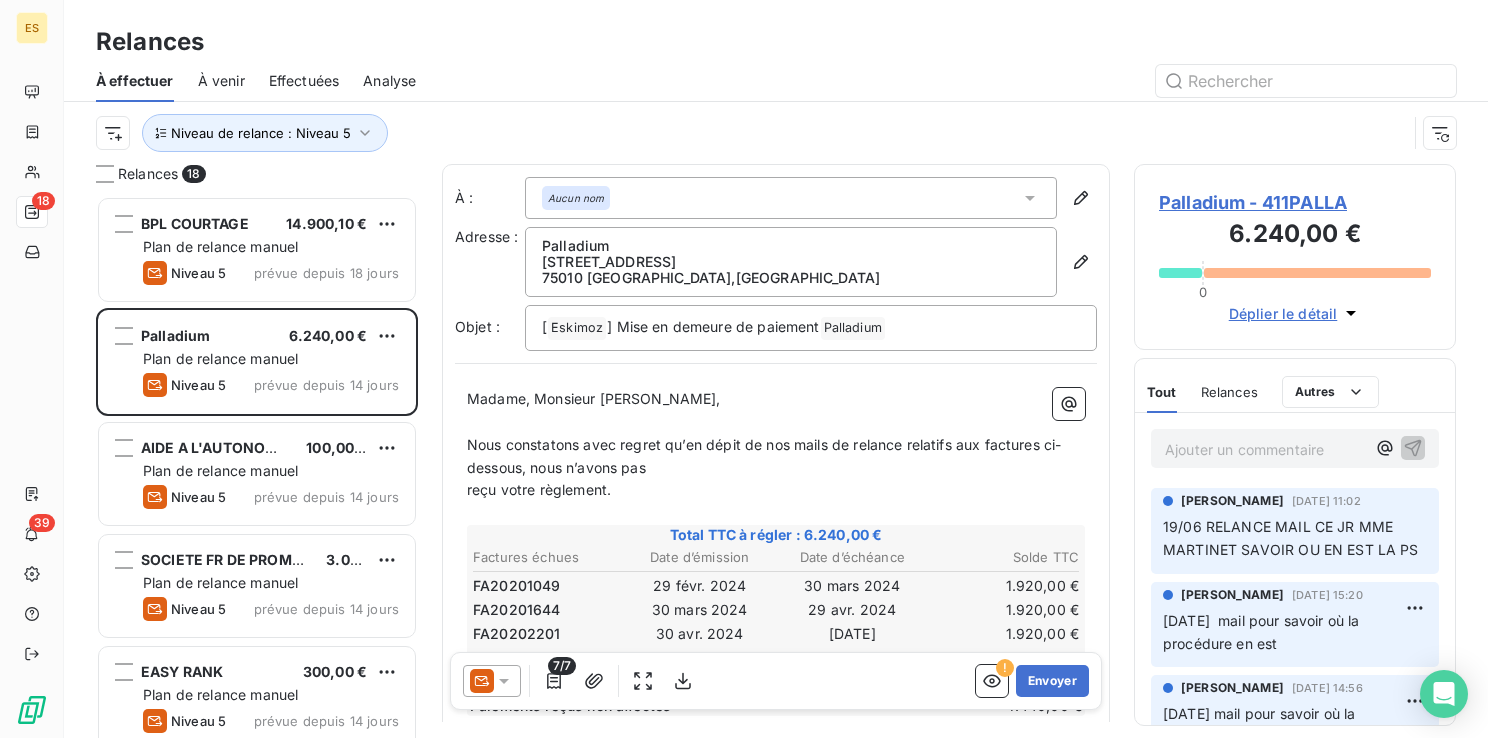 click on "Palladium - 411PALLA" at bounding box center [1295, 202] 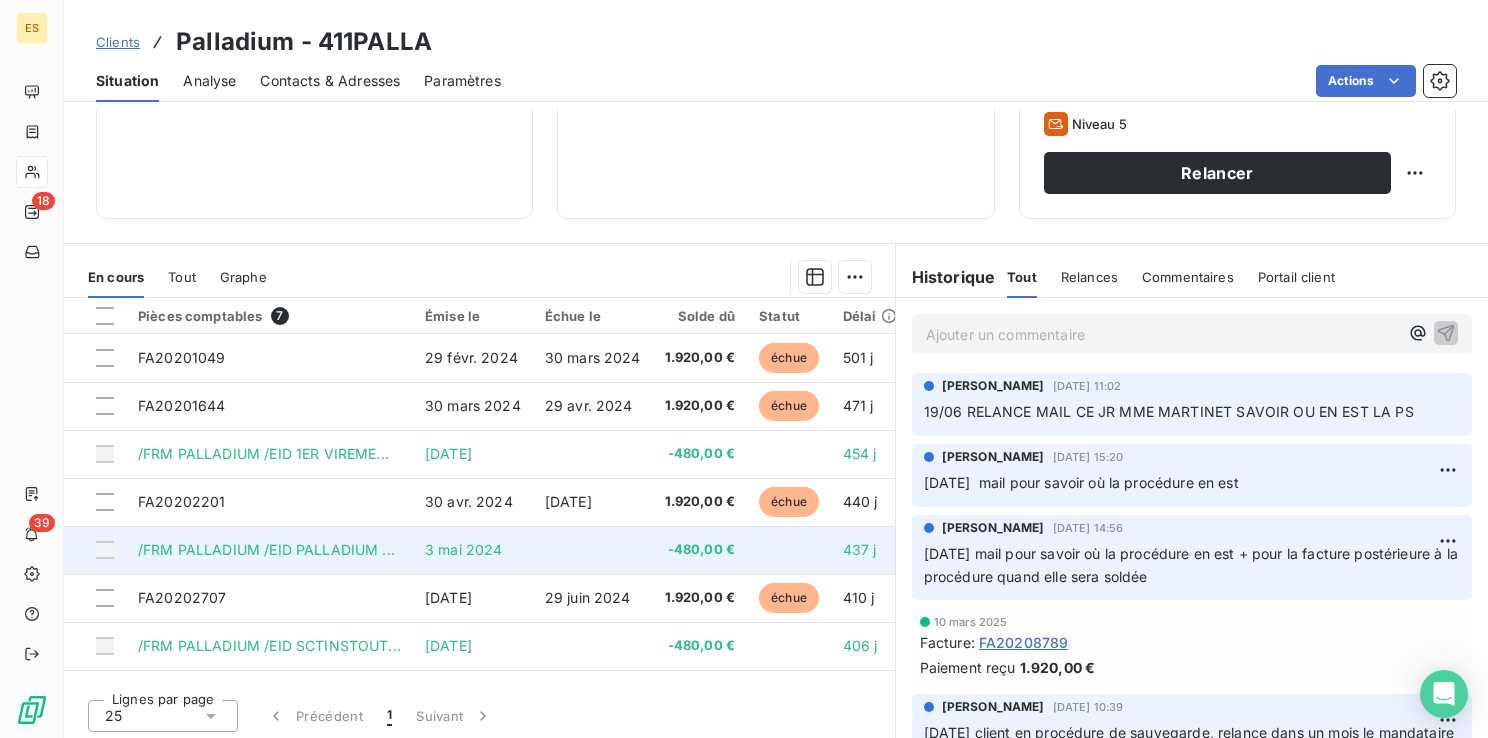 scroll, scrollTop: 316, scrollLeft: 0, axis: vertical 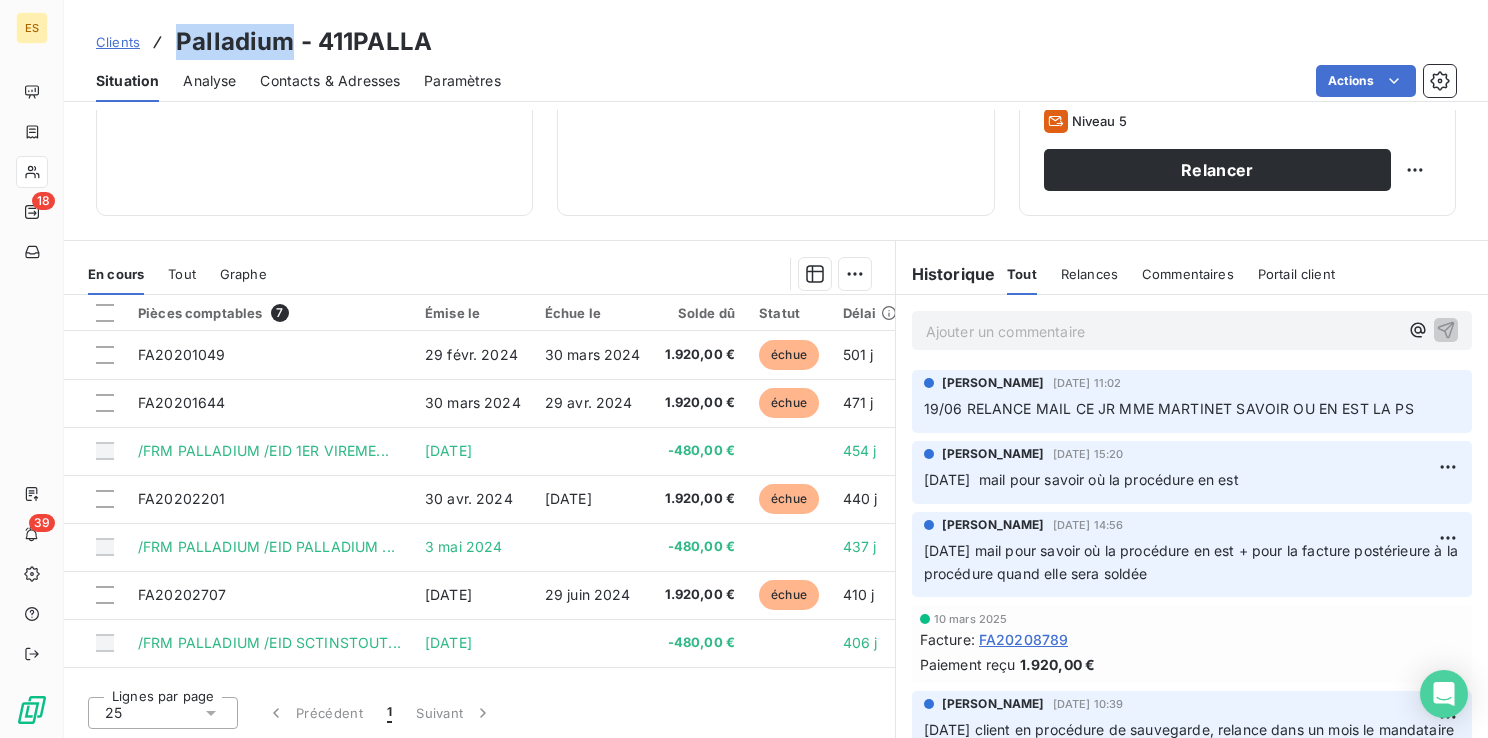 drag, startPoint x: 290, startPoint y: 44, endPoint x: 176, endPoint y: 35, distance: 114.35471 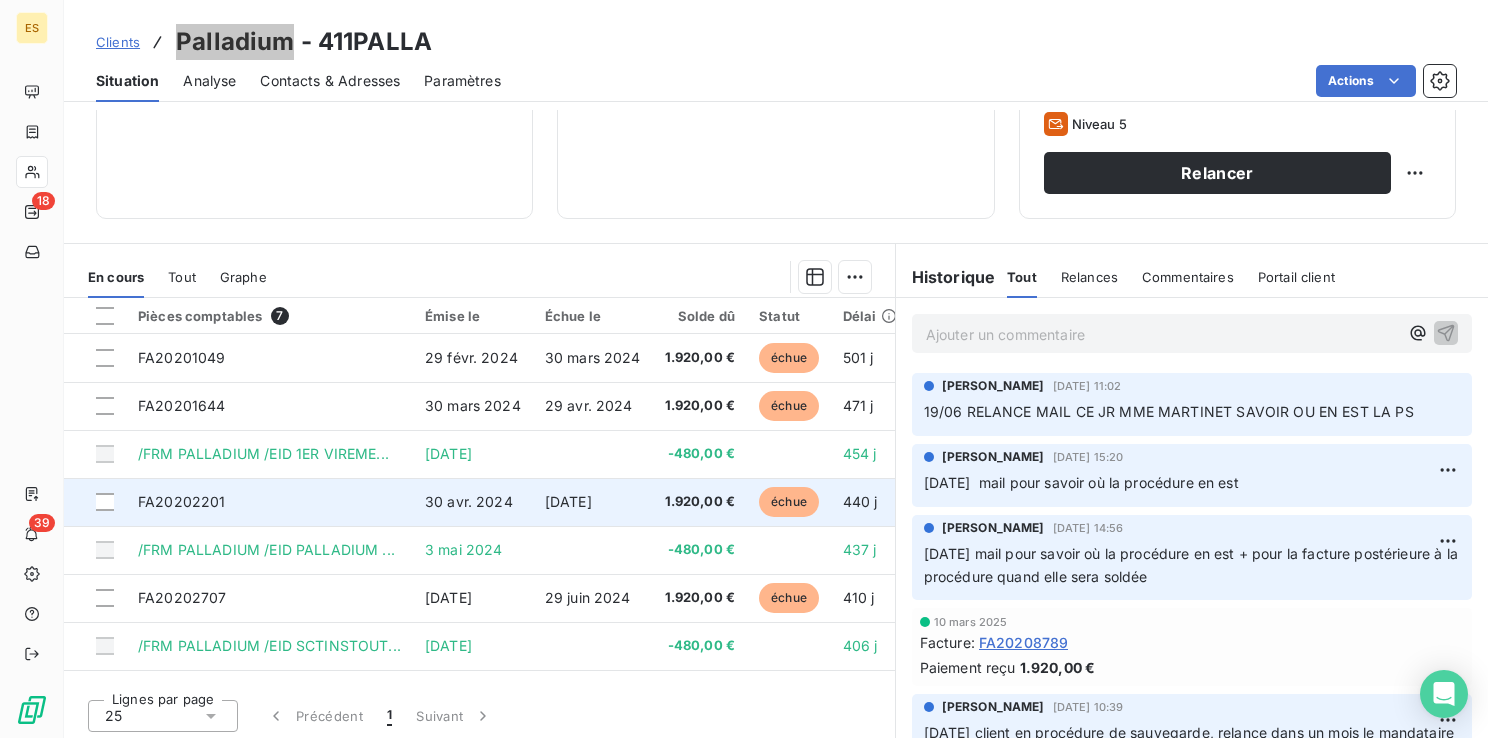 scroll, scrollTop: 316, scrollLeft: 0, axis: vertical 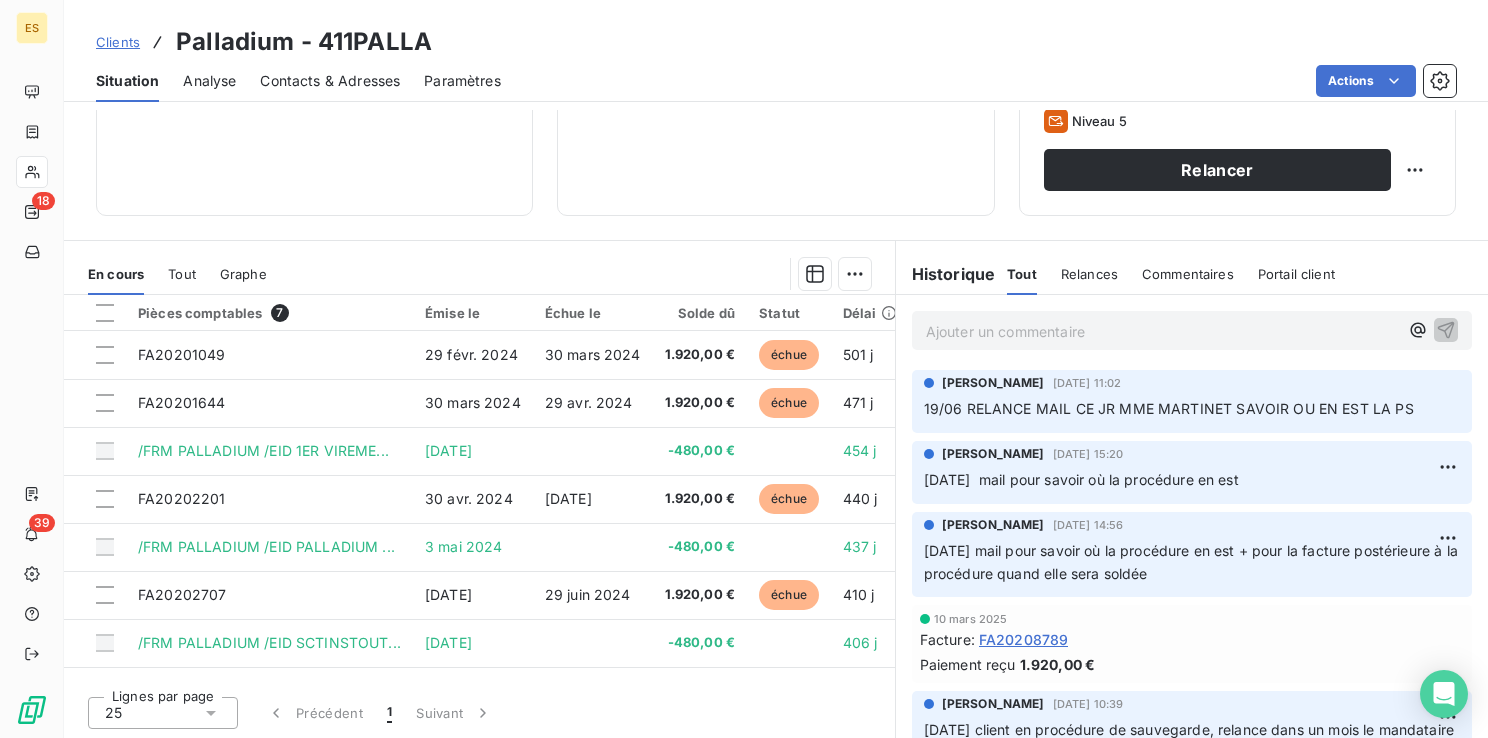 click on "Ajouter un commentaire ﻿" at bounding box center (1162, 331) 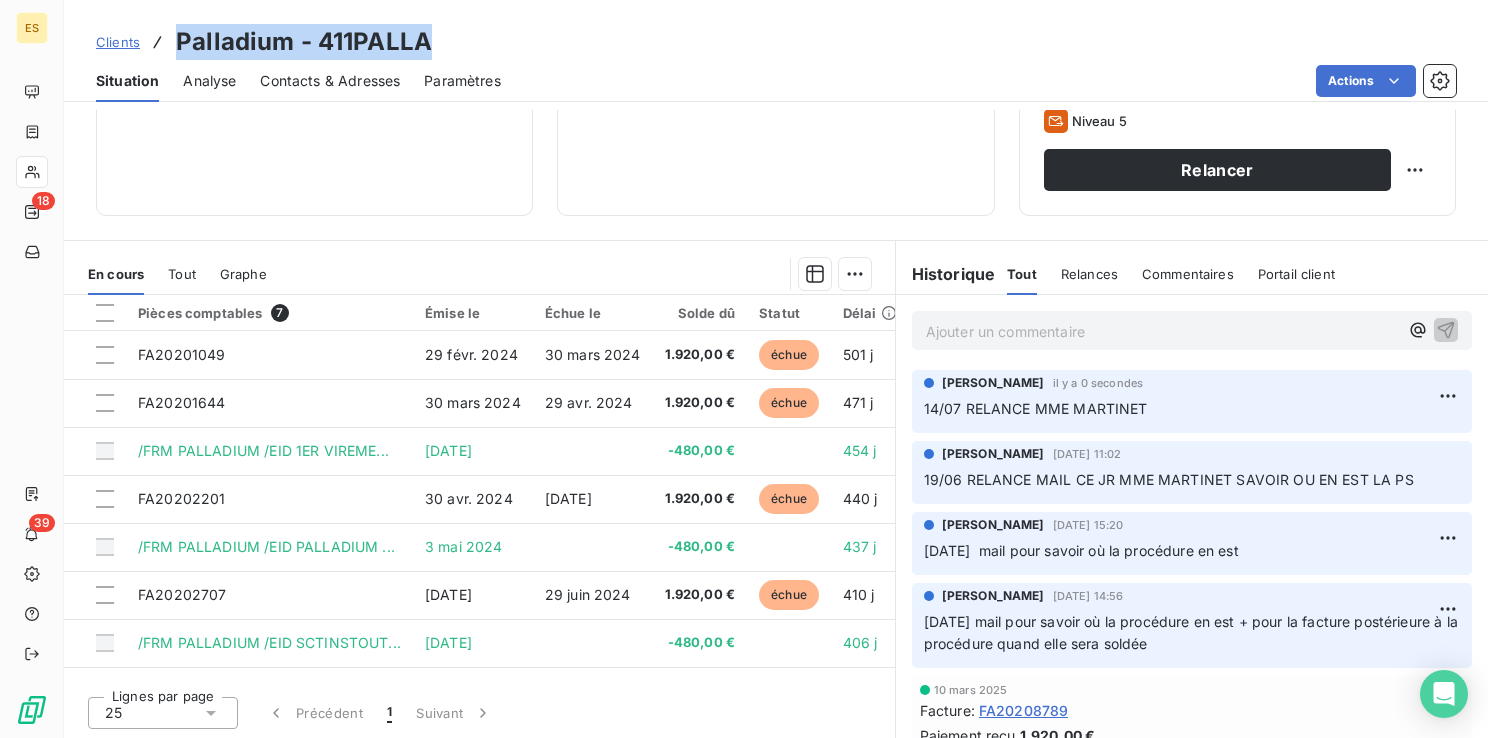 drag, startPoint x: 436, startPoint y: 47, endPoint x: 172, endPoint y: 26, distance: 264.83392 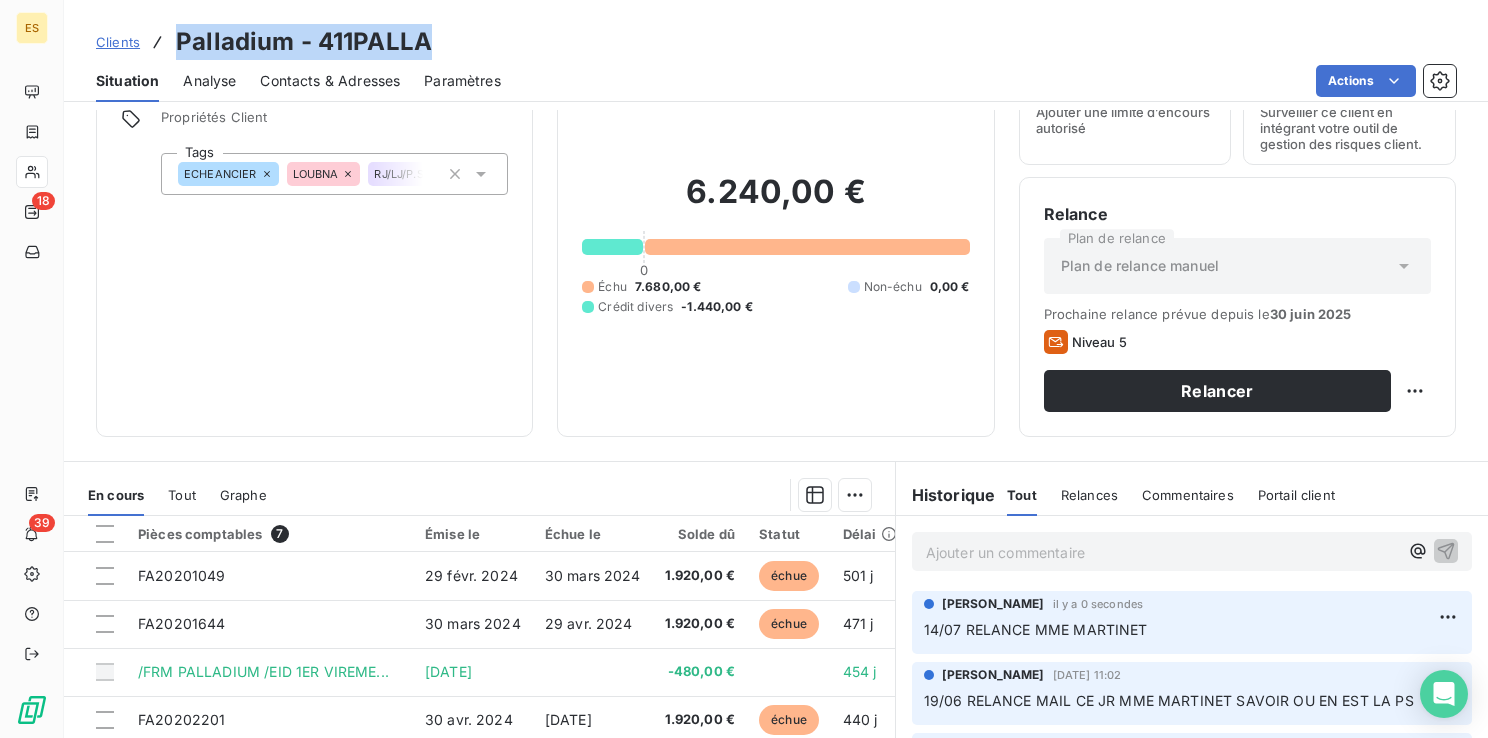 scroll, scrollTop: 0, scrollLeft: 0, axis: both 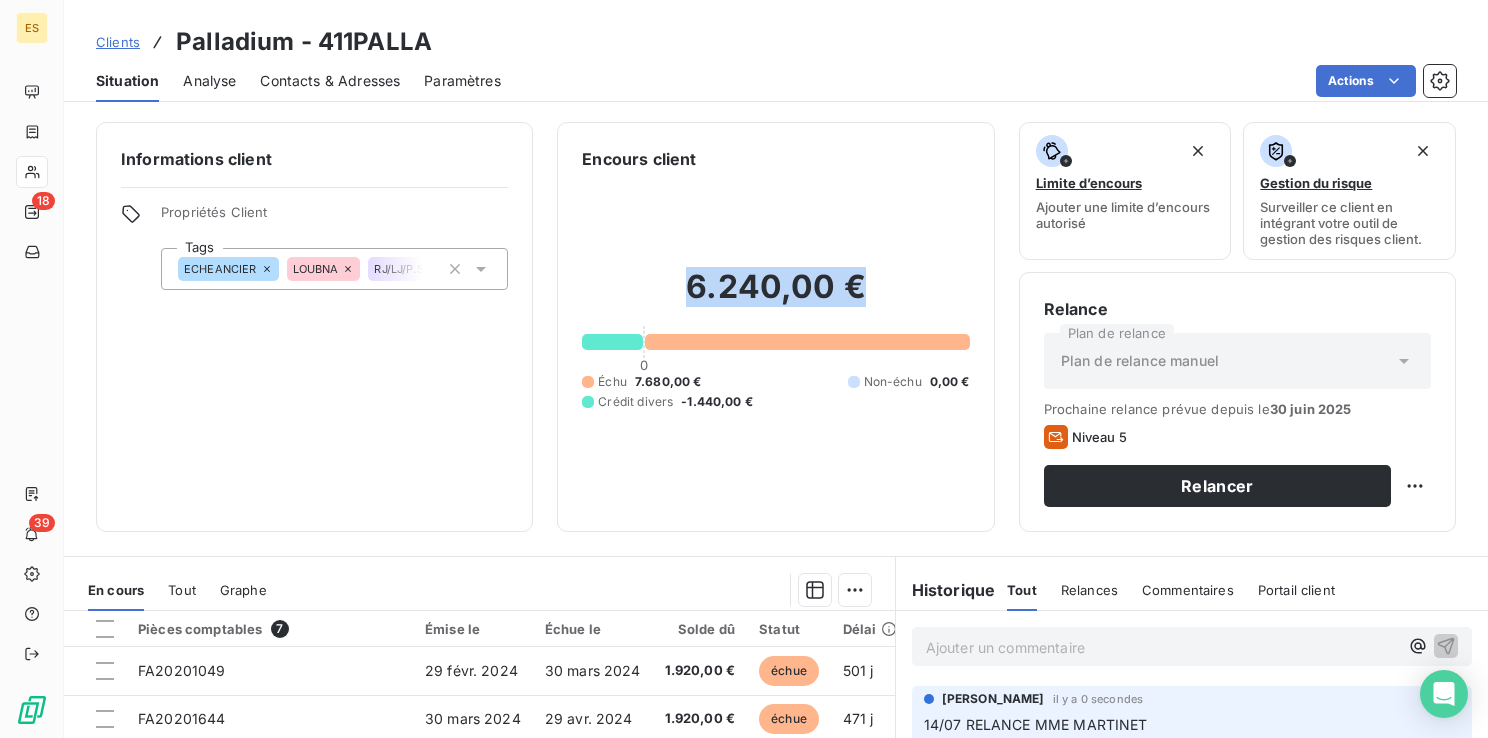drag, startPoint x: 682, startPoint y: 286, endPoint x: 884, endPoint y: 309, distance: 203.30519 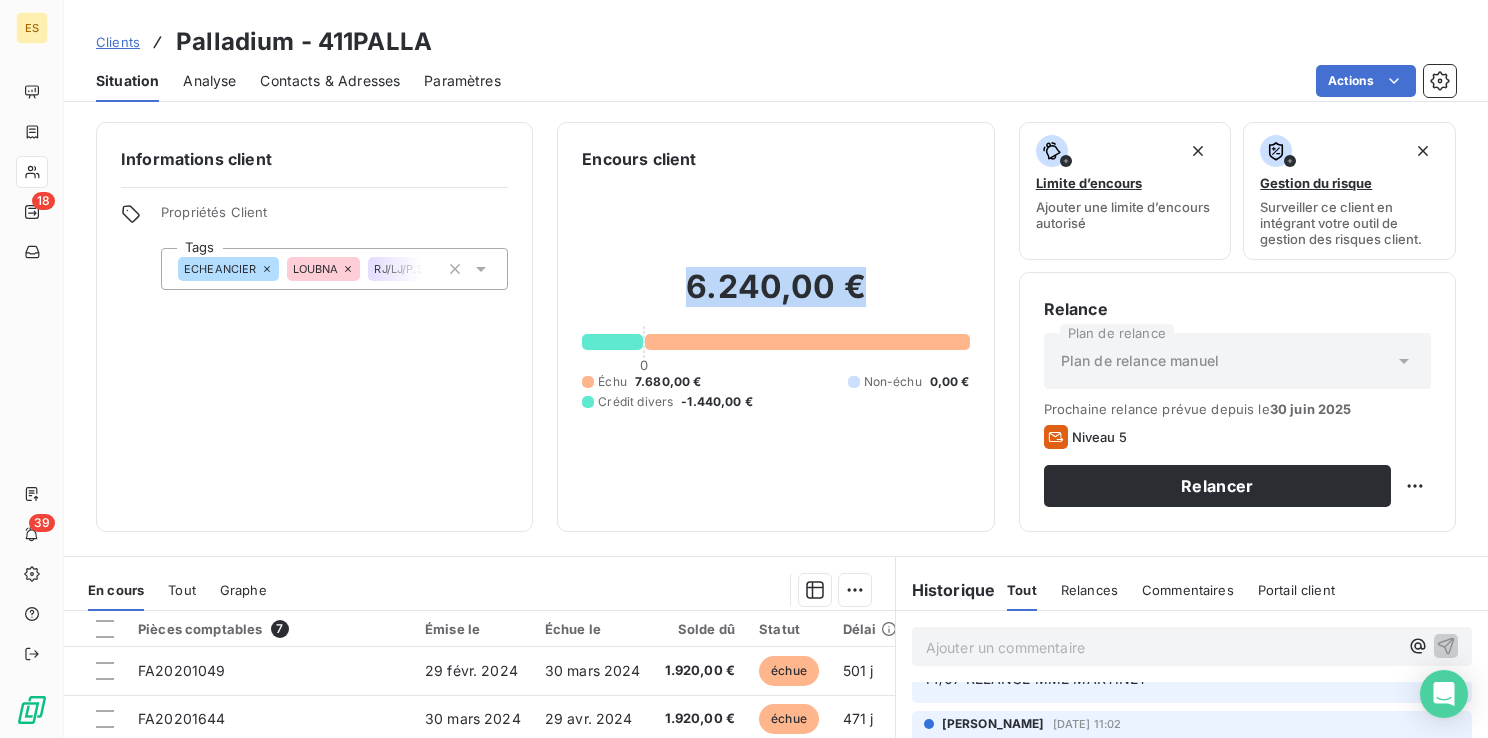scroll, scrollTop: 0, scrollLeft: 0, axis: both 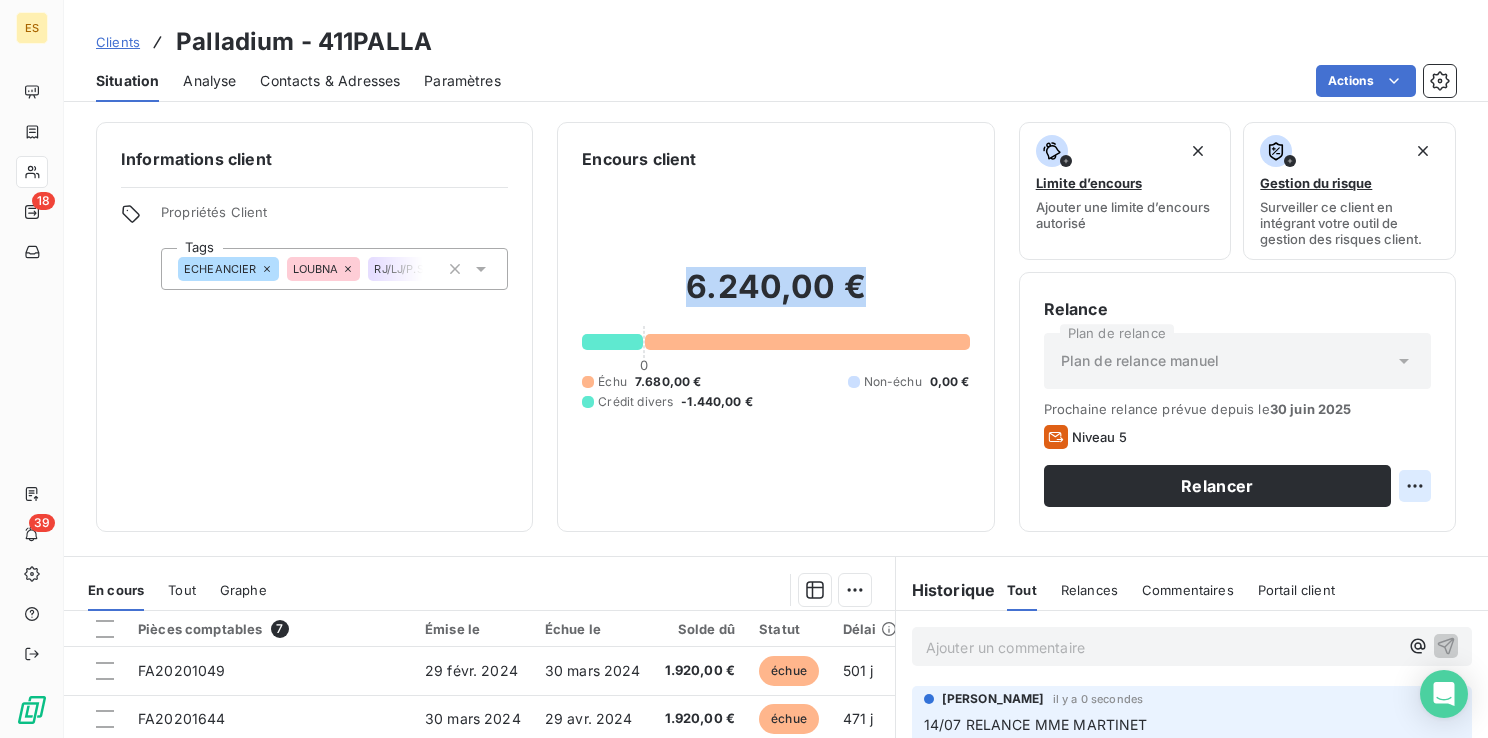 click on "ES 18 39 Clients Palladium - 411PALLA Situation Analyse Contacts & Adresses Paramètres Actions Informations client Propriétés Client Tags ECHEANCIER LOUBNA RJ/LJ/P.SVGRDE Encours client   6.240,00 € 0 Échu 7.680,00 € Non-échu 0,00 €   Crédit divers -1.440,00 €   Limite d’encours Ajouter une limite d’encours autorisé Gestion du risque Surveiller ce client en intégrant votre outil de gestion des risques client. Relance Plan de relance Plan de relance manuel Prochaine relance prévue depuis le  [DATE] Niveau 5 Relancer En cours Tout Graphe Pièces comptables 7 Émise le Échue le Solde dû Statut Délai   Retard   Tag relance   FA20201049 [DATE] [DATE] 1.920,00 € échue 501 j +471 j FA20201644 [DATE] [DATE] 1.920,00 € échue 471 j +441 j /FRM PALLADIUM /EID 1ER VIREME... [DATE] -480,00 € 454 j FA20202201 [DATE] [DATE] 1.920,00 € échue 440 j +410 j /FRM PALLADIUM /EID PALLADIUM ... [DATE] -480,00 € 437 j" at bounding box center [744, 369] 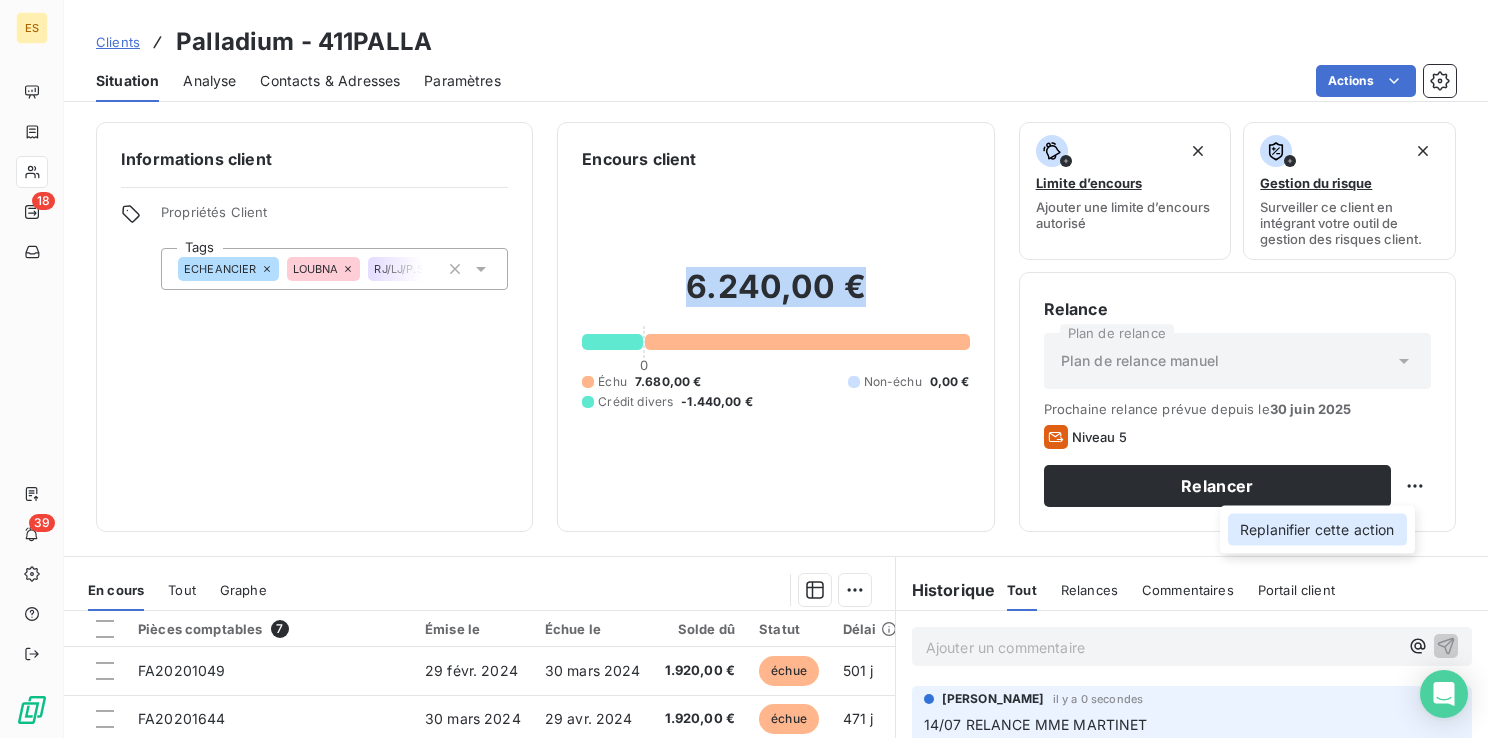 click on "Replanifier cette action" at bounding box center (1317, 530) 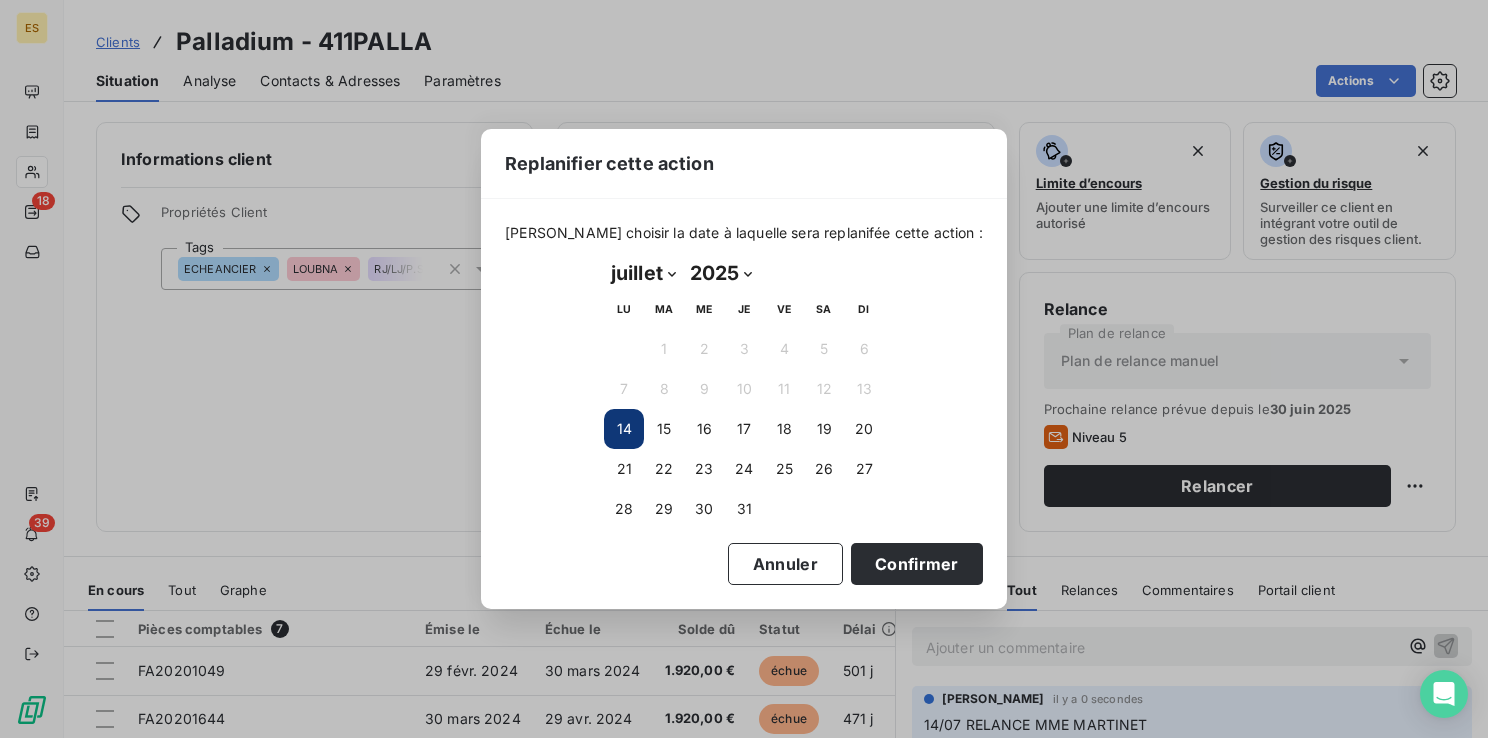 click on "janvier février mars avril mai juin juillet août septembre octobre novembre décembre" at bounding box center [643, 273] 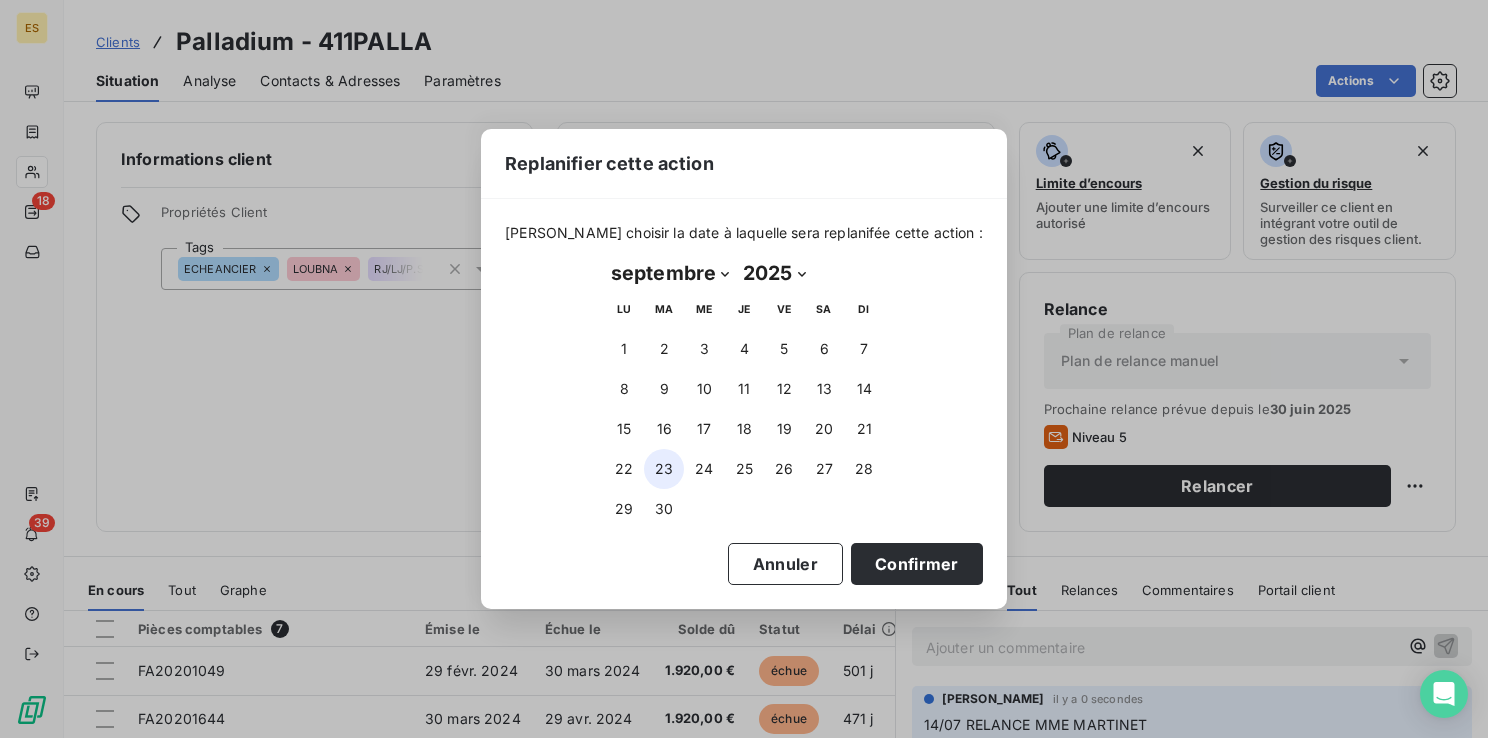 click on "23" at bounding box center [664, 469] 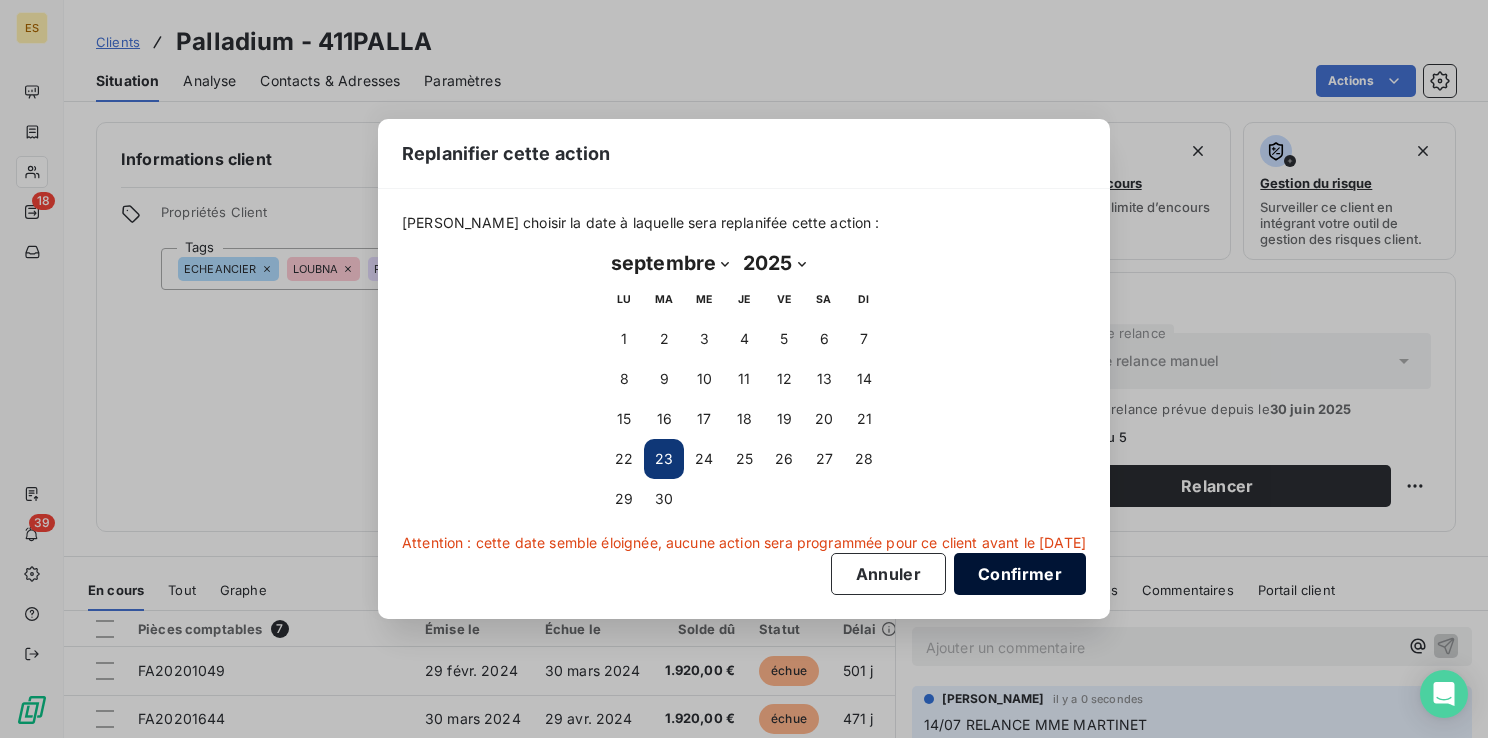 click on "Confirmer" at bounding box center [1020, 574] 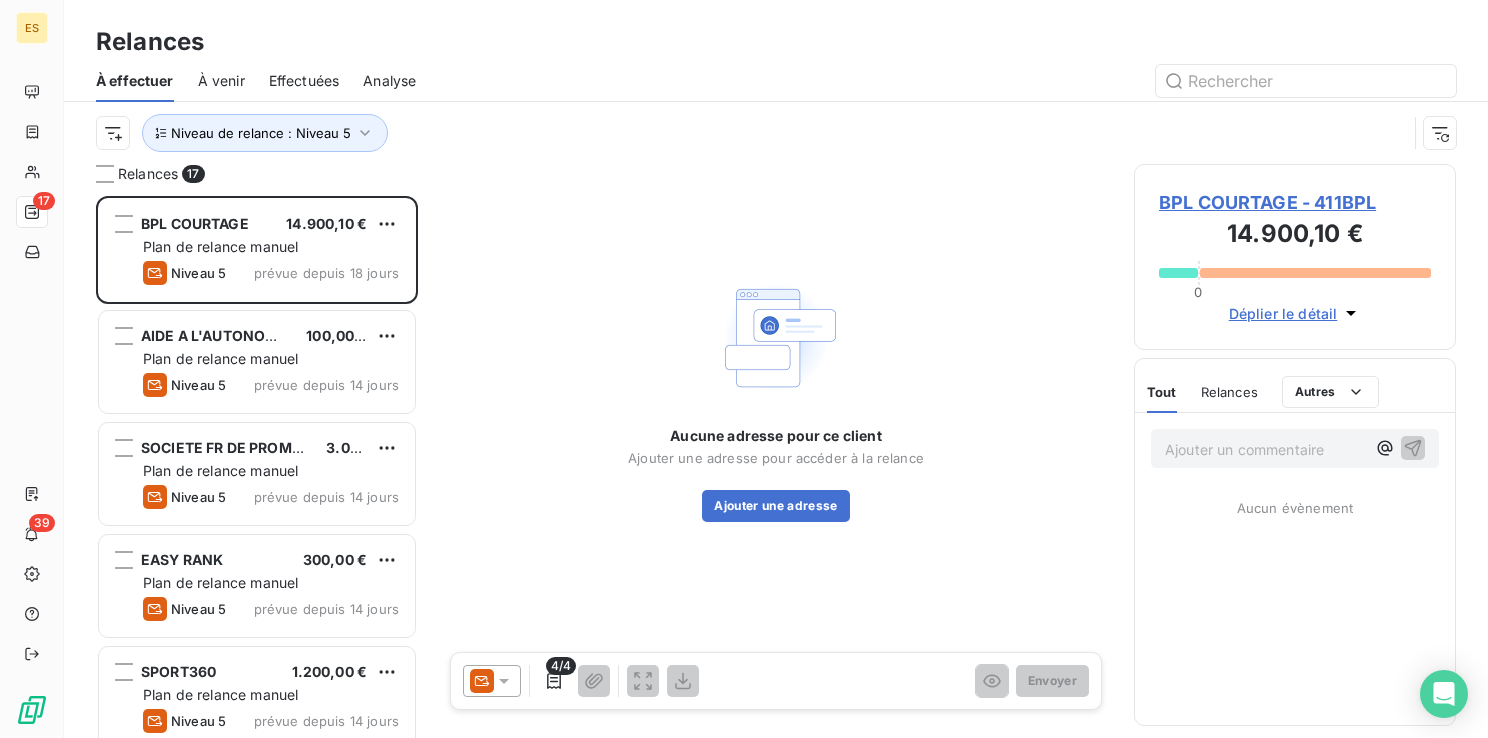 scroll, scrollTop: 16, scrollLeft: 16, axis: both 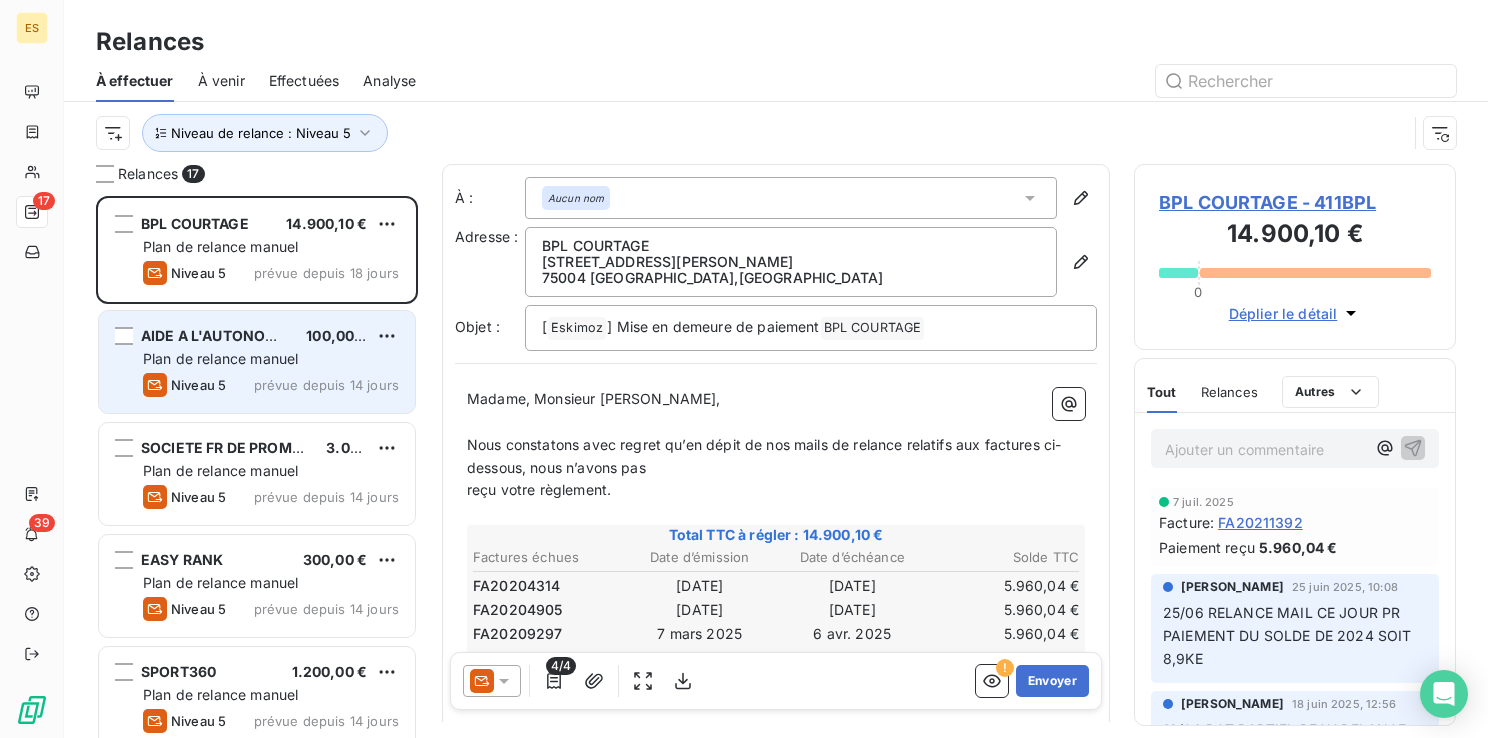 click on "AIDE A L'AUTONOMIE" at bounding box center (216, 335) 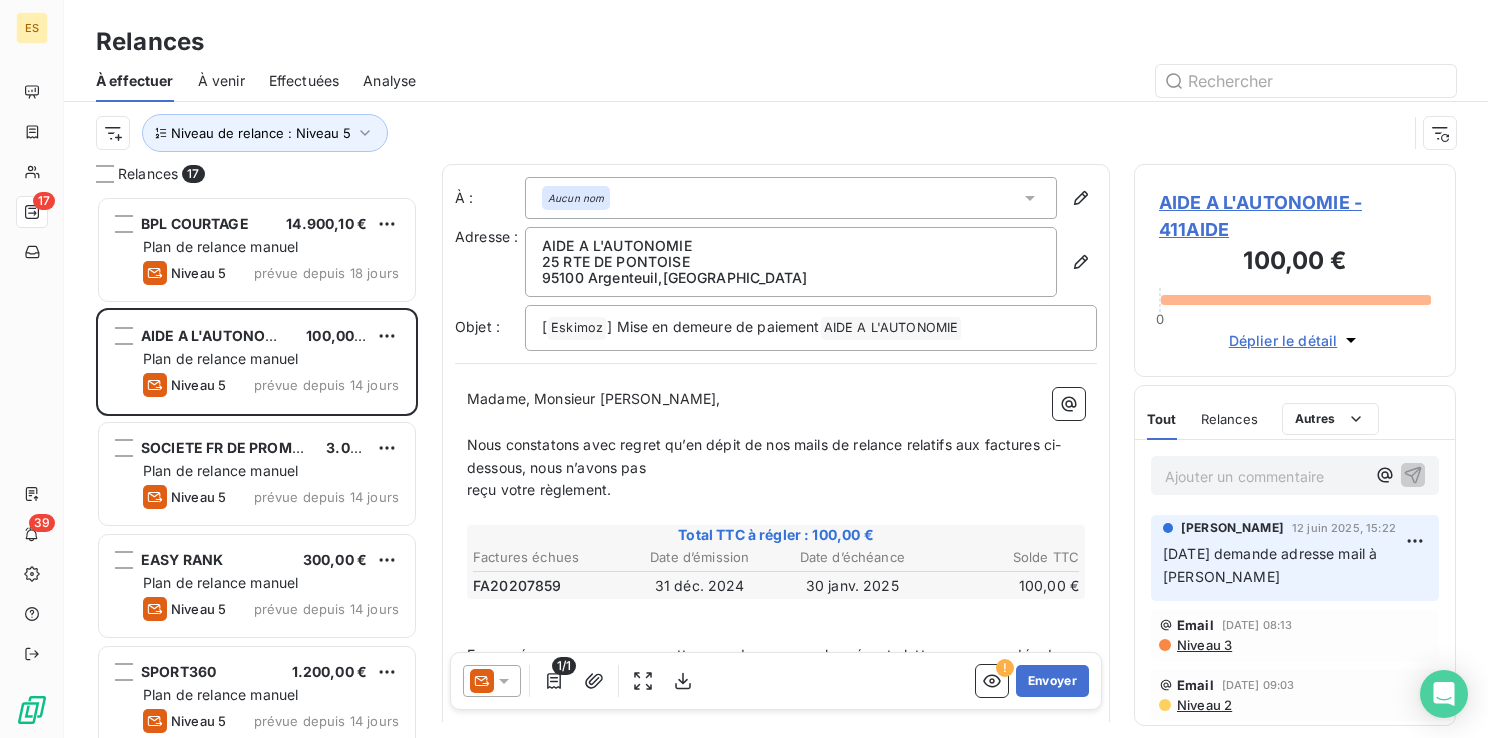 click on "AIDE A L'AUTONOMIE - 411AIDE" at bounding box center [1295, 216] 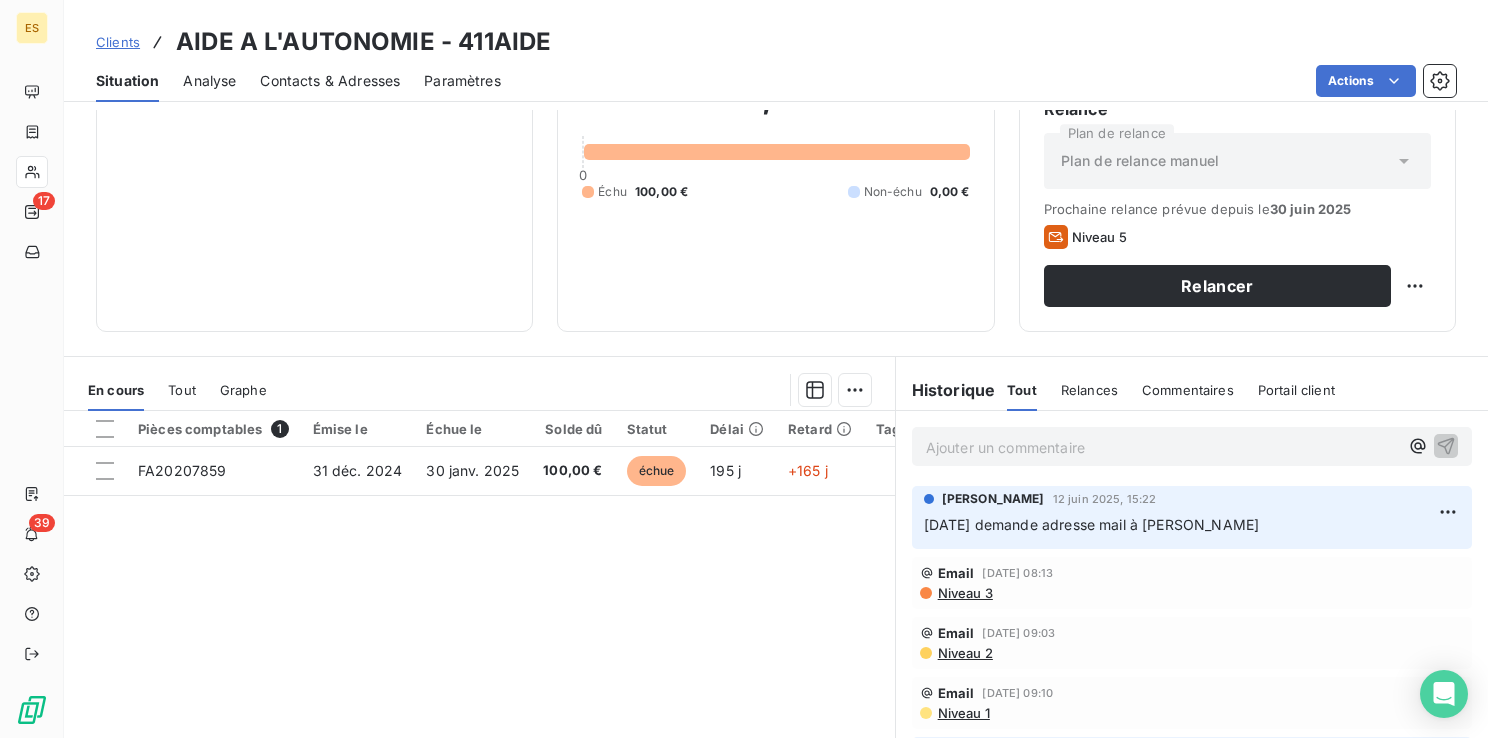 scroll, scrollTop: 100, scrollLeft: 0, axis: vertical 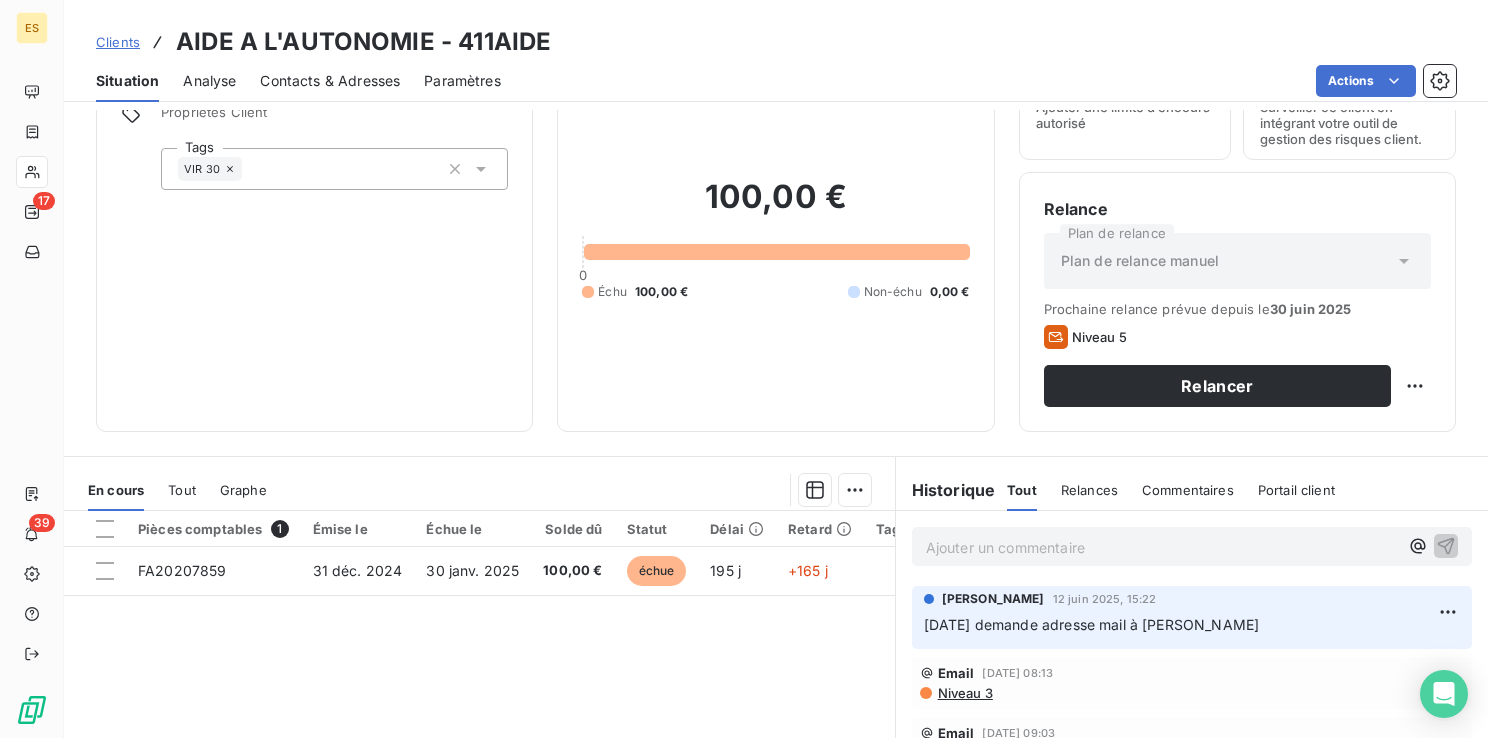 click on "Contacts & Adresses" at bounding box center [330, 81] 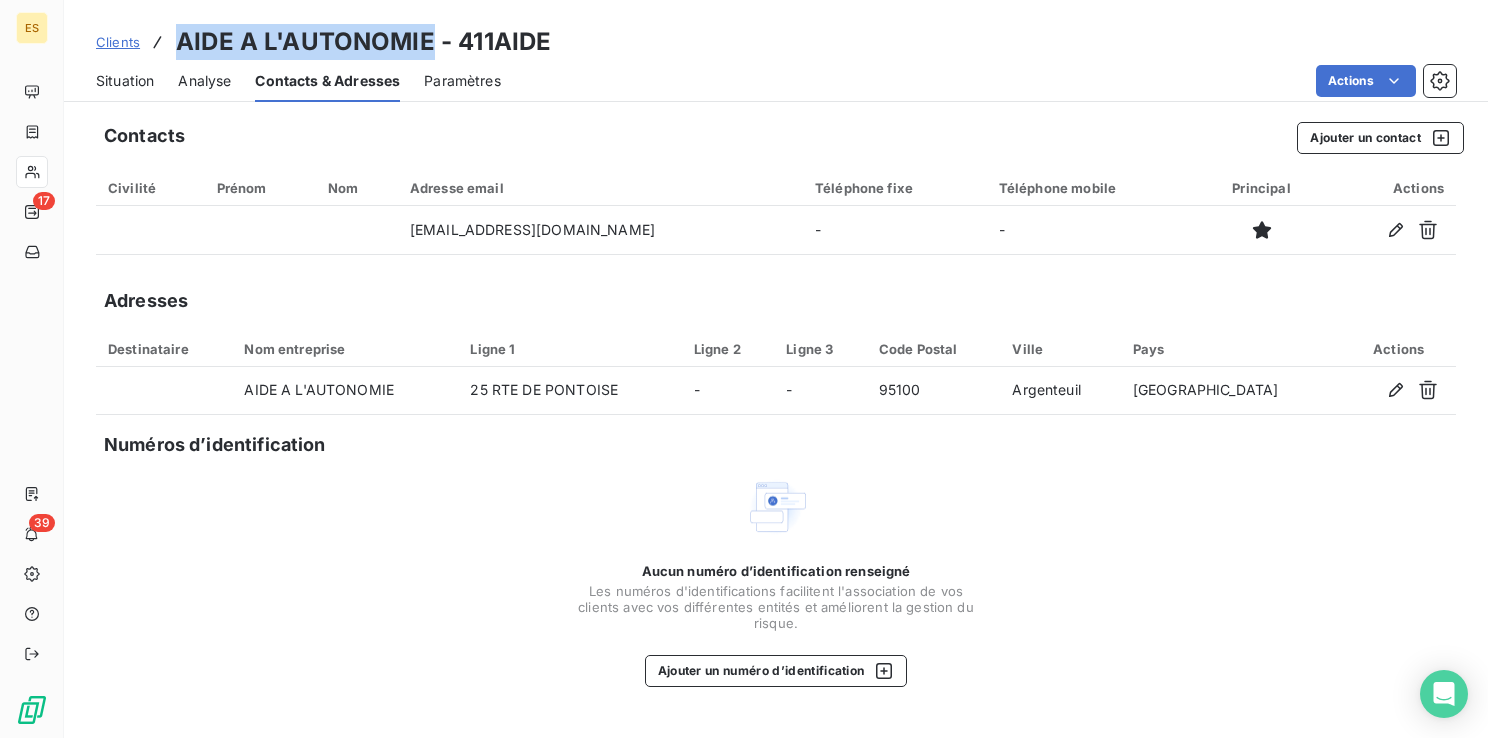 drag, startPoint x: 431, startPoint y: 42, endPoint x: 176, endPoint y: 39, distance: 255.01764 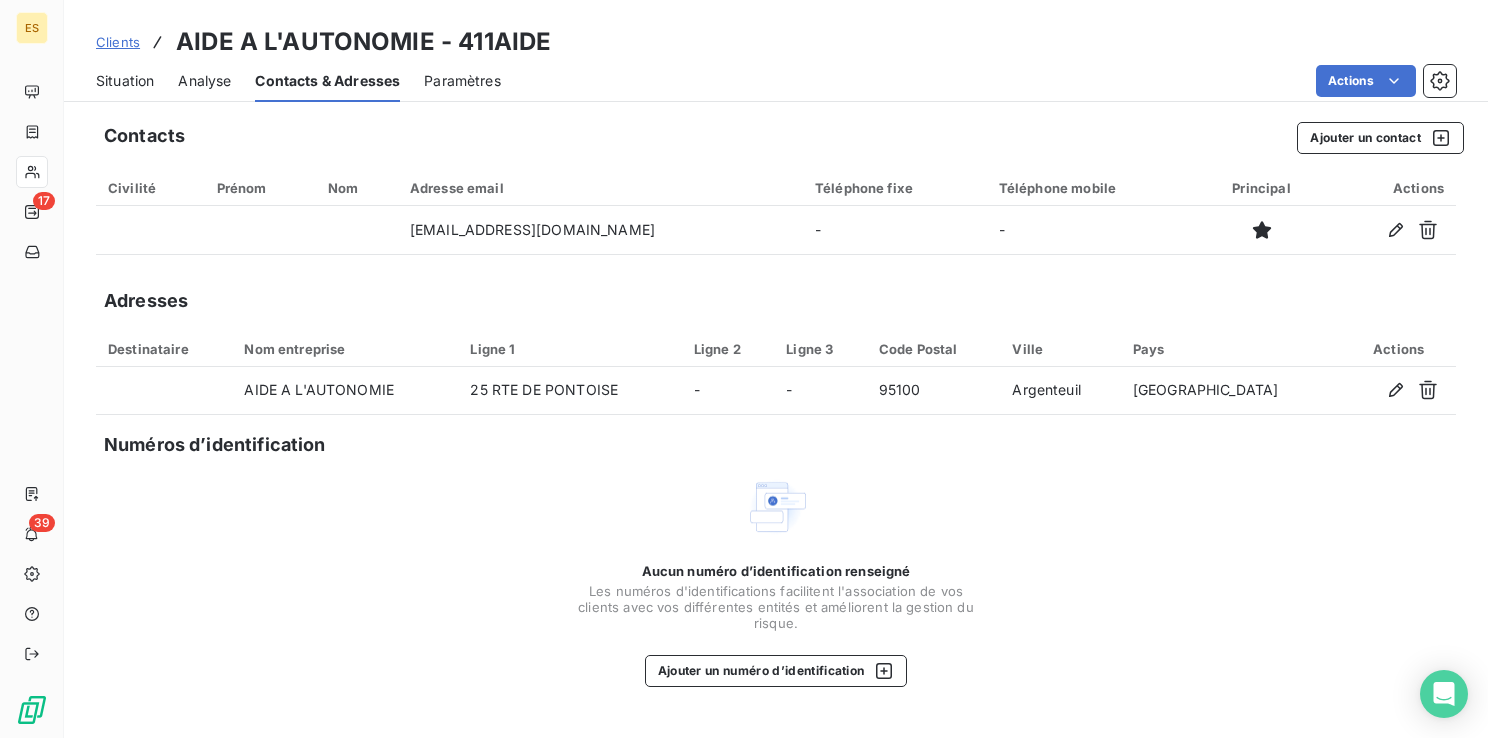 click on "Aucun numéro d’identification renseigné Les numéros d'identifications facilitent l'association de vos clients avec vos différentes entités et améliorent la gestion du risque. Ajouter un numéro d’identification" at bounding box center (776, 581) 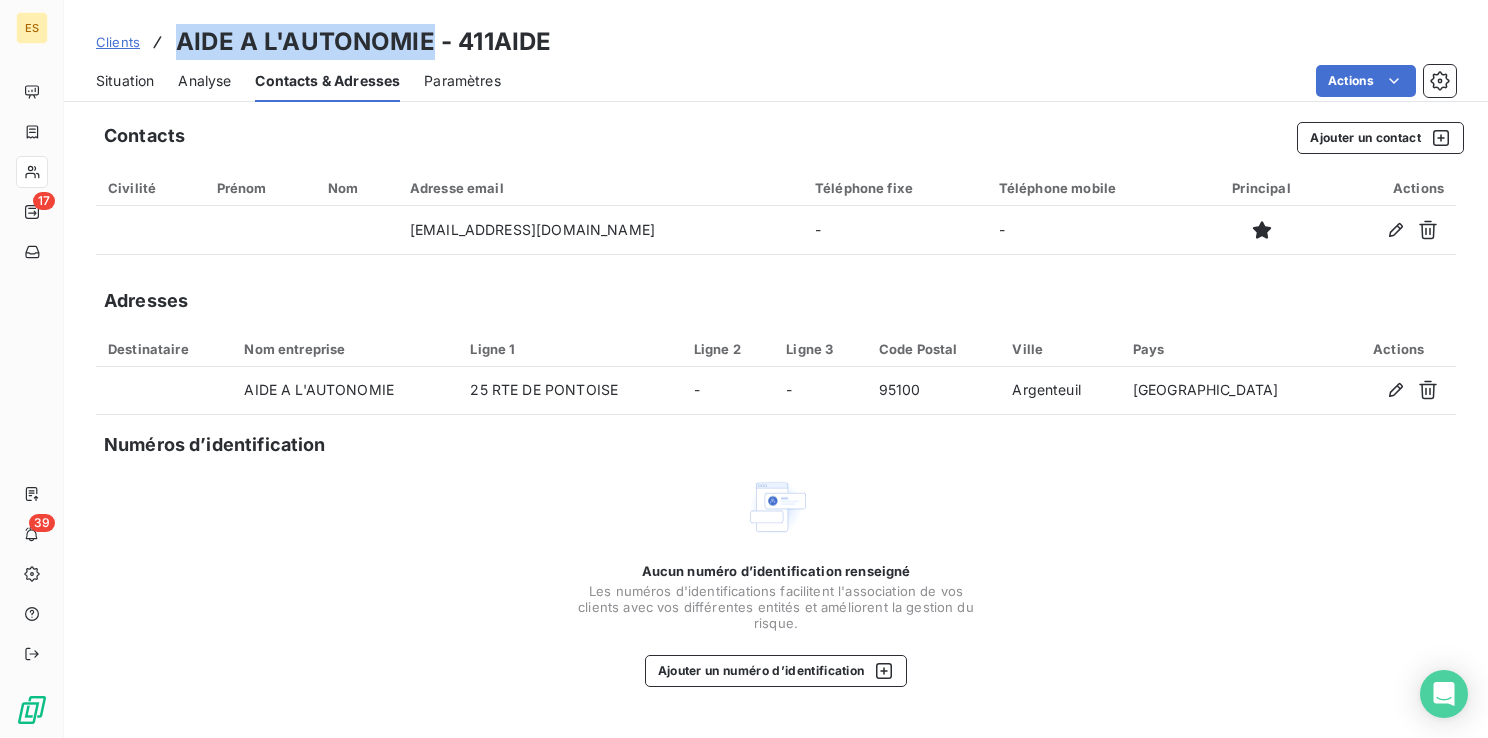 drag, startPoint x: 428, startPoint y: 44, endPoint x: 167, endPoint y: 46, distance: 261.00766 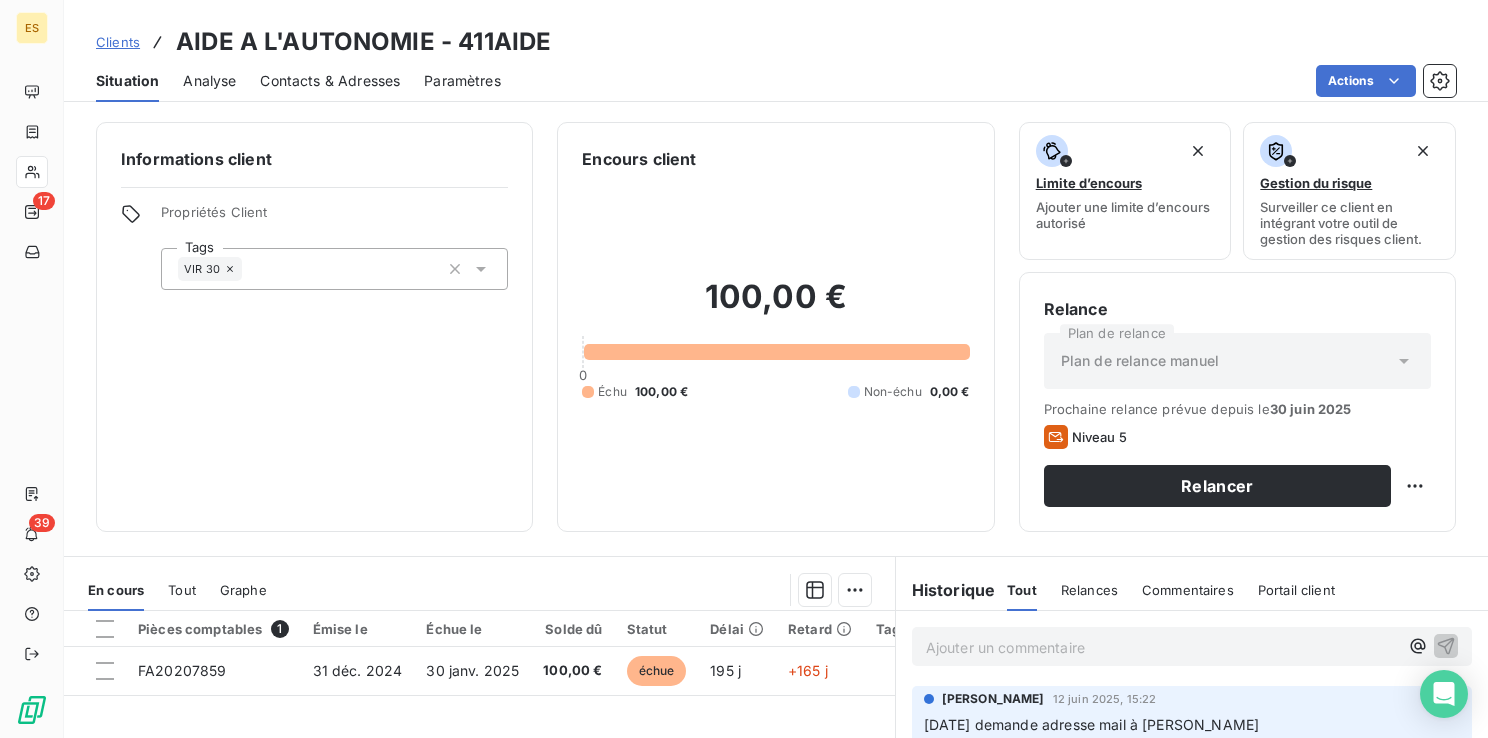 click on "Ajouter un commentaire ﻿" at bounding box center (1162, 647) 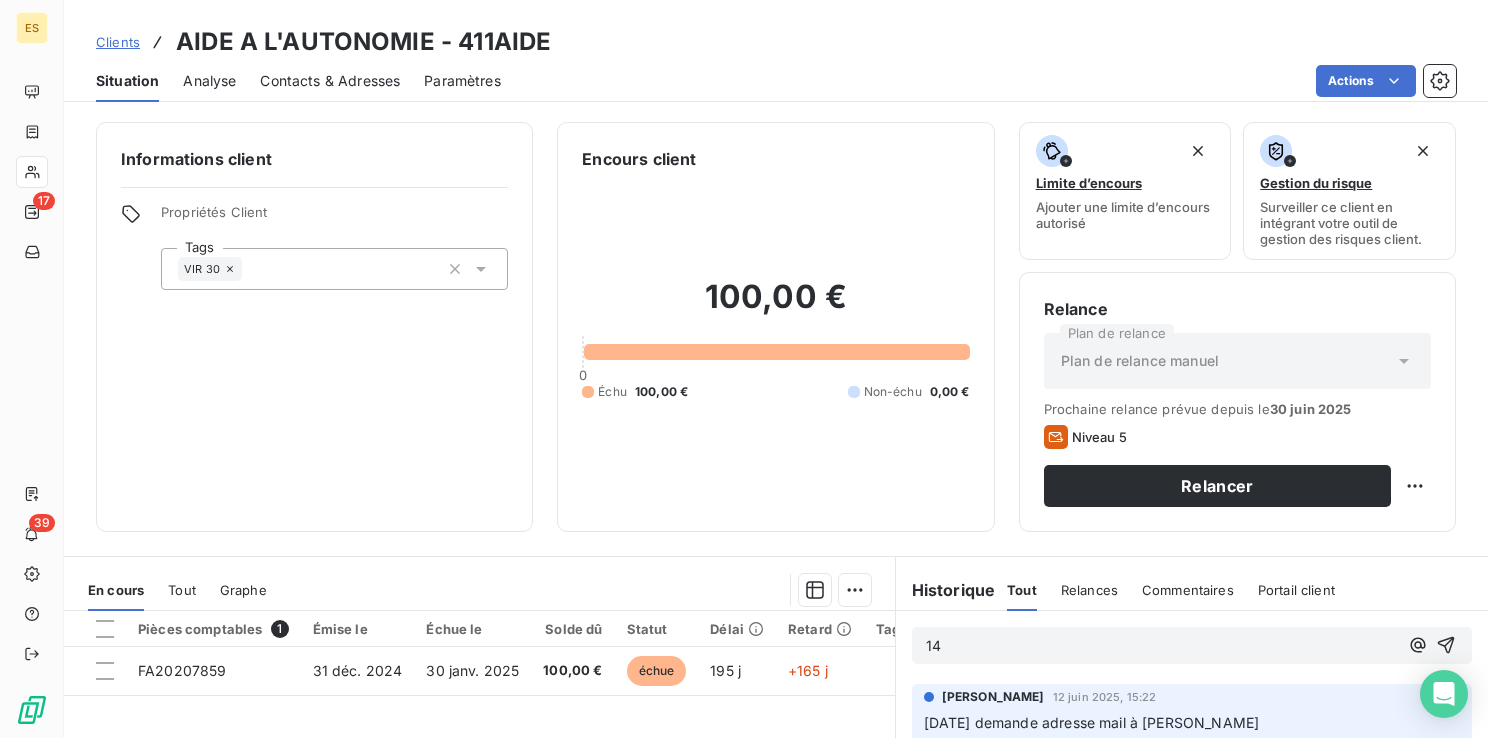 click on "14" at bounding box center (1162, 646) 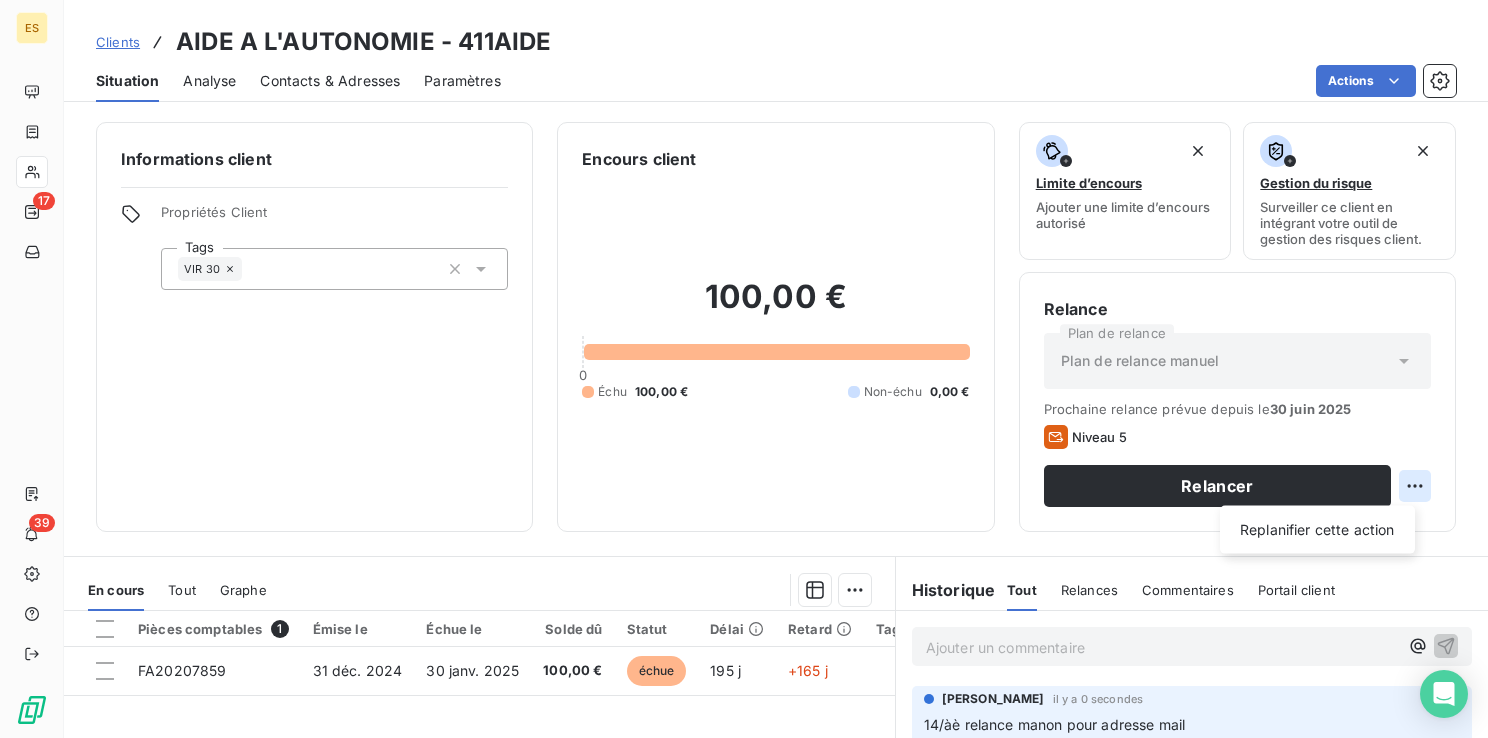 click on "ES 17 39 Clients AIDE A L'AUTONOMIE - 411AIDE Situation Analyse Contacts & Adresses Paramètres Actions Informations client Propriétés Client Tags VIR 30 Encours client   100,00 € 0 Échu 100,00 € Non-échu 0,00 €     Limite d’encours Ajouter une limite d’encours autorisé Gestion du risque Surveiller ce client en intégrant votre outil de gestion des risques client. Relance Plan de relance Plan de relance [PERSON_NAME] relance prévue depuis le  [DATE] Niveau 5 Relancer Replanifier cette action En cours Tout Graphe Pièces comptables 1 Émise le Échue le Solde dû Statut Délai   Retard   Tag relance   FA20207859 [DATE] [DATE] 100,00 € échue 195 j +165 j Lignes par page 25 Précédent 1 Suivant Historique Tout Relances Commentaires Portail client Tout Relances Commentaires Portail client Ajouter un commentaire ﻿ [PERSON_NAME] il y a 0 secondes 14/àè relance manon pour adresse mail [PERSON_NAME] [DATE] 15:22 Email [DATE] 08:13 Email" at bounding box center (744, 369) 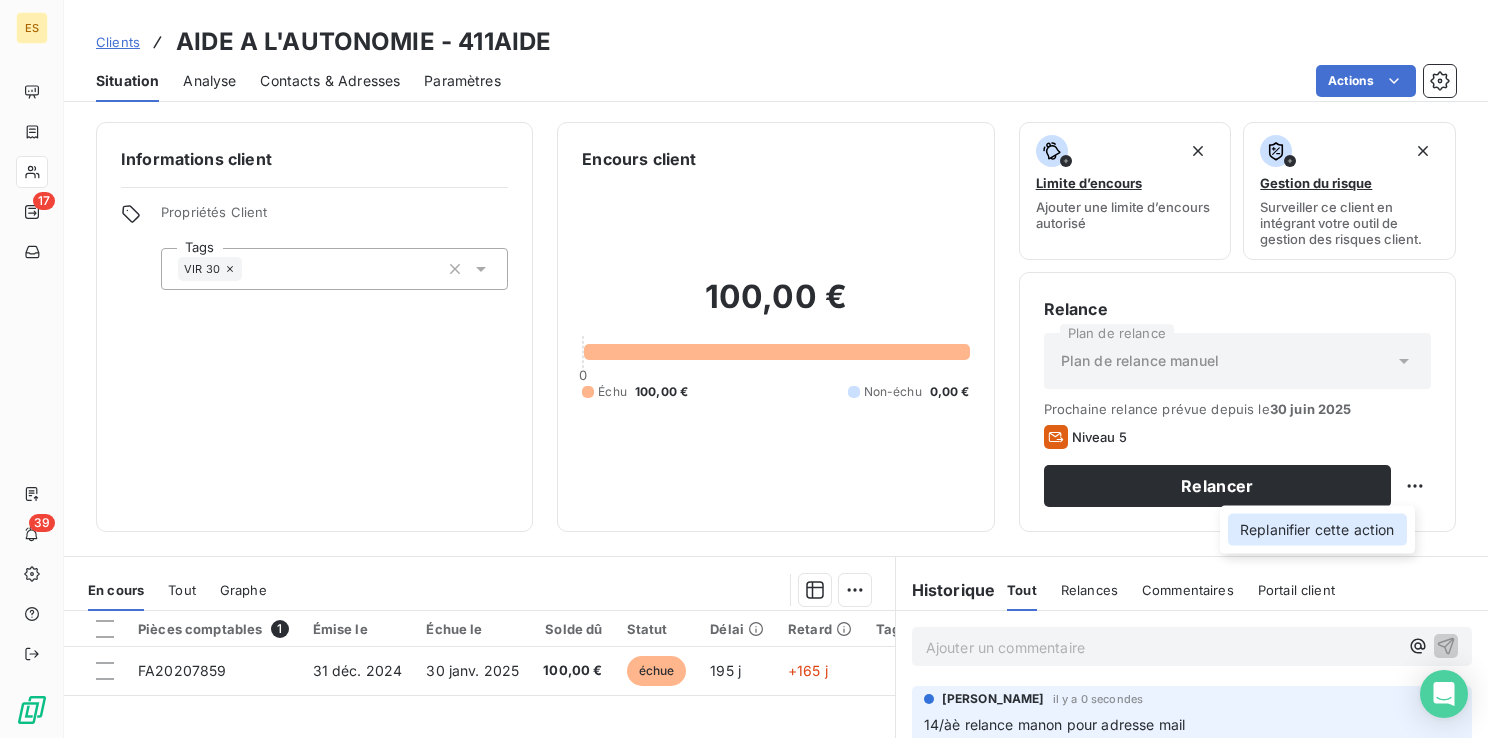 click on "Replanifier cette action" at bounding box center [1317, 530] 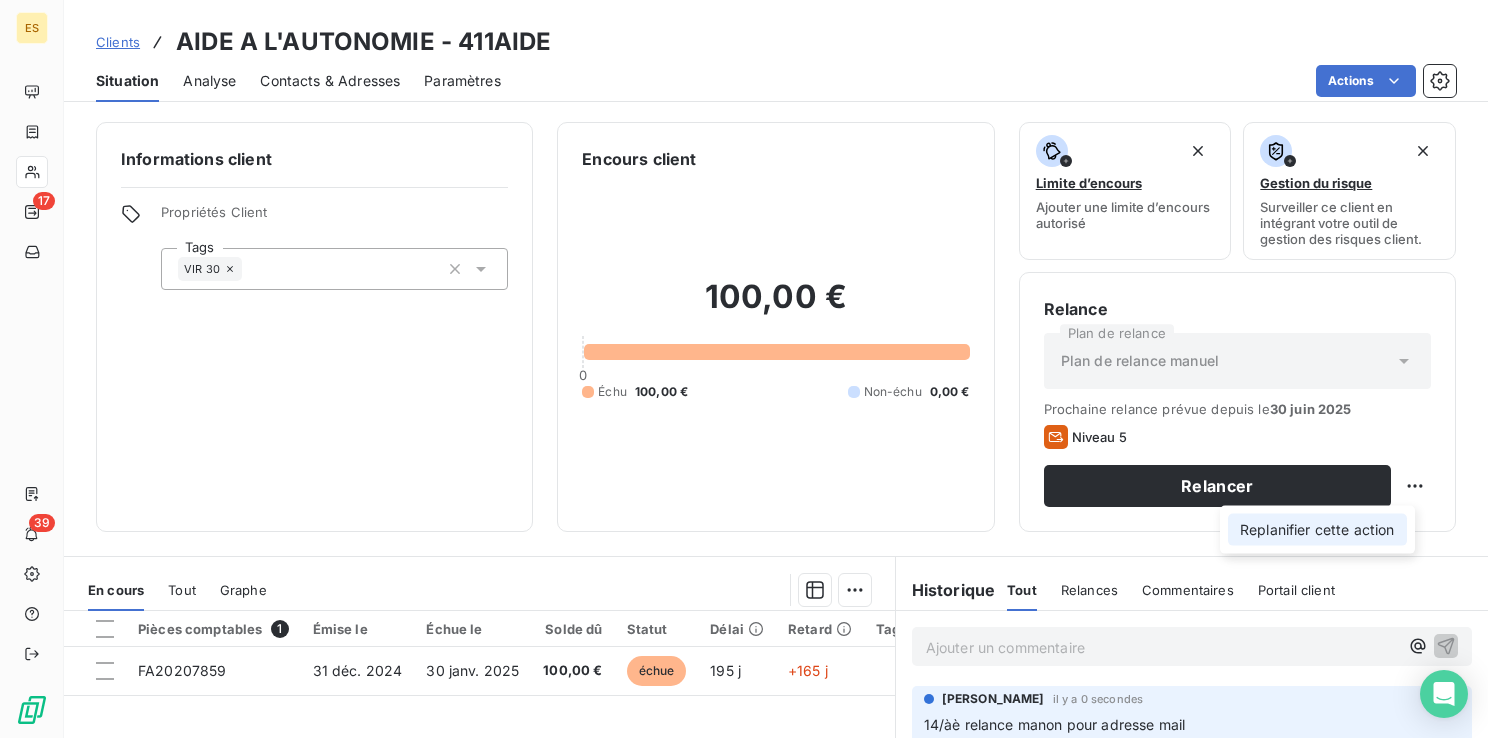 select on "6" 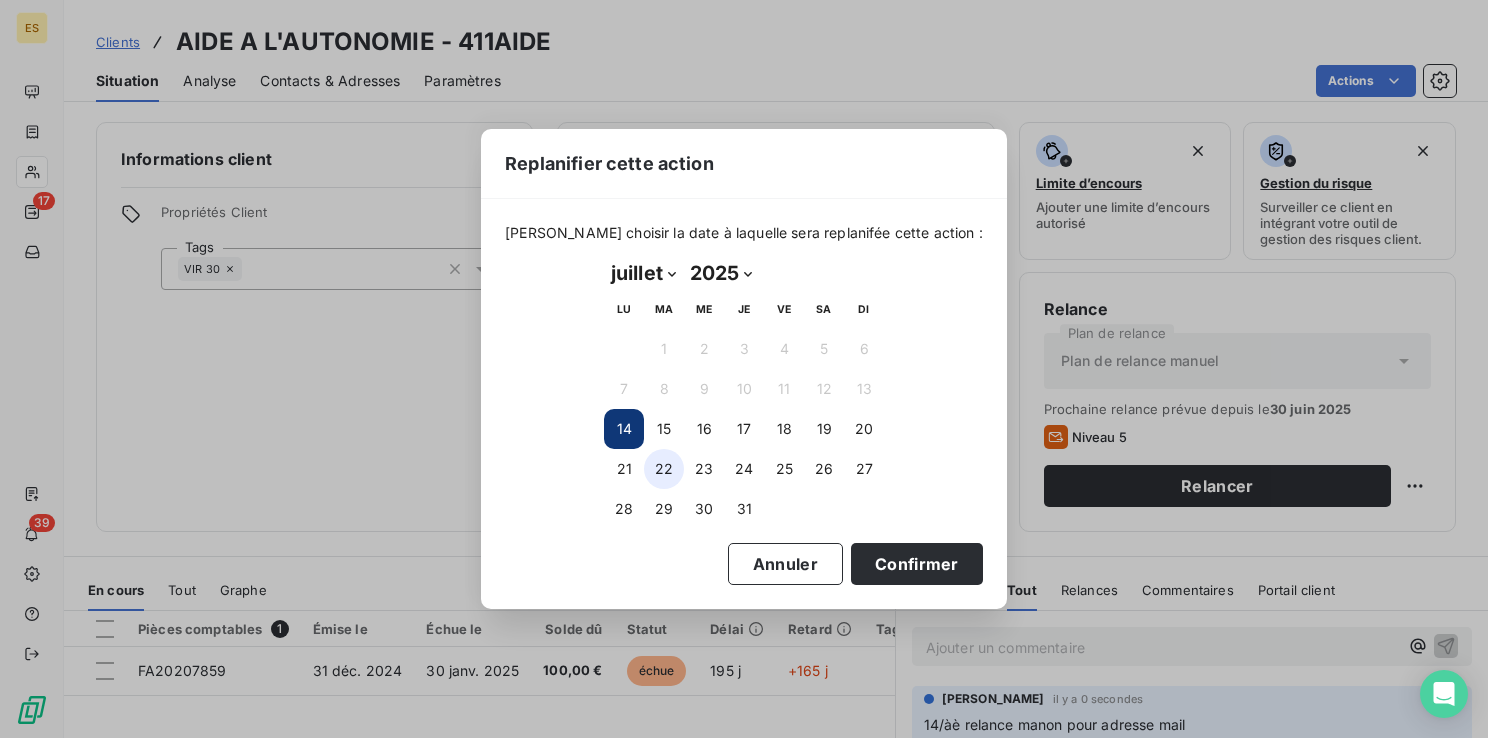 click on "22" at bounding box center [664, 469] 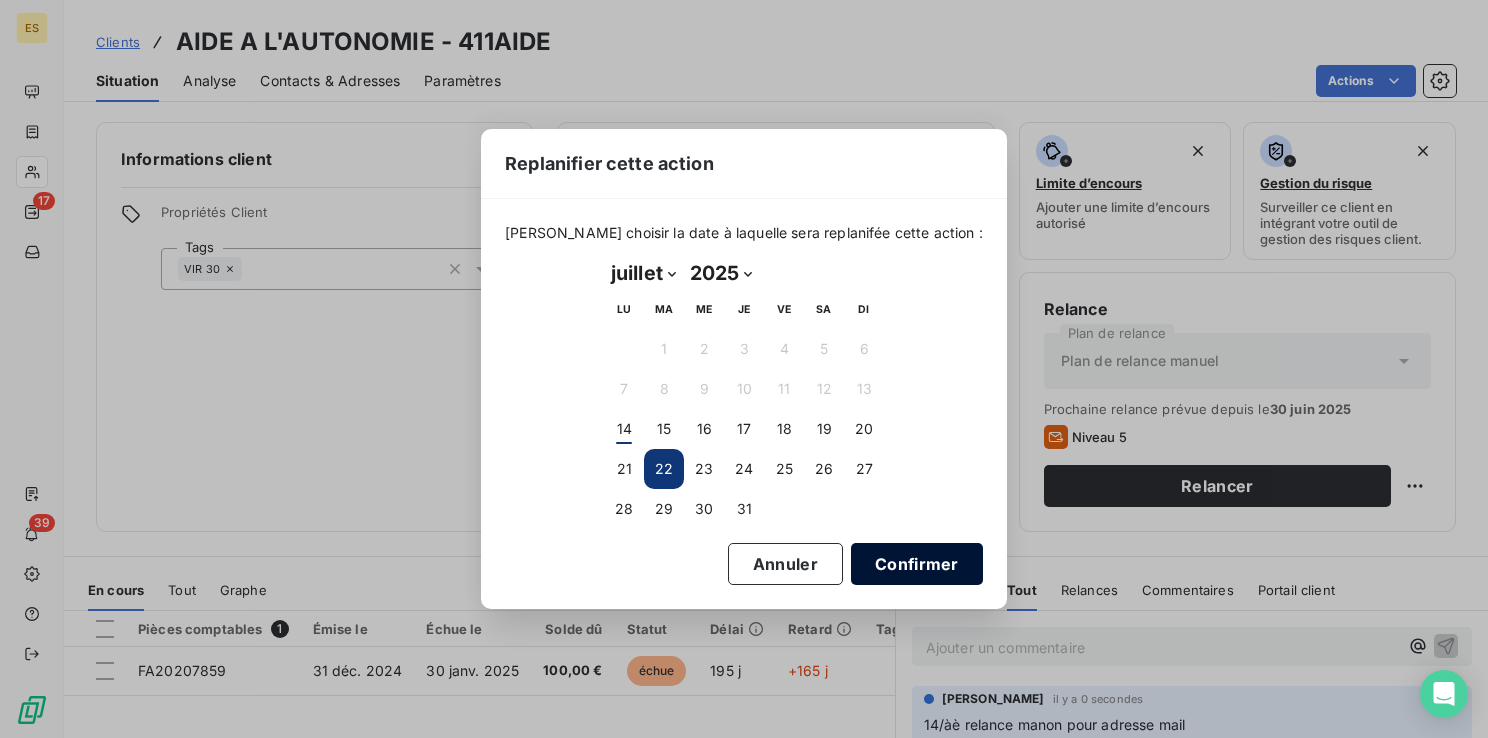 drag, startPoint x: 888, startPoint y: 570, endPoint x: 850, endPoint y: 564, distance: 38.470768 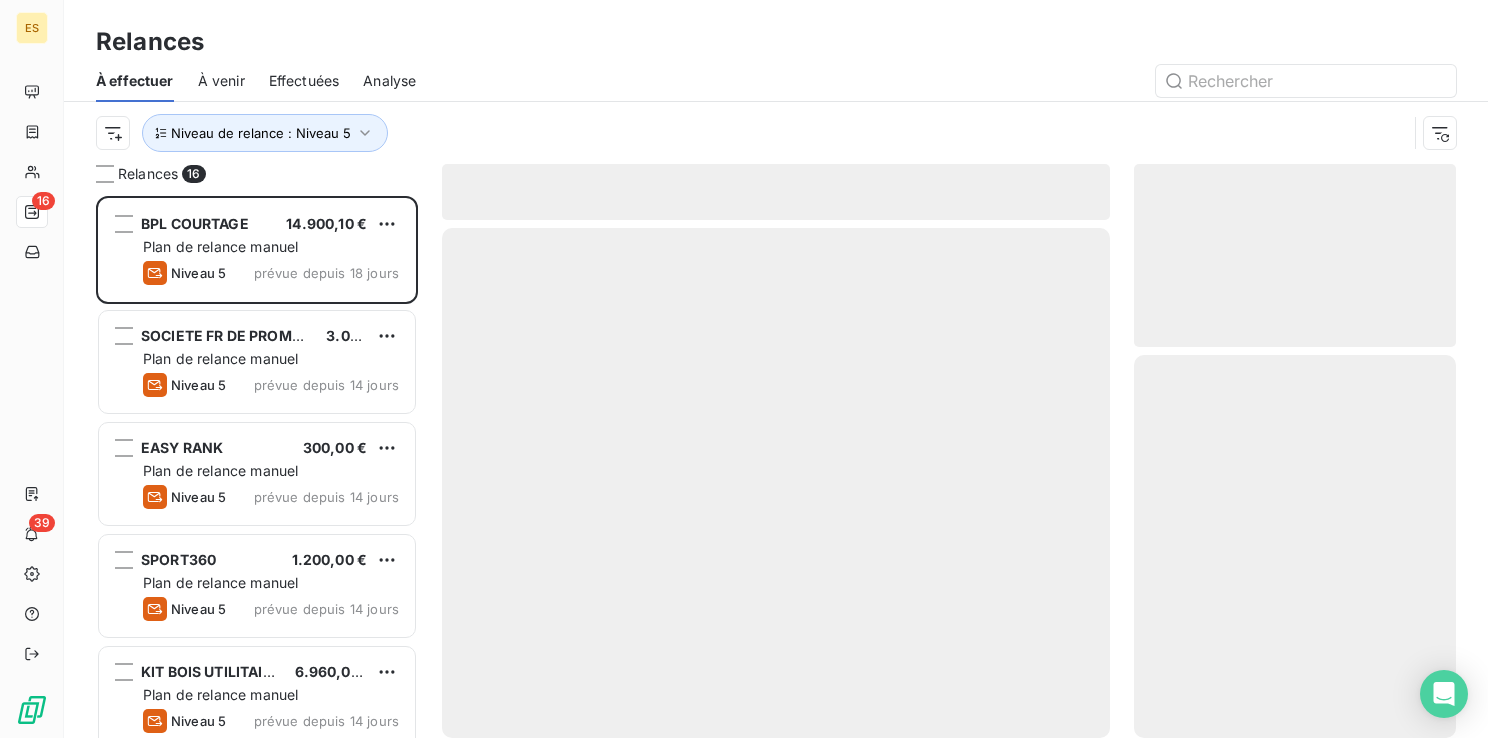 scroll, scrollTop: 16, scrollLeft: 16, axis: both 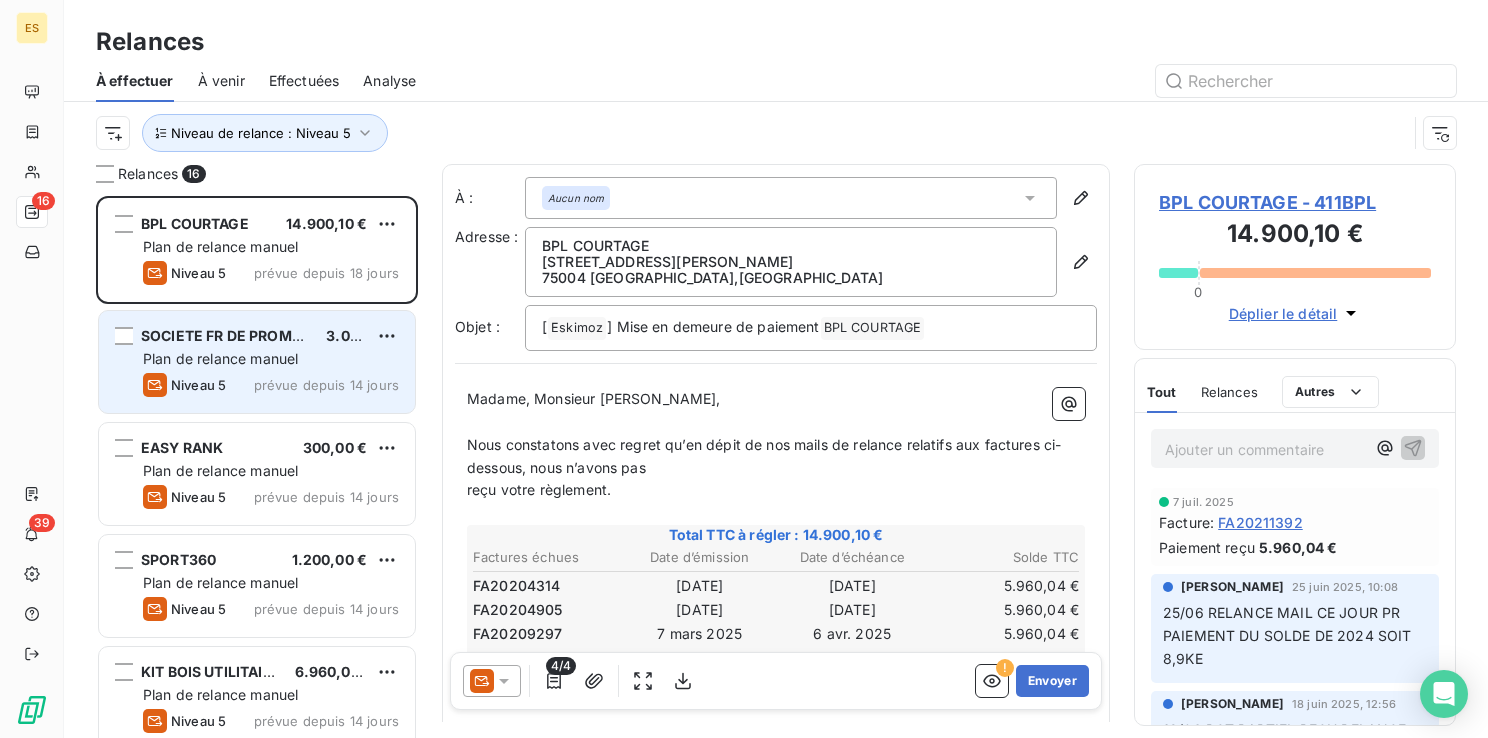 click on "SOCIETE FR DE PROMO DES AVANTAGES (L'ato 3.060,00 € Plan de relance [PERSON_NAME] 5 prévue depuis 14 jours" at bounding box center (257, 362) 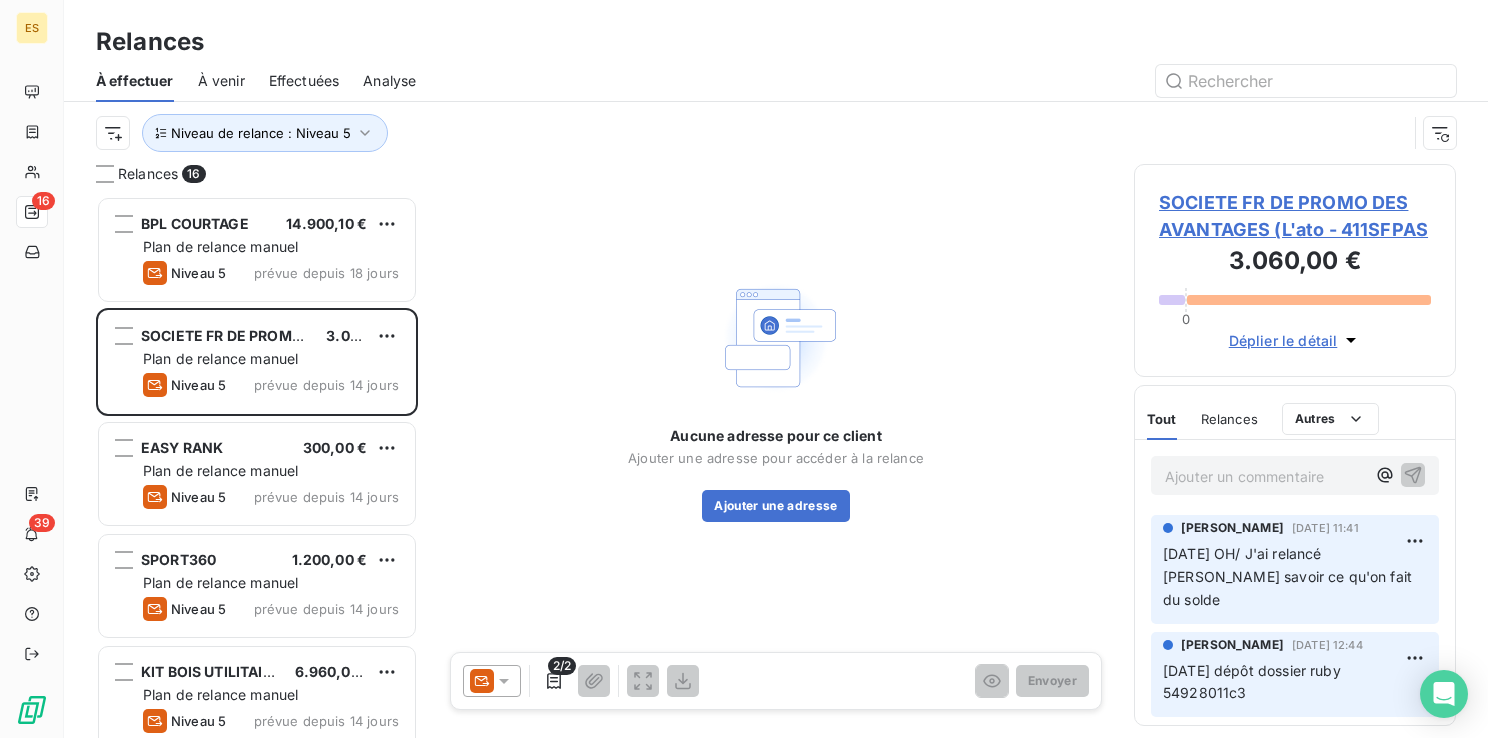click on "SOCIETE FR DE PROMO DES AVANTAGES (L'ato - 411SFPAS" at bounding box center [1295, 216] 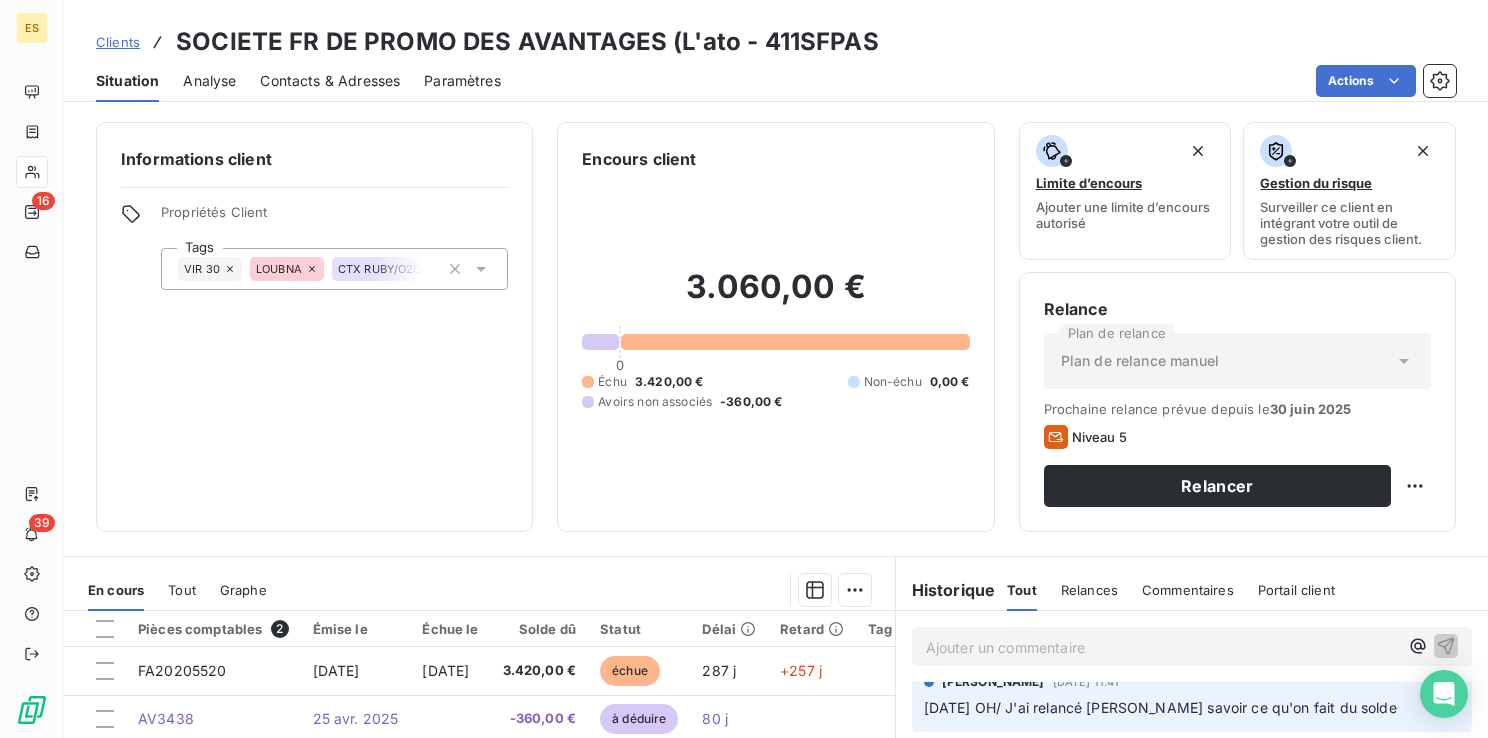 scroll, scrollTop: 0, scrollLeft: 0, axis: both 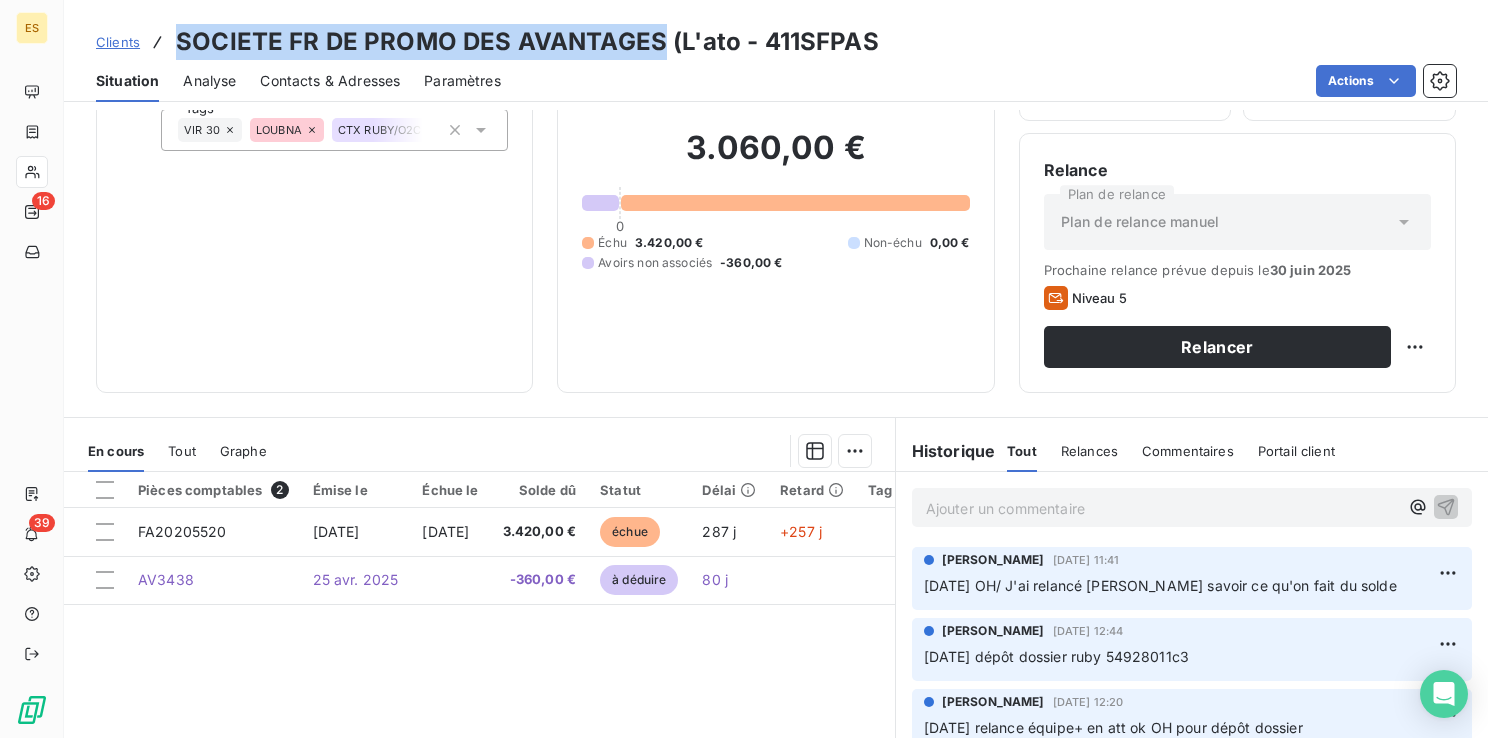 drag, startPoint x: 175, startPoint y: 41, endPoint x: 653, endPoint y: 47, distance: 478.03766 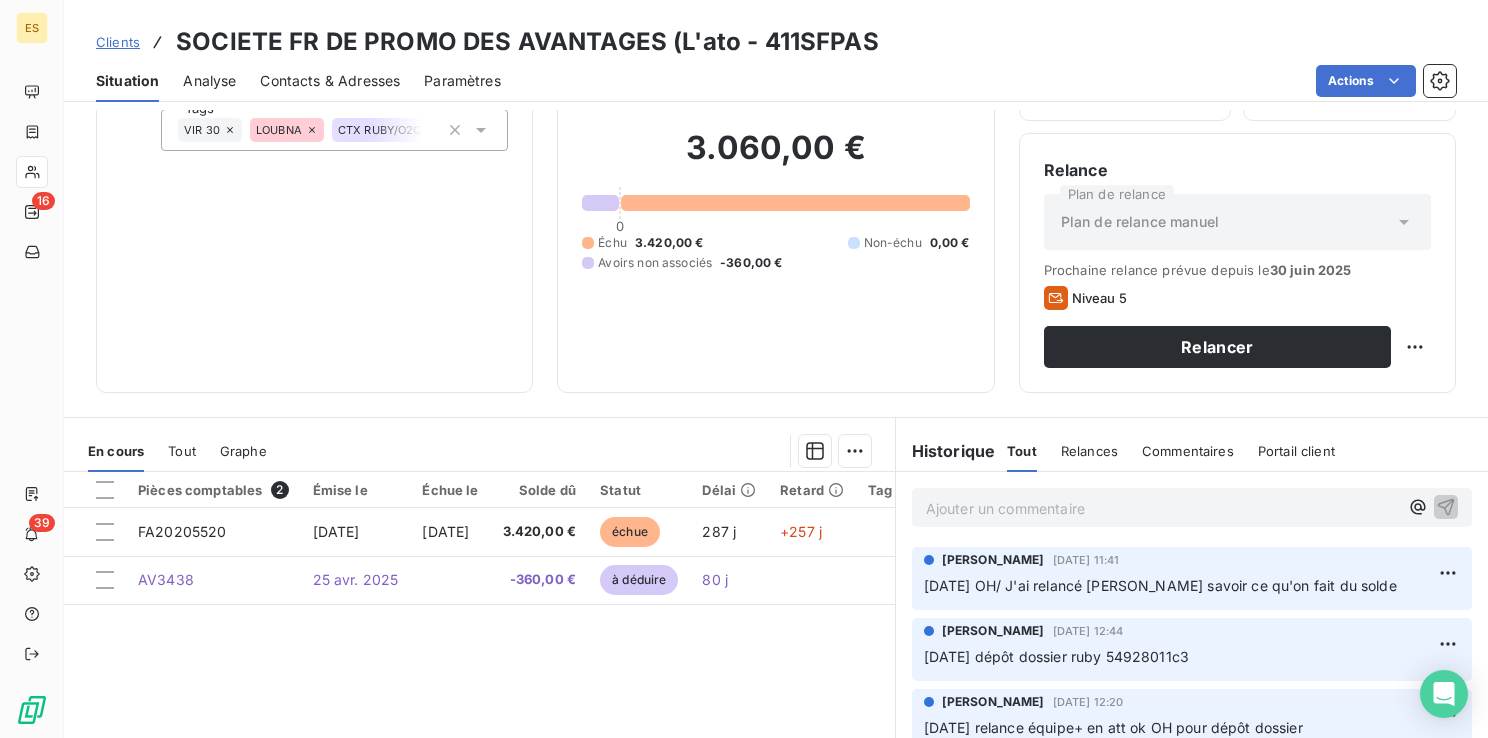 click on "Ajouter un commentaire ﻿" at bounding box center [1162, 508] 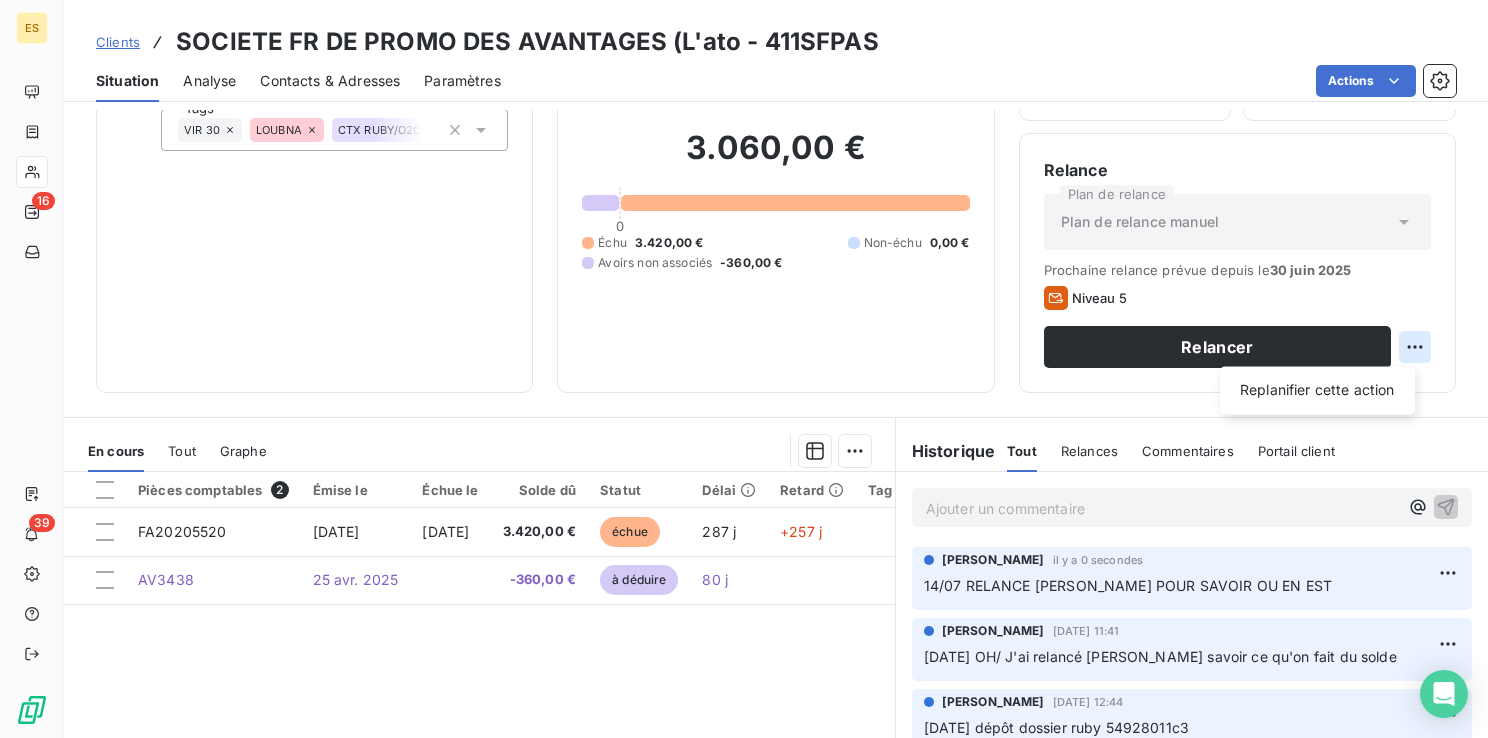 click on "ES 16 39 Clients SOCIETE FR DE PROMO DES AVANTAGES (L'ato - 411SFPAS Situation Analyse Contacts & Adresses Paramètres Actions Informations client Propriétés Client Tags VIR 30 LOUBNA CTX RUBY/O2C Encours client   3.060,00 € 0 Échu 3.420,00 € Non-échu 0,00 €   Avoirs non associés -360,00 €   Limite d’encours Ajouter une limite d’encours autorisé Gestion du risque Surveiller ce client en intégrant votre outil de gestion des risques client. Relance Plan de relance Plan de relance [PERSON_NAME] relance prévue depuis le  [DATE] Niveau 5 Relancer Replanifier cette action En cours Tout Graphe Pièces comptables 2 Émise le Échue le Solde dû Statut Délai   Retard   Tag relance   FA20205520 [DATE] [DATE] 3.420,00 € échue 287 j +257 j AV3438 [DATE] -360,00 € à déduire 80 j Lignes par page 25 Précédent 1 Suivant Historique Tout Relances Commentaires Portail client Tout Relances Commentaires Portail client Ajouter un commentaire ﻿ Appel" at bounding box center (744, 369) 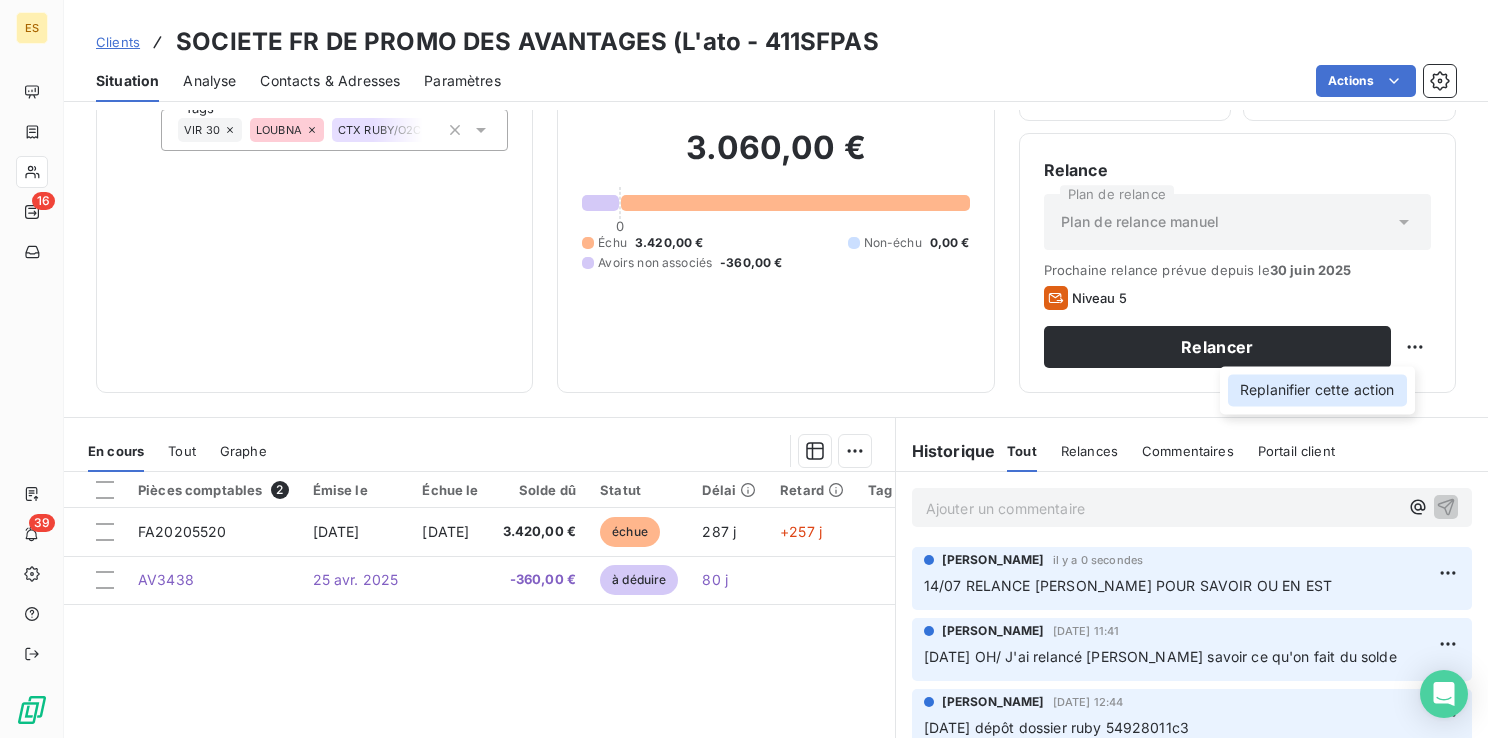 click on "Replanifier cette action" at bounding box center [1317, 390] 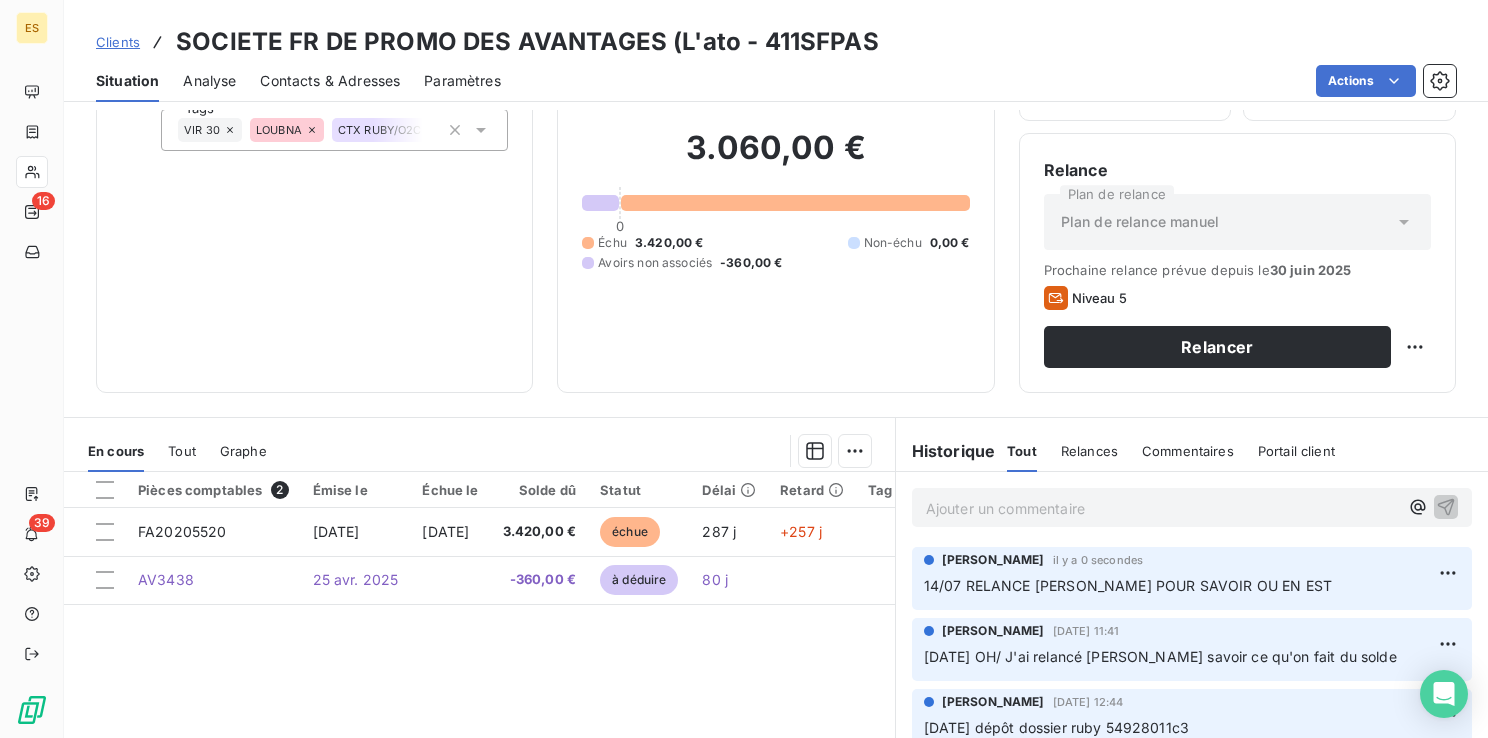 select on "6" 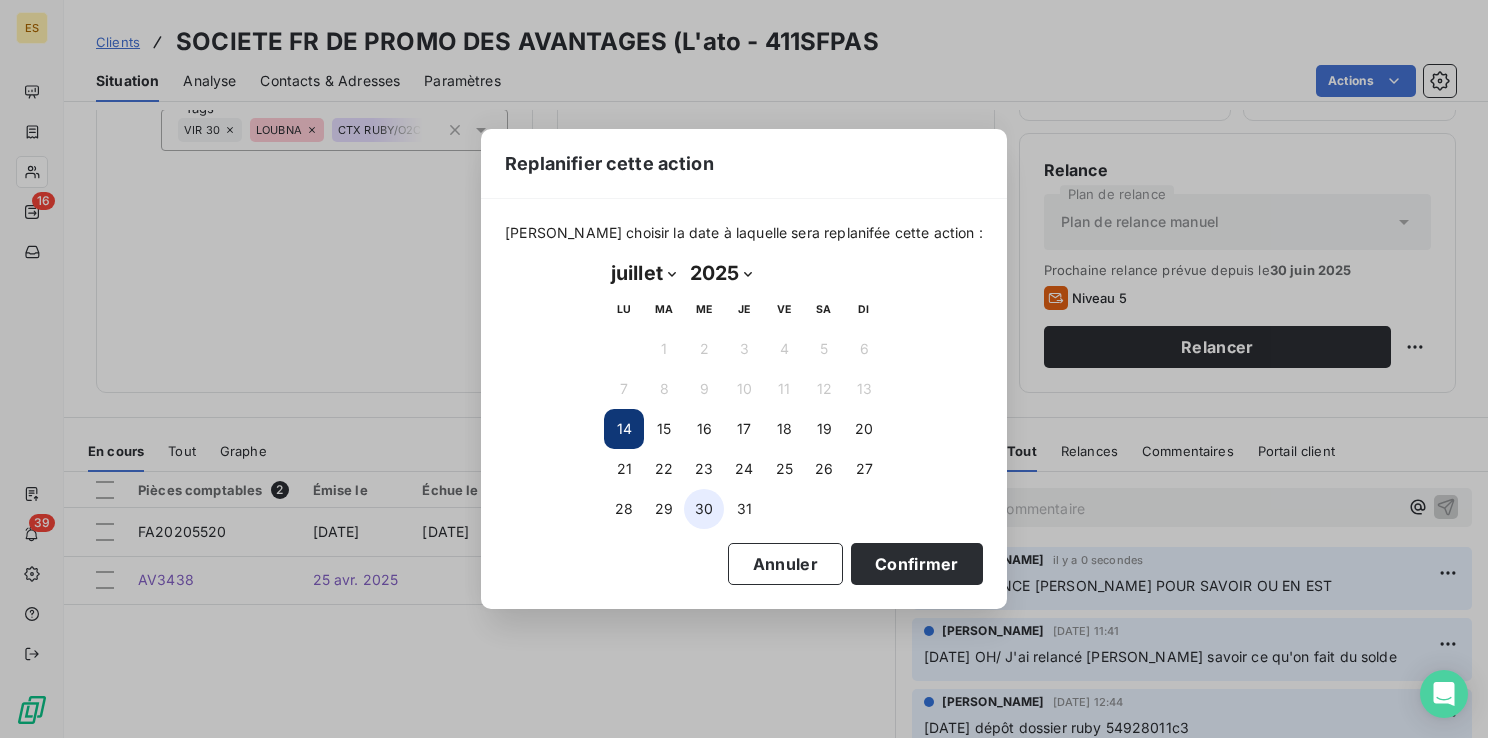 click on "30" at bounding box center (704, 509) 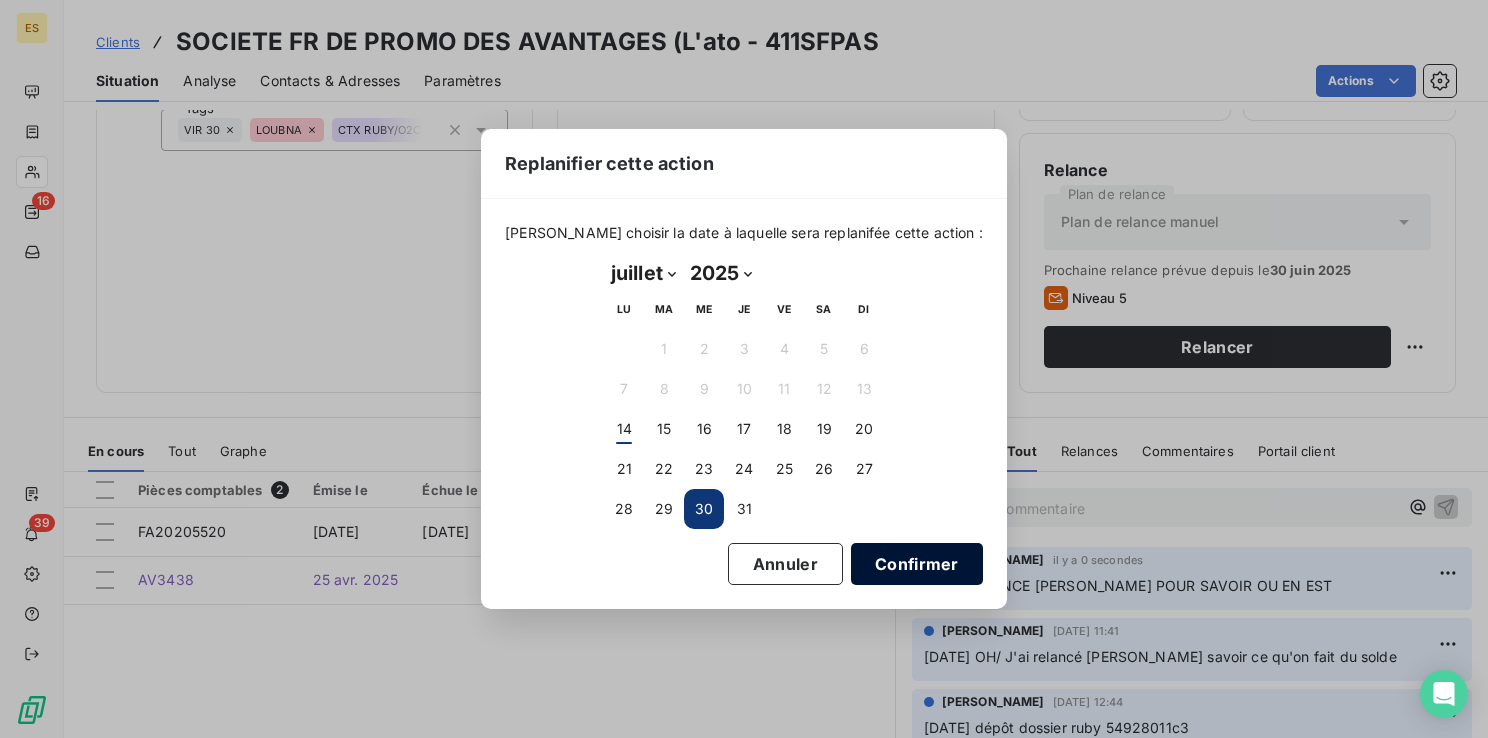 click on "Confirmer" at bounding box center (917, 564) 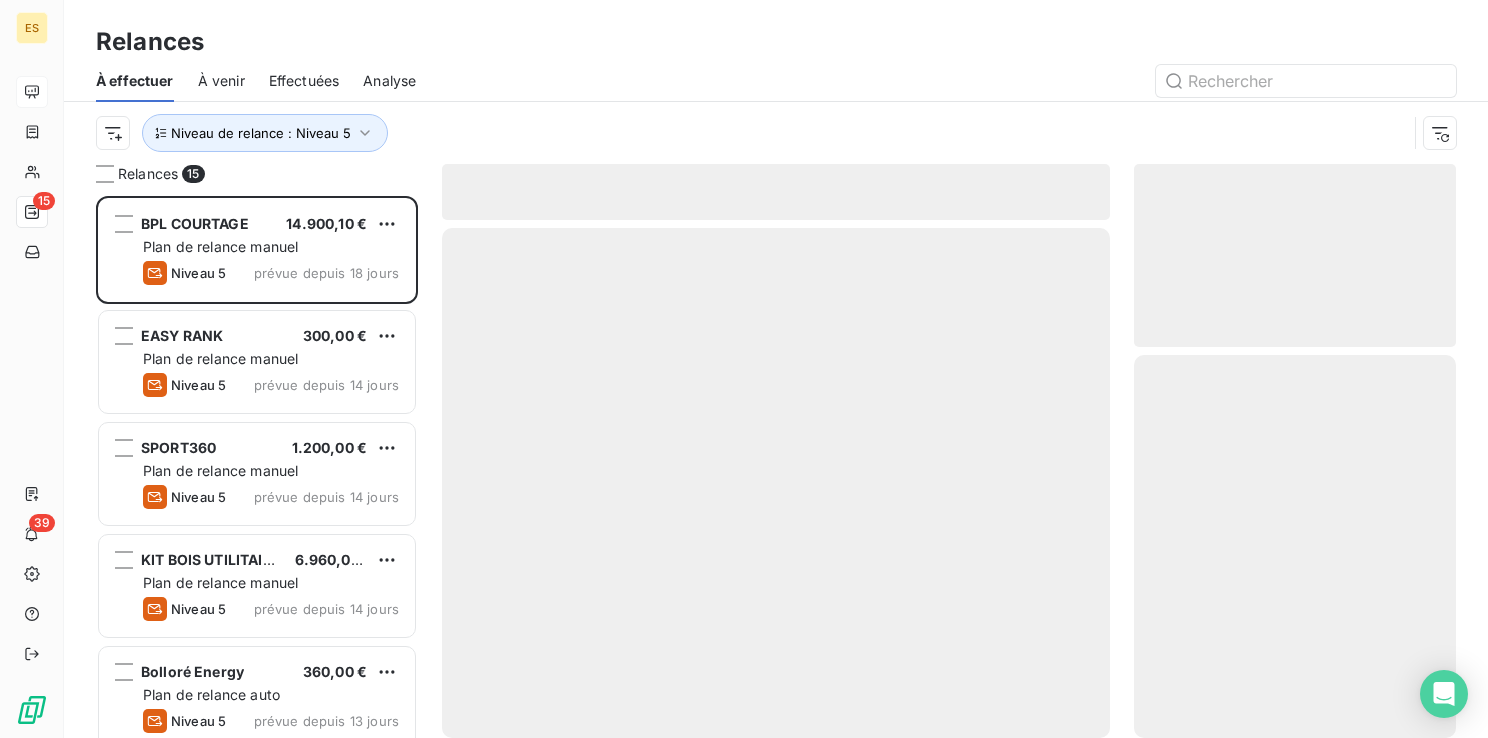 scroll, scrollTop: 16, scrollLeft: 16, axis: both 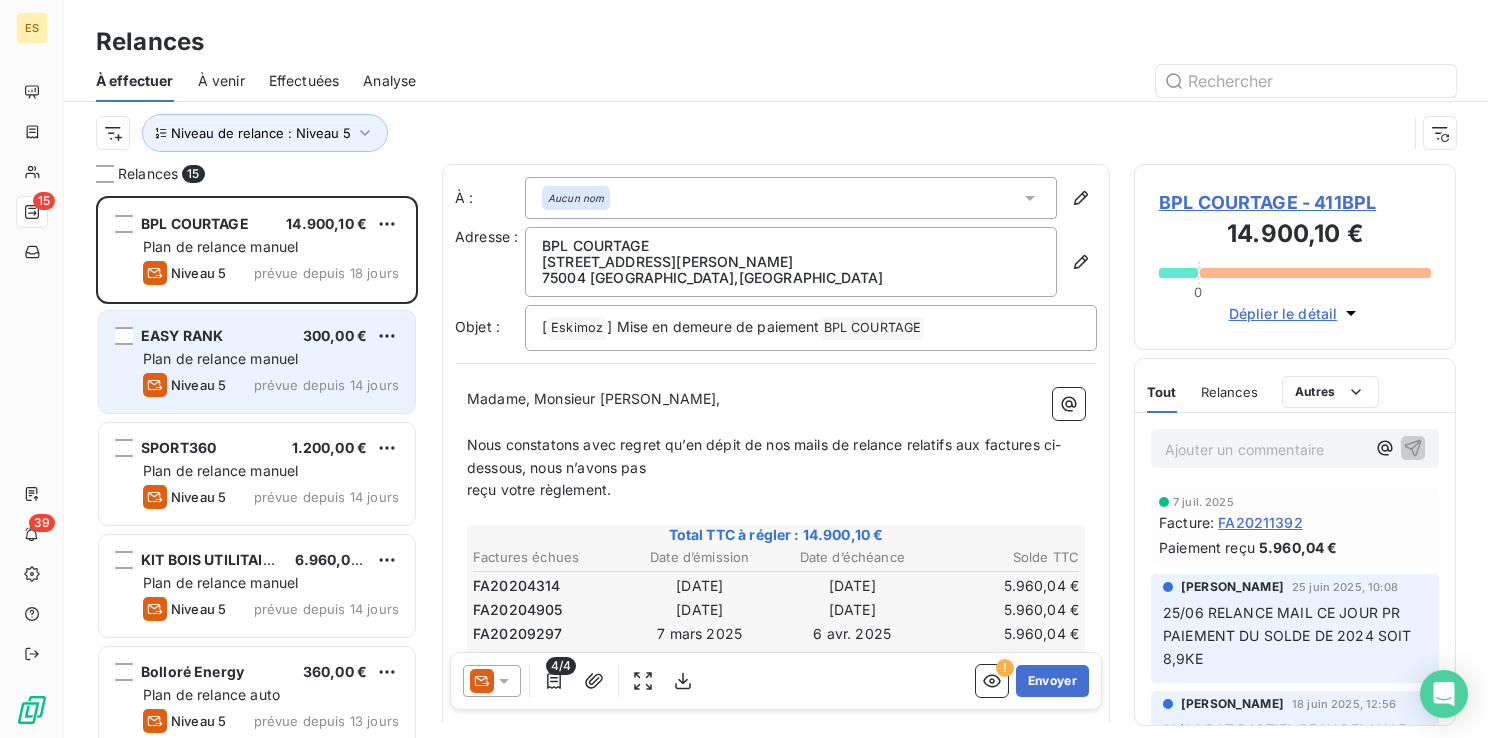 click on "EASY RANK" at bounding box center [182, 336] 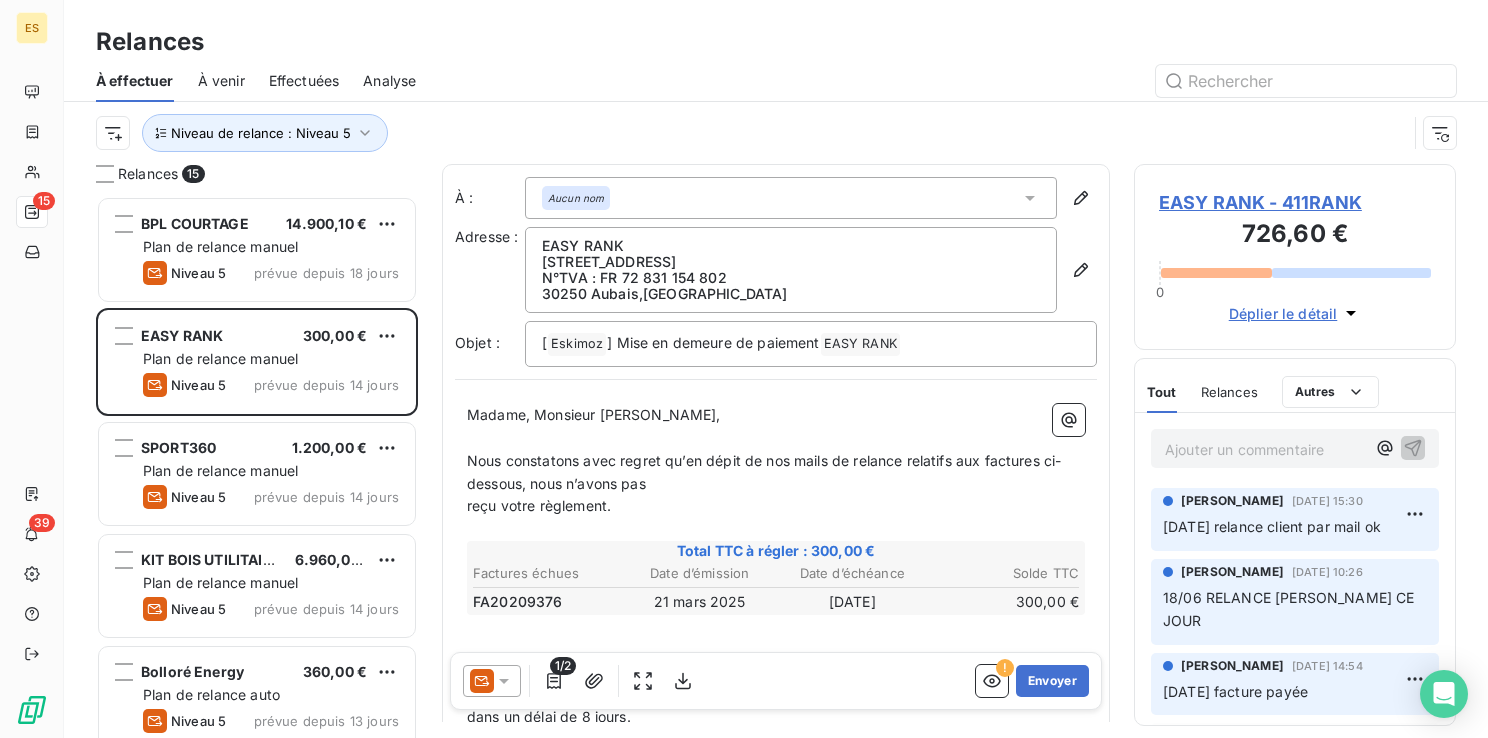 click on "EASY RANK - 411RANK" at bounding box center (1295, 202) 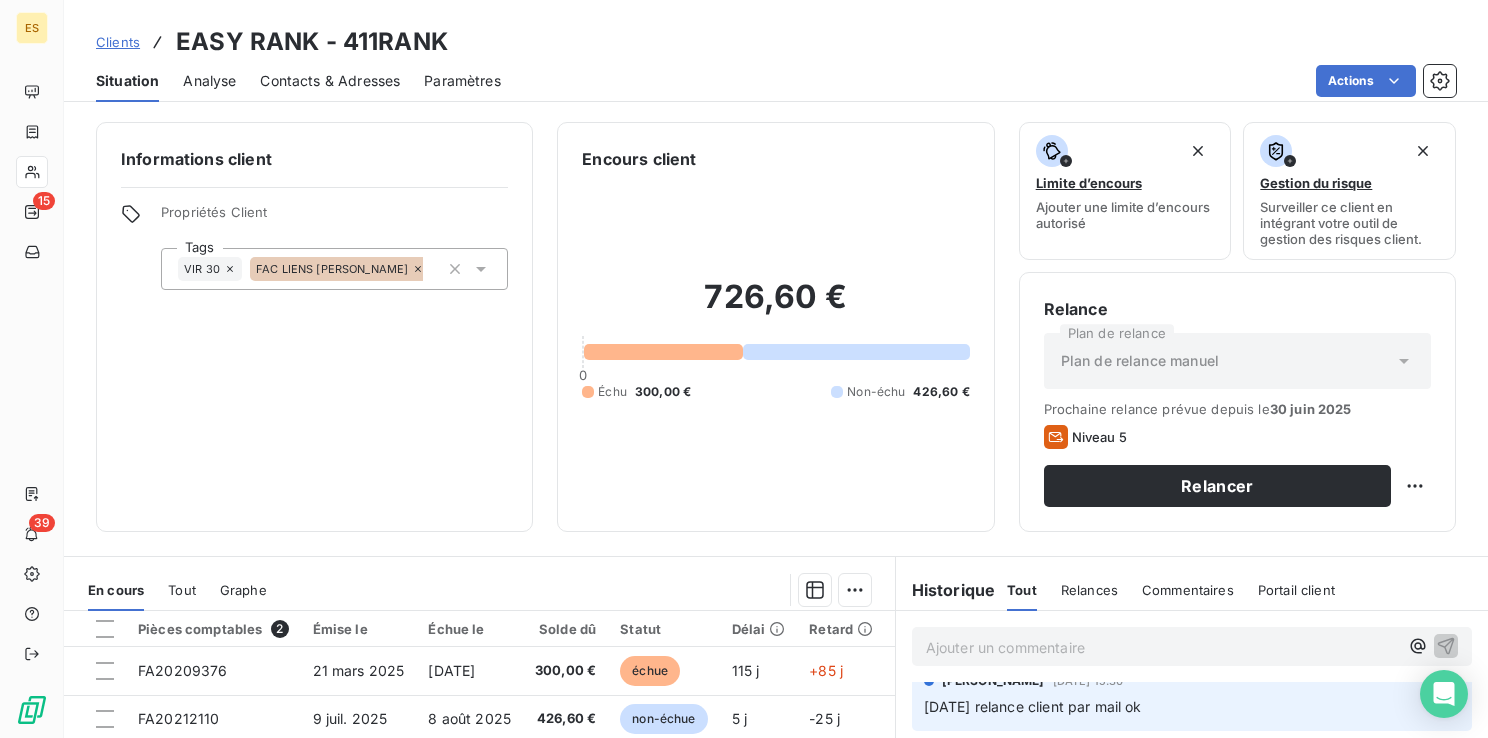 scroll, scrollTop: 0, scrollLeft: 0, axis: both 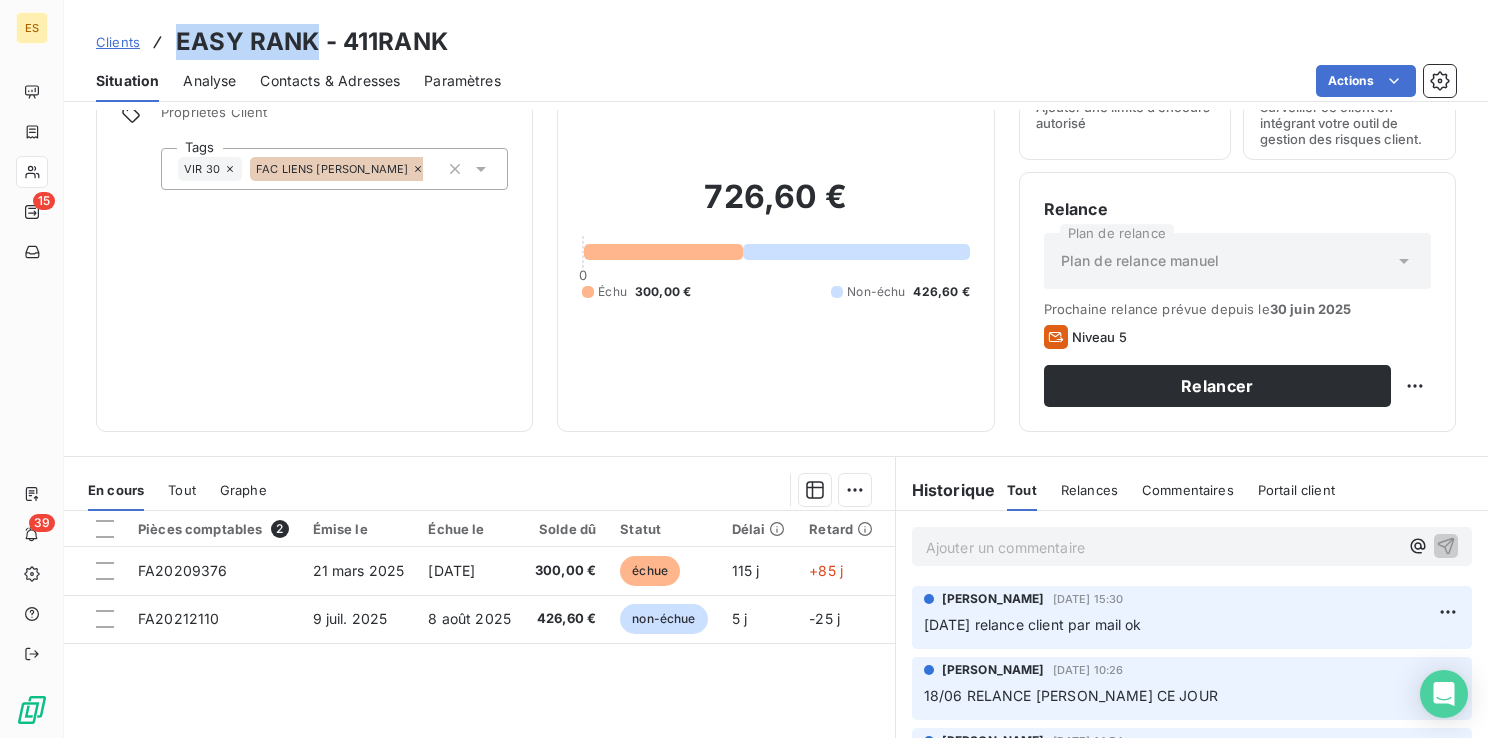 drag, startPoint x: 316, startPoint y: 38, endPoint x: 178, endPoint y: 33, distance: 138.09055 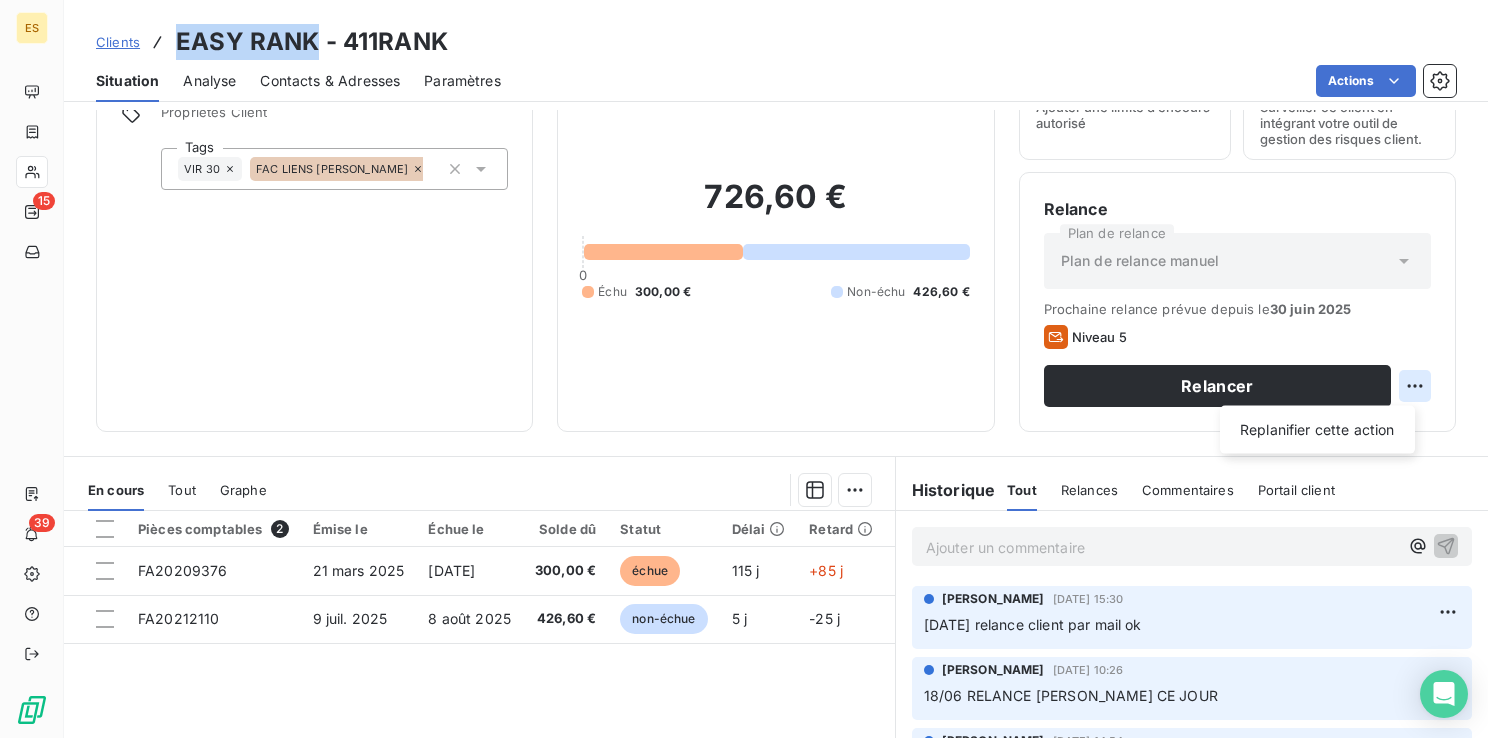 click on "ES 15 39 Clients EASY RANK - 411RANK Situation Analyse Contacts & Adresses Paramètres Actions Informations client Propriétés Client Tags VIR 30 FAC LIENS [PERSON_NAME] Encours client   726,60 € 0 Échu 300,00 € Non-échu 426,60 €     Limite d’encours Ajouter une limite d’encours autorisé Gestion du risque Surveiller ce client en intégrant votre outil de gestion des risques client. Relance Plan de relance Plan de relance [PERSON_NAME] relance prévue depuis le  [DATE] Niveau 5 Relancer Replanifier cette action En cours Tout Graphe Pièces comptables 2 Émise le Échue le Solde dû Statut Délai   Retard   Tag relance   FA20209376 [DATE] [DATE] 300,00 € échue 115 j +85 j FA20212110 [DATE] [DATE] 426,60 € non-échue 5 j -25 j Lignes par page 25 Précédent 1 Suivant Historique Tout Relances Commentaires Portail client Tout Relances Commentaires Portail client Ajouter un commentaire ﻿ [PERSON_NAME] [DATE] 15:30 [PERSON_NAME] [PERSON_NAME]" at bounding box center (744, 369) 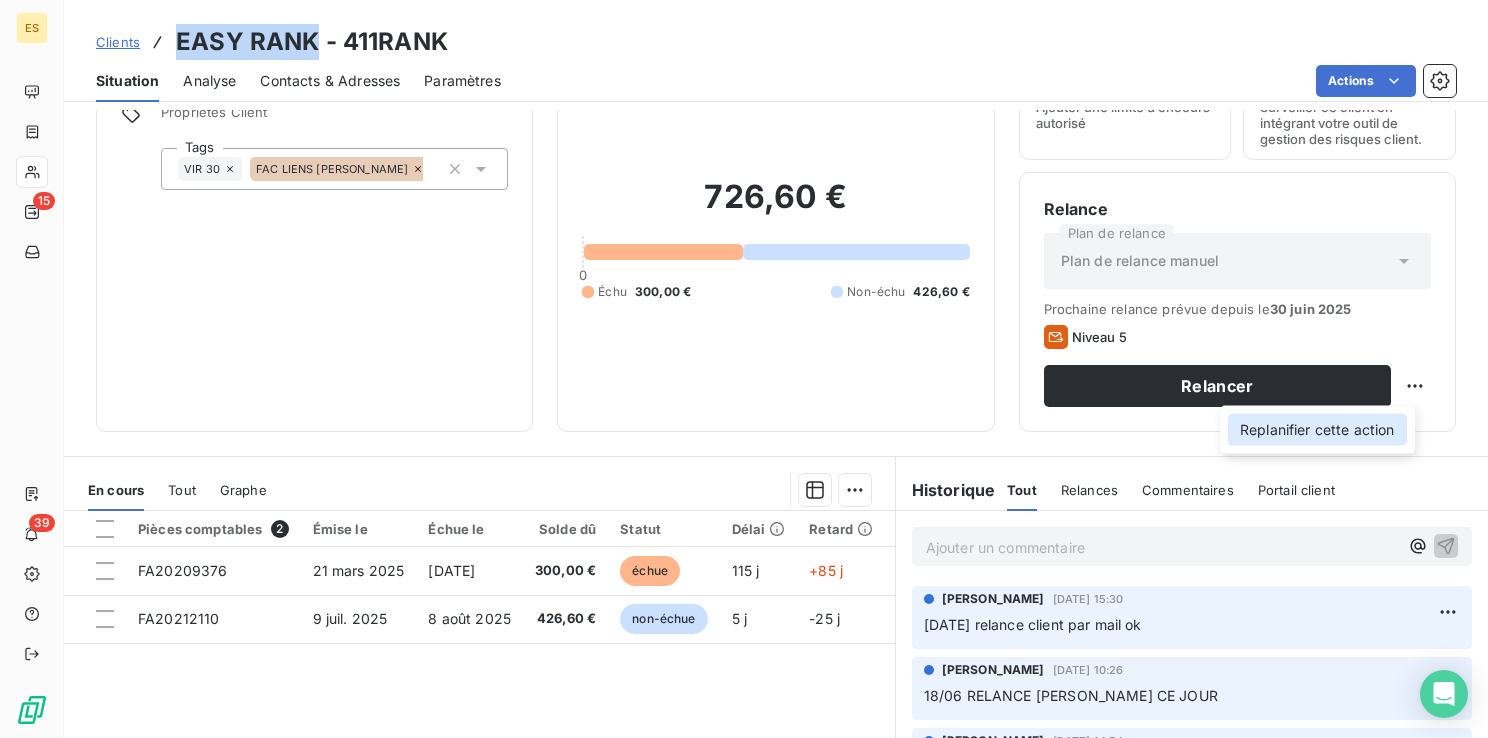 click on "Replanifier cette action" at bounding box center (1317, 430) 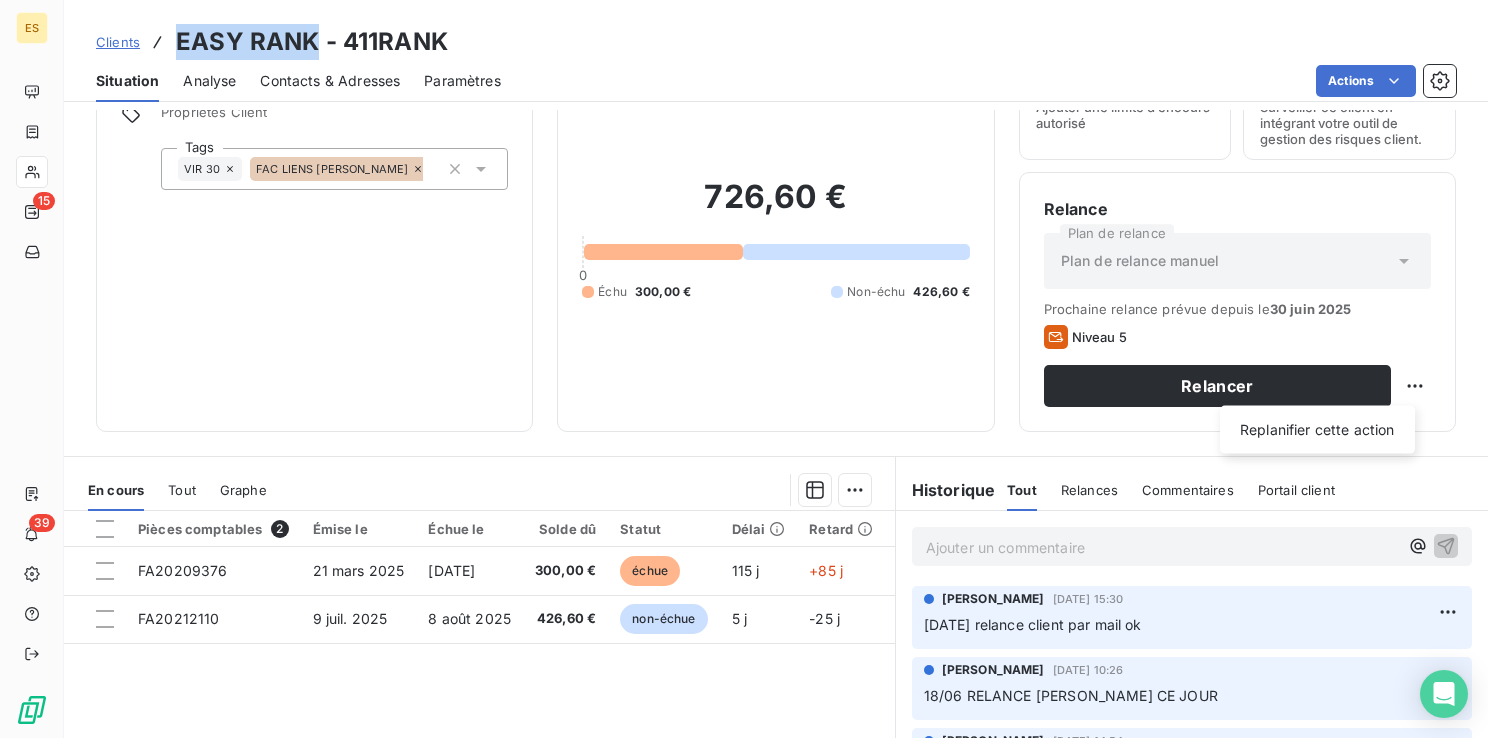 select on "6" 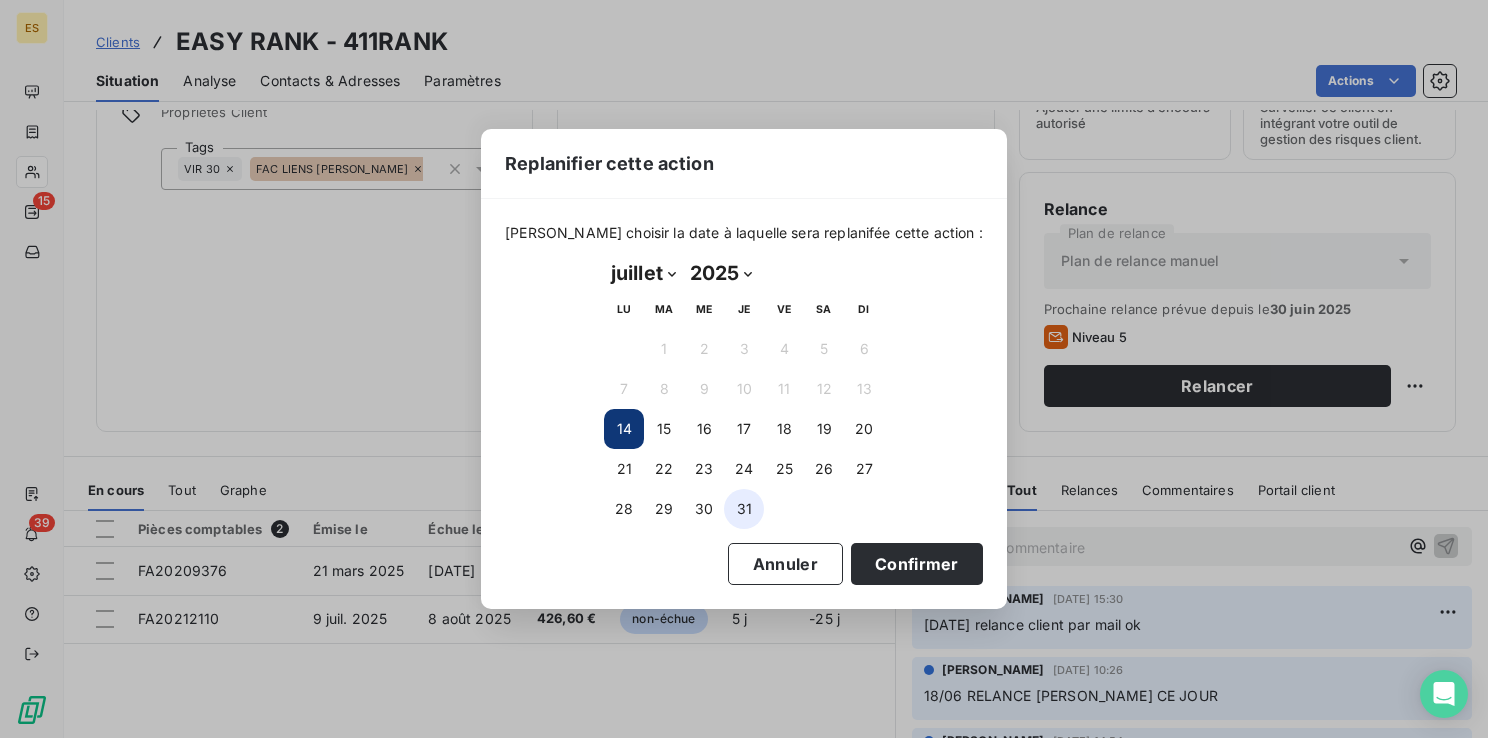 click on "31" at bounding box center [744, 509] 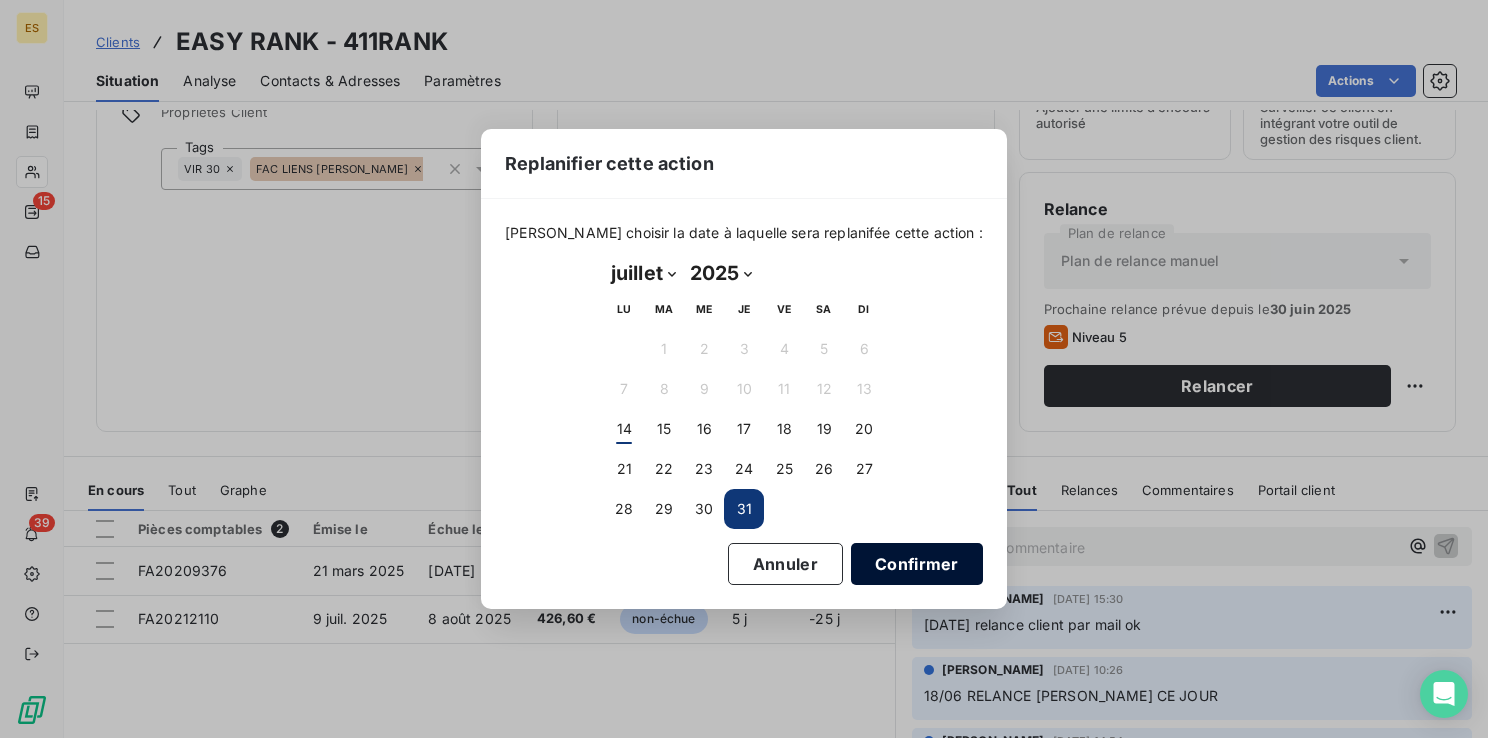 click on "Confirmer" at bounding box center (917, 564) 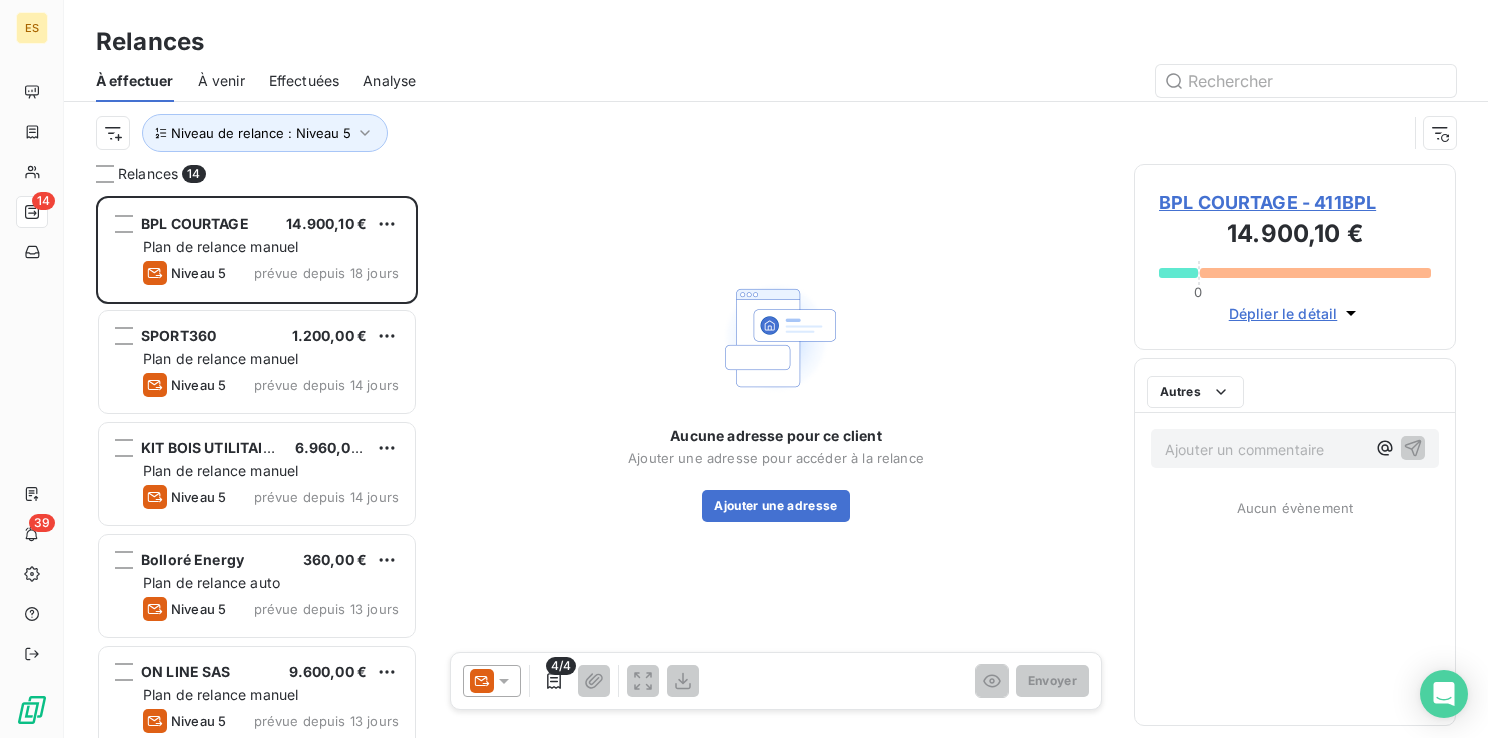 scroll, scrollTop: 16, scrollLeft: 16, axis: both 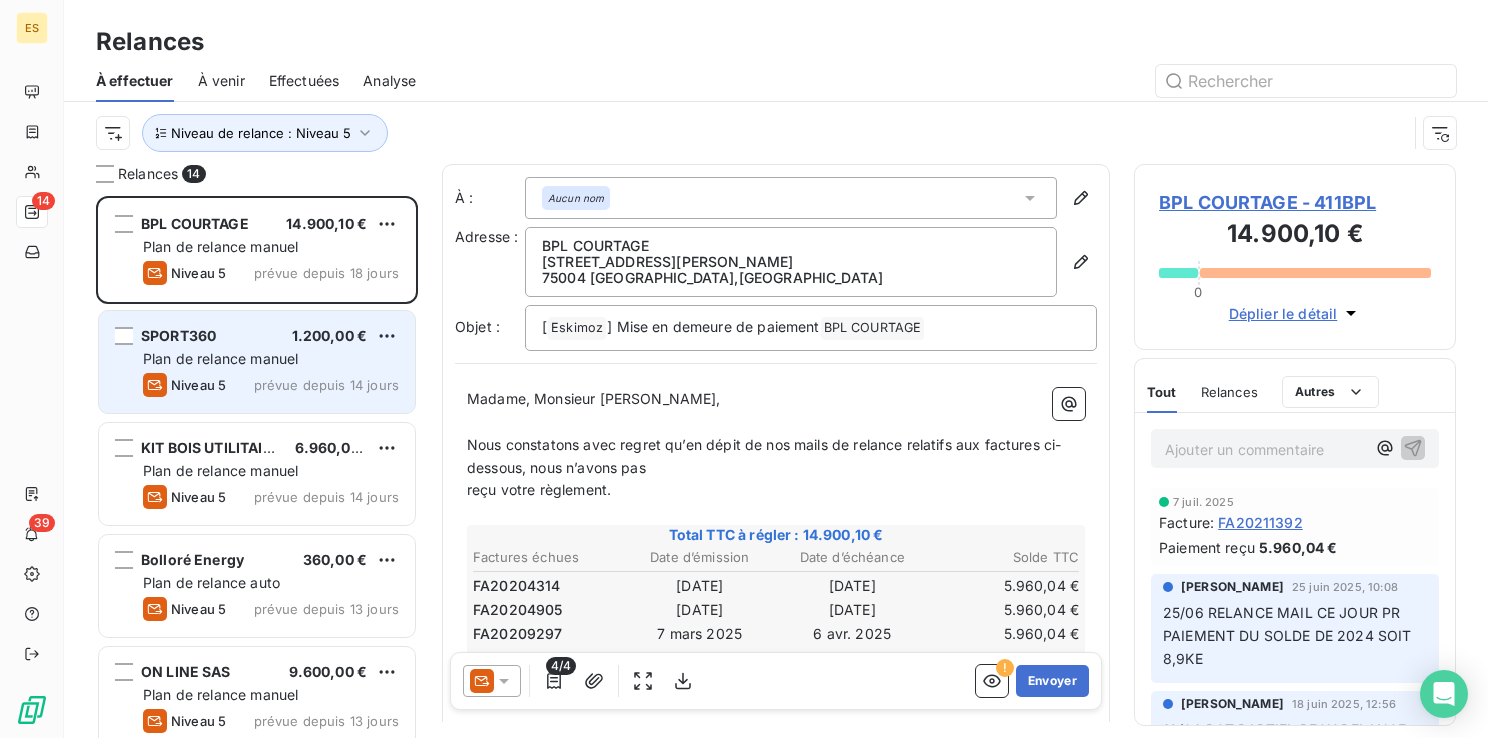 click on "SPORT360" at bounding box center (178, 335) 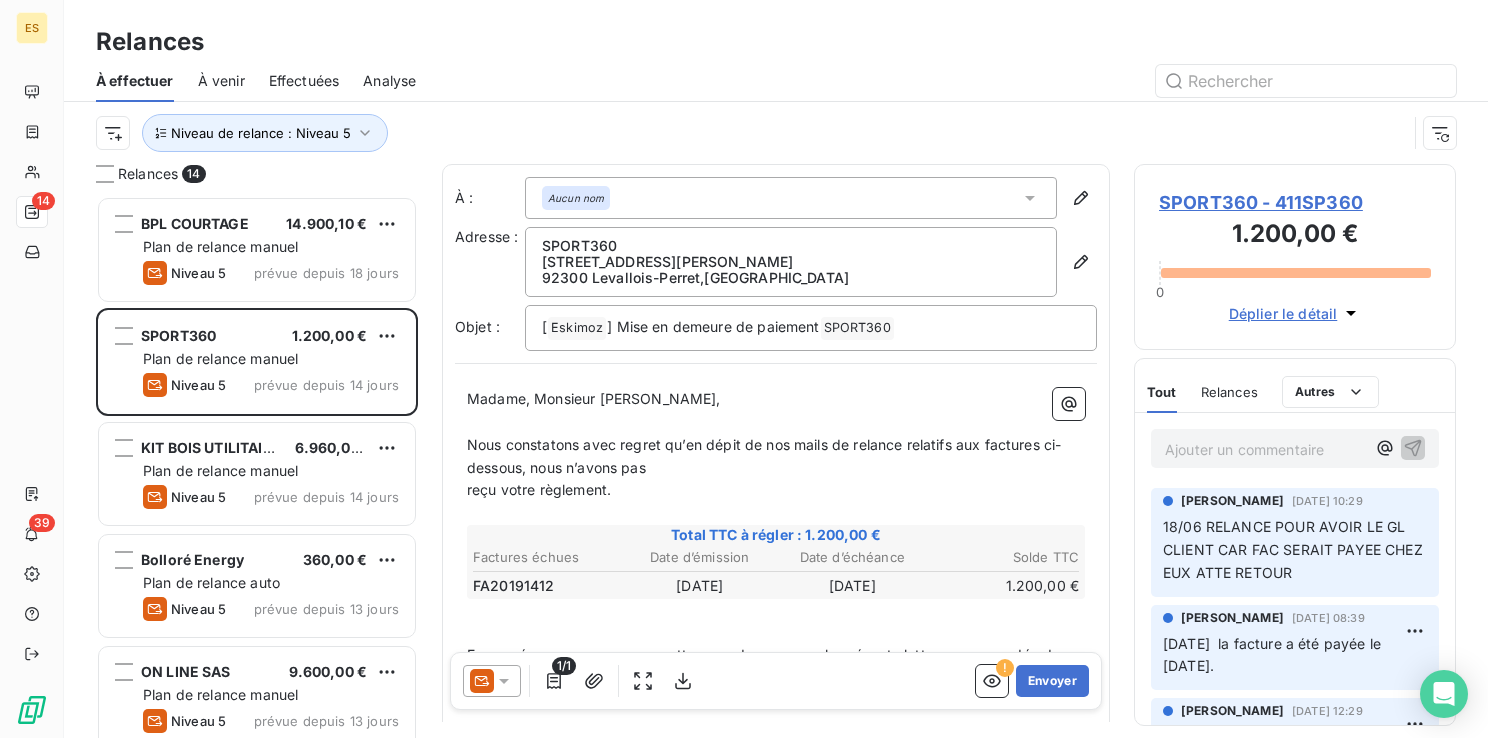 click on "SPORT360 - 411SP360" at bounding box center (1295, 202) 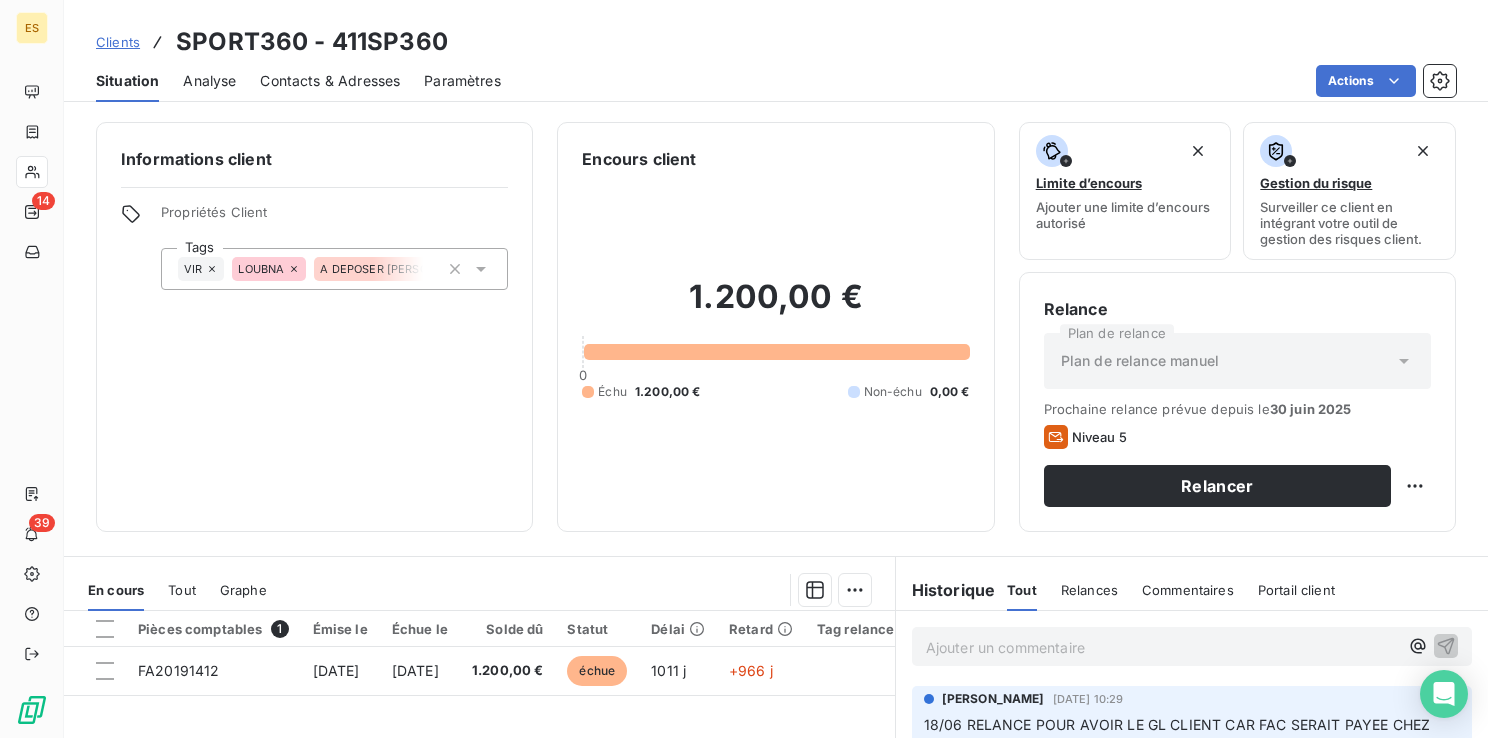 scroll, scrollTop: 100, scrollLeft: 0, axis: vertical 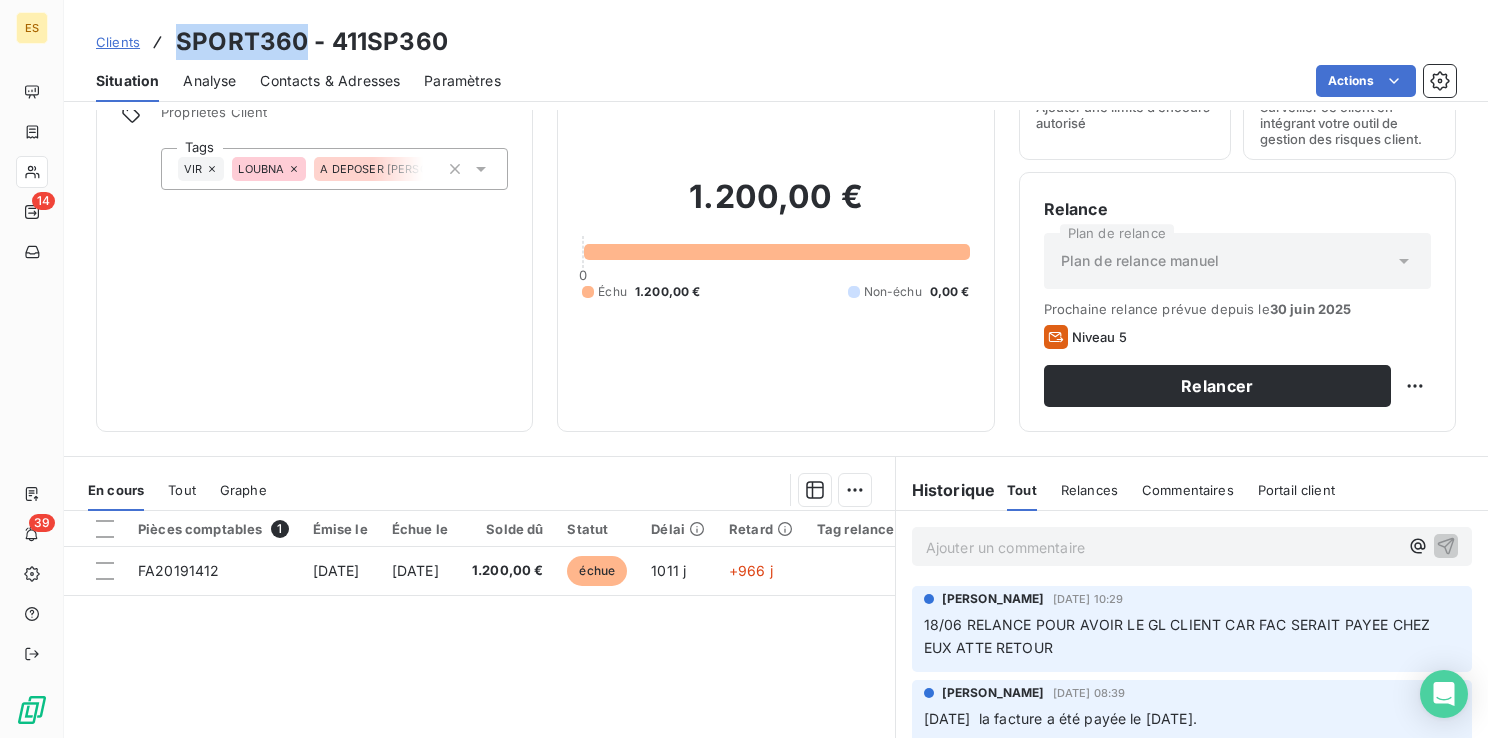drag, startPoint x: 308, startPoint y: 35, endPoint x: 178, endPoint y: 36, distance: 130.00385 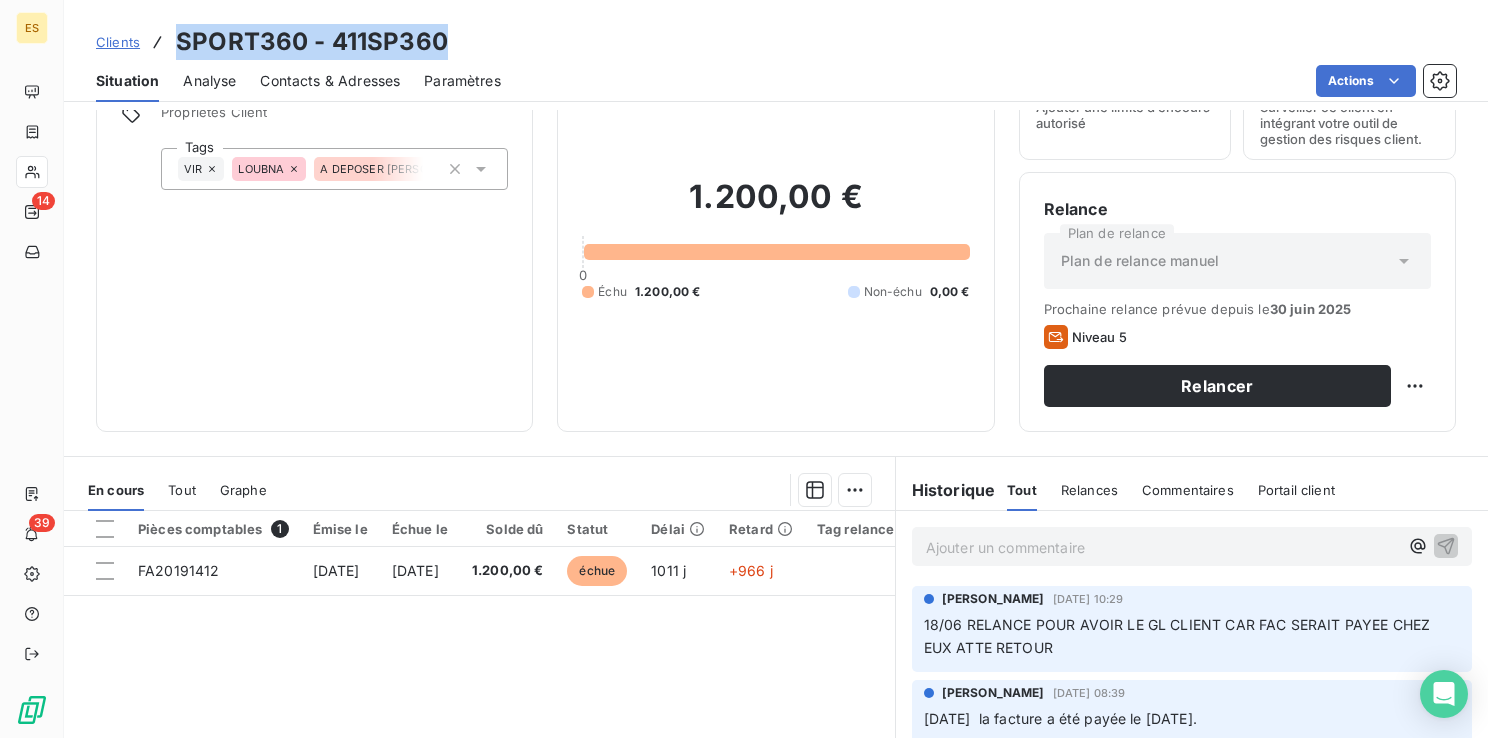 drag, startPoint x: 449, startPoint y: 42, endPoint x: 183, endPoint y: 27, distance: 266.4226 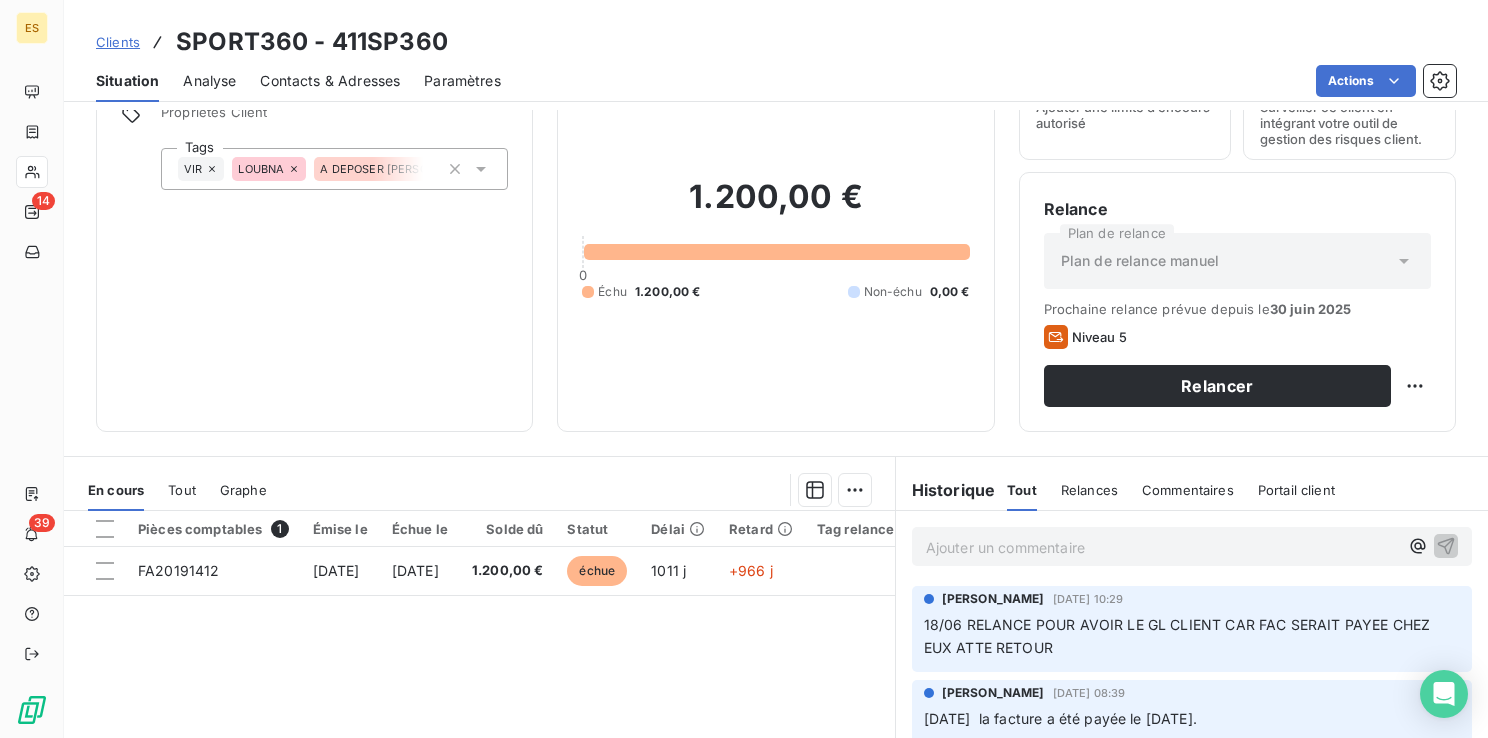 click on "Ajouter un commentaire ﻿" at bounding box center (1162, 547) 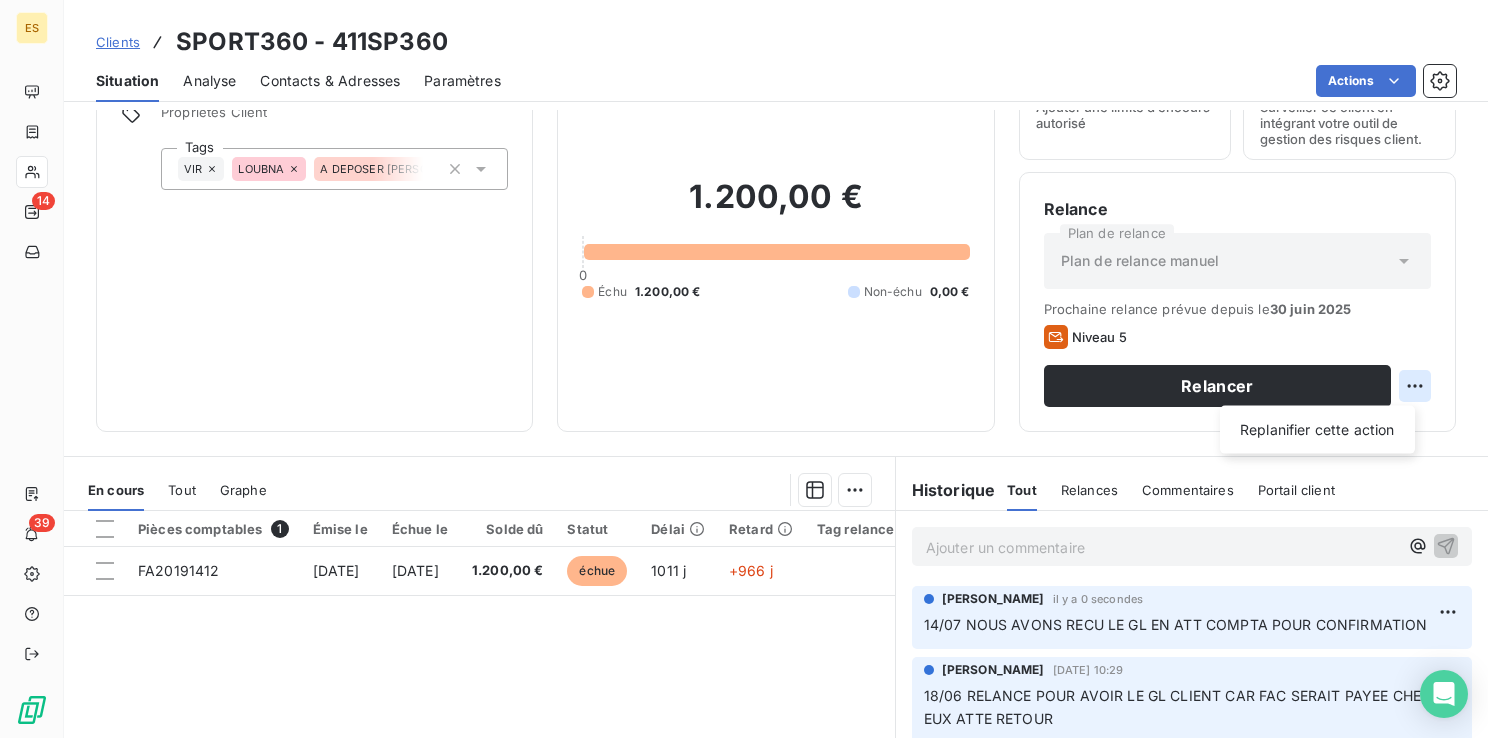 click on "ES 14 39 Clients SPORT360 - 411SP360 Situation Analyse Contacts & Adresses Paramètres Actions Informations client Propriétés Client Tags VIR LOUBNA A DEPOSER RUBY Encours client   1.200,00 € 0 Échu 1.200,00 € Non-échu 0,00 €     Limite d’encours Ajouter une limite d’encours autorisé Gestion du risque Surveiller ce client en intégrant votre outil de gestion des risques client. Relance Plan de relance Plan de relance [PERSON_NAME] relance prévue depuis le  [DATE] Niveau 5 Relancer Replanifier cette action En cours Tout Graphe Pièces comptables 1 Émise le Échue le Solde dû Statut Délai   Retard   Tag relance   FA20191412 [DATE] [DATE] 1.200,00 € échue 1011 j +966 j Lignes par page 25 Précédent 1 Suivant Historique Tout Relances Commentaires Portail client Tout Relances Commentaires Portail client Ajouter un commentaire ﻿ [PERSON_NAME] il y a 0 secondes 14/07 NOUS AVONS RECU LE GL EN ATT COMPTA POUR CONFIRMATION  [PERSON_NAME] [PERSON_NAME]
﻿" at bounding box center (744, 369) 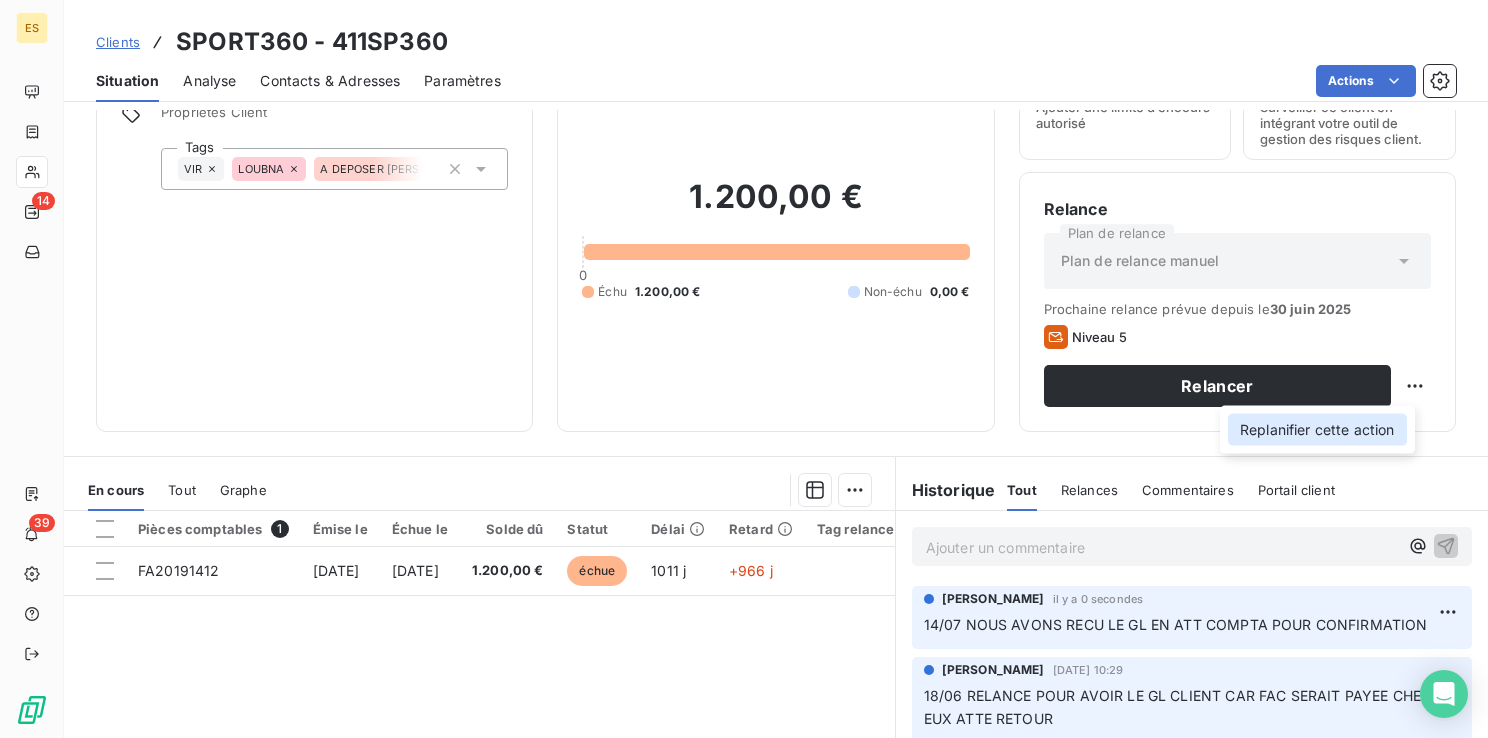 click on "Replanifier cette action" at bounding box center [1317, 430] 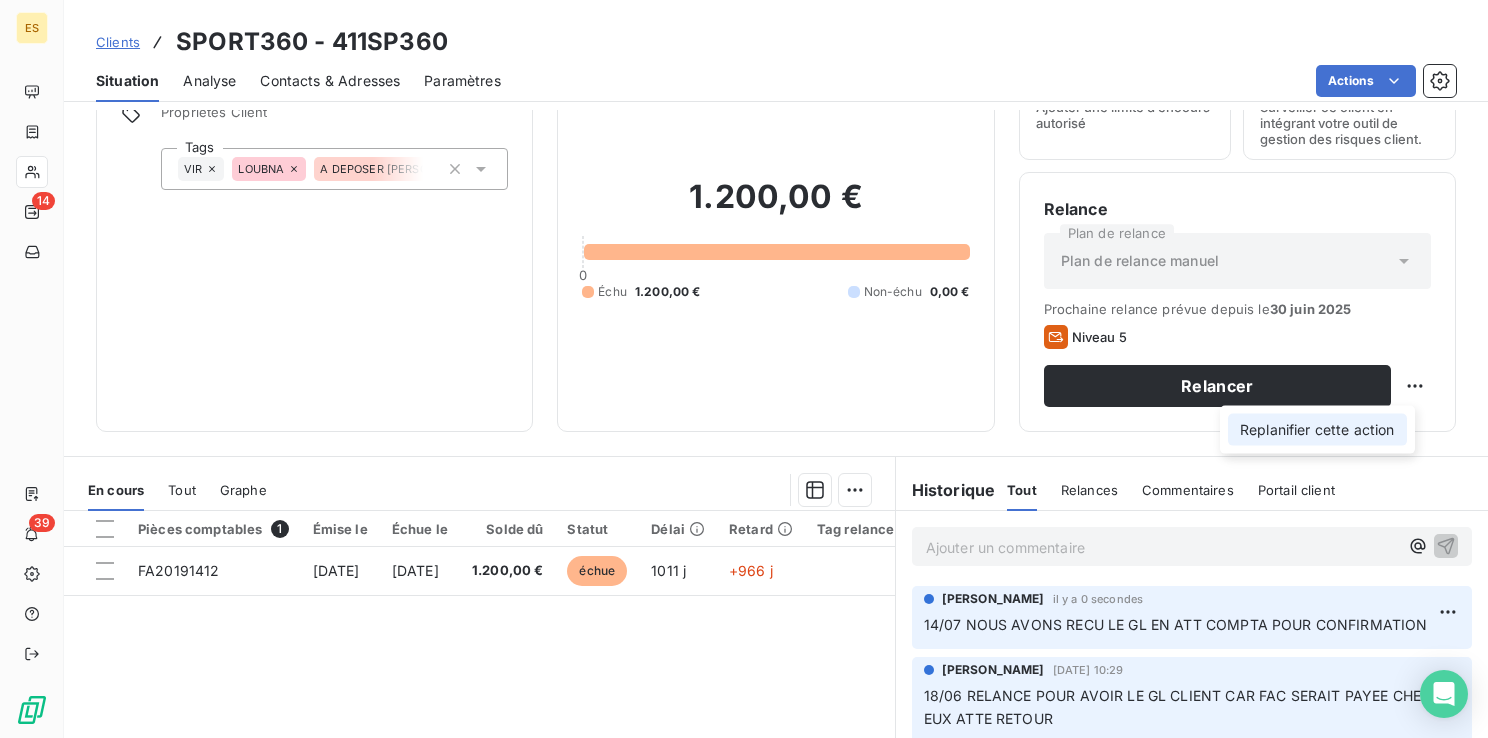 select on "6" 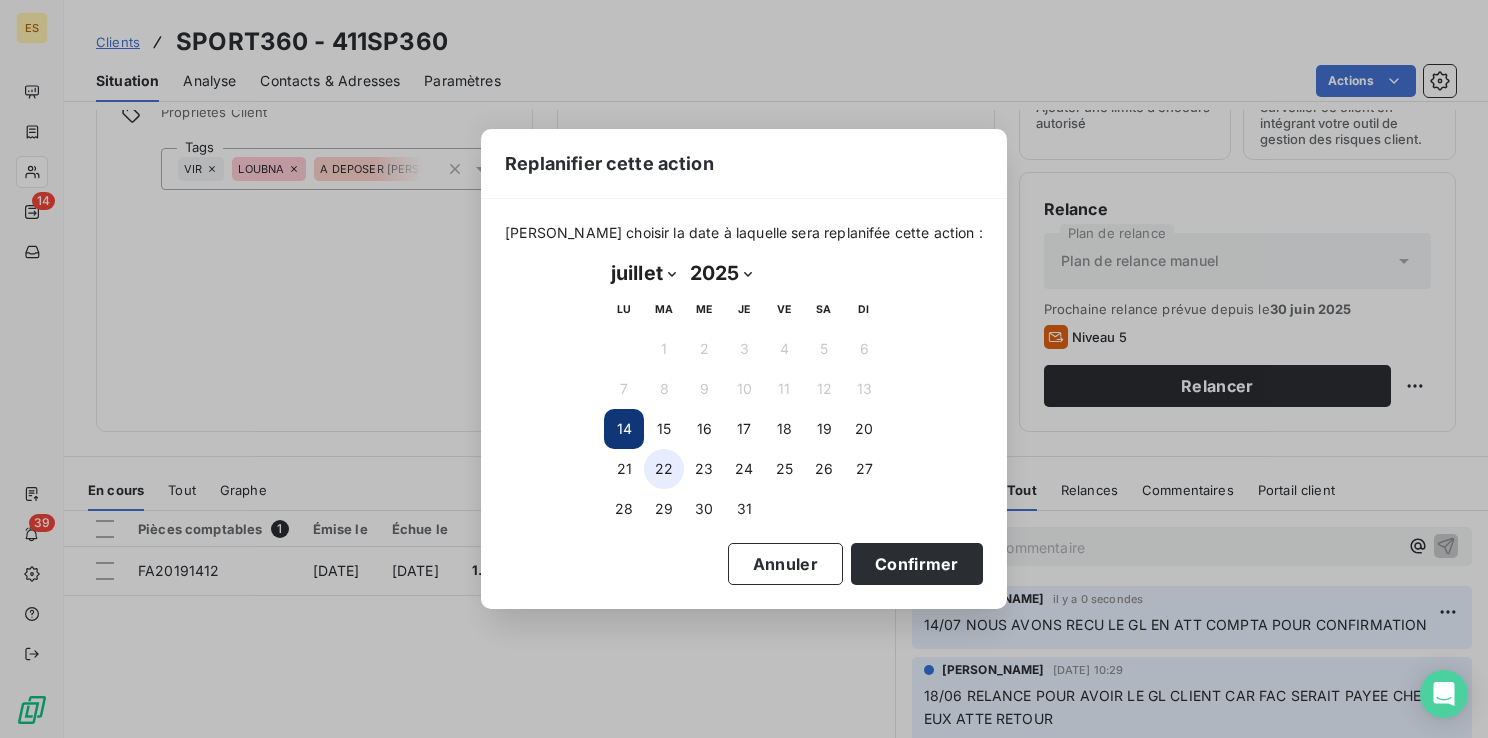click on "22" at bounding box center (664, 469) 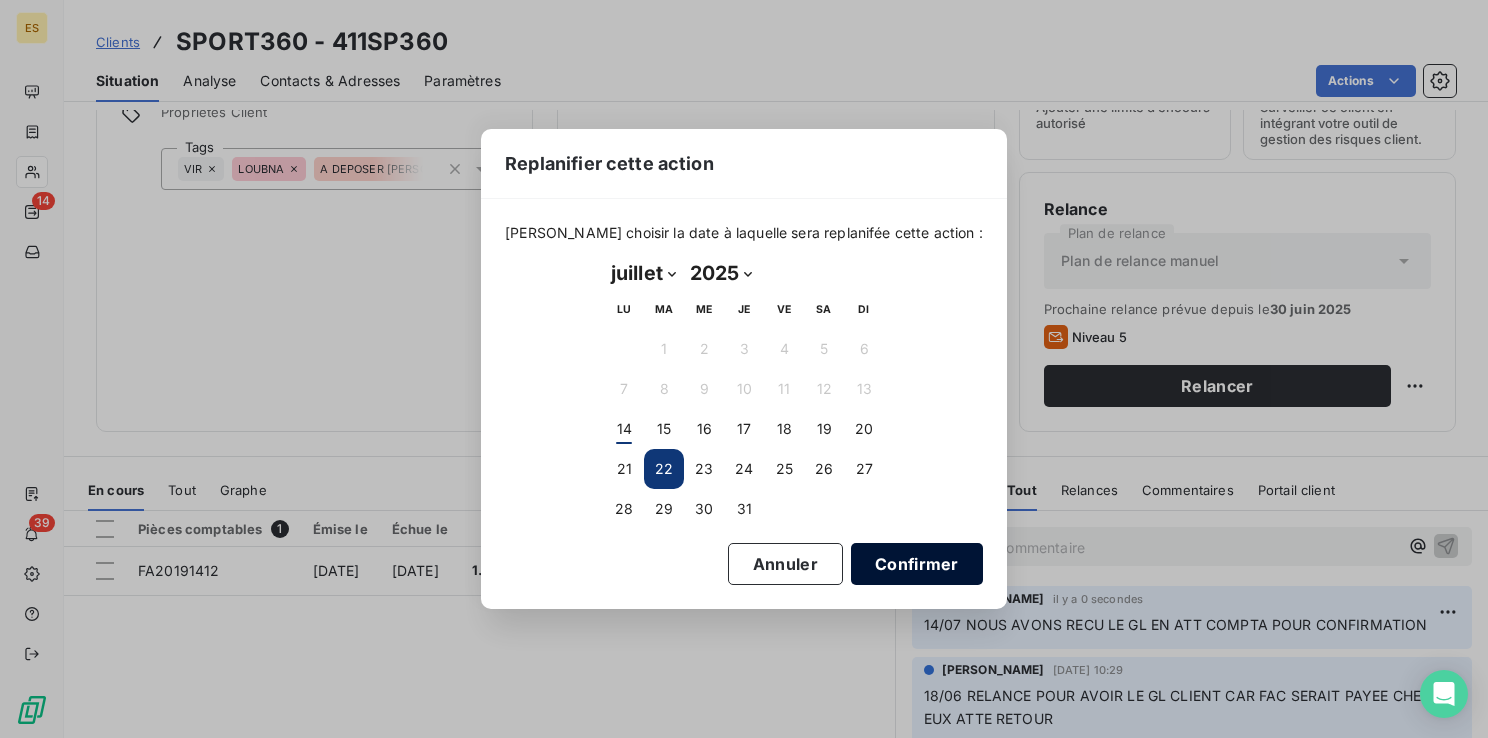 click on "Confirmer" at bounding box center [917, 564] 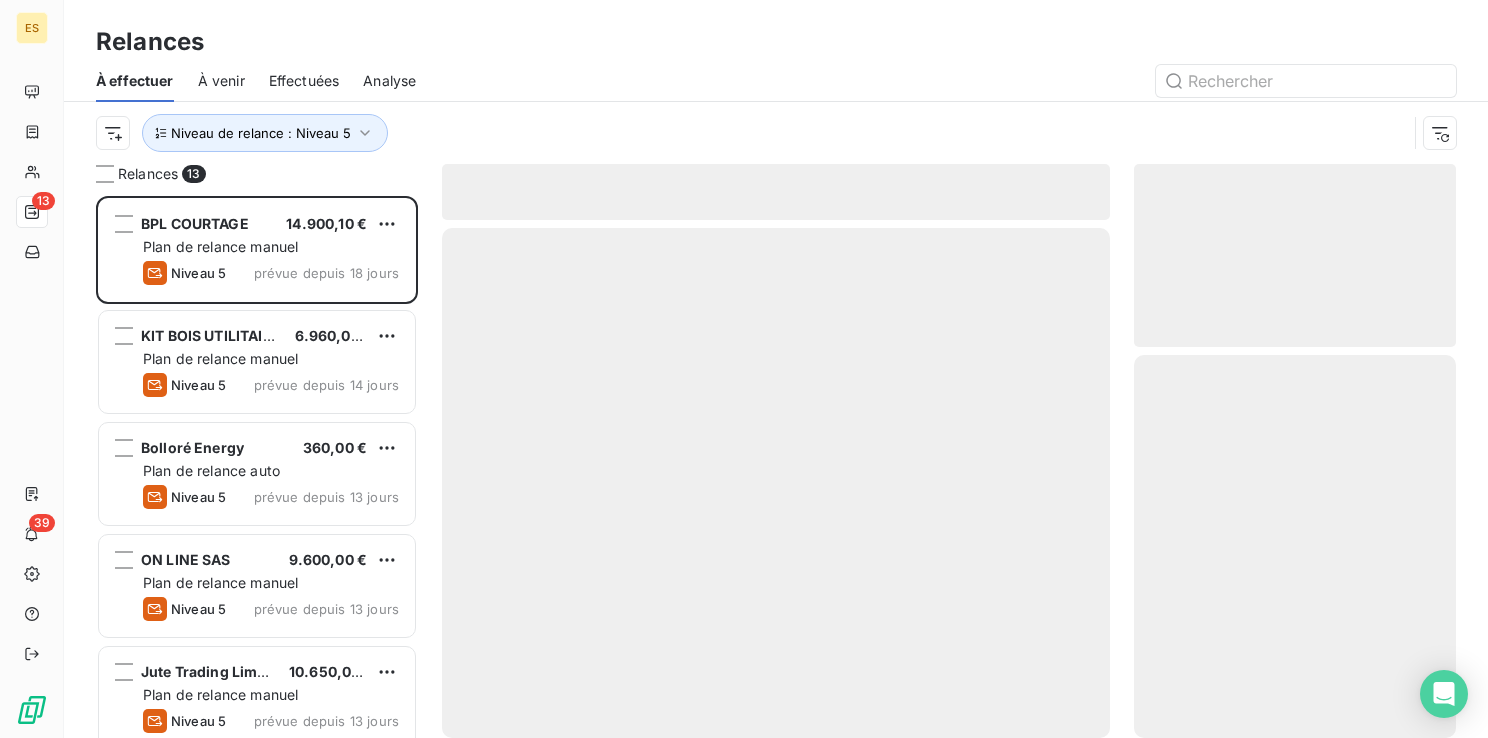scroll, scrollTop: 16, scrollLeft: 16, axis: both 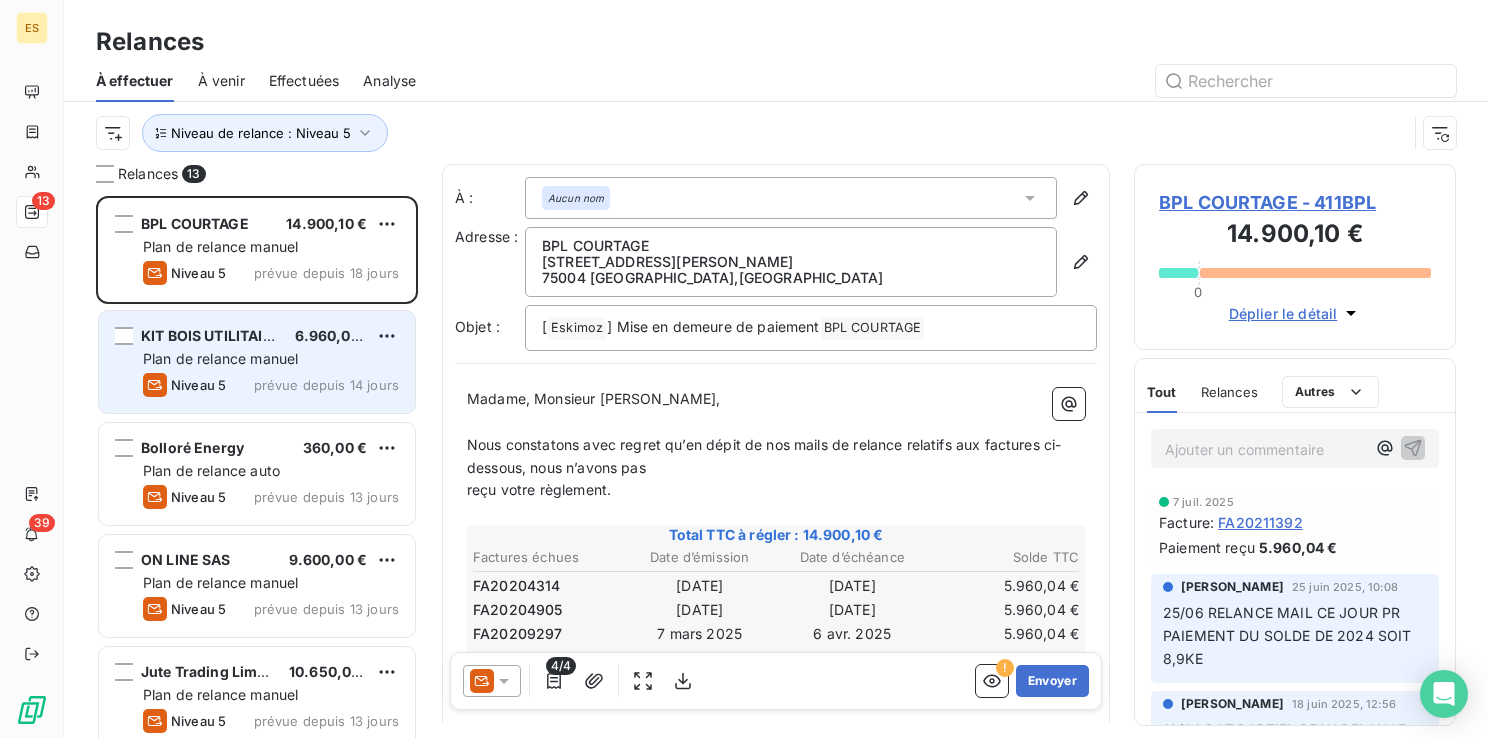 click on "KIT BOIS UTILITAIRES" at bounding box center [210, 336] 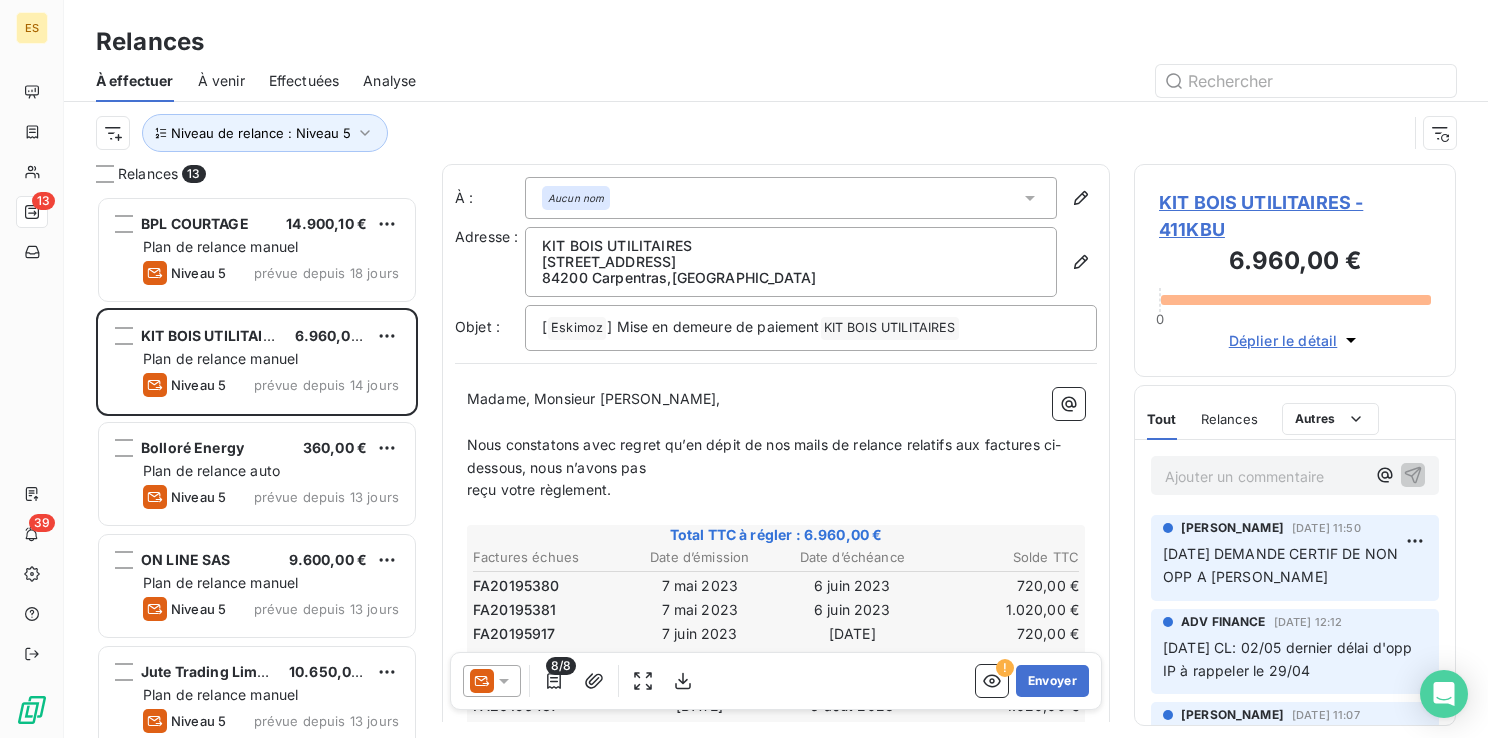 click on "KIT BOIS UTILITAIRES - 411KBU" at bounding box center (1295, 216) 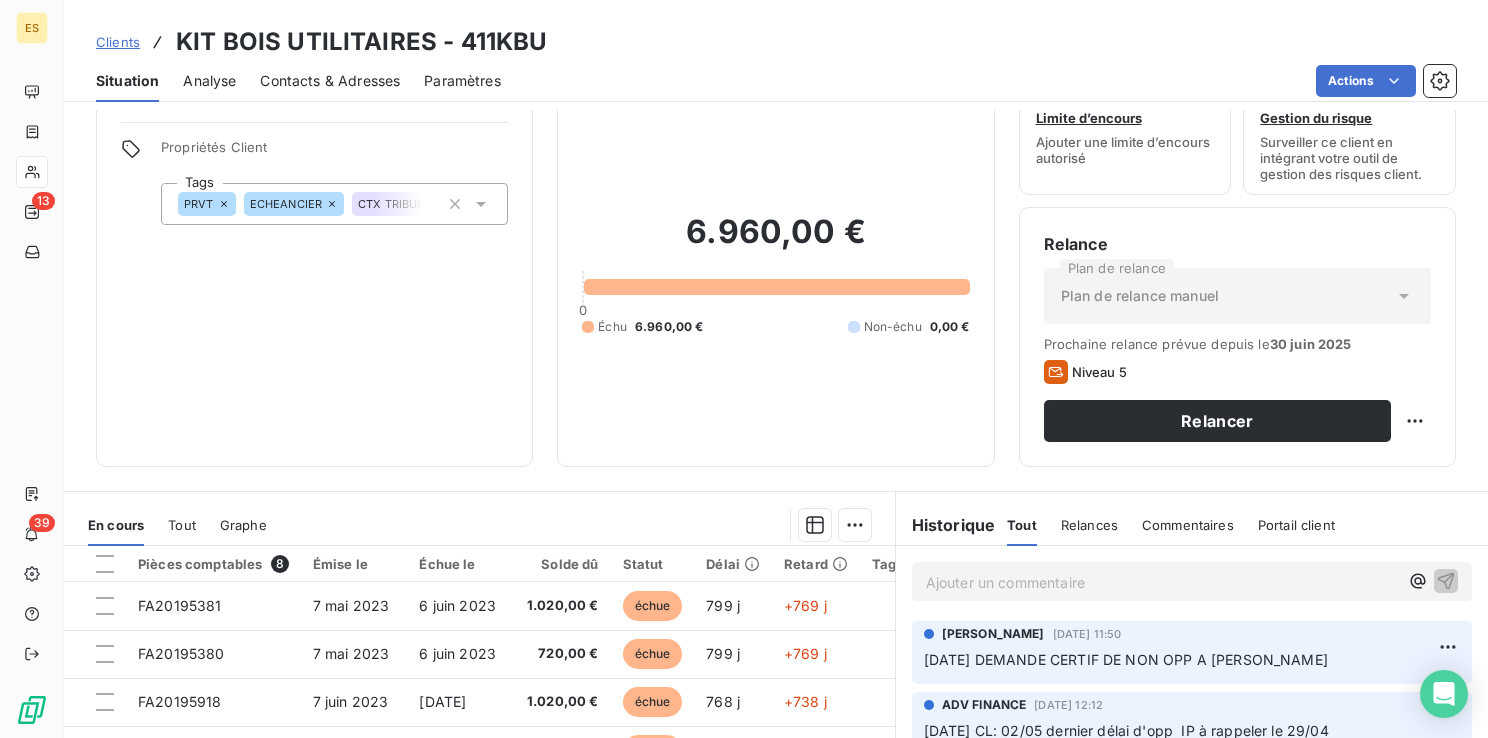 scroll, scrollTop: 100, scrollLeft: 0, axis: vertical 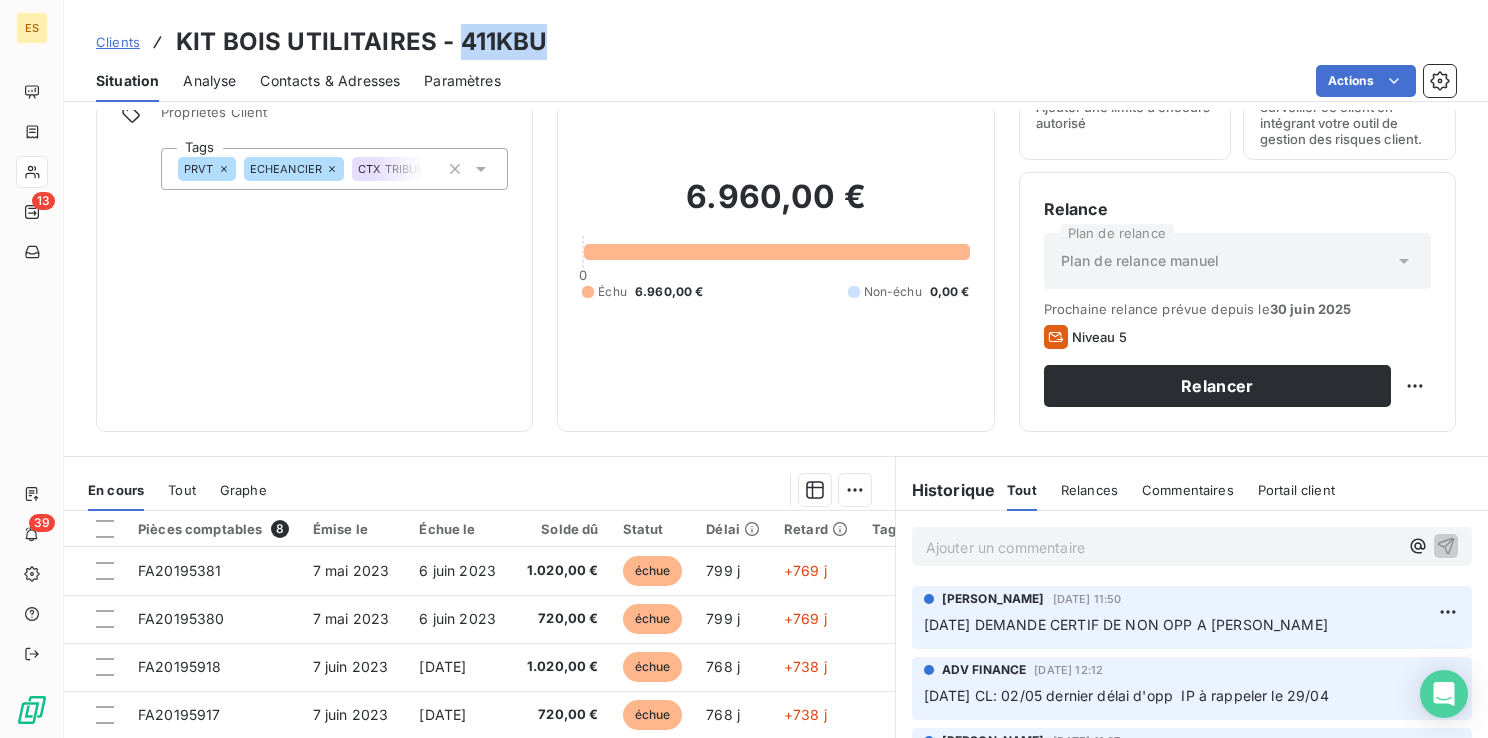 drag, startPoint x: 454, startPoint y: 39, endPoint x: 543, endPoint y: 42, distance: 89.050545 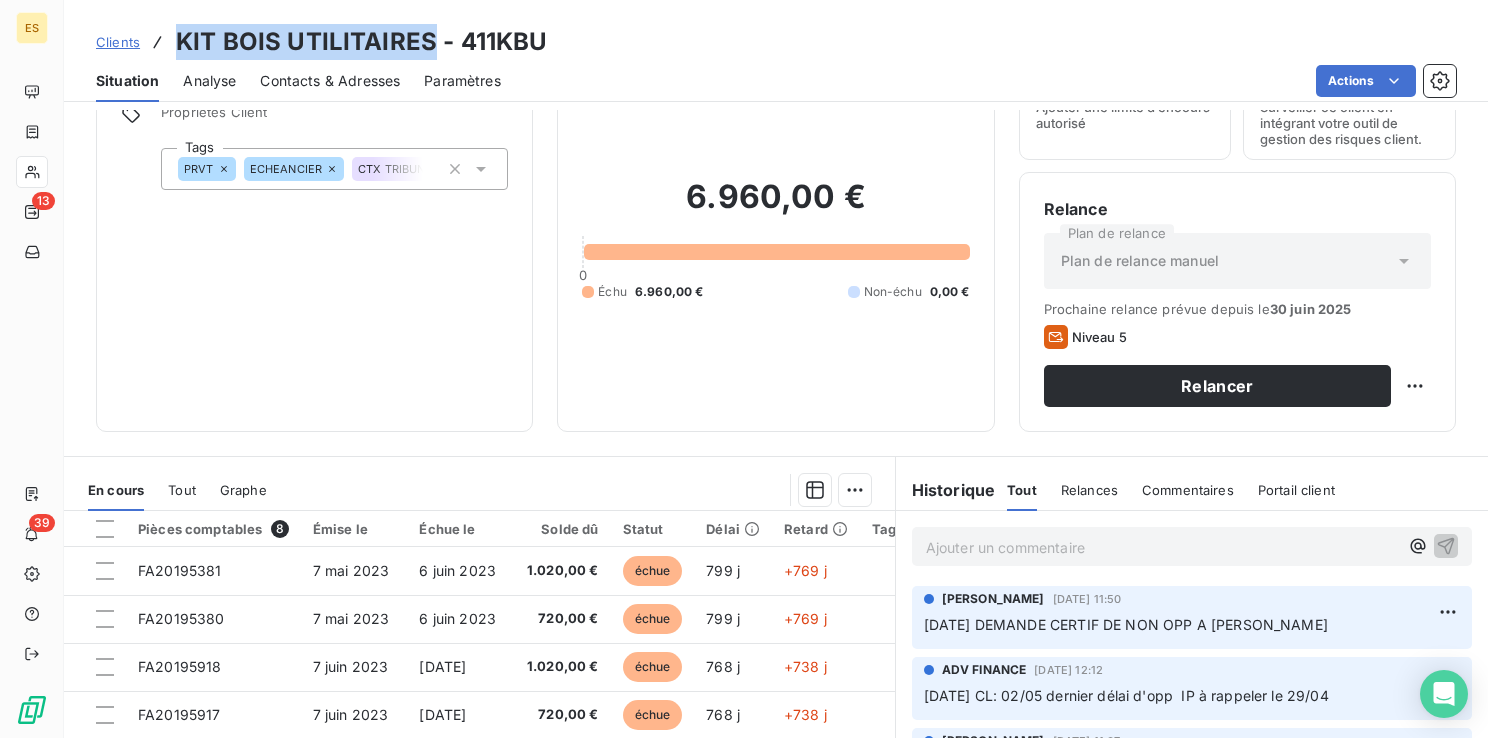 drag, startPoint x: 429, startPoint y: 34, endPoint x: 178, endPoint y: 42, distance: 251.12746 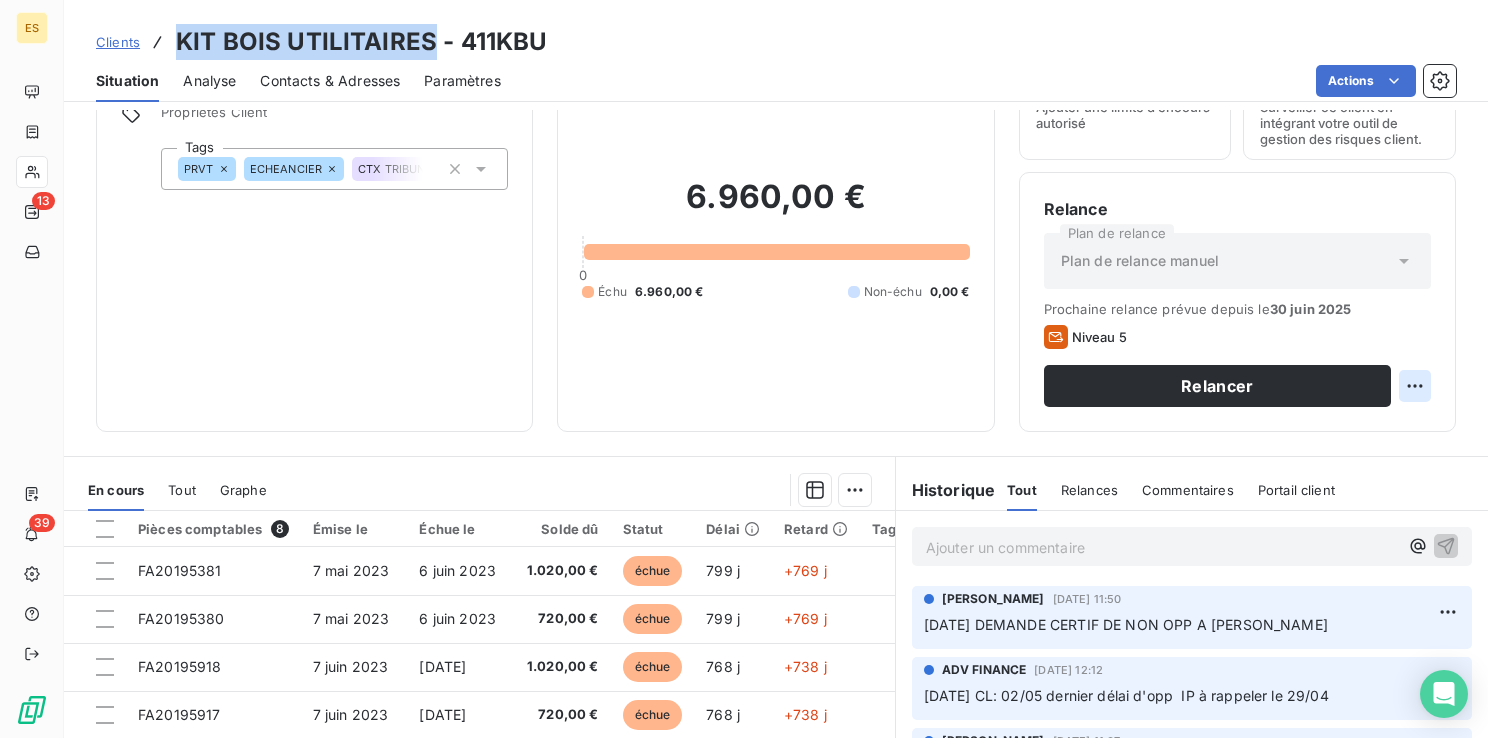 click on "ES 13 39 Clients KIT BOIS UTILITAIRES - 411KBU Situation Analyse Contacts & Adresses Paramètres Actions Informations client Propriétés Client Tags PRVT ECHEANCIER CTX TRIBUNAL Encours client   6.960,00 € 0 Échu 6.960,00 € Non-échu 0,00 €     Limite d’encours Ajouter une limite d’encours autorisé Gestion du risque Surveiller ce client en intégrant votre outil de gestion des risques client. Relance Plan de relance Plan de relance [PERSON_NAME] relance prévue depuis le  [DATE] Niveau 5 Relancer En cours Tout Graphe Pièces comptables 8 Émise le Échue le Solde dû Statut Délai   Retard   Tag relance   FA20195381 [DATE] [DATE] 1.020,00 € échue 799 j +769 j FA20195380 [DATE] [DATE] 720,00 € échue 799 j +769 j FA20195918 [DATE] [DATE] 1.020,00 € échue 768 j +738 j FA20195917 [DATE] [DATE] 720,00 € échue 768 j +738 j FA20196437 [DATE] [DATE] 1.020,00 € échue 738 j +708 j FA20196436 [DATE] 25" at bounding box center (744, 369) 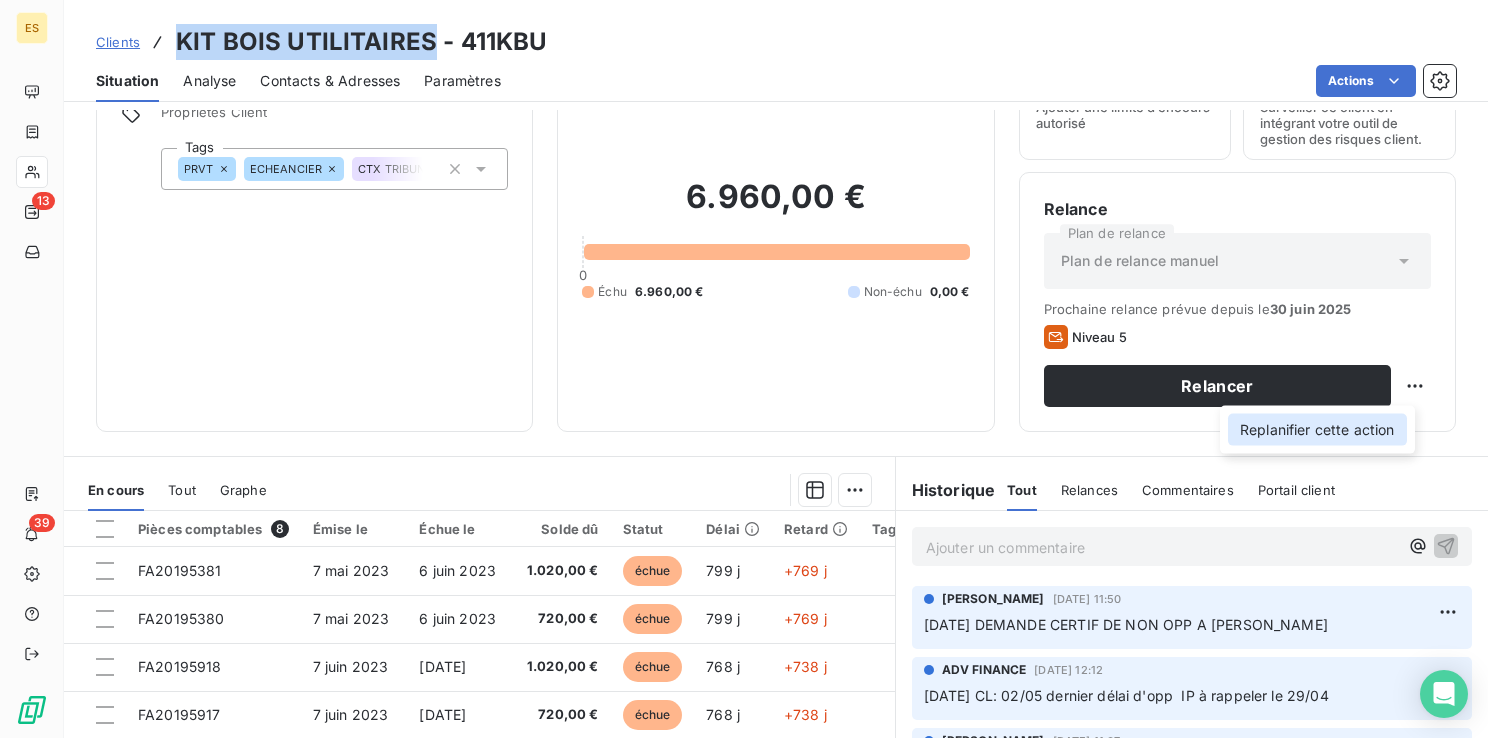 click on "Replanifier cette action" at bounding box center (1317, 430) 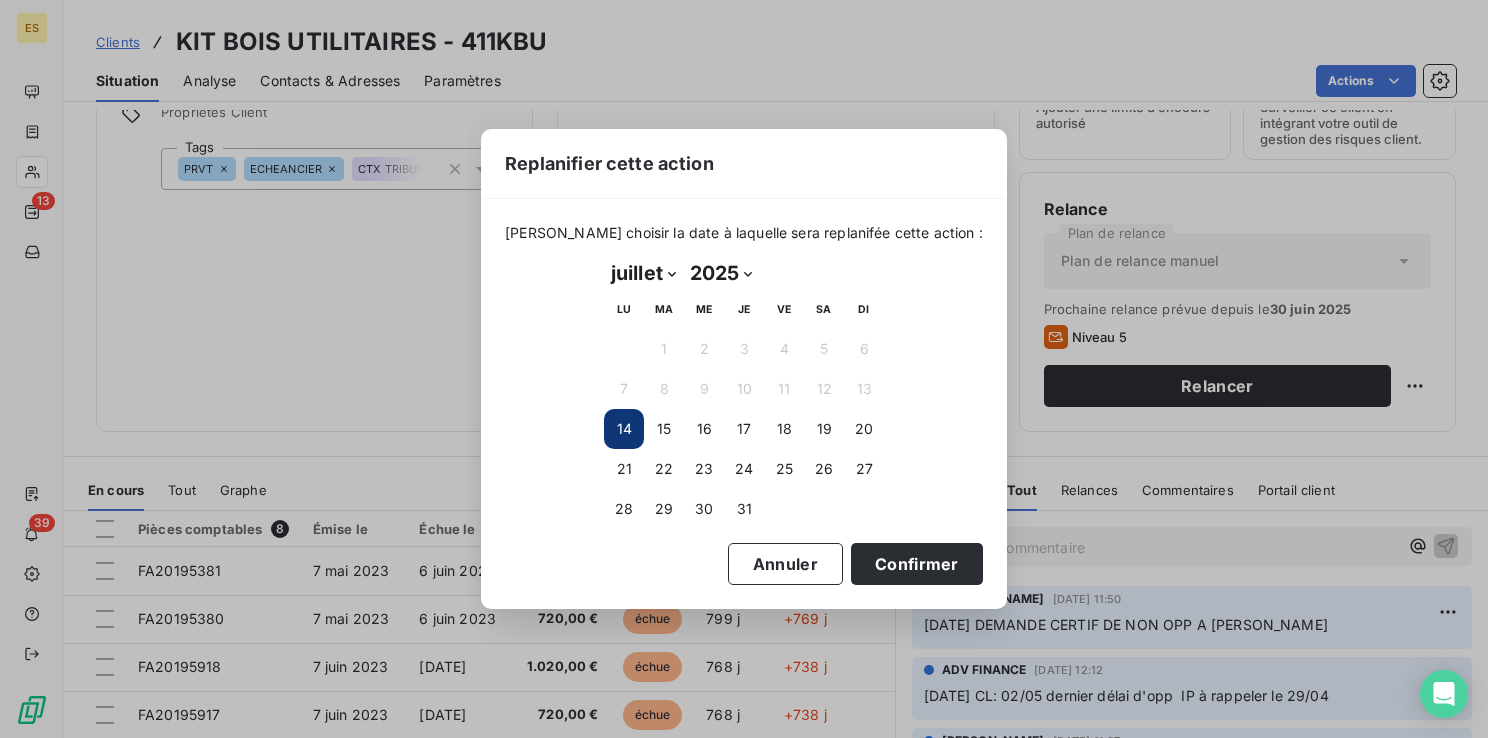 click on "janvier février mars avril mai juin juillet août septembre octobre novembre décembre" at bounding box center [643, 273] 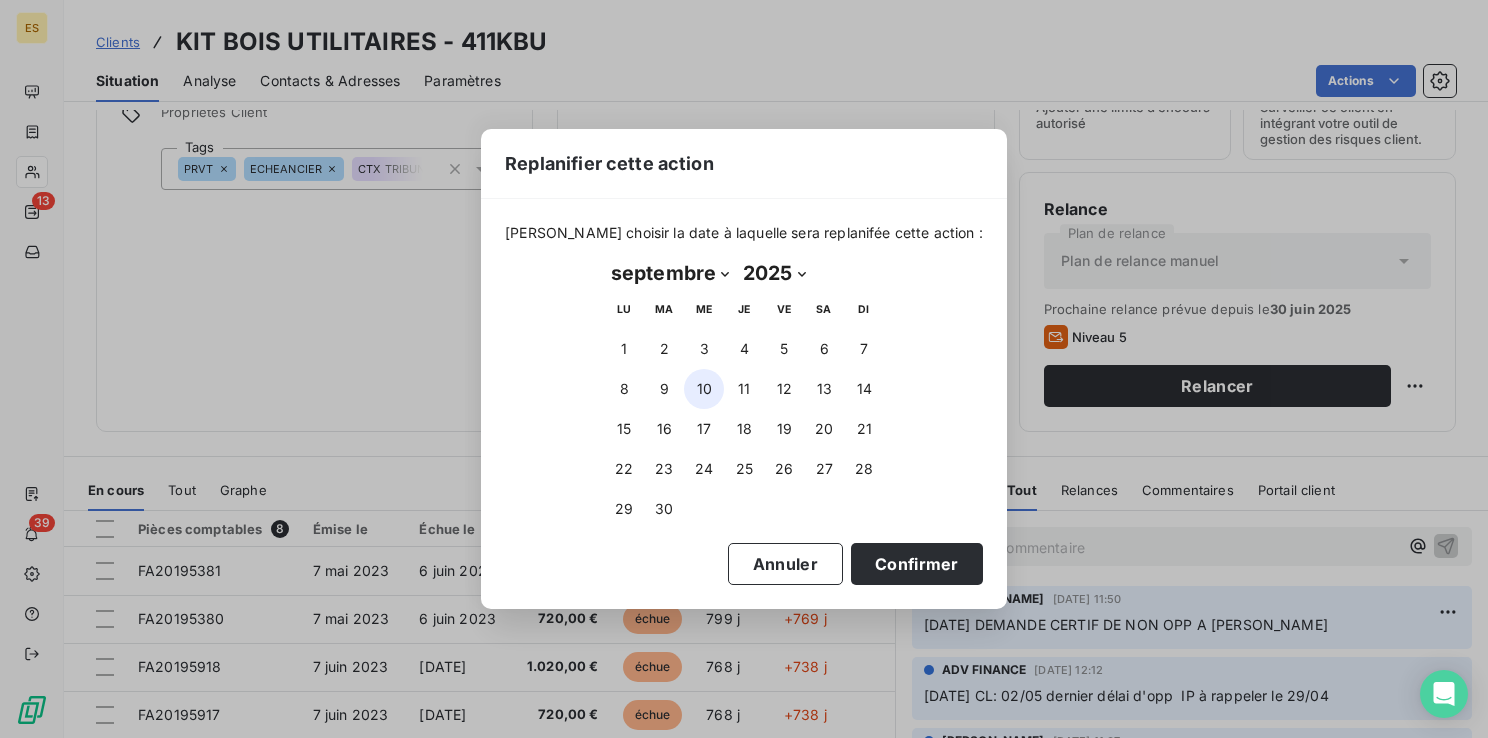 drag, startPoint x: 703, startPoint y: 388, endPoint x: 735, endPoint y: 440, distance: 61.05735 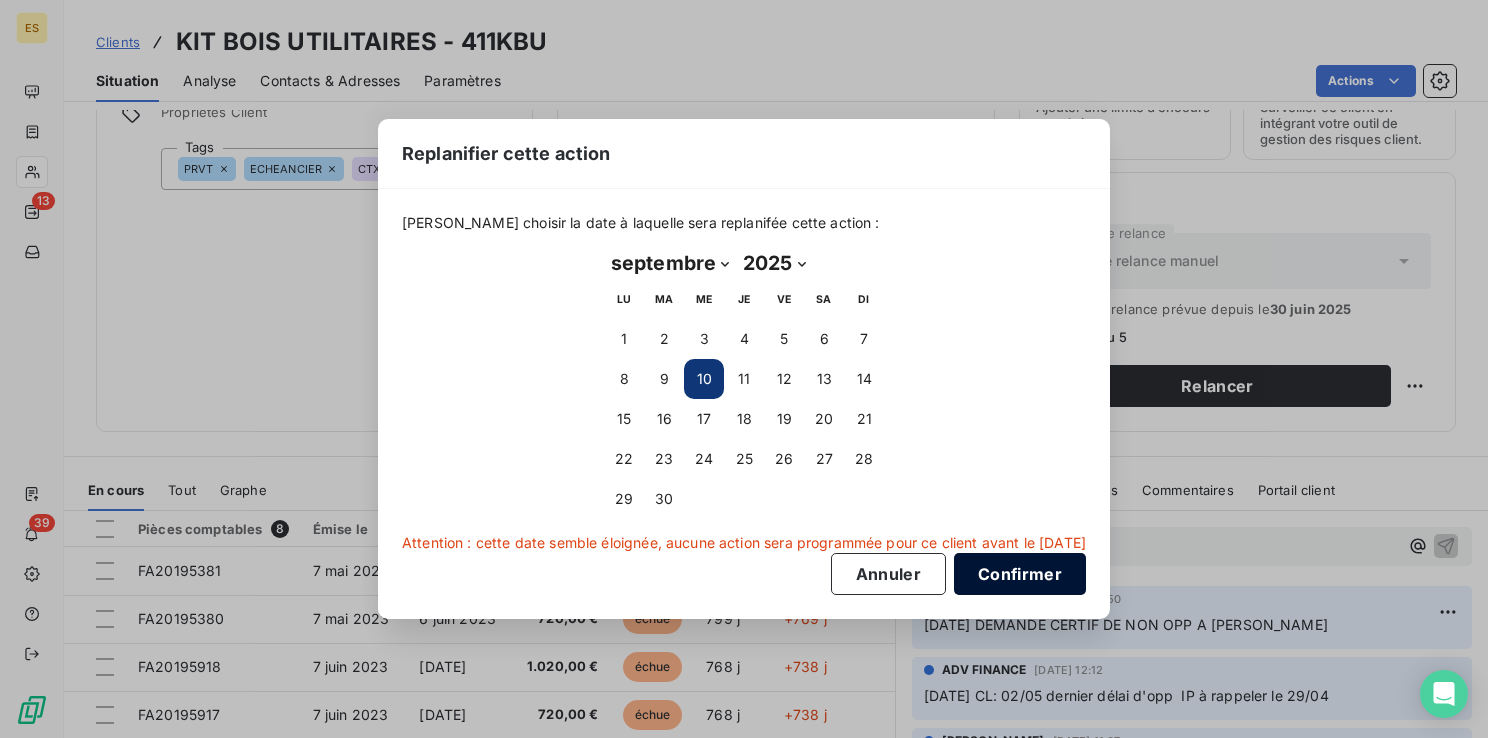 click on "Confirmer" at bounding box center [1020, 574] 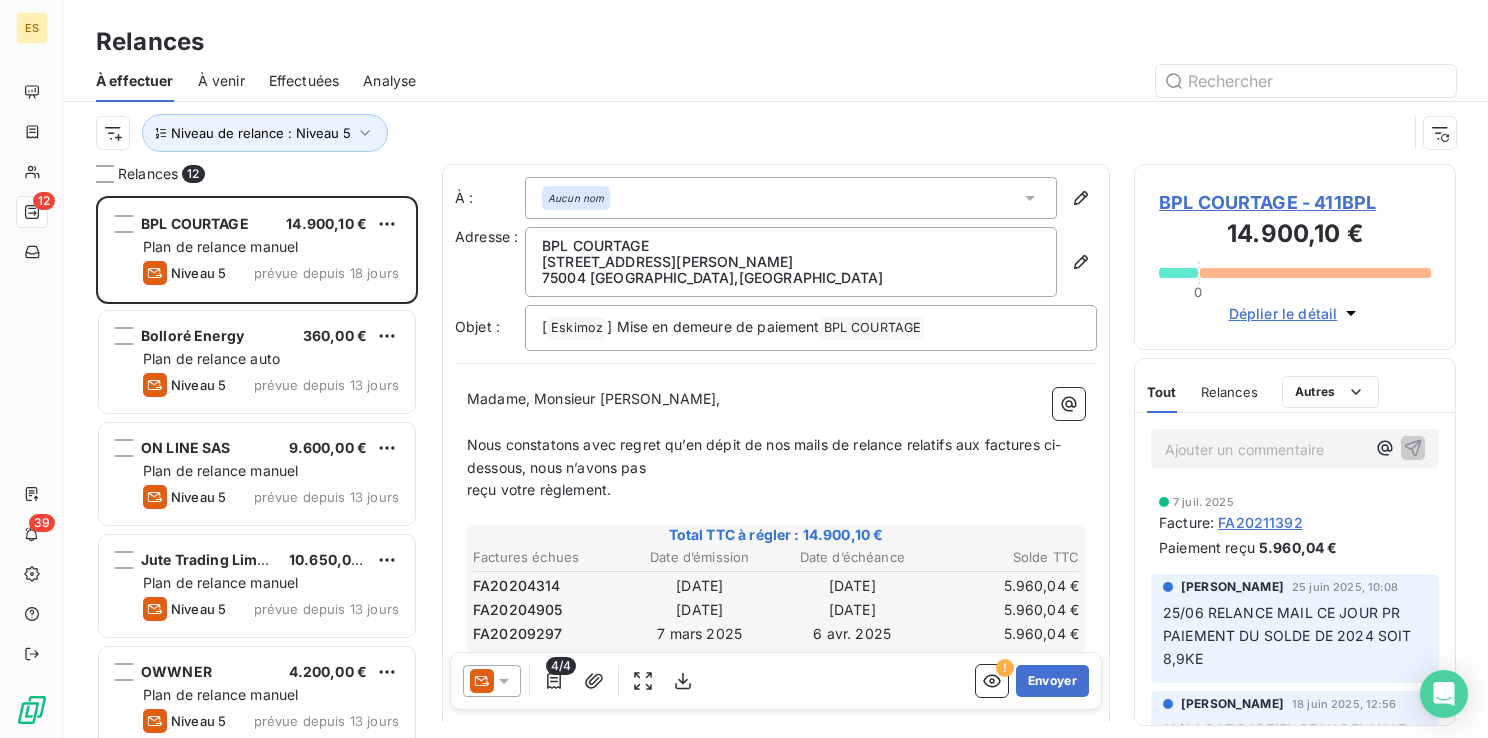 scroll, scrollTop: 16, scrollLeft: 16, axis: both 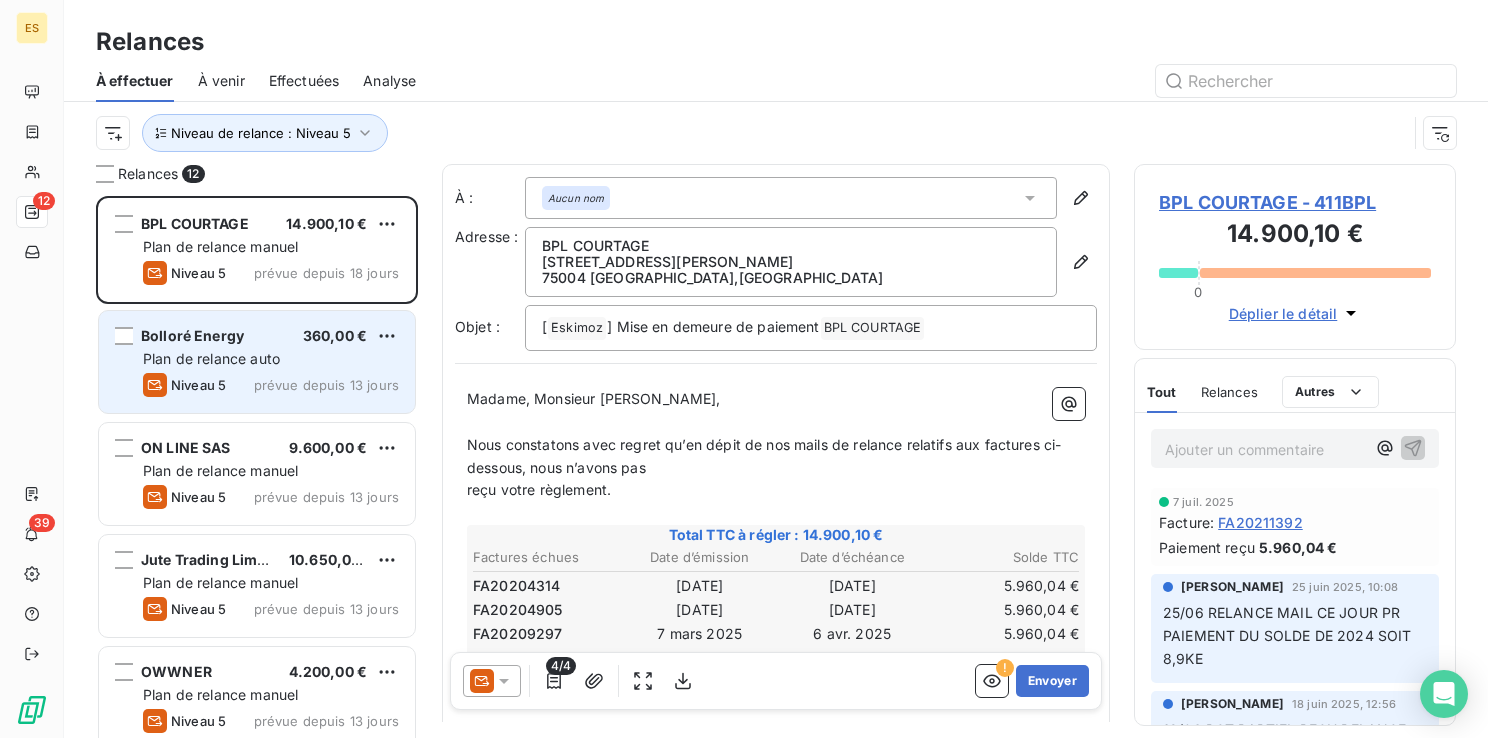 click on "Bolloré Energy" at bounding box center [192, 335] 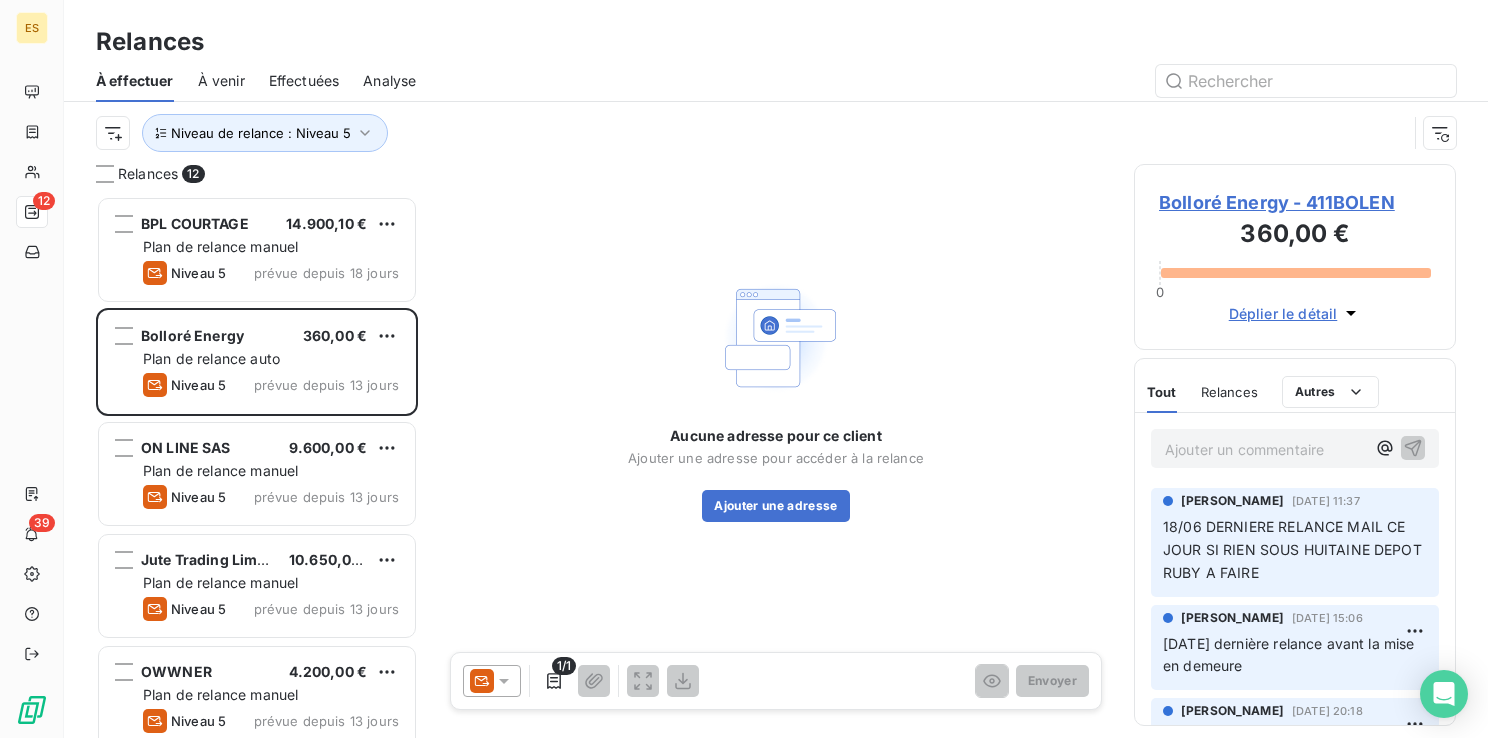 click on "Bolloré Energy - 411BOLEN" at bounding box center (1295, 202) 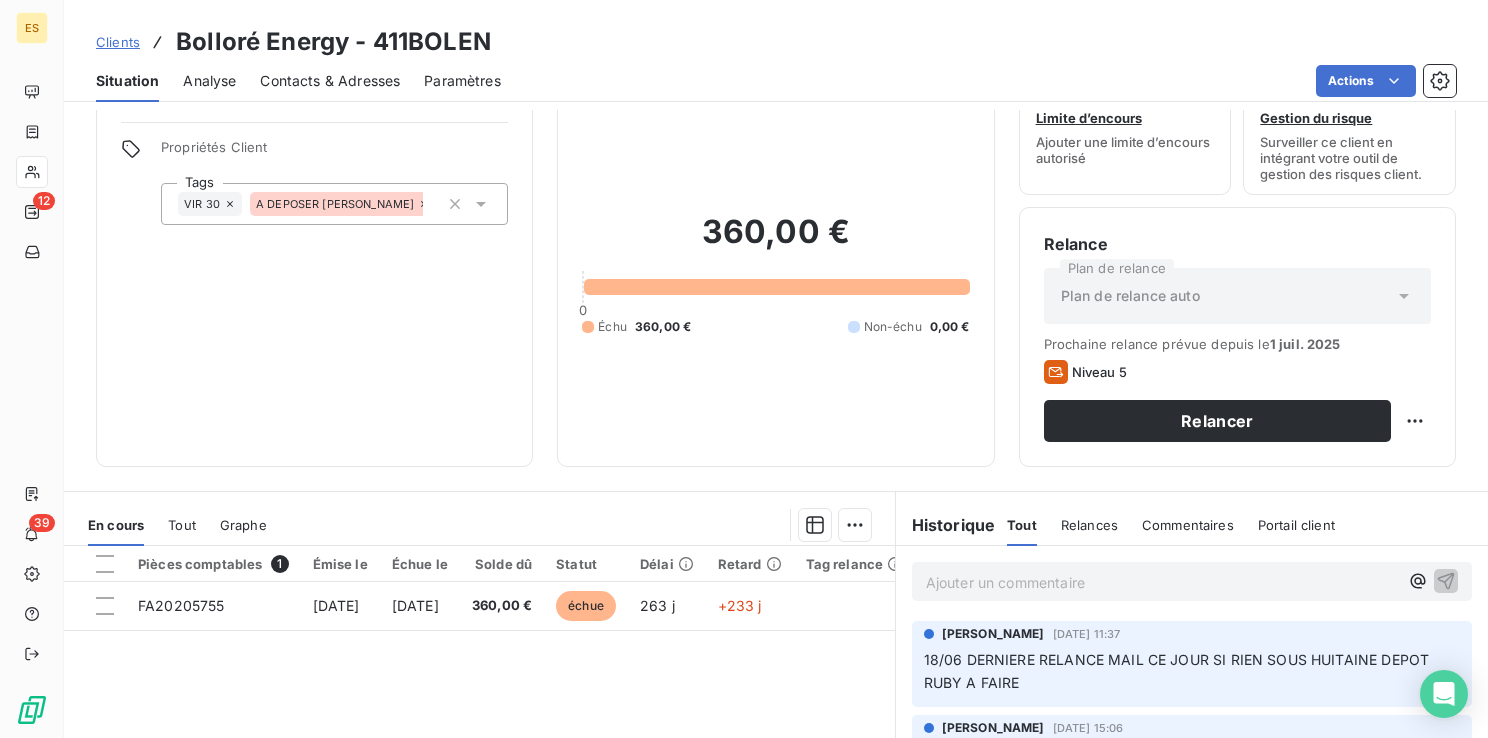 scroll, scrollTop: 100, scrollLeft: 0, axis: vertical 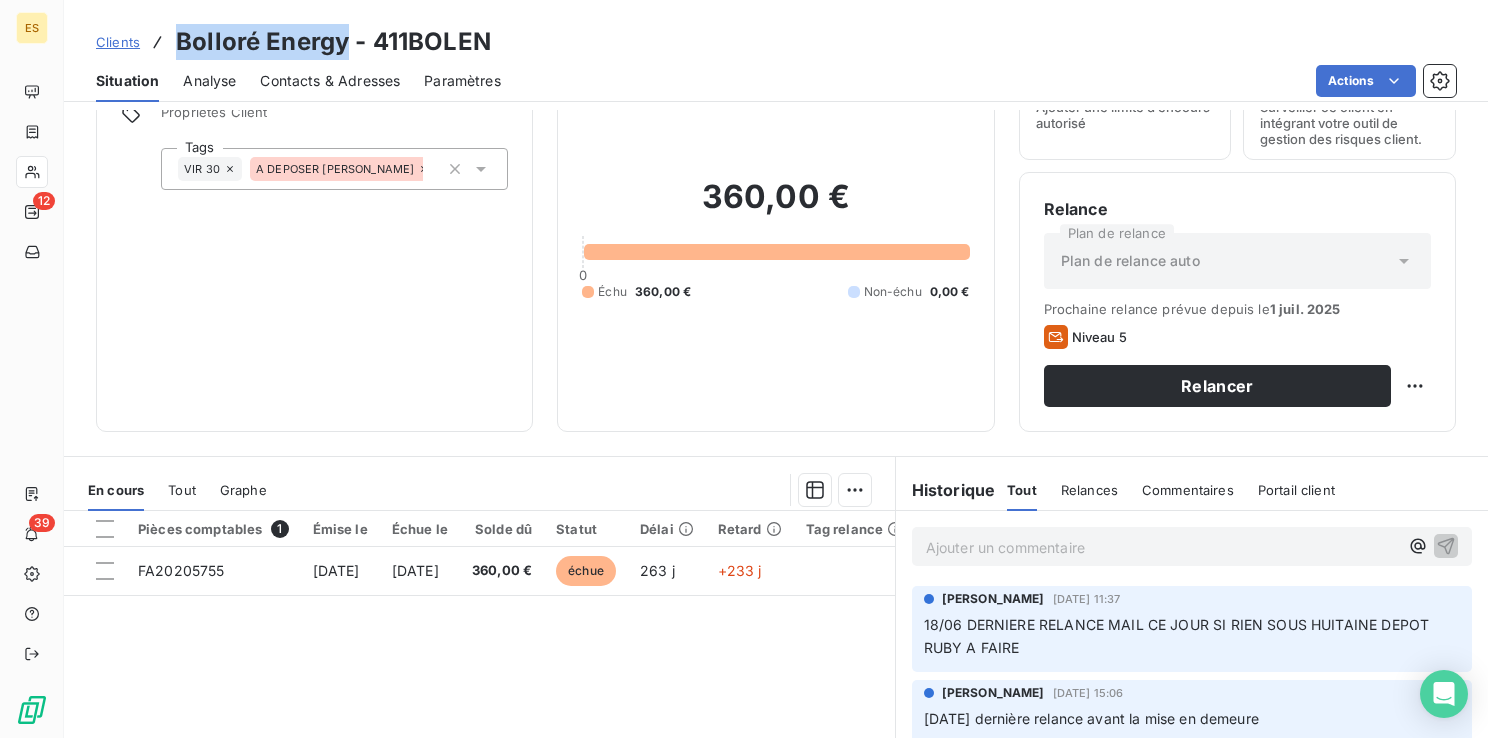 drag, startPoint x: 344, startPoint y: 39, endPoint x: 171, endPoint y: 37, distance: 173.01157 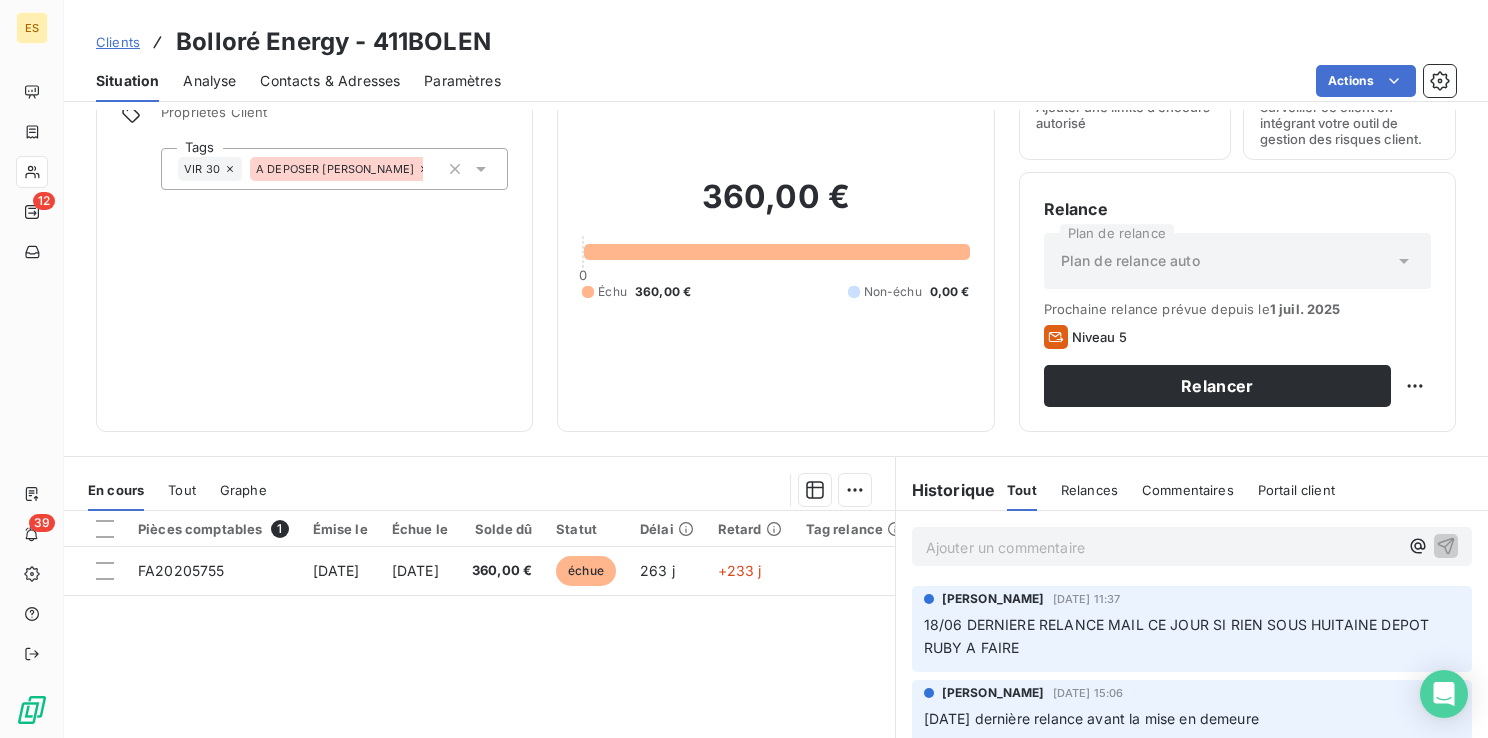 click on "Informations client Propriétés Client Tags VIR 30 A DEPOSER [PERSON_NAME]" at bounding box center (314, 227) 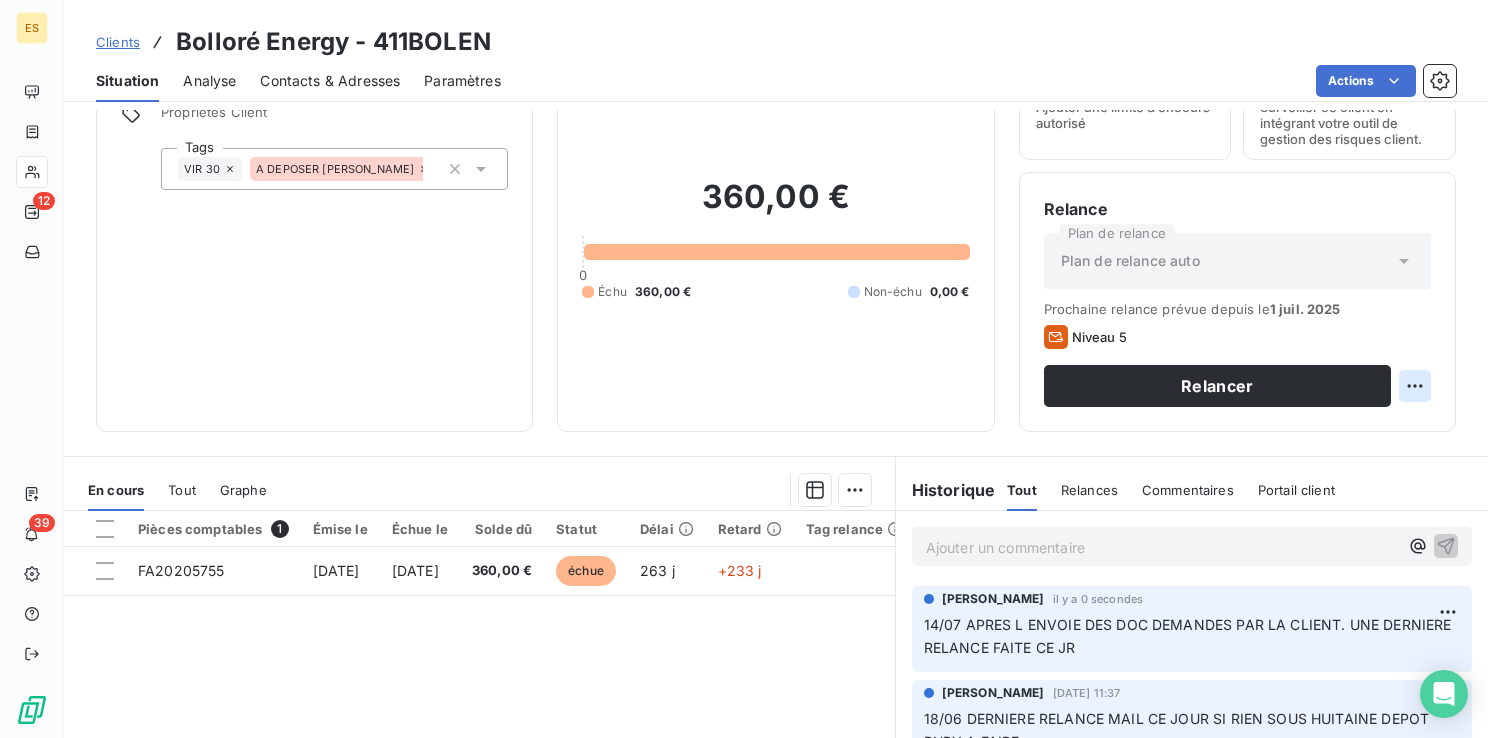 click on "ES 12 39 Clients Bolloré Energy - 411BOLEN Situation Analyse Contacts & Adresses Paramètres Actions Informations client Propriétés Client Tags VIR 30 A DEPOSER RUBY Encours client   360,00 € 0 Échu 360,00 € Non-échu 0,00 €     Limite d’encours Ajouter une limite d’encours autorisé Gestion du risque Surveiller ce client en intégrant votre outil de gestion des risques client. Relance Plan de relance Plan de relance auto Prochaine relance prévue depuis le  [DATE] Niveau 5 Relancer En cours Tout Graphe Pièces comptables 1 Émise le Échue le Solde dû Statut Délai   Retard   Tag relance   FA20205755 [DATE] [DATE] 360,00 € échue 263 j +233 j Lignes par page 25 Précédent 1 Suivant Historique Tout Relances Commentaires Portail client Tout Relances Commentaires Portail client Ajouter un commentaire ﻿ [PERSON_NAME] il y a 0 secondes 14/07 APRES L ENVOIE DES DOC DEMANDES PAR LA CLIENT. UNE DERNIERE RELANCE FAITE CE JR [PERSON_NAME] [DATE] 11:37  :" at bounding box center (744, 369) 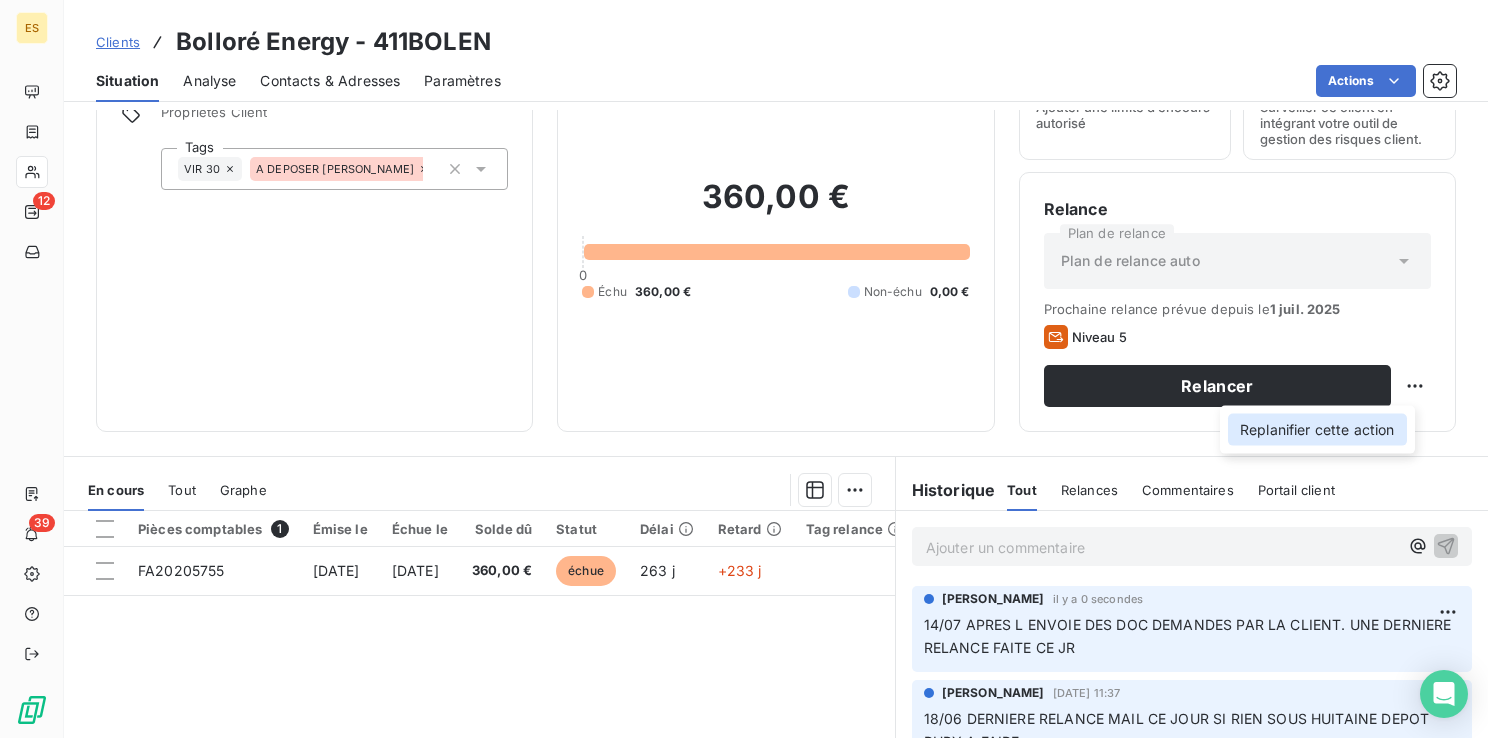 click on "Replanifier cette action" at bounding box center [1317, 430] 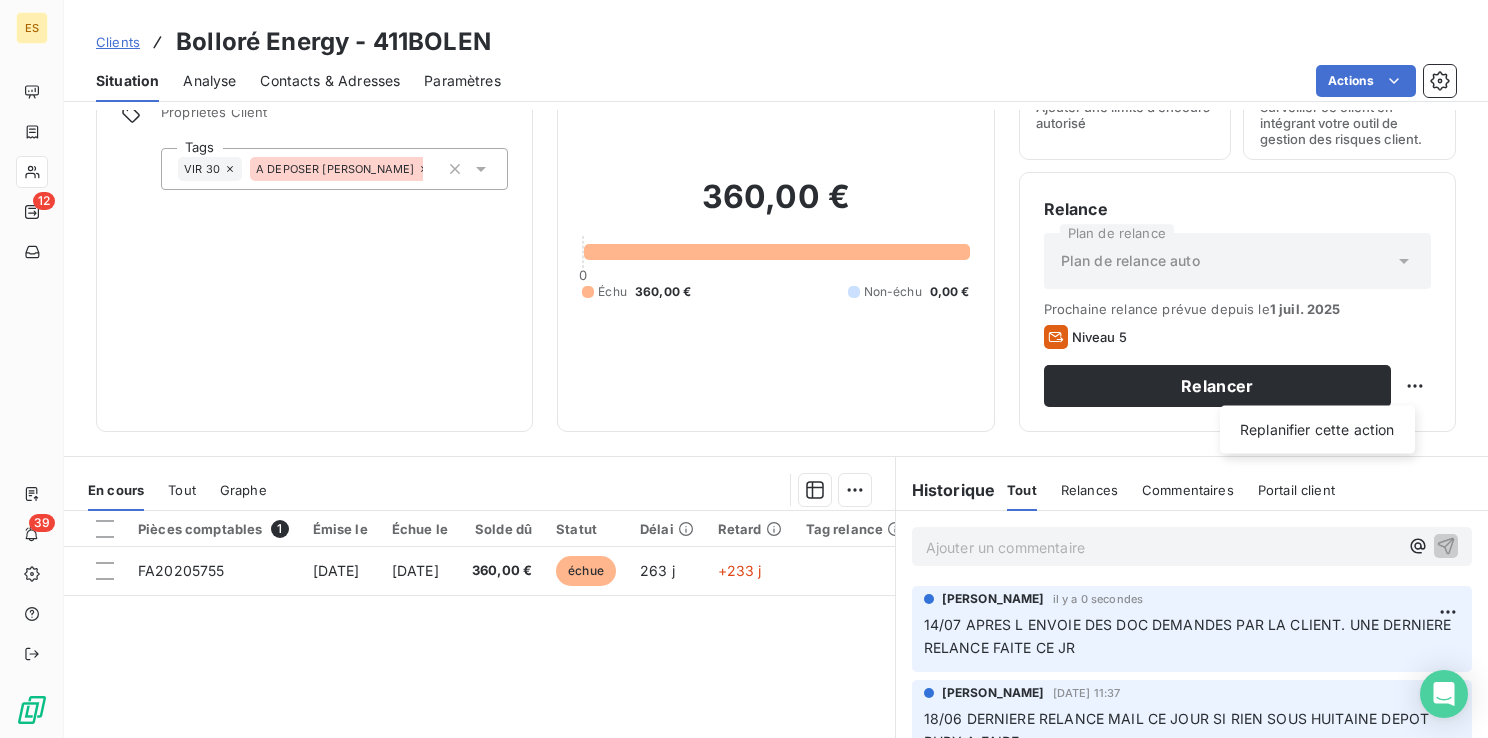select on "6" 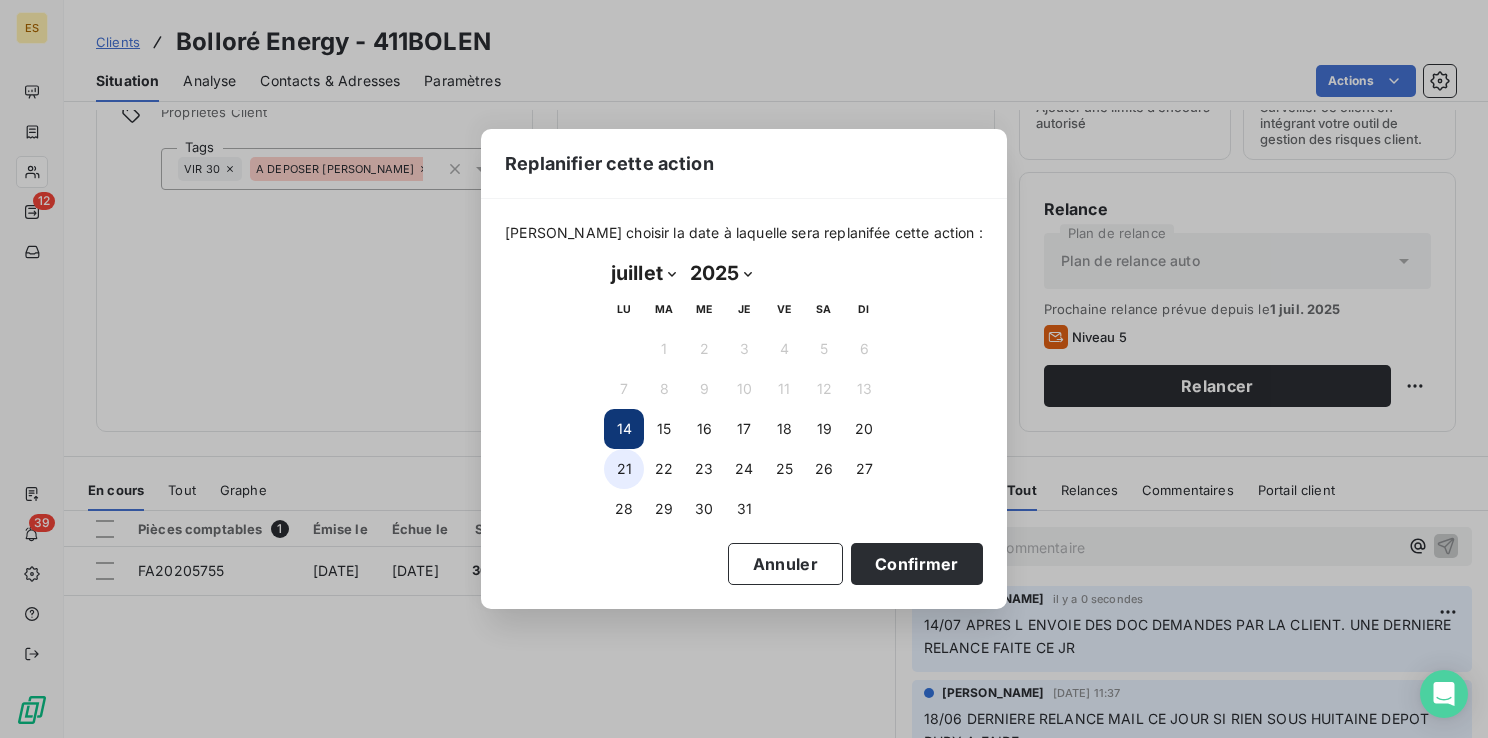 drag, startPoint x: 618, startPoint y: 472, endPoint x: 629, endPoint y: 483, distance: 15.556349 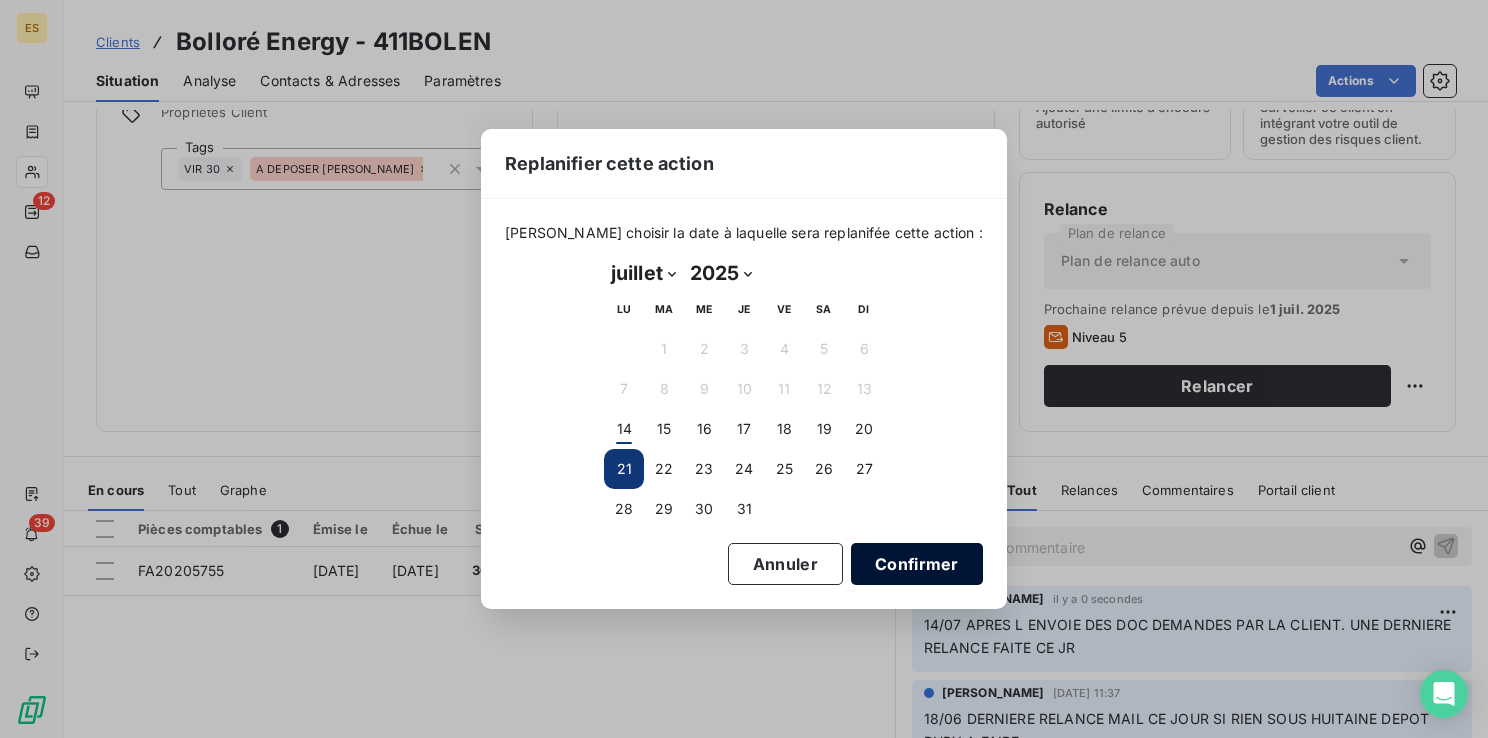 click on "Confirmer" at bounding box center (917, 564) 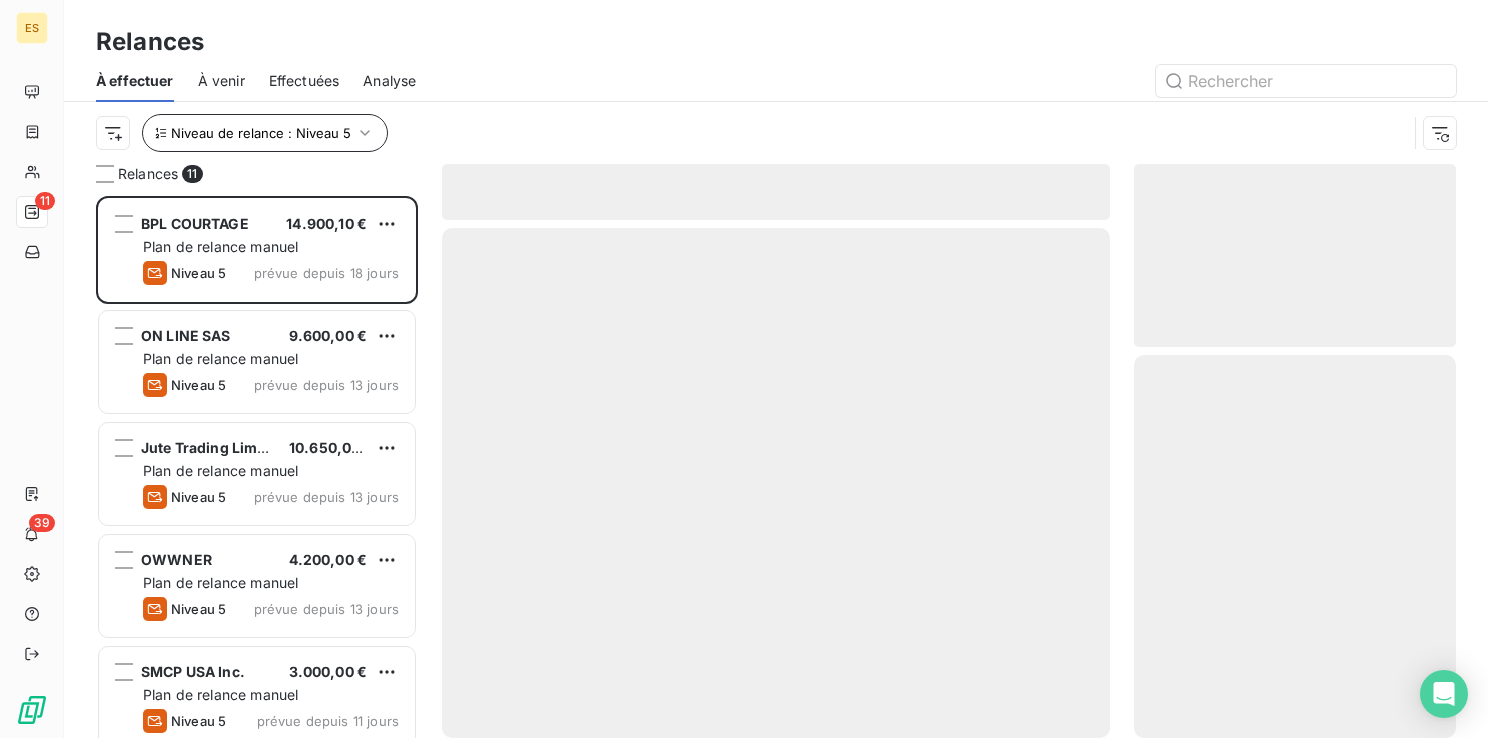 scroll, scrollTop: 16, scrollLeft: 16, axis: both 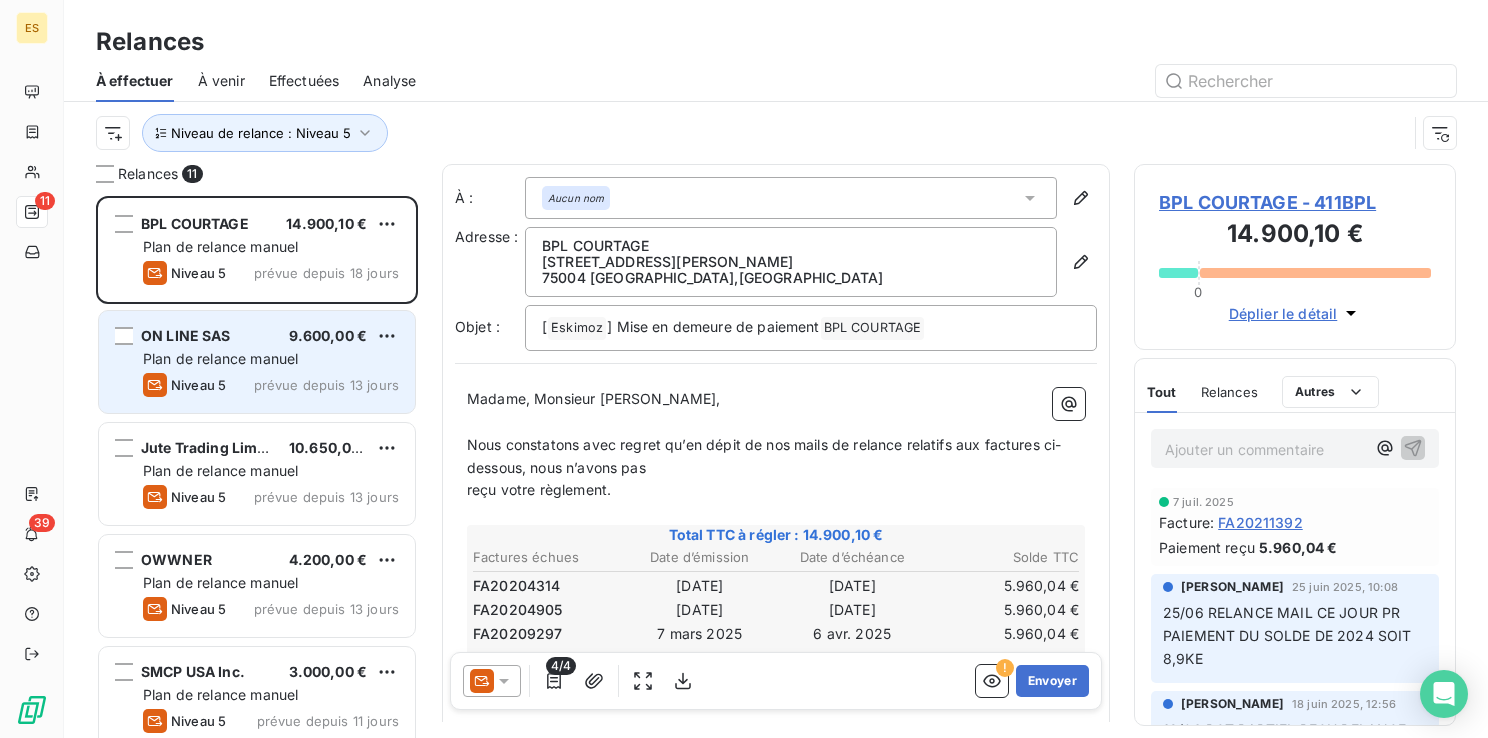 click on "ON LINE SAS 9.600,00 €" at bounding box center [271, 336] 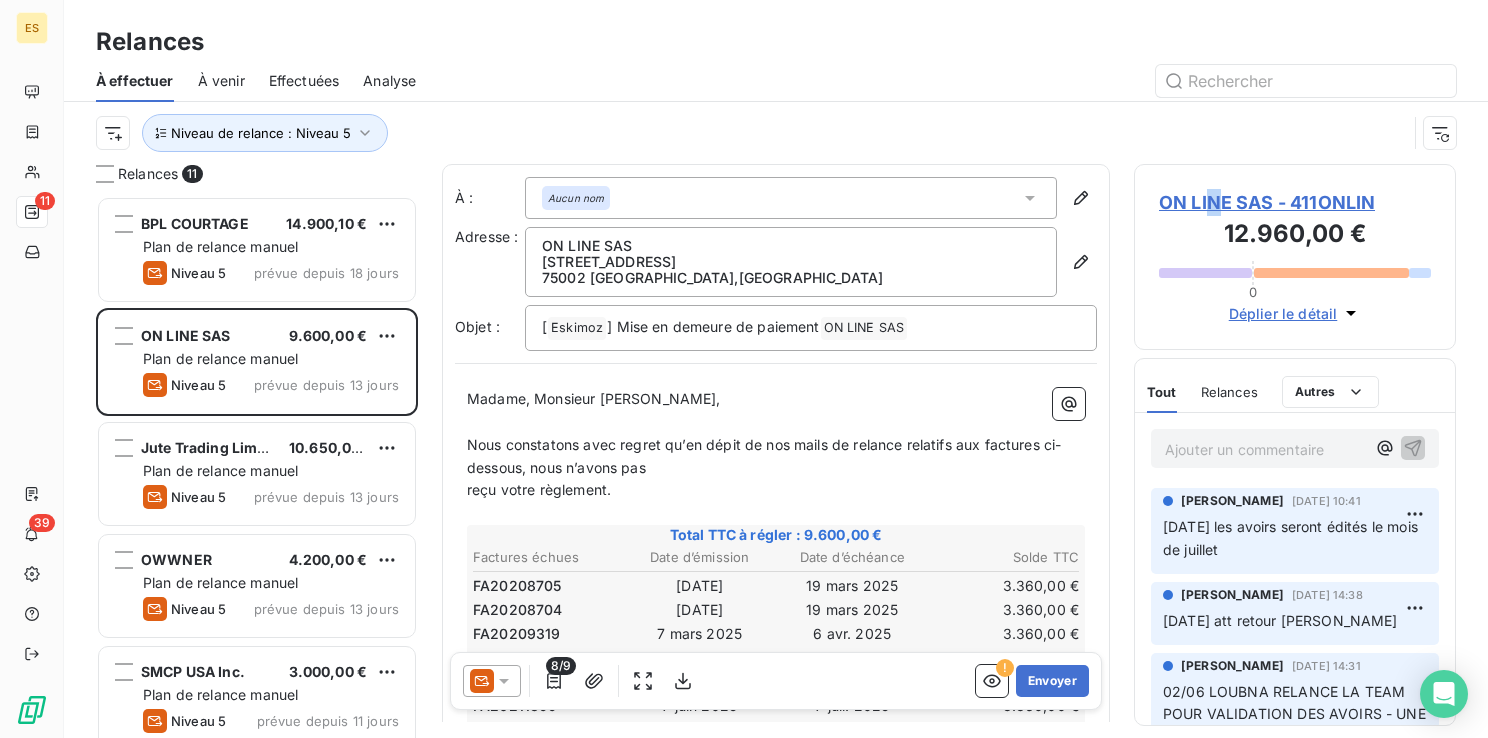 click on "ON LINE SAS - 411ONLIN" at bounding box center (1295, 202) 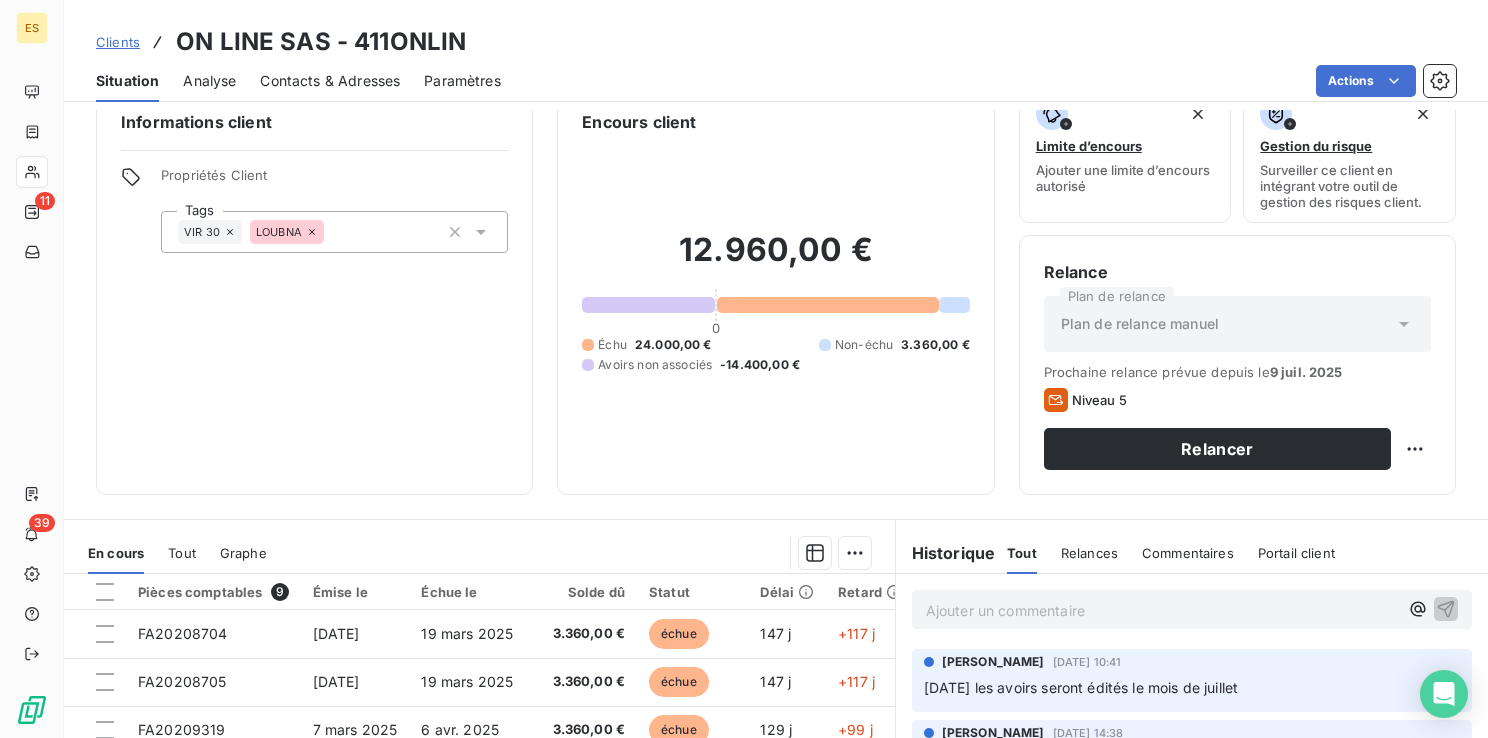 scroll, scrollTop: 100, scrollLeft: 0, axis: vertical 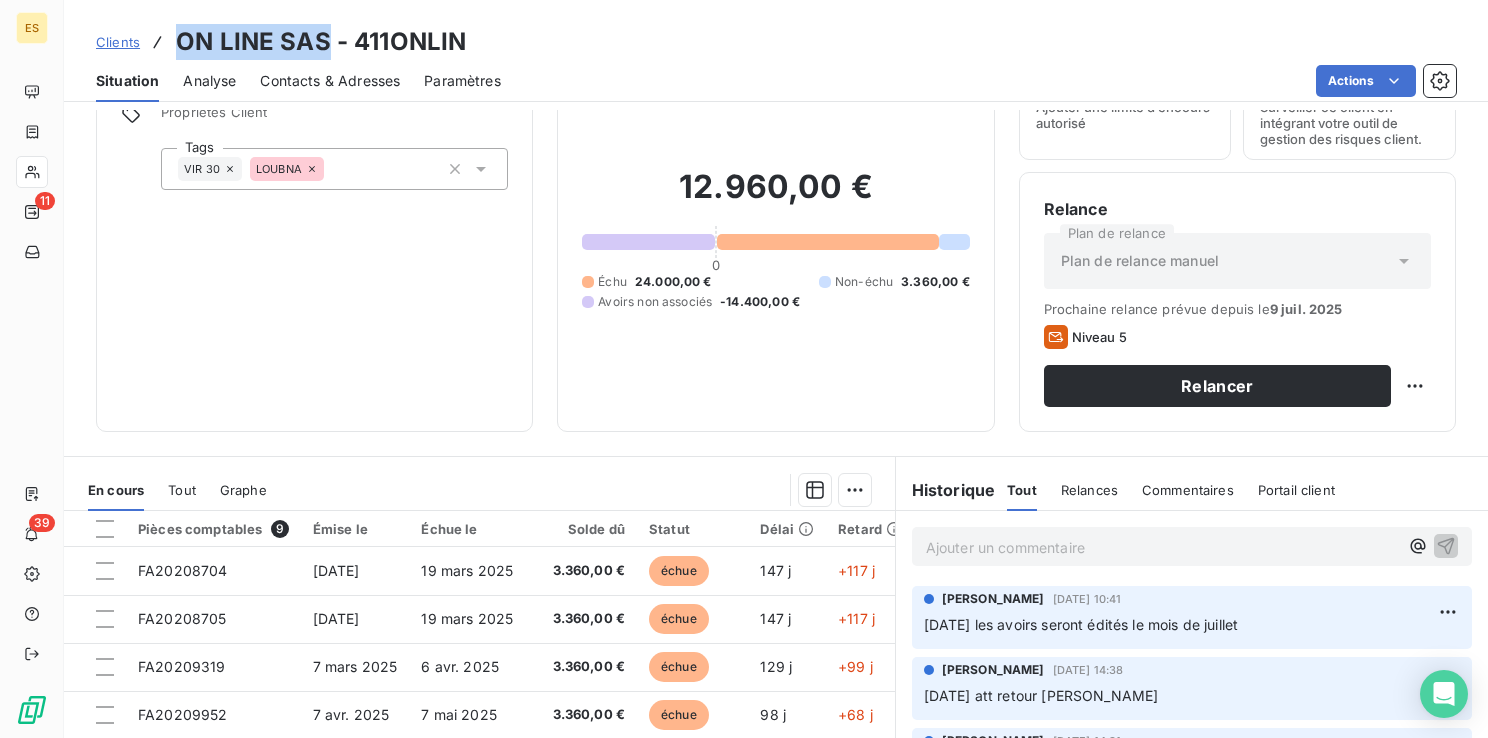 drag, startPoint x: 324, startPoint y: 39, endPoint x: 171, endPoint y: 45, distance: 153.1176 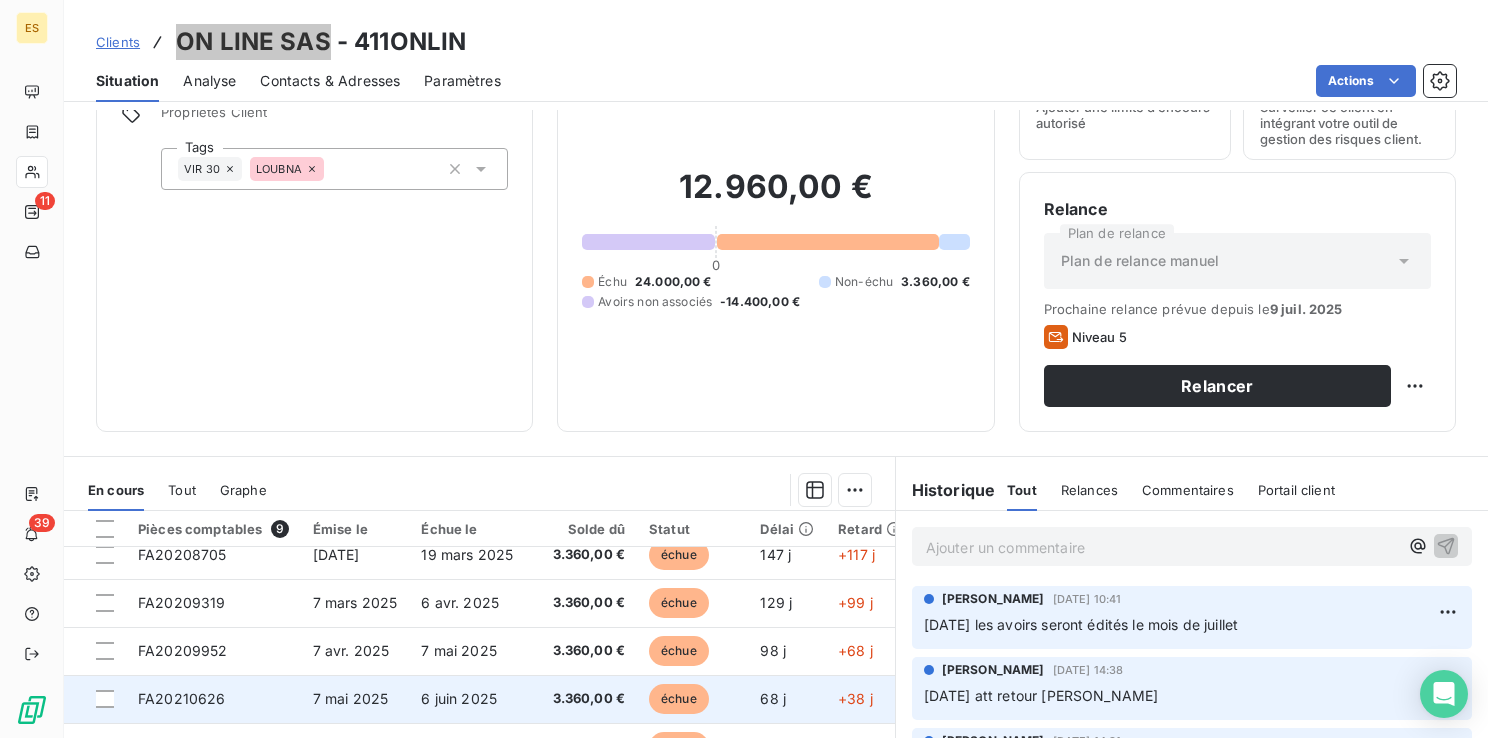 scroll, scrollTop: 91, scrollLeft: 0, axis: vertical 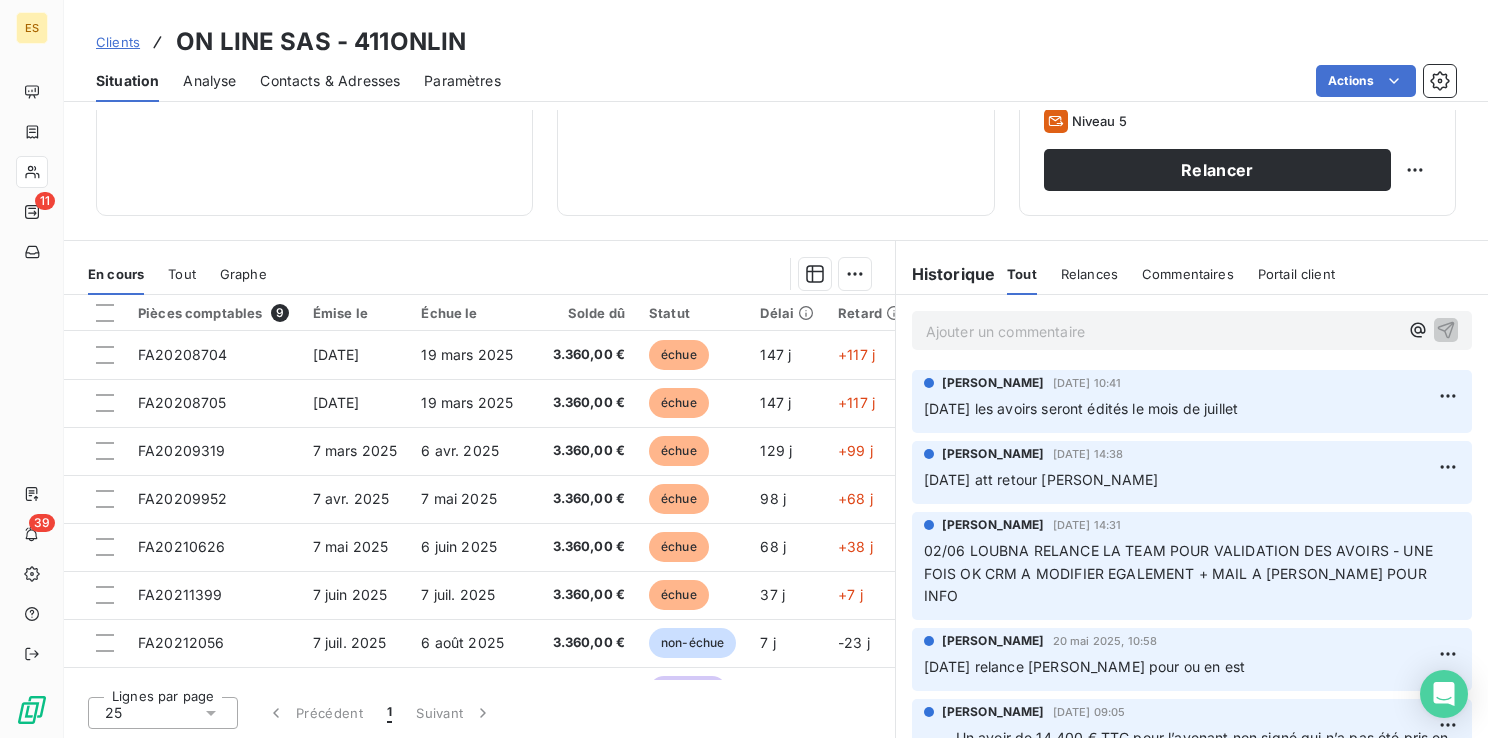 click on "Ajouter un commentaire ﻿" at bounding box center (1162, 331) 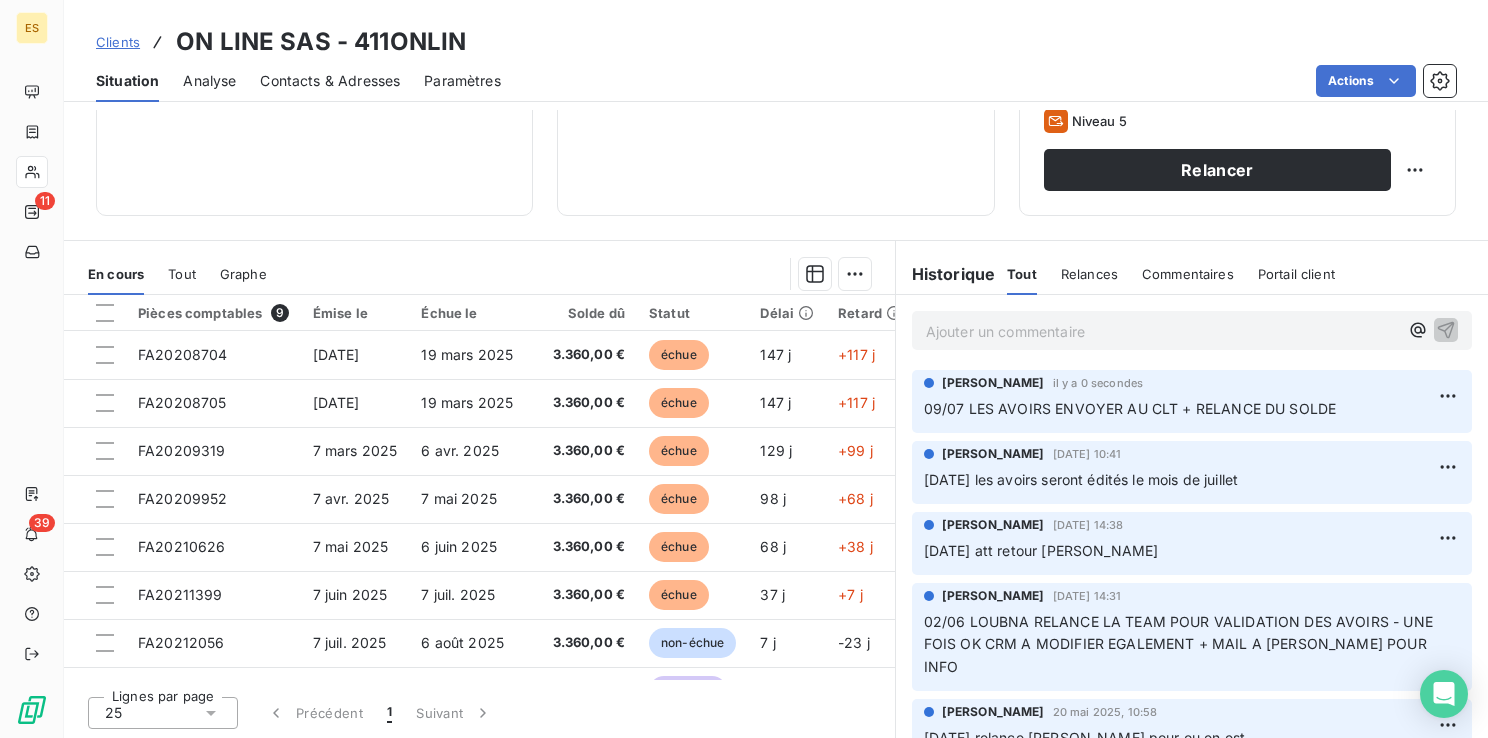scroll, scrollTop: 0, scrollLeft: 0, axis: both 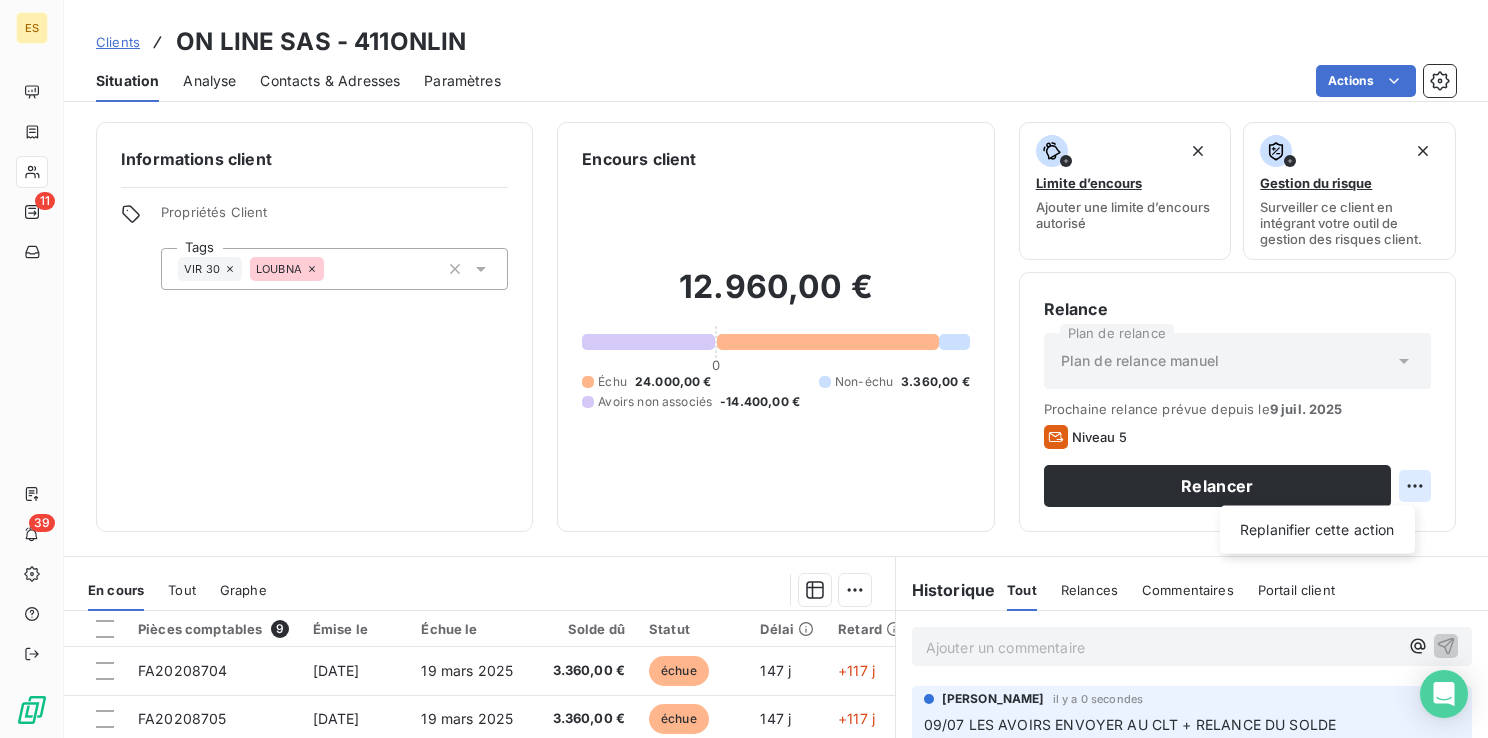 click on "ES 11 39 Clients ON LINE SAS - 411ONLIN Situation Analyse Contacts & Adresses Paramètres Actions Informations client Propriétés Client Tags VIR 30 LOUBNA Encours client   12.960,00 € 0 Échu 24.000,00 € Non-échu 3.360,00 €   Avoirs non associés -14.400,00 €   Limite d’encours Ajouter une limite d’encours autorisé Gestion du risque Surveiller ce client en intégrant votre outil de gestion des risques client. Relance Plan de relance Plan de relance manuel Prochaine relance prévue depuis le  [DATE] Niveau 5 Relancer Replanifier cette action En cours Tout Graphe Pièces comptables 9 Émise le Échue le Solde dû Statut Délai   Retard   Tag relance   FA20208704 [DATE] [DATE] 3.360,00 € échue 147 j +117 j FA20208705 [DATE] [DATE] 3.360,00 € échue 147 j +117 j FA20209319 [DATE] [DATE] 3.360,00 € échue 129 j +99 j FA20209952 [DATE] [DATE] 3.360,00 € échue 98 j +68 j FA20210626 [DATE] [DATE] échue 25" at bounding box center (744, 369) 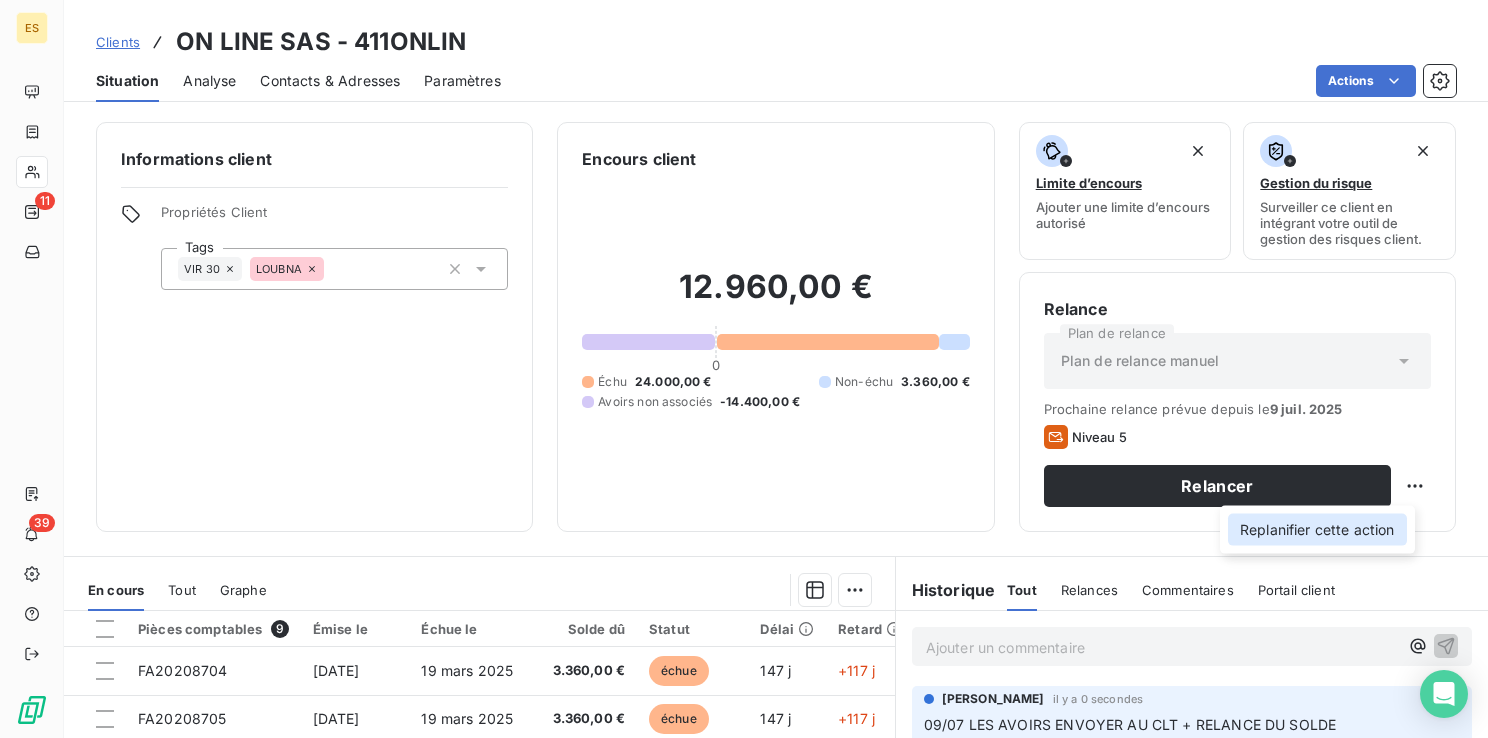 click on "Replanifier cette action" at bounding box center (1317, 530) 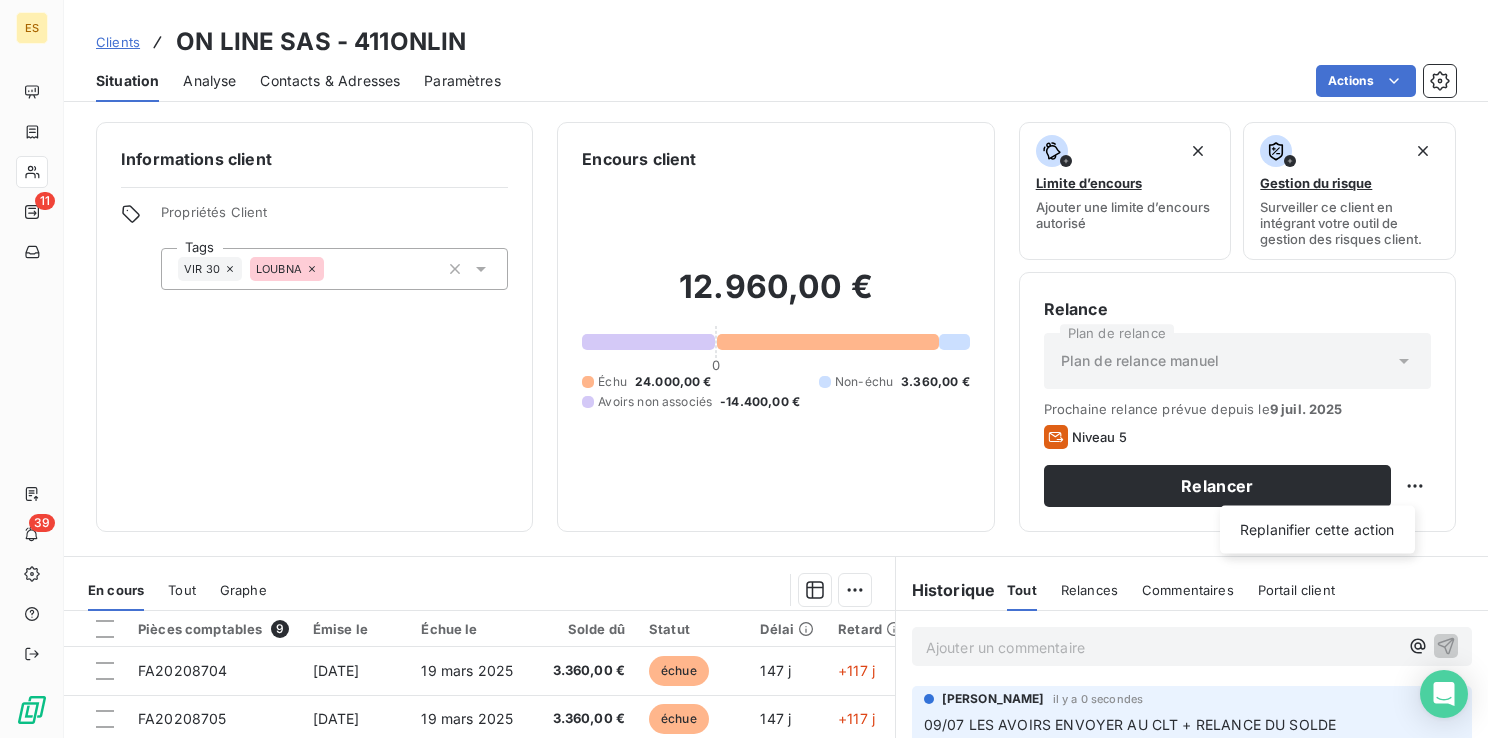 select on "6" 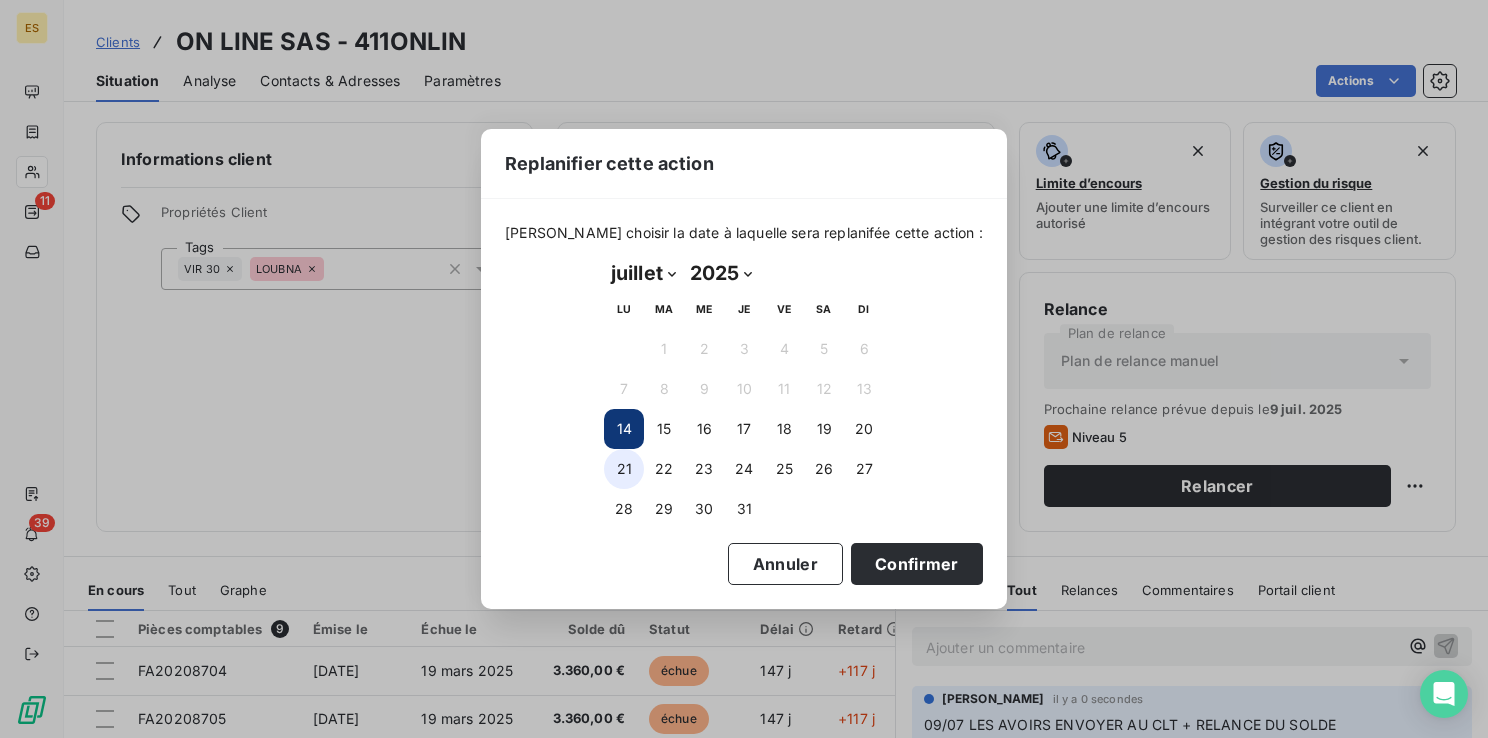 click on "21" at bounding box center (624, 469) 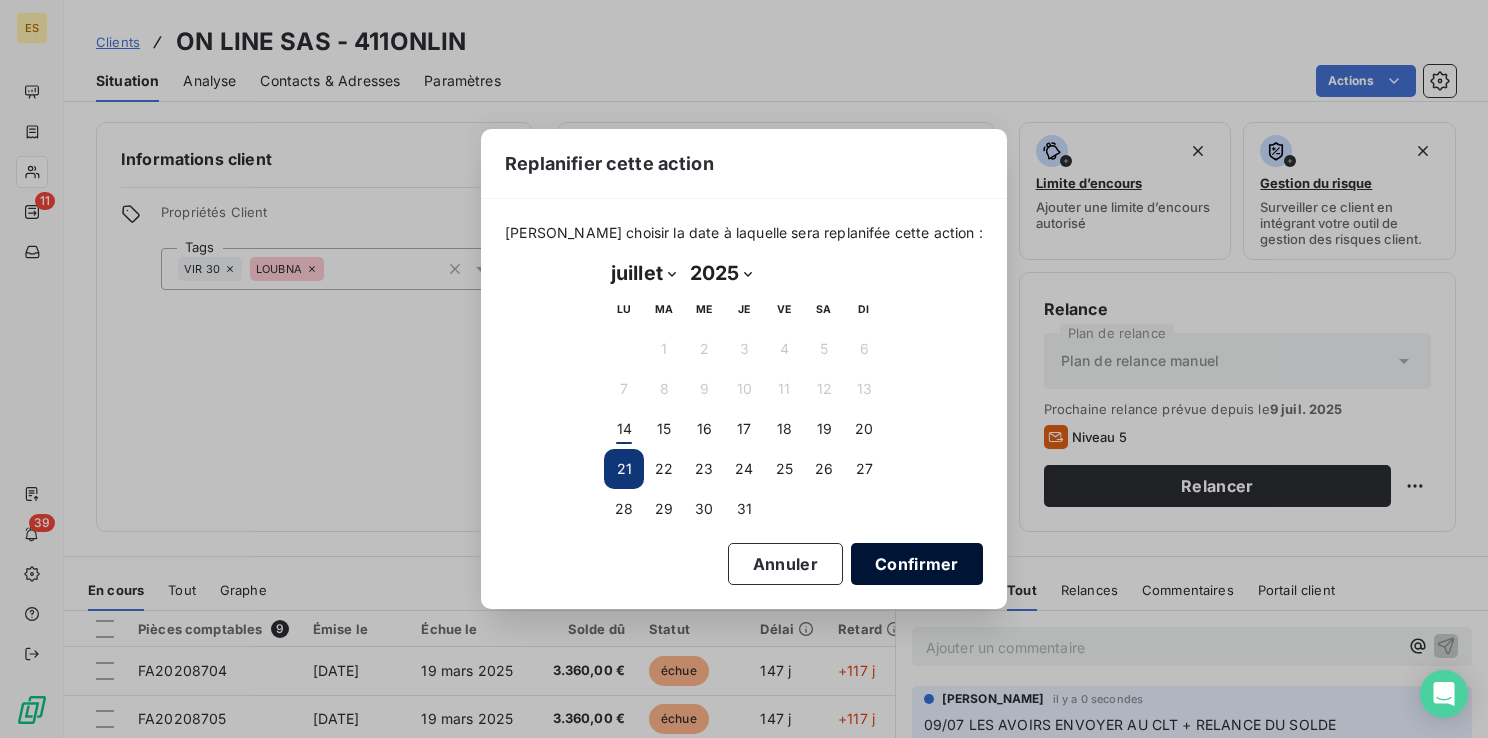 click on "Confirmer" at bounding box center [917, 564] 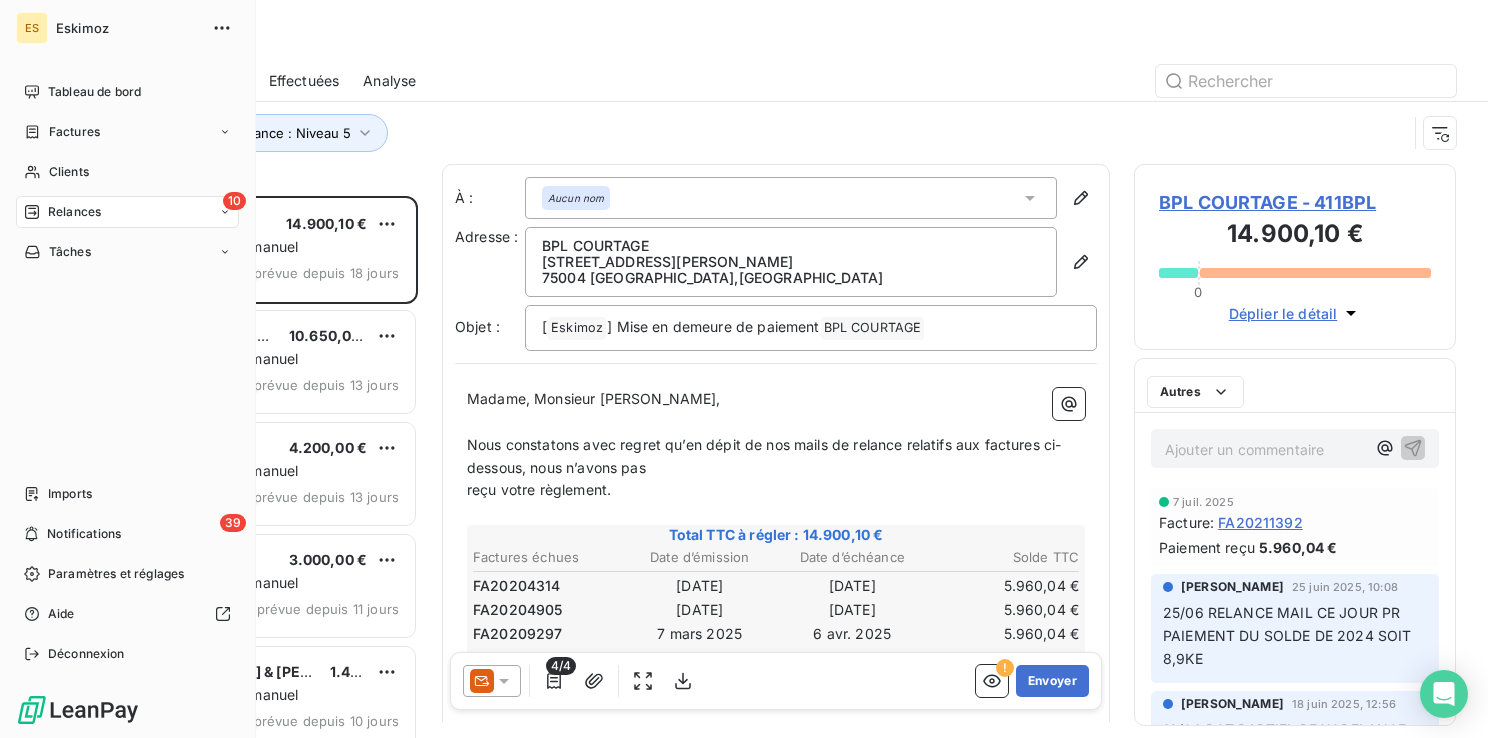 scroll, scrollTop: 16, scrollLeft: 16, axis: both 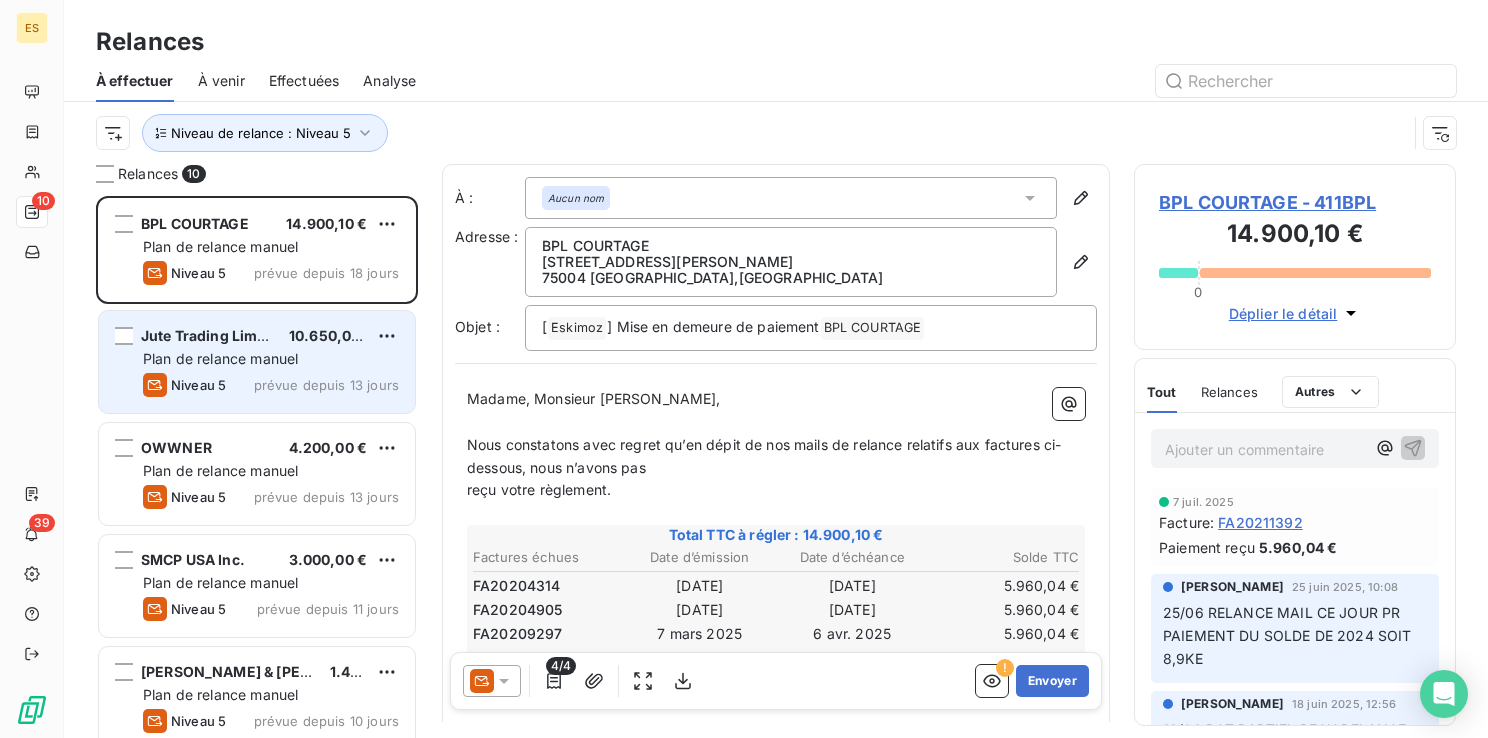 click on "Jute Trading Limited 10.650,00 € Plan de relance [PERSON_NAME] 5 prévue depuis 13 jours" at bounding box center (257, 362) 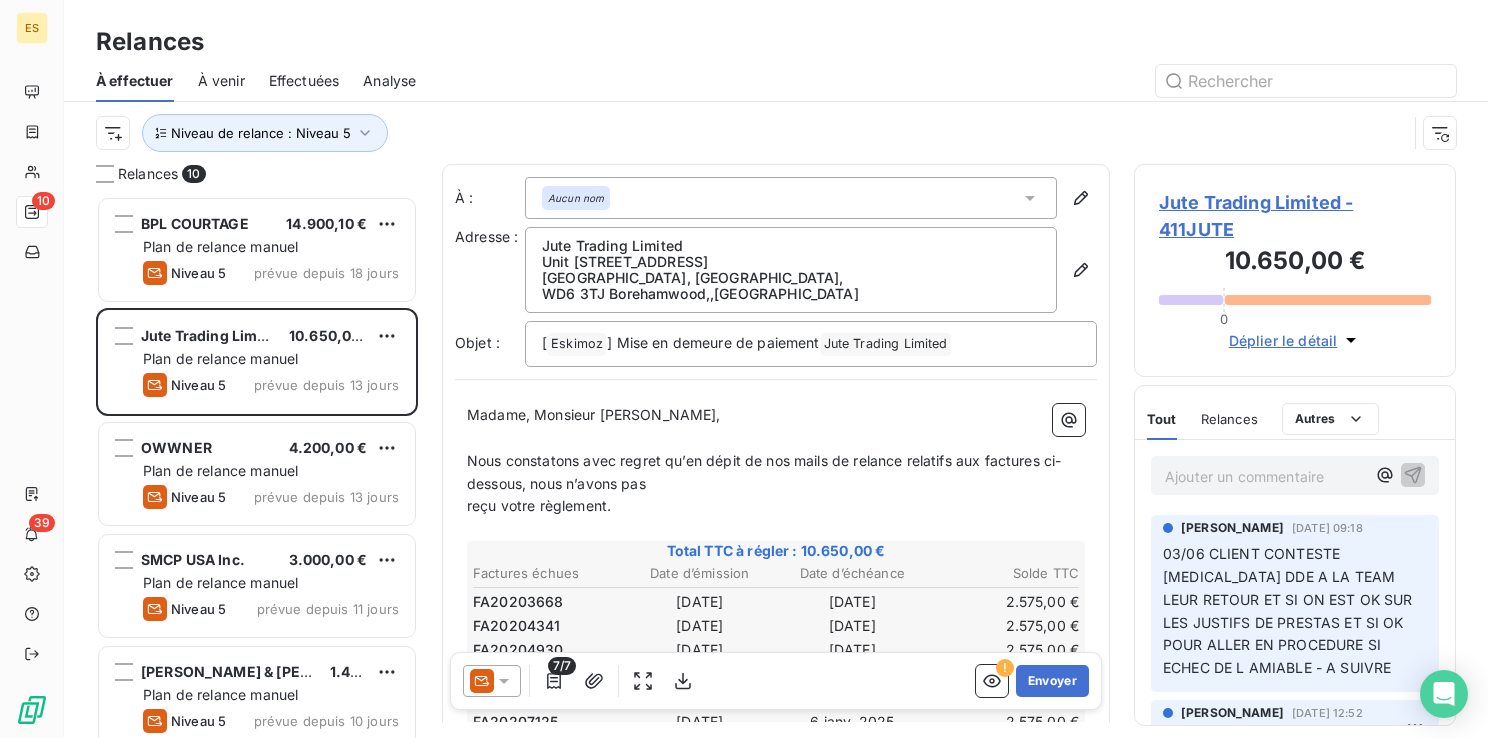 click on "Jute Trading Limited - 411JUTE" at bounding box center (1295, 216) 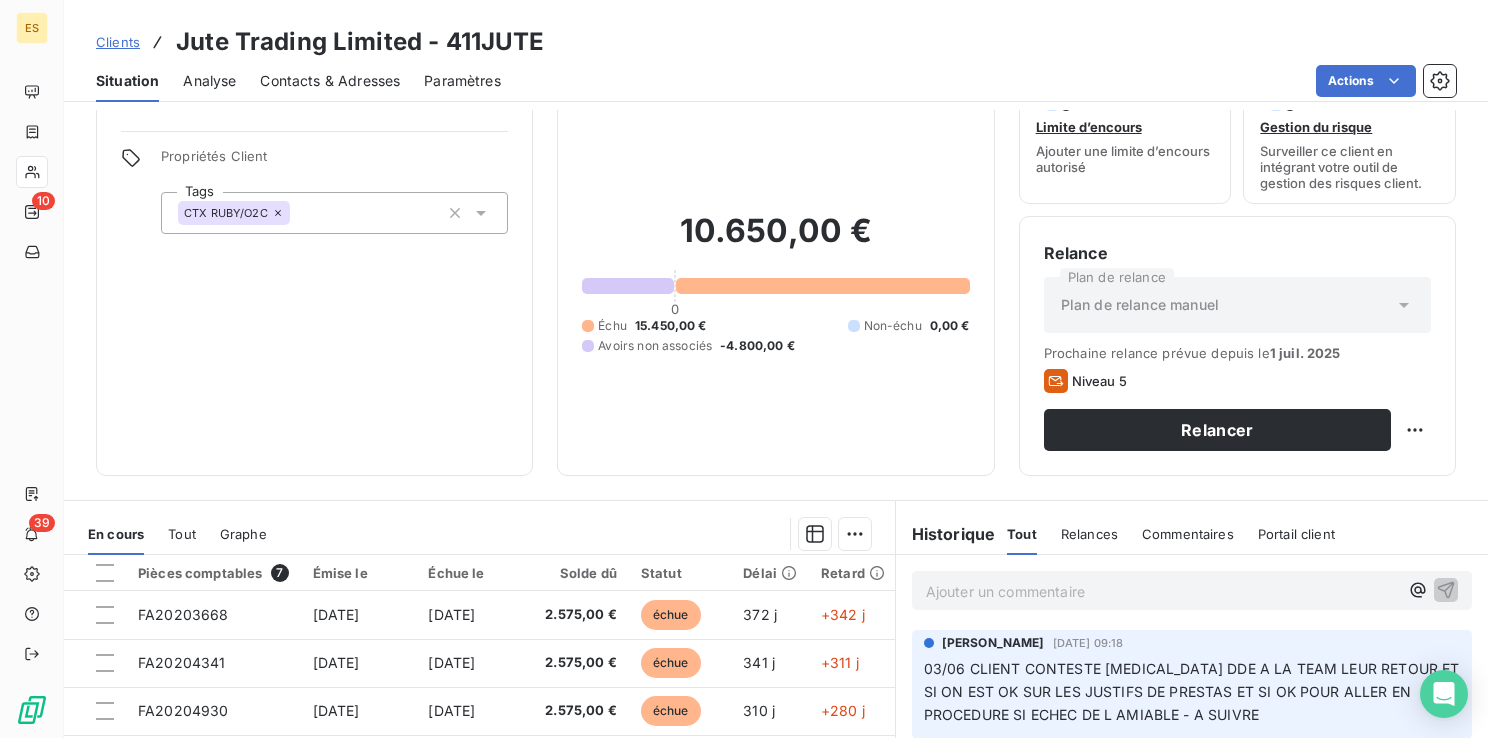 scroll, scrollTop: 100, scrollLeft: 0, axis: vertical 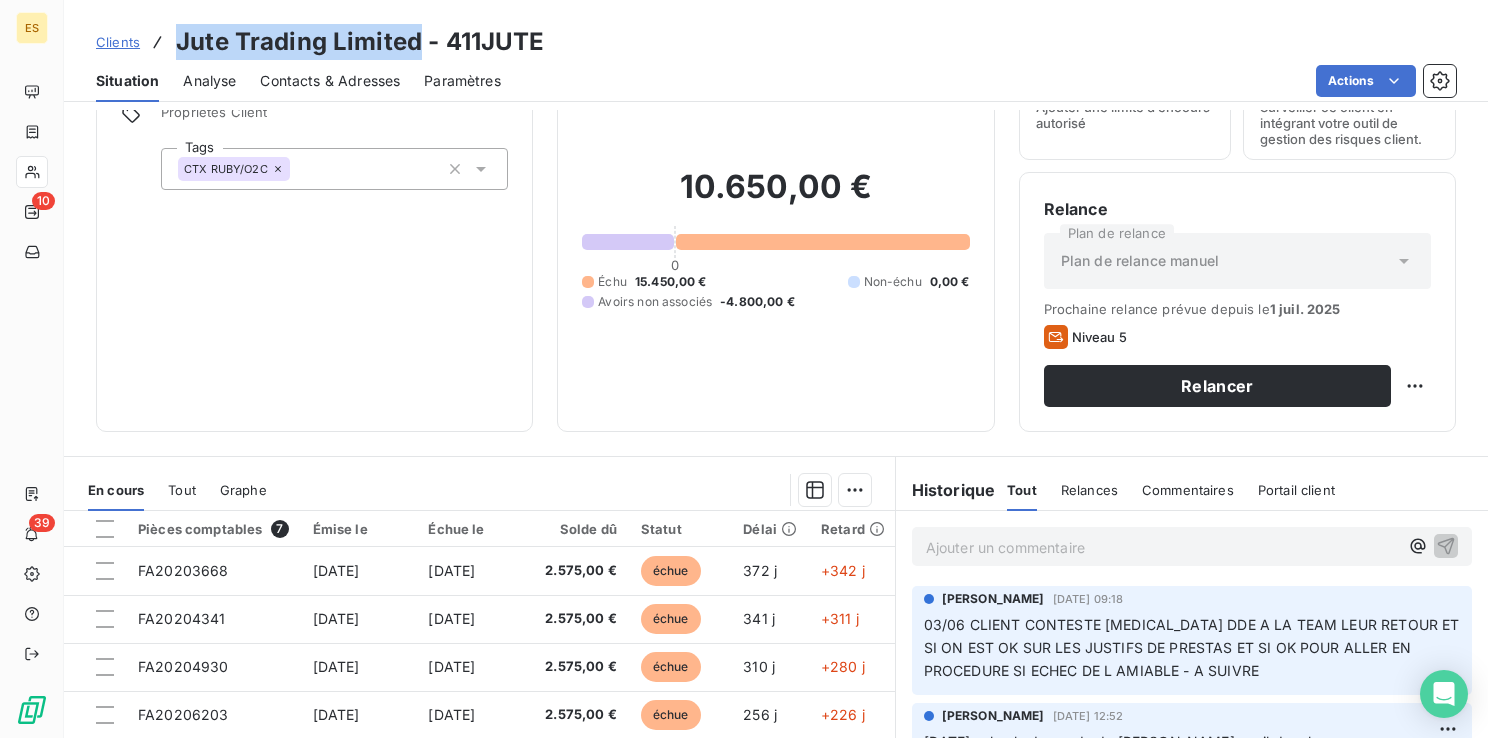 drag, startPoint x: 415, startPoint y: 38, endPoint x: 179, endPoint y: 46, distance: 236.13556 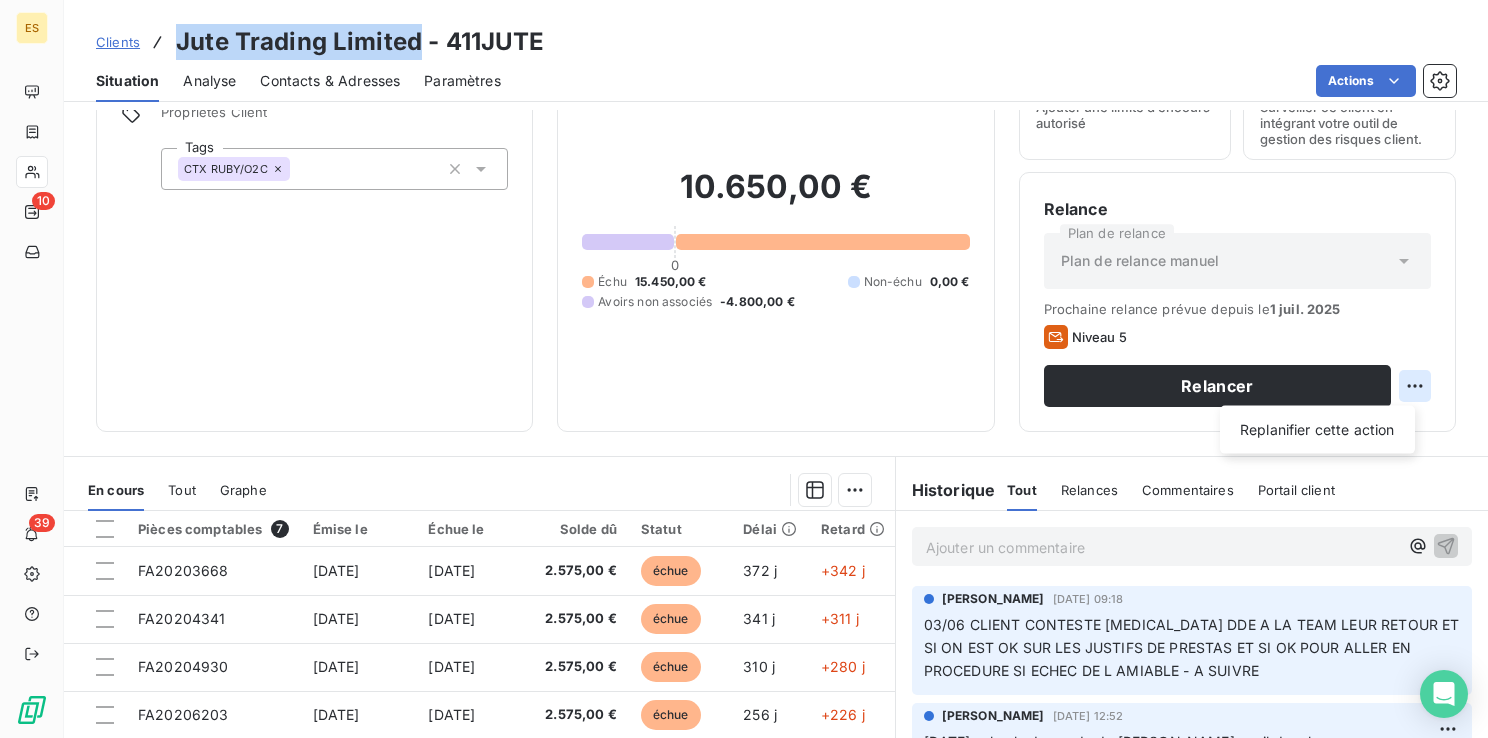 click on "ES 10 39 Clients Jute Trading Limited - 411JUTE Situation Analyse Contacts & Adresses Paramètres Actions Informations client Propriétés Client Tags CTX RUBY/O2C Encours client   10.650,00 € 0 Échu 15.450,00 € Non-échu 0,00 €   Avoirs non associés -4.800,00 €   Limite d’encours Ajouter une limite d’encours autorisé Gestion du risque Surveiller ce client en intégrant votre outil de gestion des risques client. Relance Plan de relance Plan de relance manuel Prochaine relance prévue depuis le  [DATE] Niveau 5 Relancer Replanifier cette action En cours Tout Graphe Pièces comptables 7 Émise le Échue le Solde dû Statut Délai   Retard   Tag relance   FA20203668 [DATE] [DATE] 2.575,00 € échue 372 j +342 j FA20204341 [DATE] [DATE] 2.575,00 € échue 341 j +311 j FA20204930 [DATE] [DATE] 2.575,00 € échue 310 j +280 j FA20206203 [DATE] [DATE] 2.575,00 € échue 256 j +226 j FA20206382 [DATE] [DATE] 25" at bounding box center (744, 369) 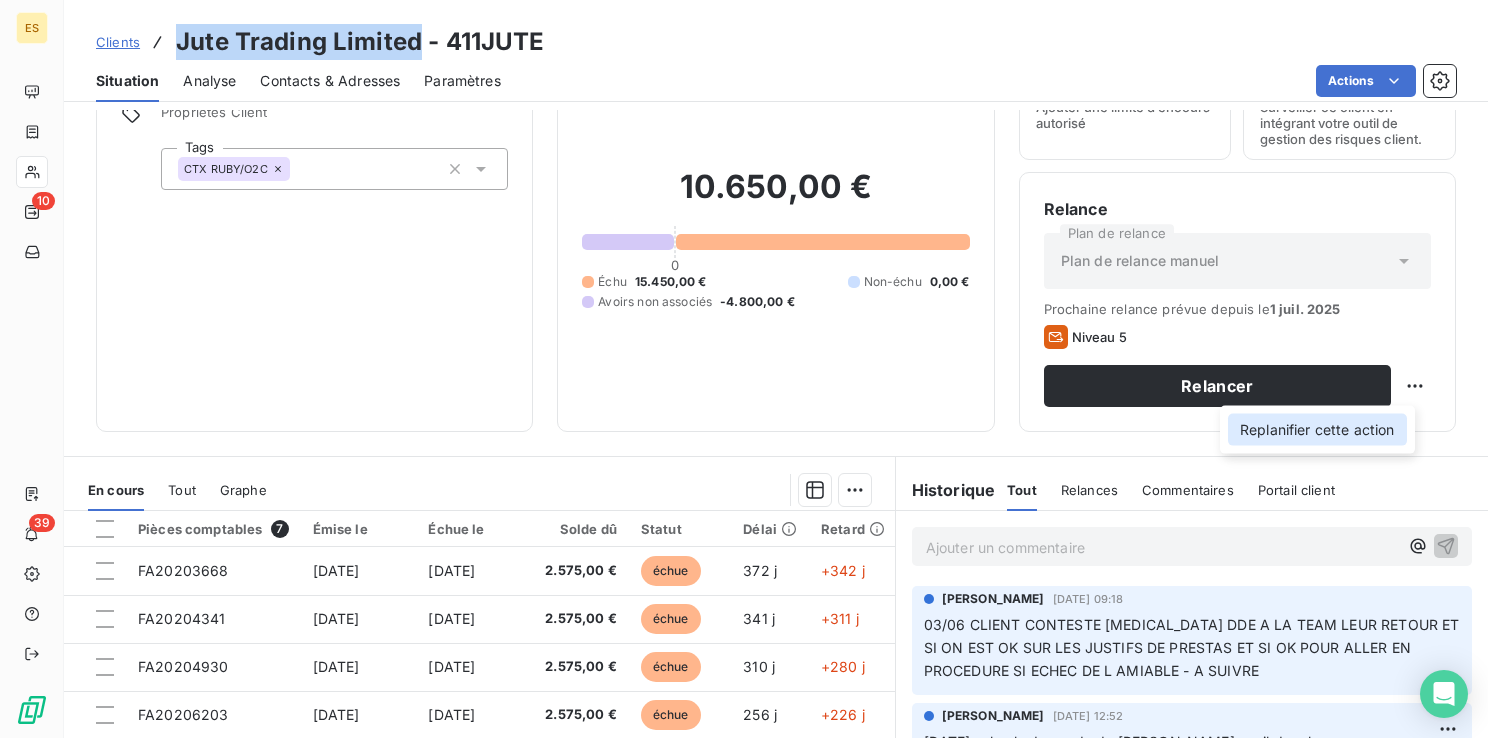 click on "Replanifier cette action" at bounding box center (1317, 430) 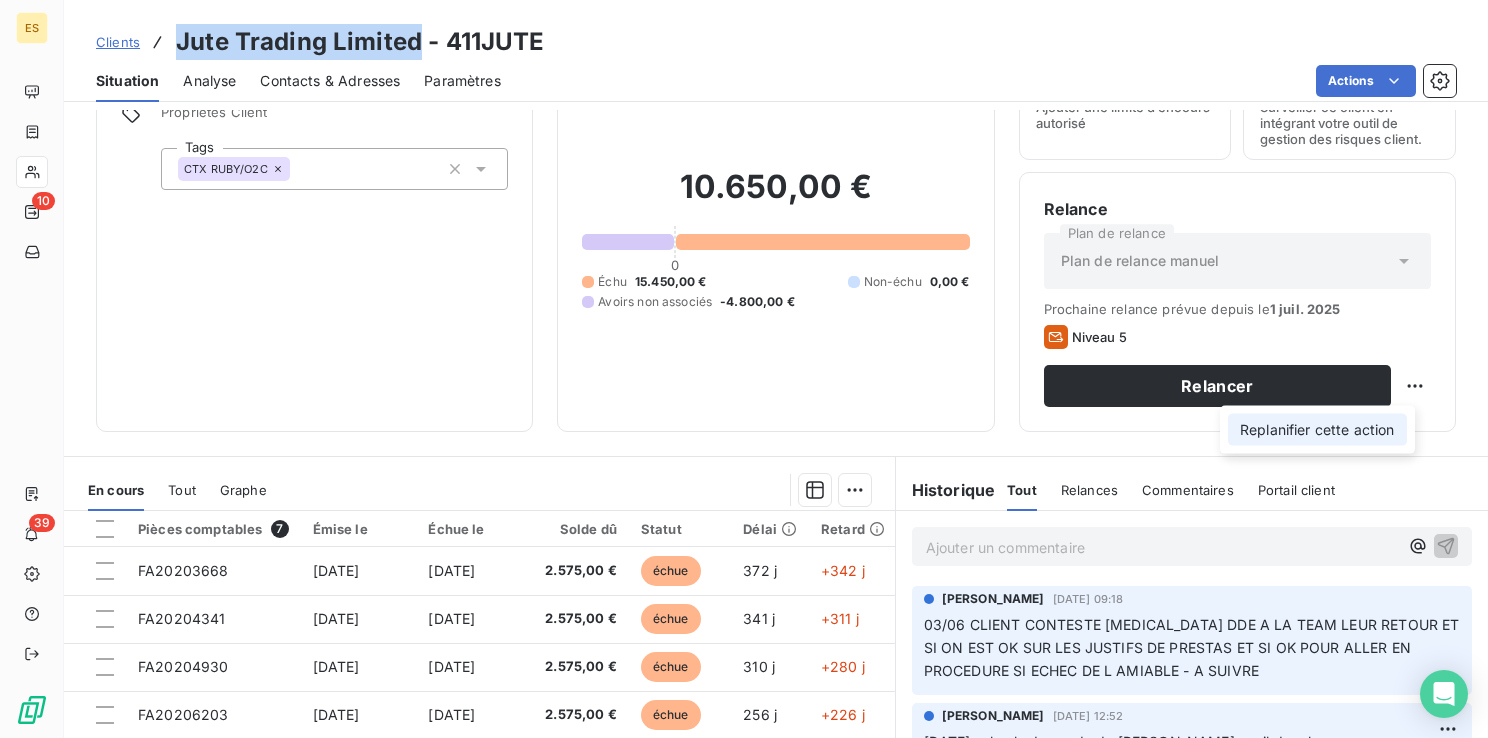 select on "6" 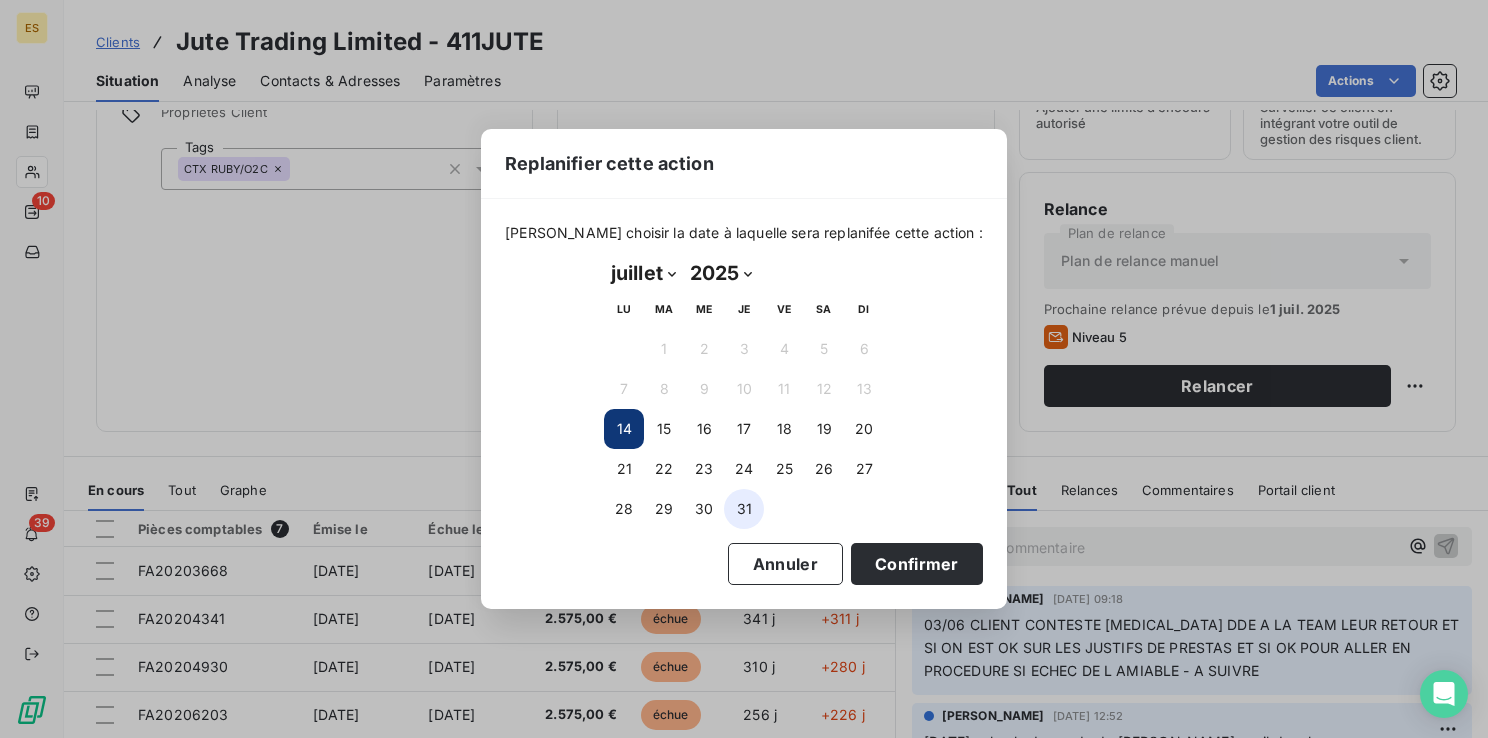 click on "31" at bounding box center (744, 509) 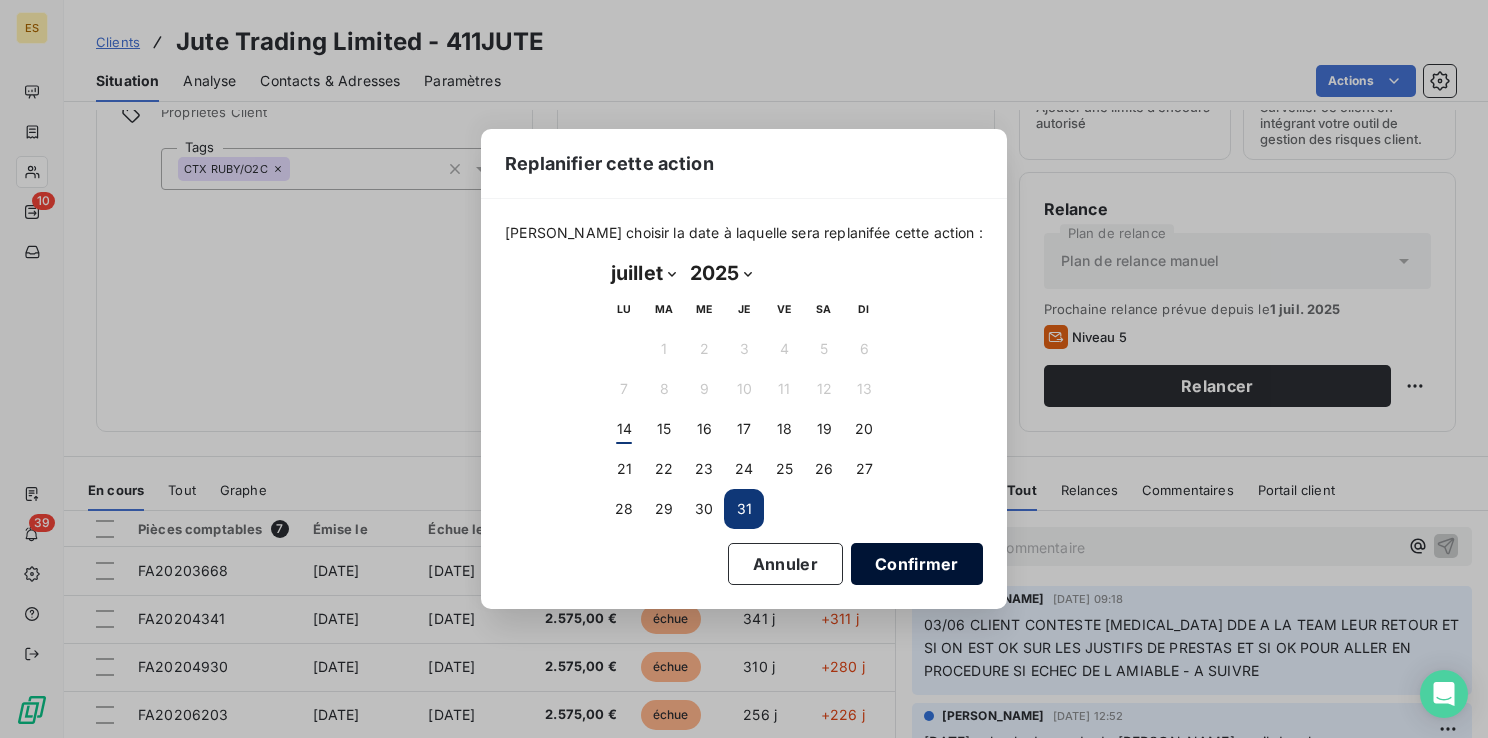 click on "Confirmer" at bounding box center [917, 564] 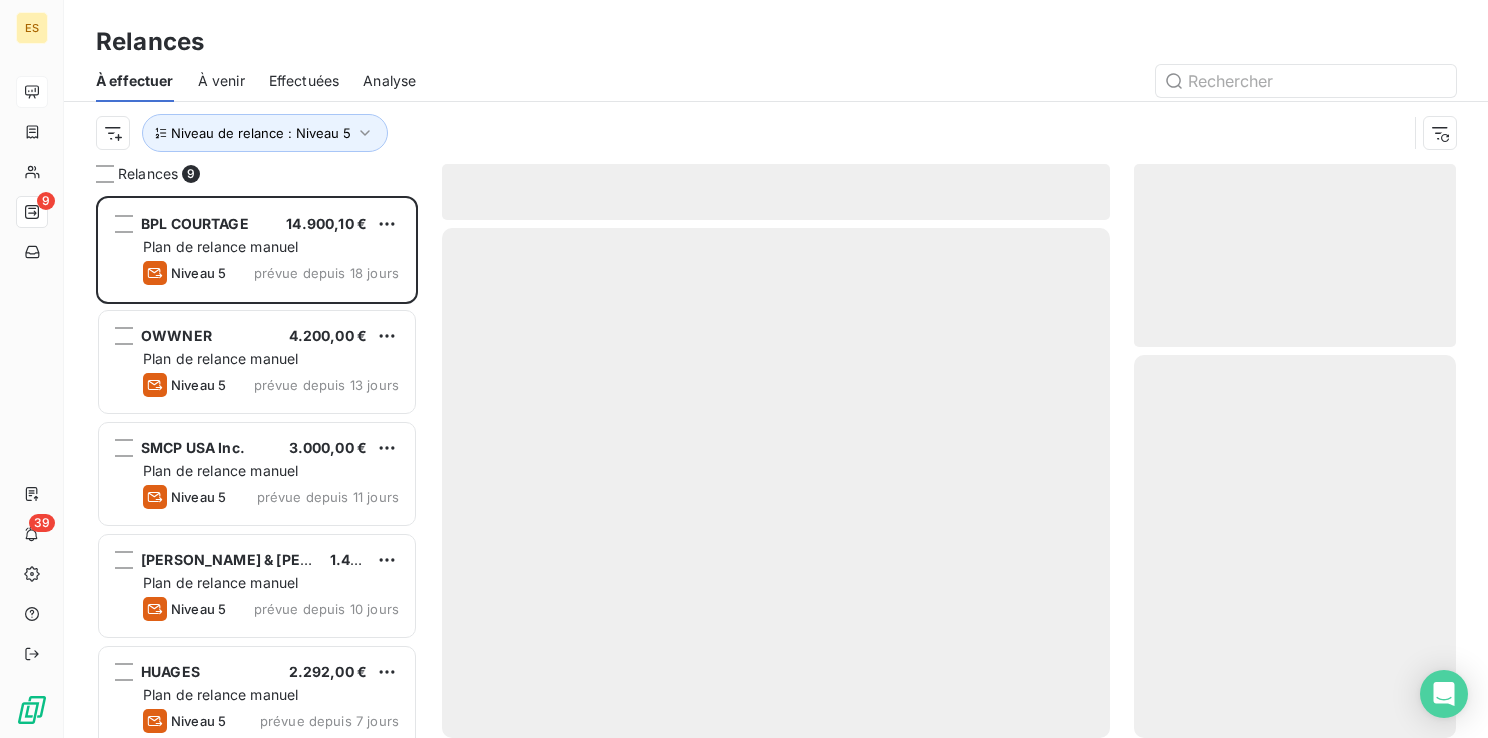 scroll, scrollTop: 16, scrollLeft: 16, axis: both 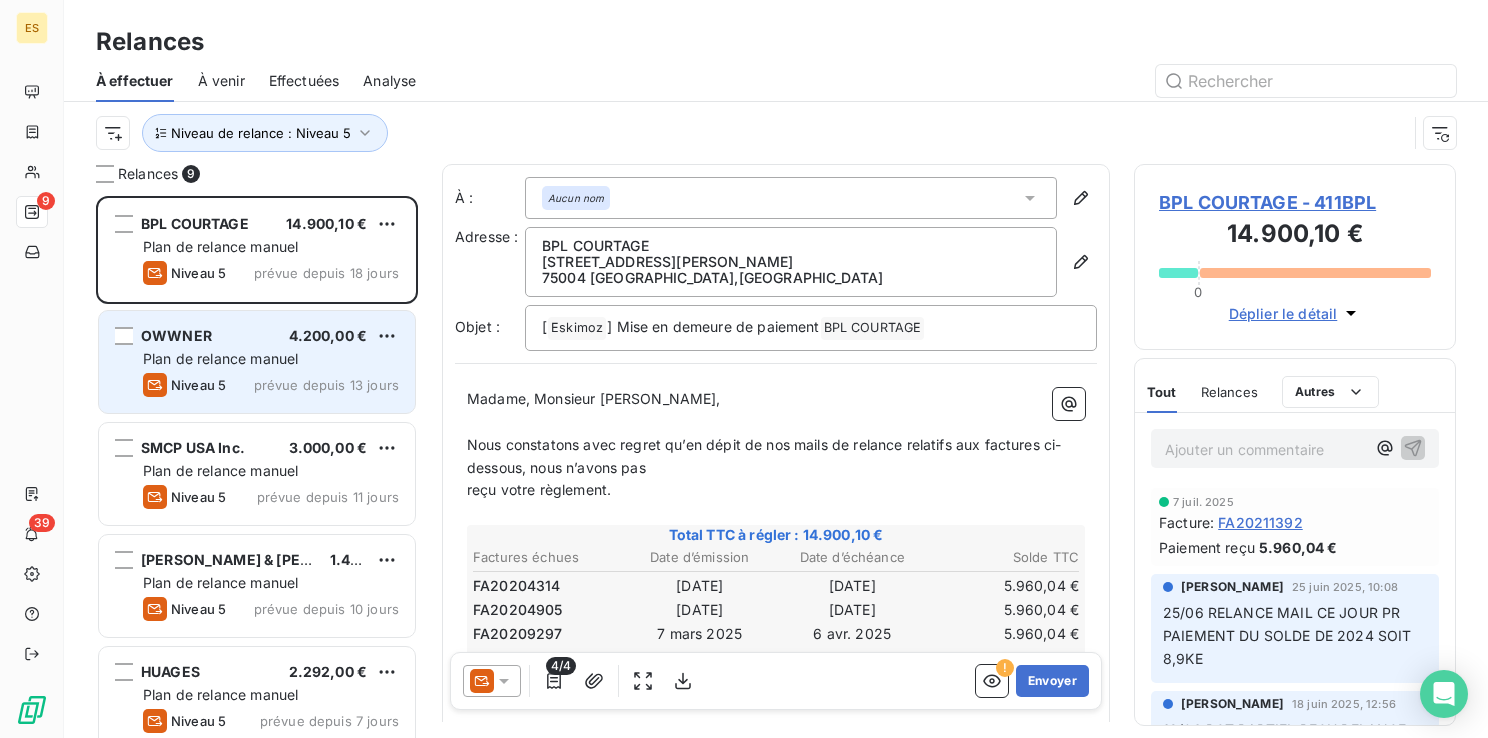 click on "OWWNER 4.200,00 € Plan de relance [PERSON_NAME] 5 prévue depuis 13 jours" at bounding box center [257, 362] 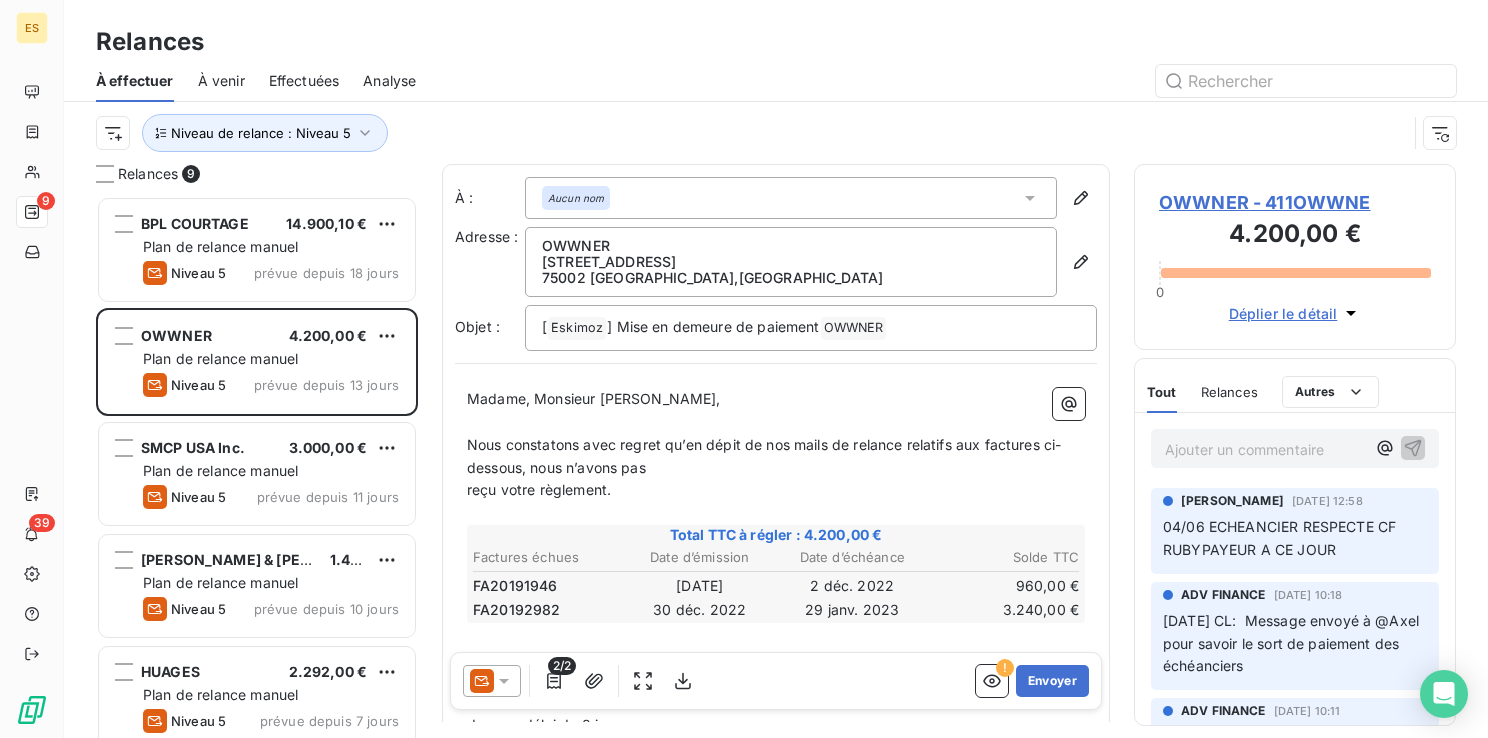 click on "OWWNER - 411OWWNE" at bounding box center [1295, 202] 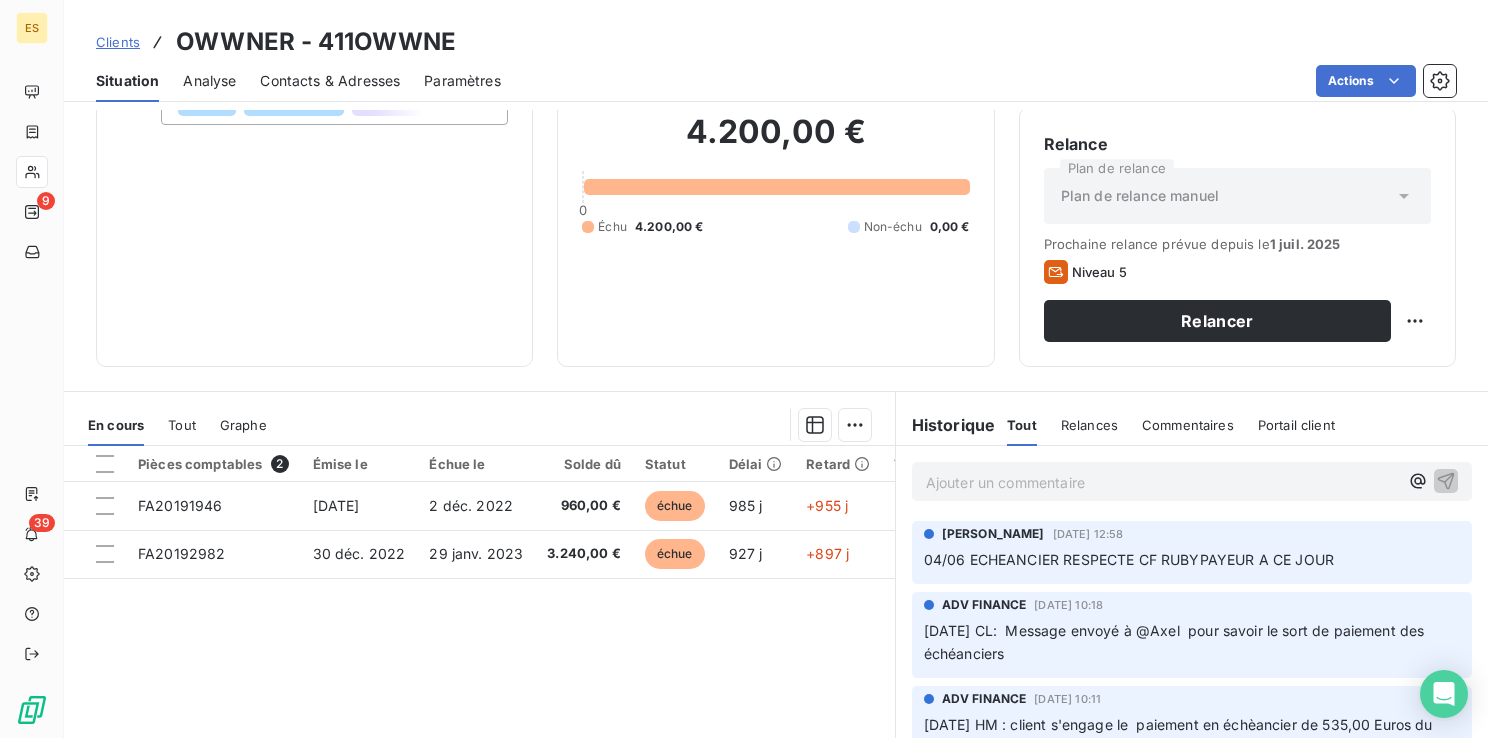scroll, scrollTop: 200, scrollLeft: 0, axis: vertical 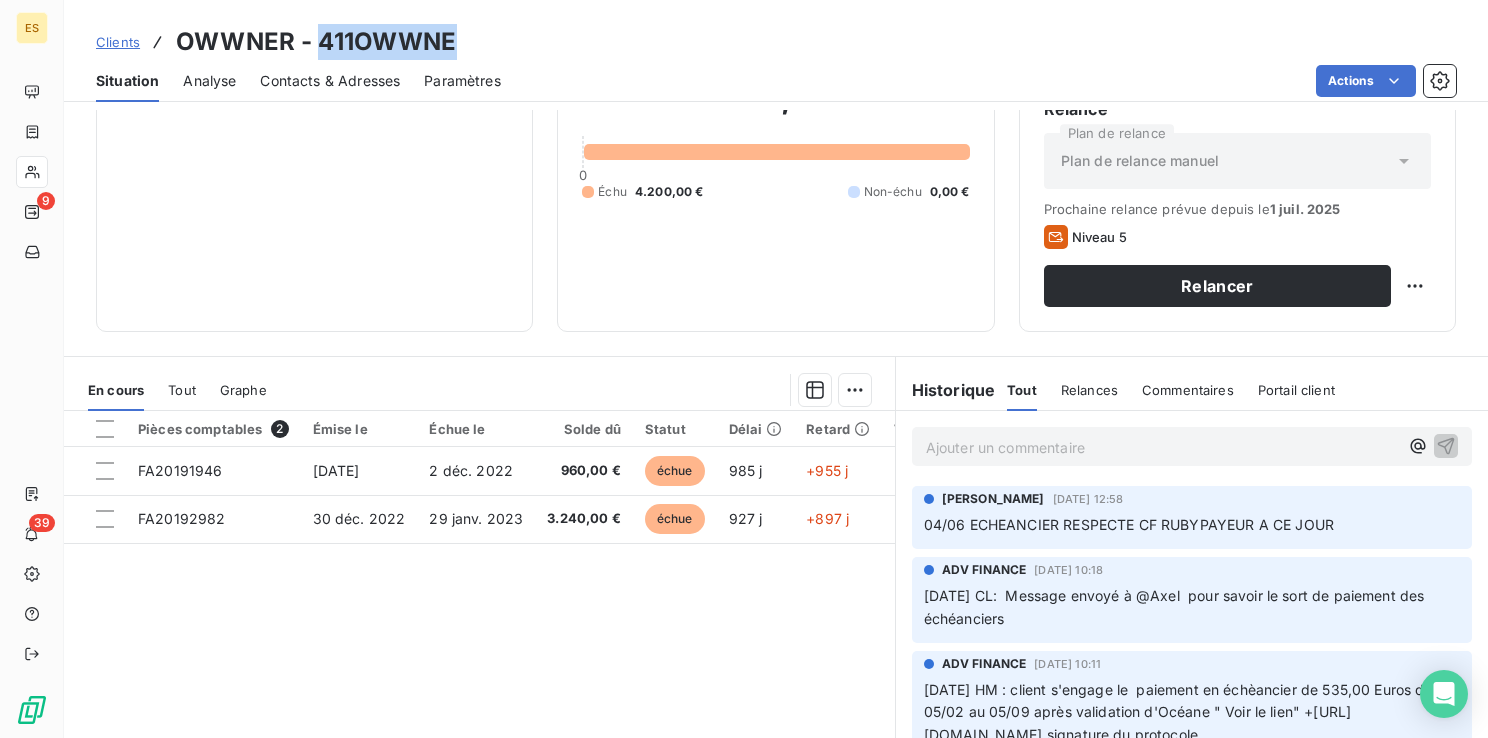 drag, startPoint x: 315, startPoint y: 37, endPoint x: 451, endPoint y: 48, distance: 136.44412 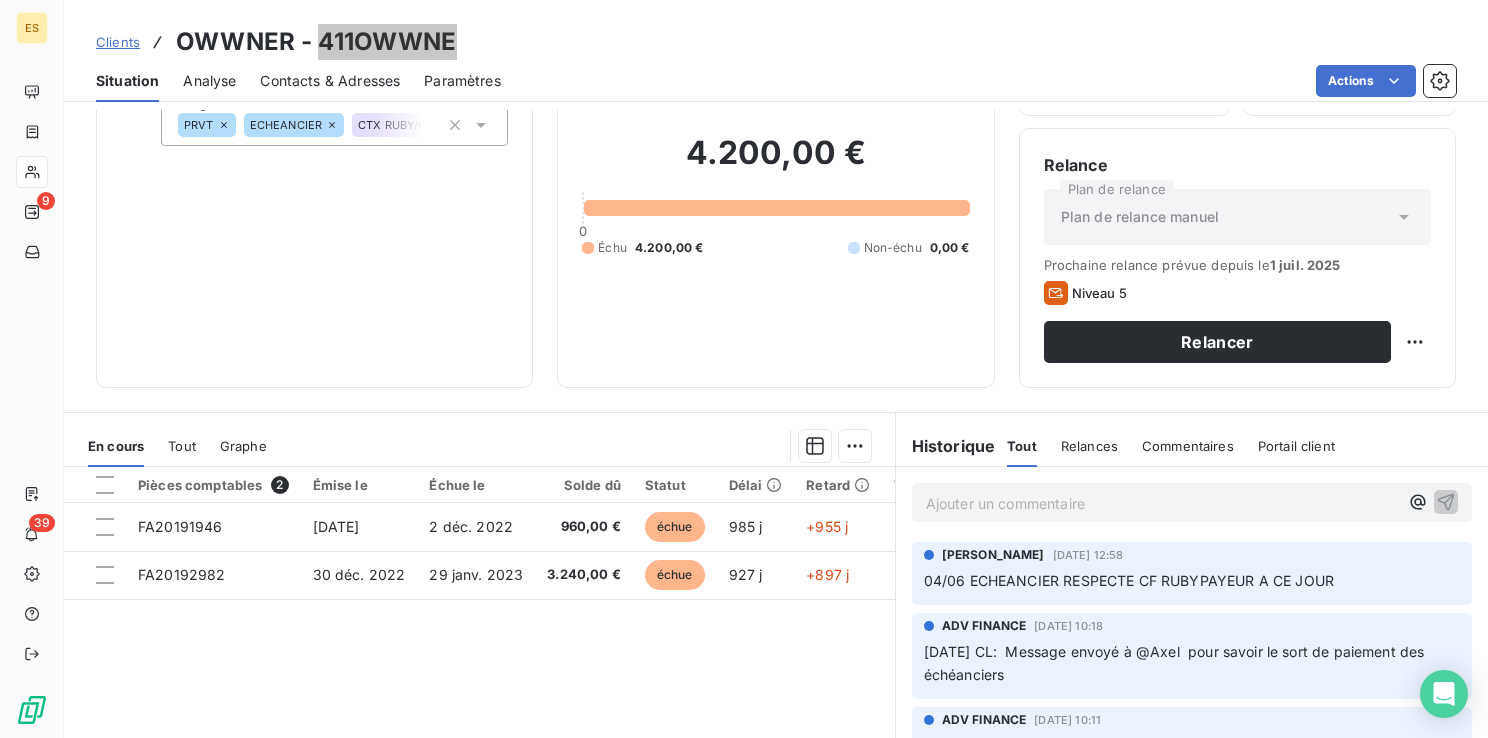 scroll, scrollTop: 100, scrollLeft: 0, axis: vertical 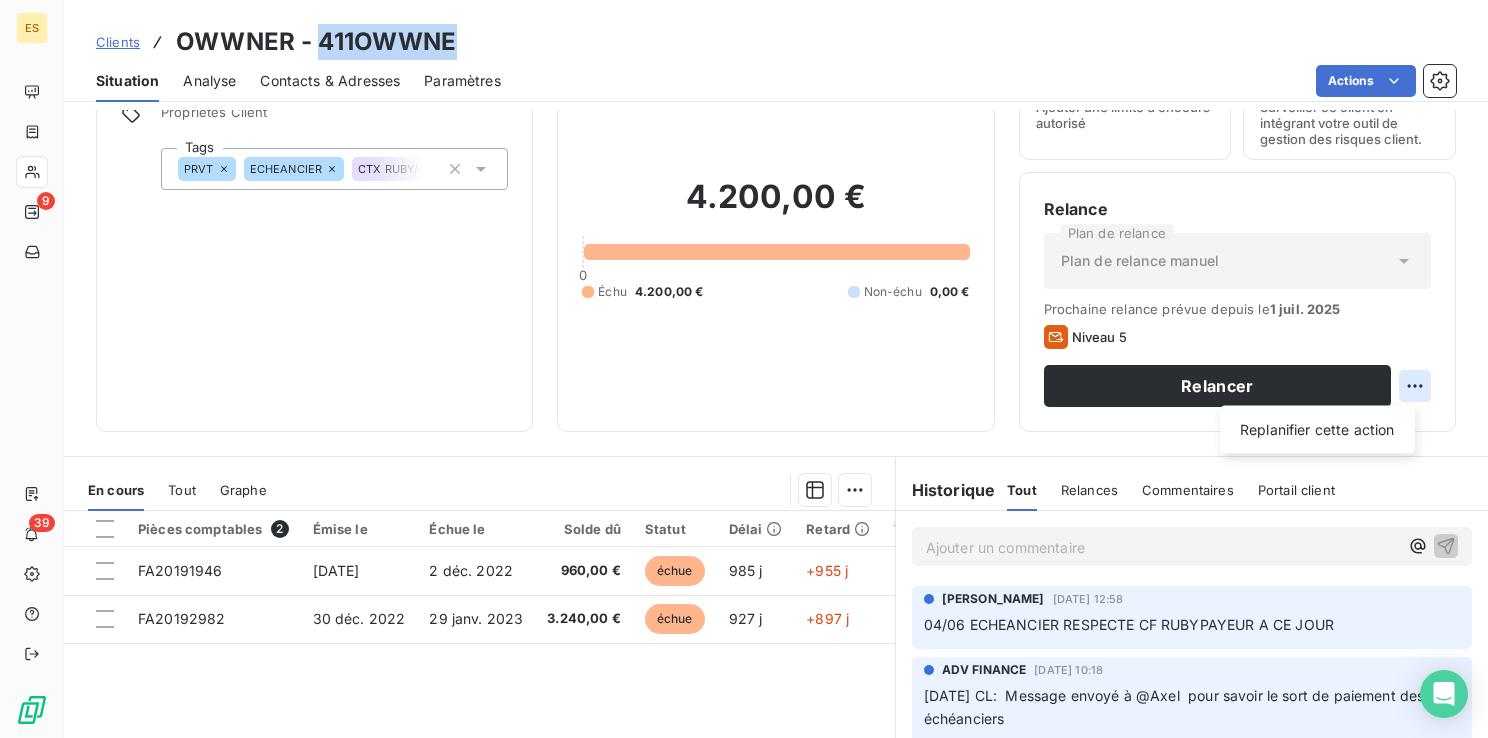 click on "ES 9 39 Clients OWWNER - 411OWWNE Situation Analyse Contacts & Adresses Paramètres Actions Informations client Propriétés Client Tags PRVT ECHEANCIER CTX RUBY/O2C Encours client   4.200,00 € 0 Échu 4.200,00 € Non-échu 0,00 €     Limite d’encours Ajouter une limite d’encours autorisé Gestion du risque Surveiller ce client en intégrant votre outil de gestion des risques client. Relance Plan de relance Plan de relance manuel Prochaine relance prévue depuis le  [DATE] Niveau 5 Relancer Replanifier cette action En cours Tout Graphe Pièces comptables 2 Émise le Échue le Solde dû Statut Délai   Retard   Tag relance   FA20191946 [DATE] [DATE] 960,00 € échue 985 j +955 j FA20192982 [DATE] [DATE] 3.240,00 € échue 927 j +897 j Lignes par page 25 Précédent 1 Suivant Historique Tout Relances Commentaires Portail client Tout Relances Commentaires Portail client Ajouter un commentaire ﻿ [PERSON_NAME] [DATE] 12:58 ADV FINANCE
﻿  :" at bounding box center (744, 369) 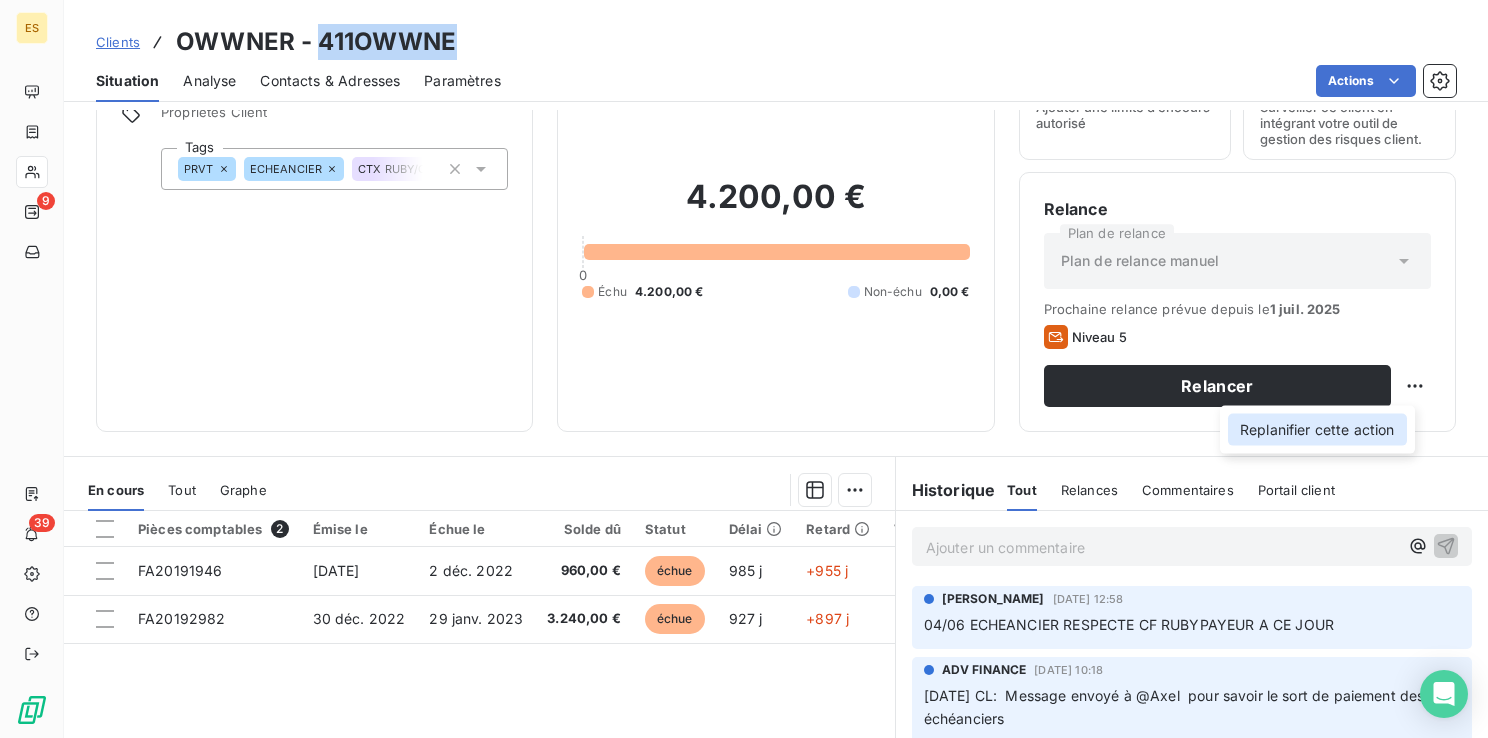 click on "Replanifier cette action" at bounding box center [1317, 430] 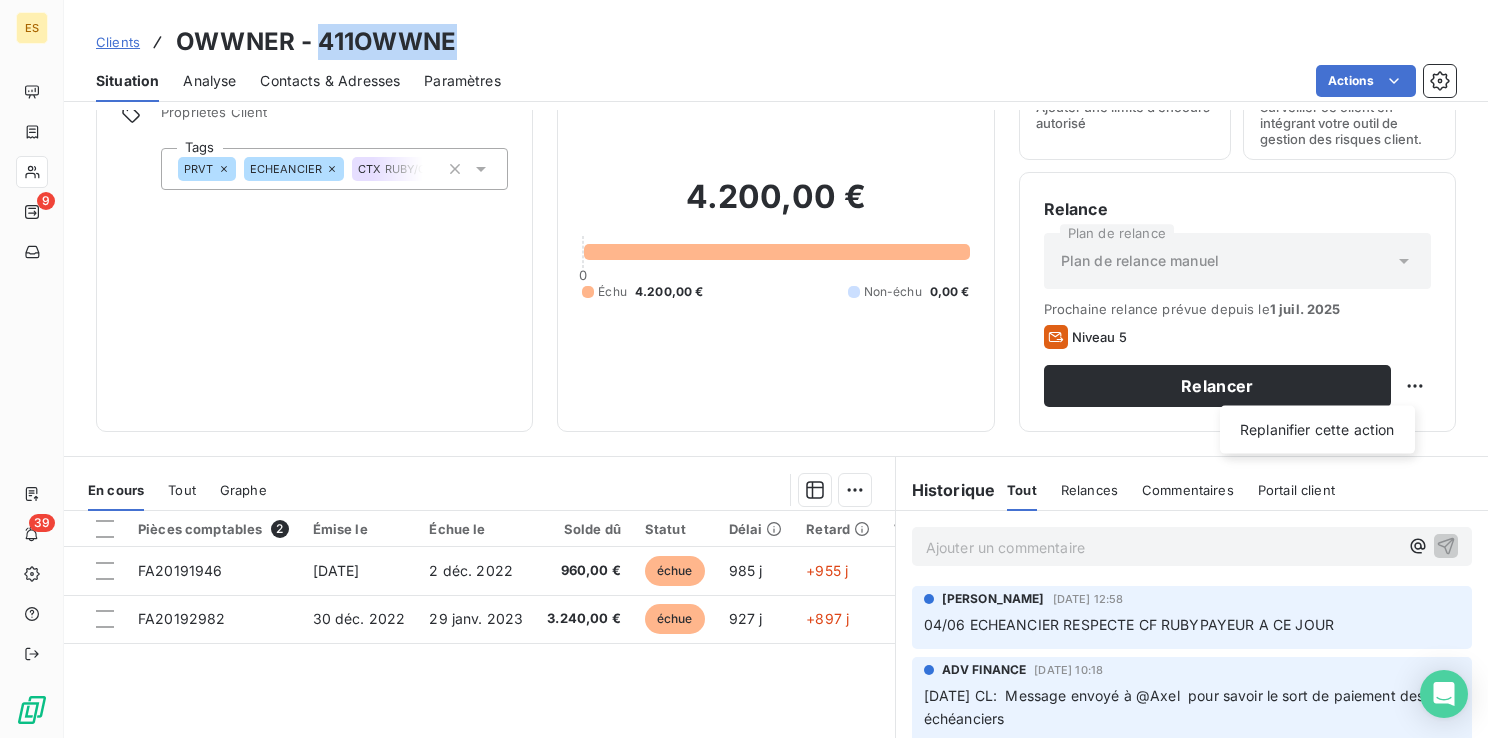 select on "6" 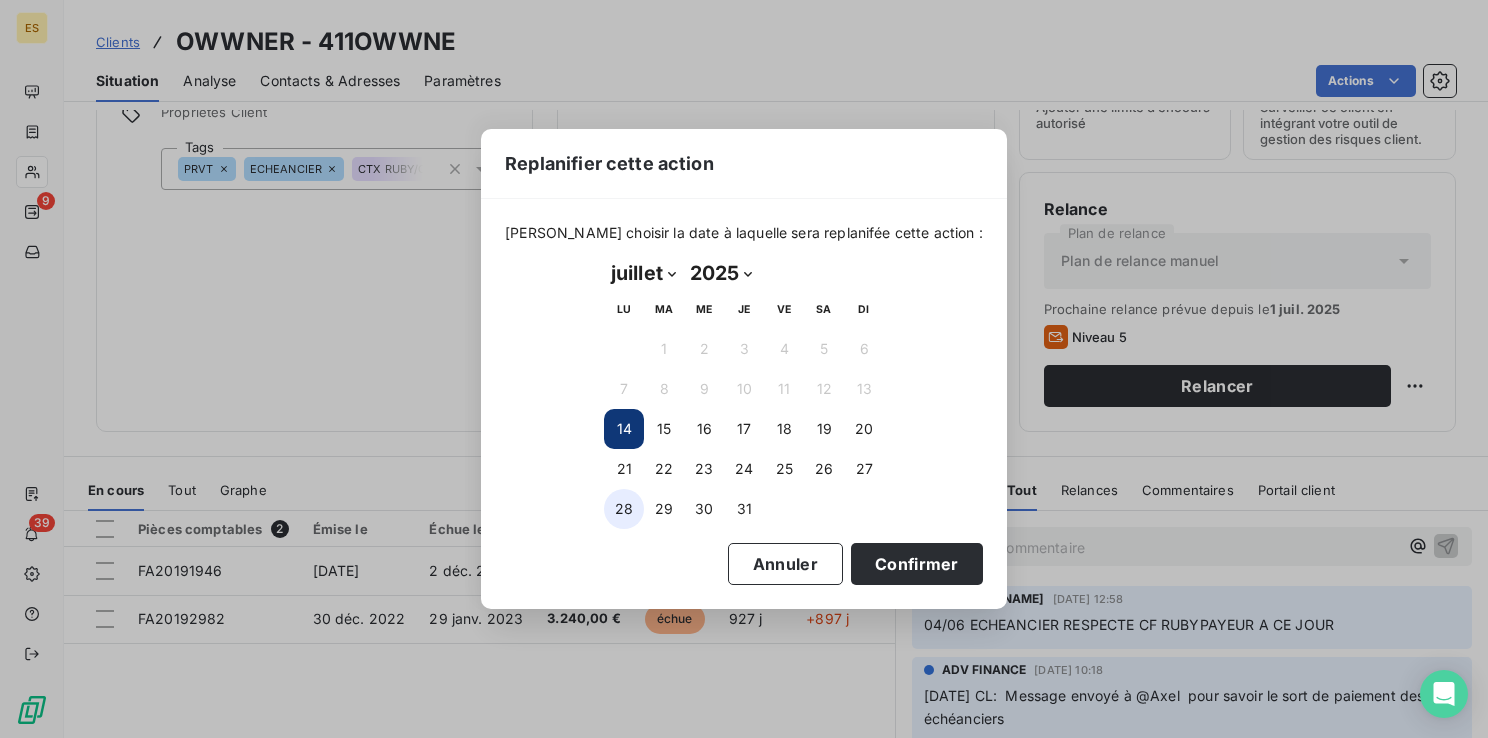 click on "28" at bounding box center [624, 509] 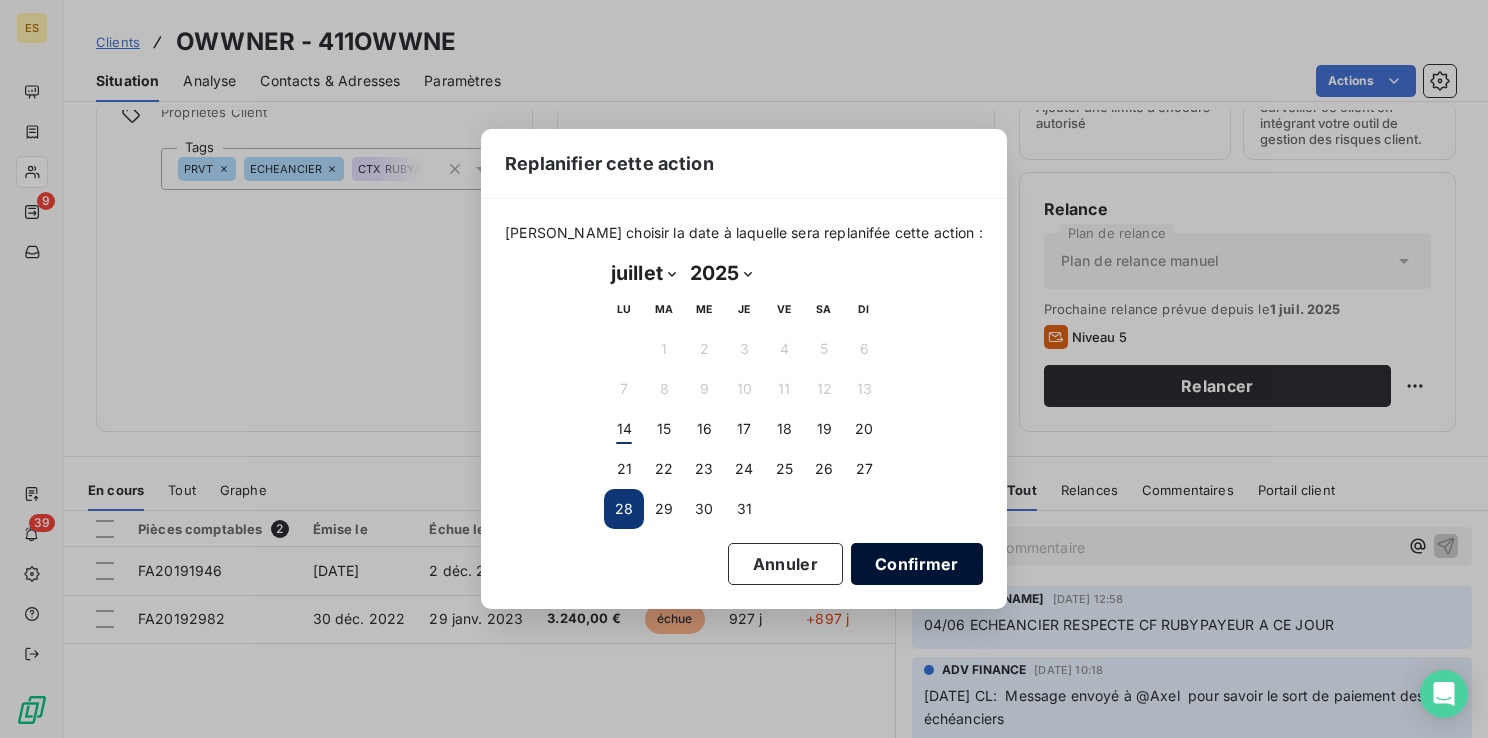 click on "Confirmer" at bounding box center (917, 564) 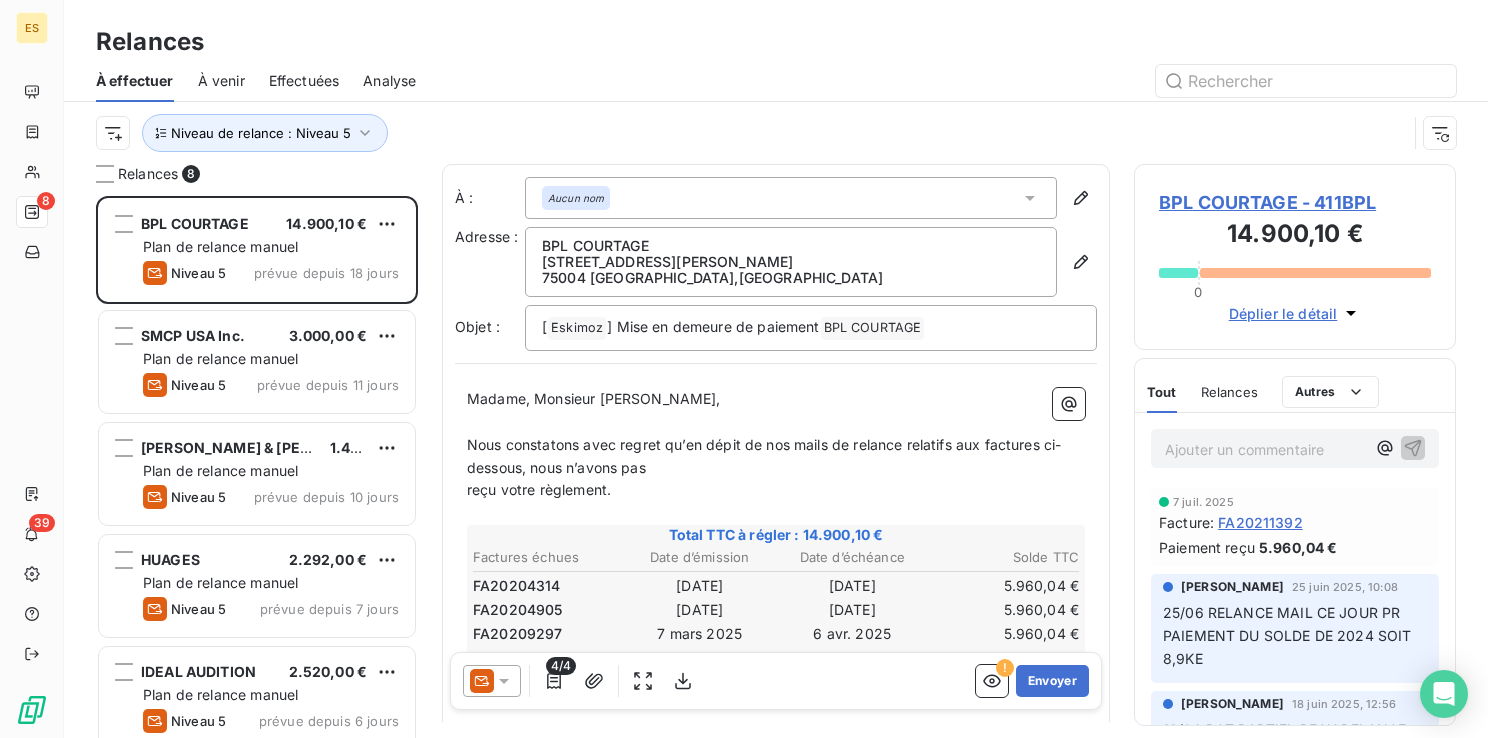 scroll, scrollTop: 16, scrollLeft: 16, axis: both 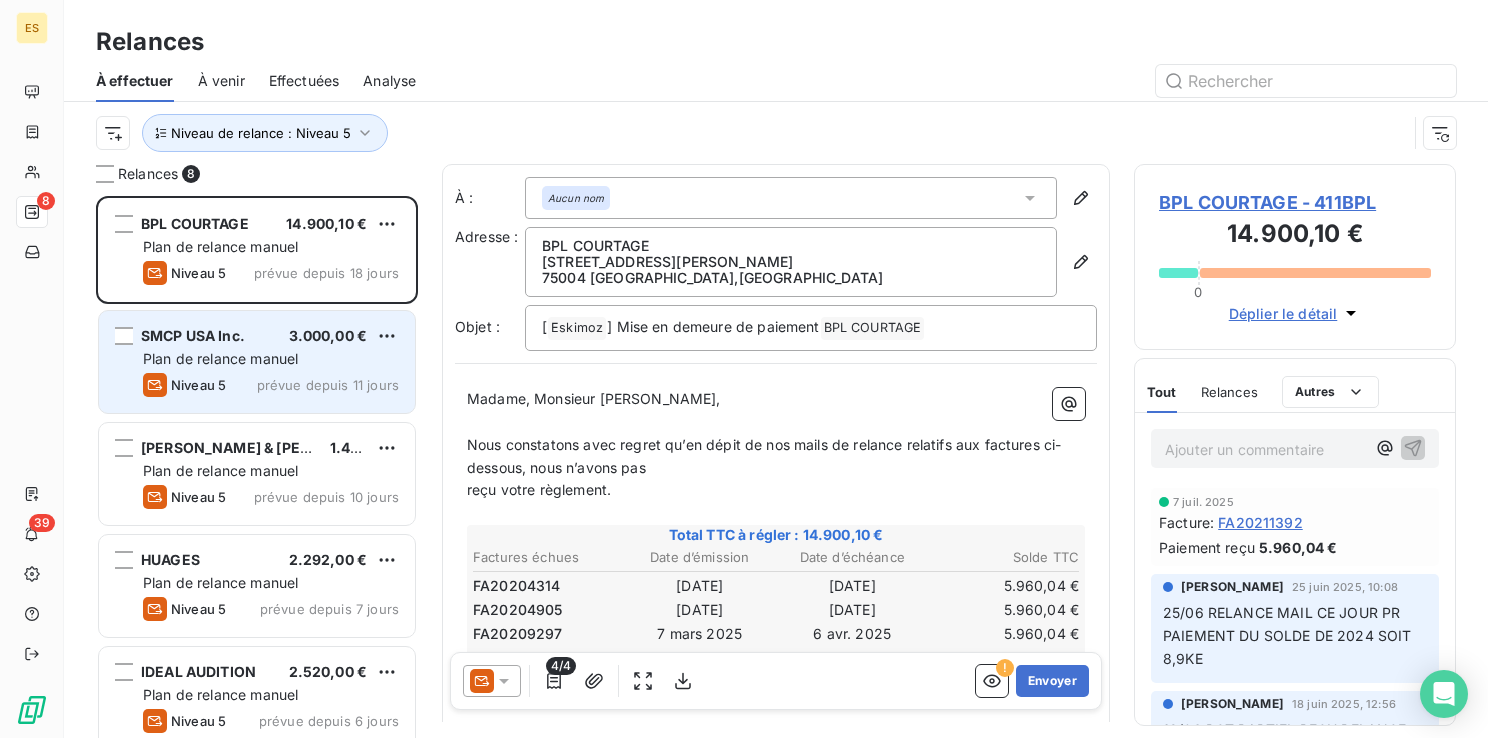 click on "SMCP USA Inc." at bounding box center [193, 335] 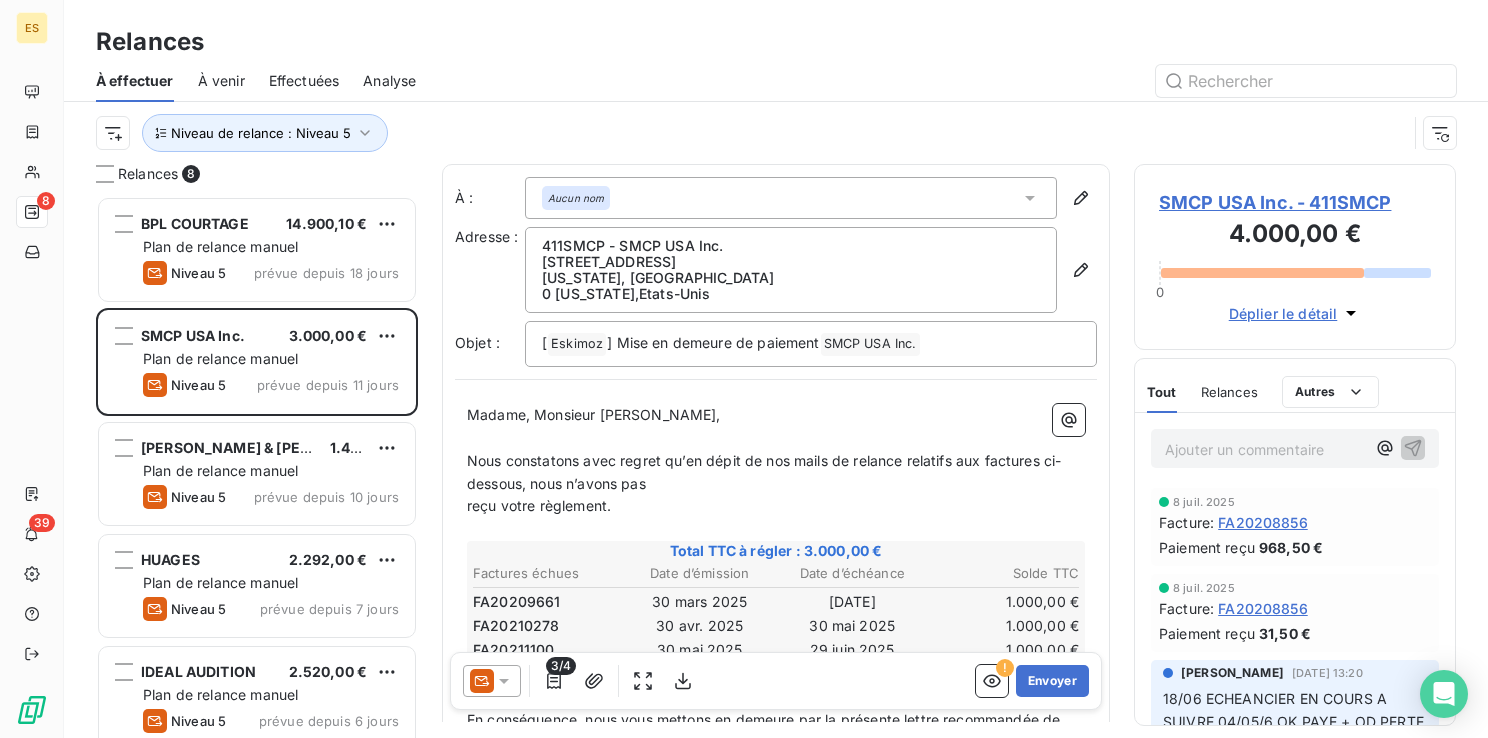 click on "SMCP USA Inc. - 411SMCP" at bounding box center (1295, 202) 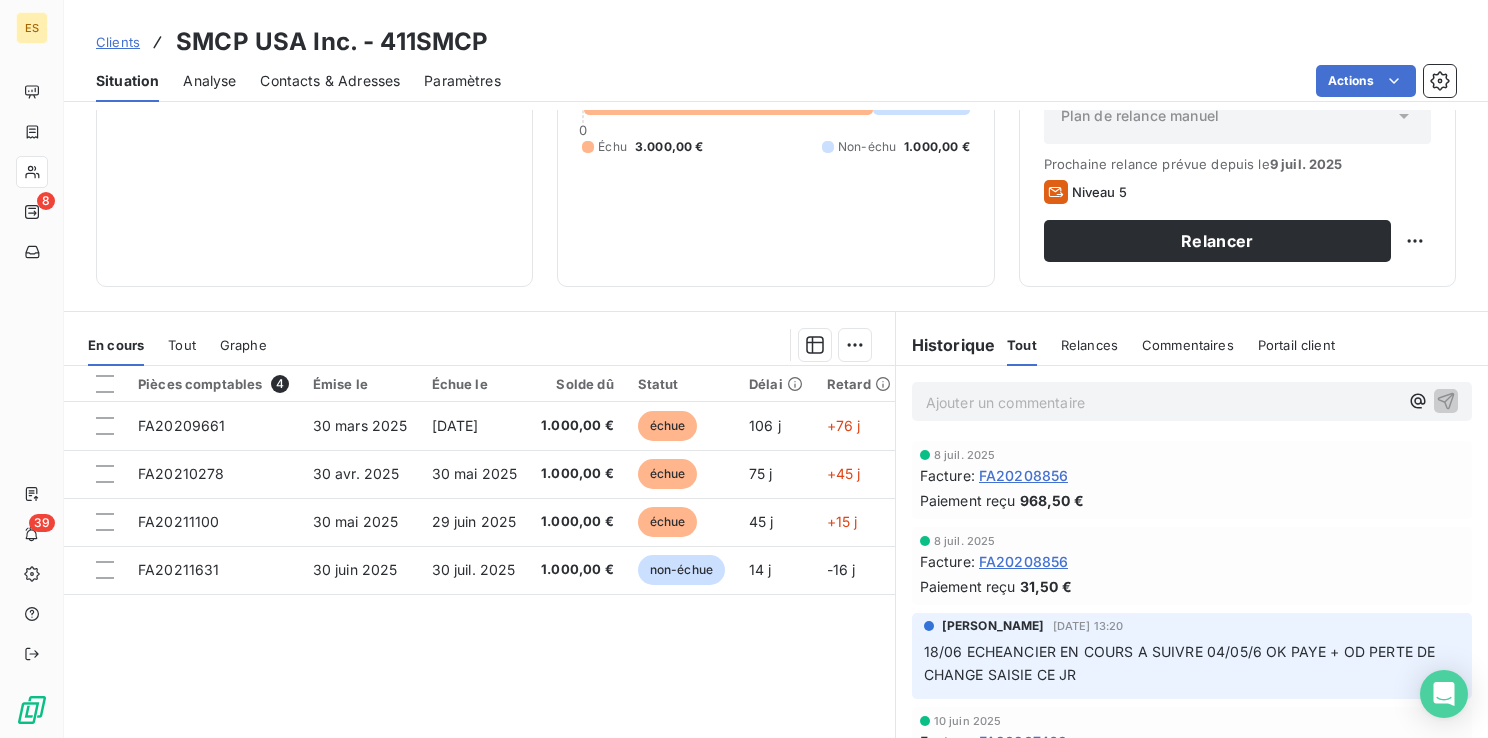 scroll, scrollTop: 200, scrollLeft: 0, axis: vertical 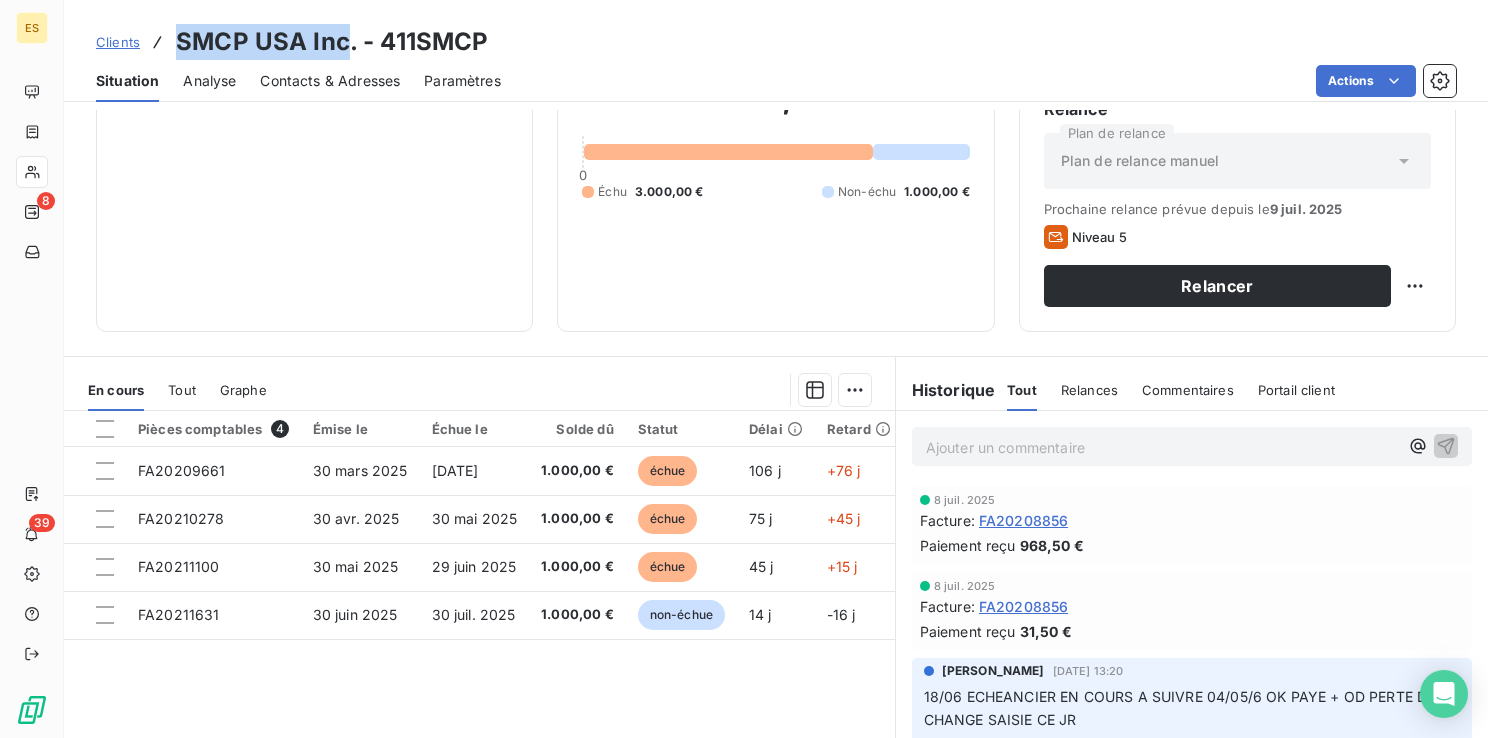 drag, startPoint x: 178, startPoint y: 36, endPoint x: 340, endPoint y: 43, distance: 162.15117 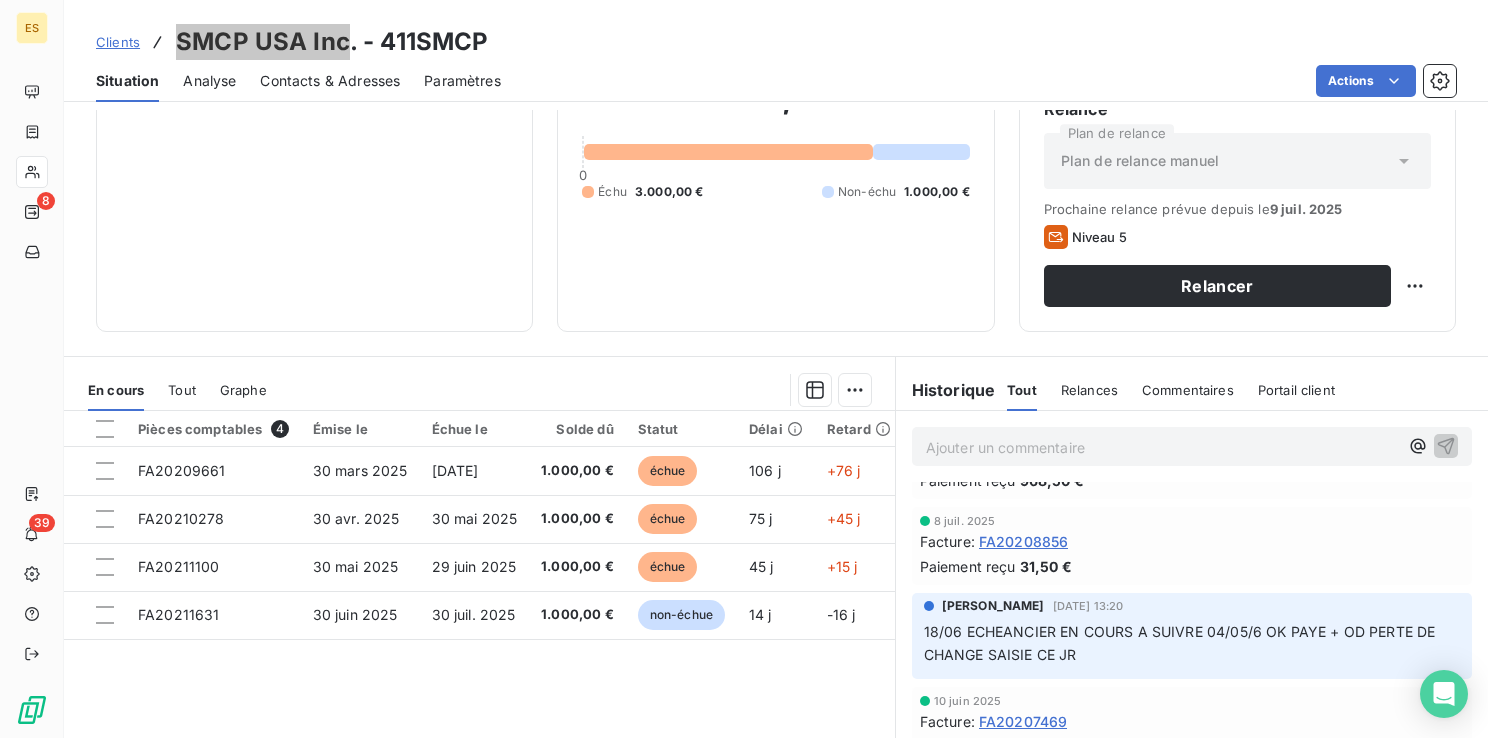 scroll, scrollTop: 100, scrollLeft: 0, axis: vertical 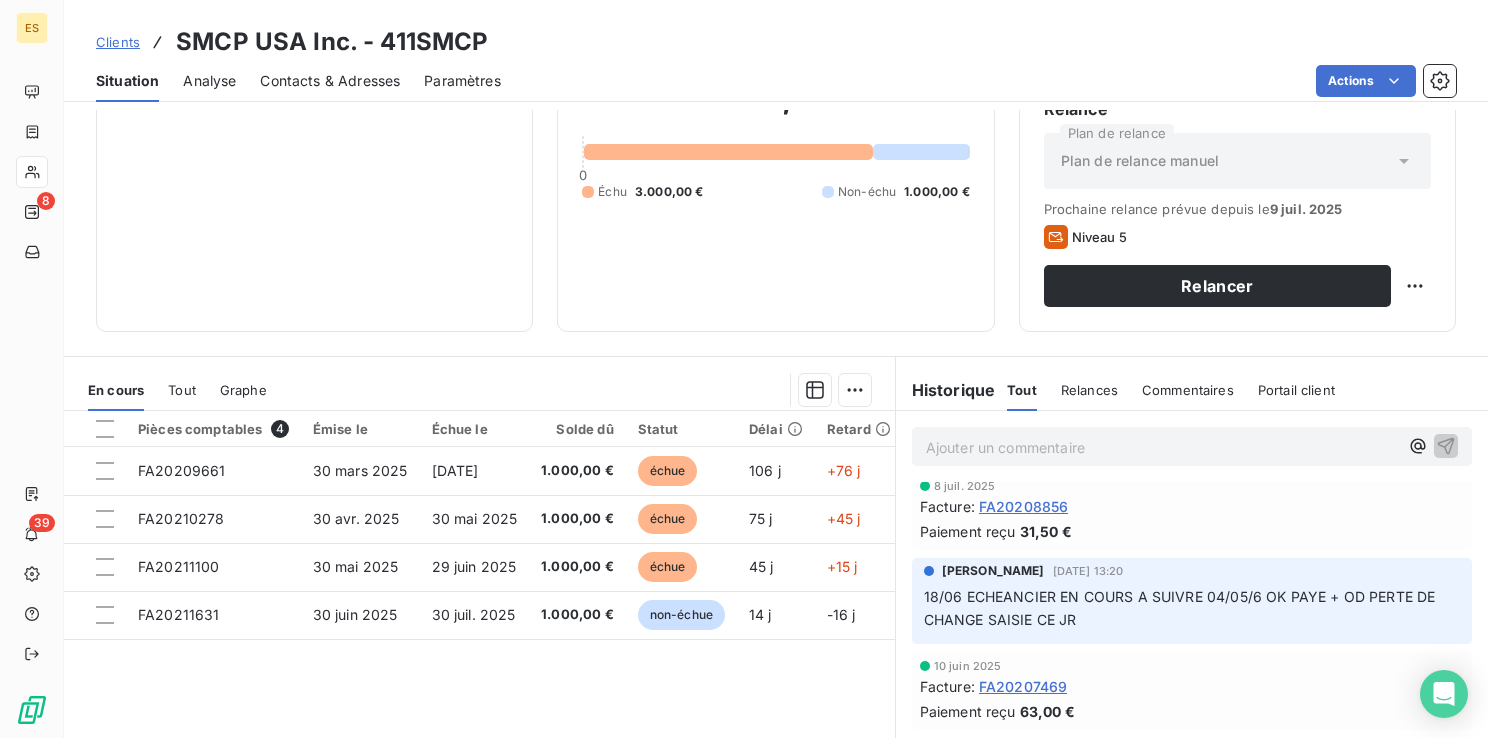 click on "Ajouter un commentaire ﻿" at bounding box center (1162, 447) 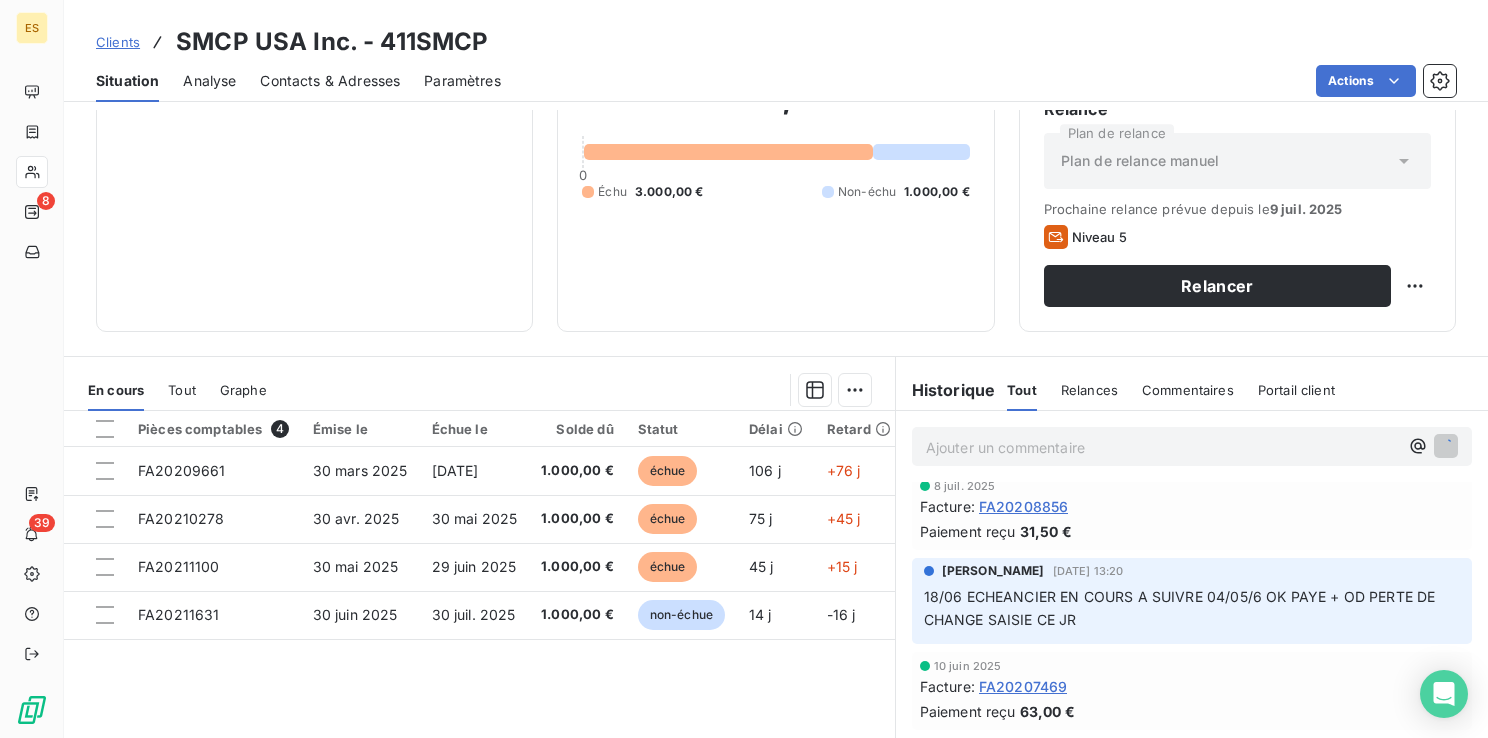 scroll, scrollTop: 171, scrollLeft: 0, axis: vertical 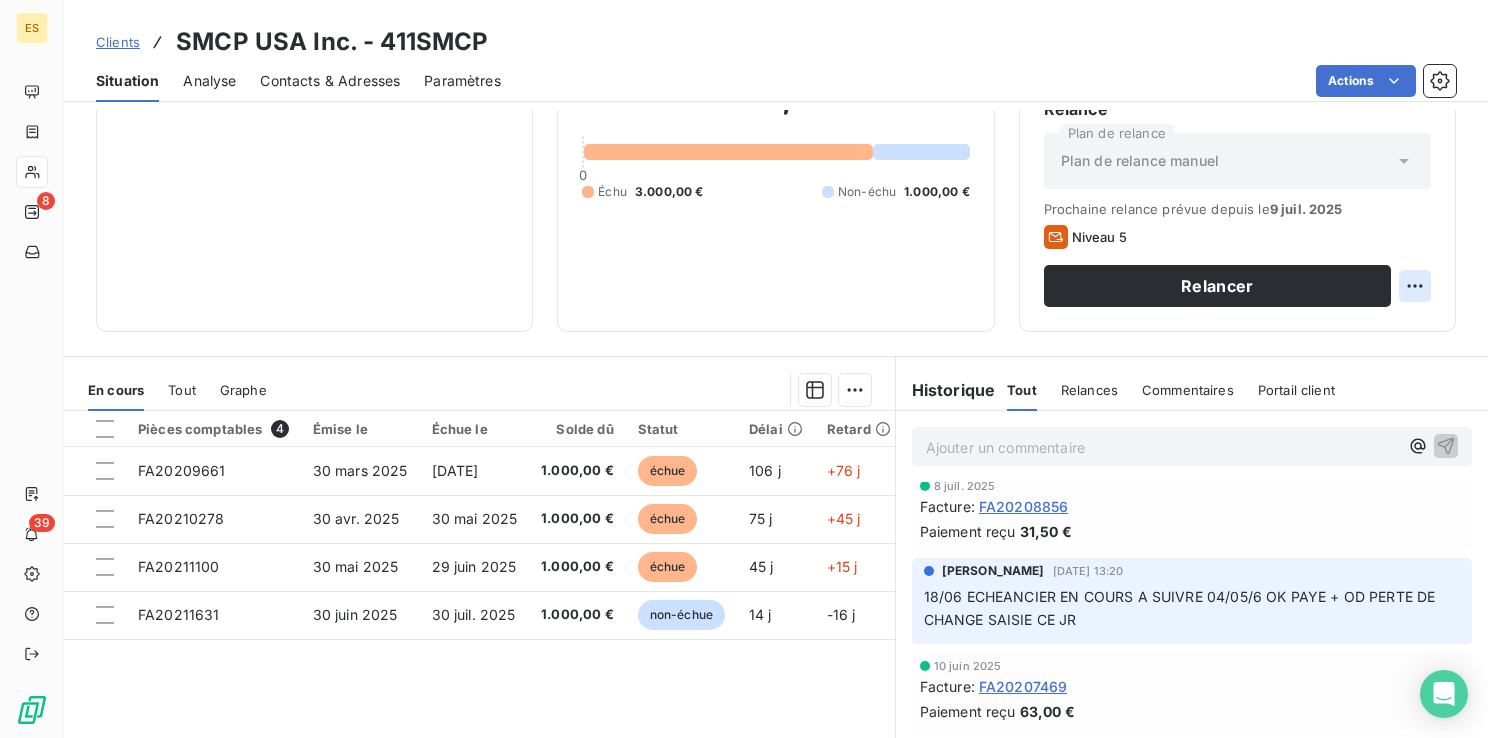 click on "ES 8 39 Clients SMCP USA Inc. - 411SMCP Situation Analyse Contacts & Adresses Paramètres Actions Informations client Propriétés Client Tags VIR 30 LOUBNA ECHEANCIER Encours client   4.000,00 € 0 Échu 3.000,00 € Non-échu 1.000,00 €     Limite d’encours Ajouter une limite d’encours autorisé Gestion du risque Surveiller ce client en intégrant votre outil de gestion des risques client. Relance Plan de relance Plan de relance manuel Prochaine relance prévue depuis le  [DATE] Niveau 5 Relancer En cours Tout Graphe Pièces comptables 4 Émise le Échue le Solde dû Statut Délai   Retard   Tag relance   FA20209661 [DATE] [DATE] 1.000,00 € échue 106 j +76 j FA20210278 [DATE] [DATE] 1.000,00 € échue 75 j +45 j FA20211100 [DATE] [DATE] 1.000,00 € échue 45 j +15 j FA20211631 [DATE] [DATE] 1.000,00 € non-échue 14 j -16 j Lignes par page 25 Précédent 1 Suivant Historique Tout Relances Commentaires Portail client  :" at bounding box center [744, 369] 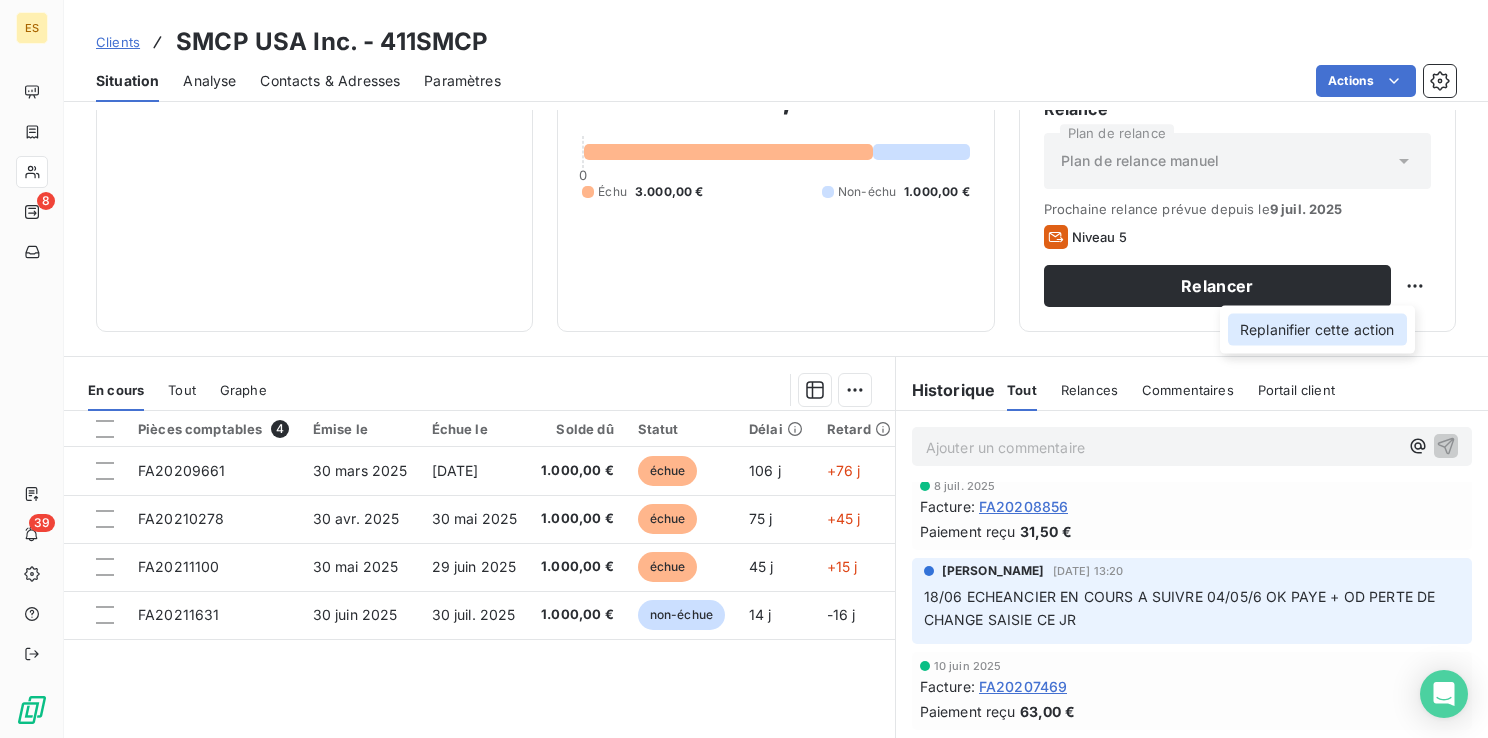 click on "Replanifier cette action" at bounding box center (1317, 330) 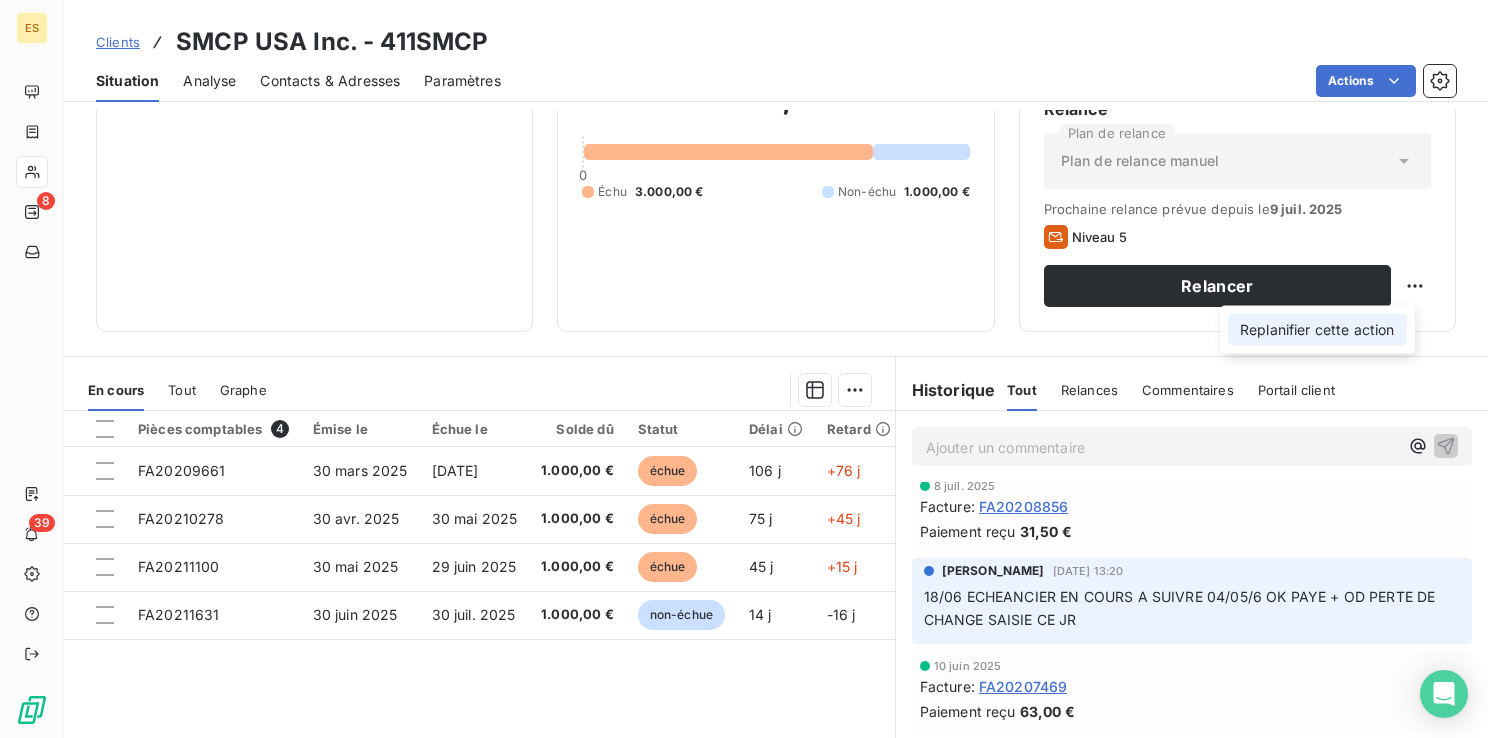 select on "6" 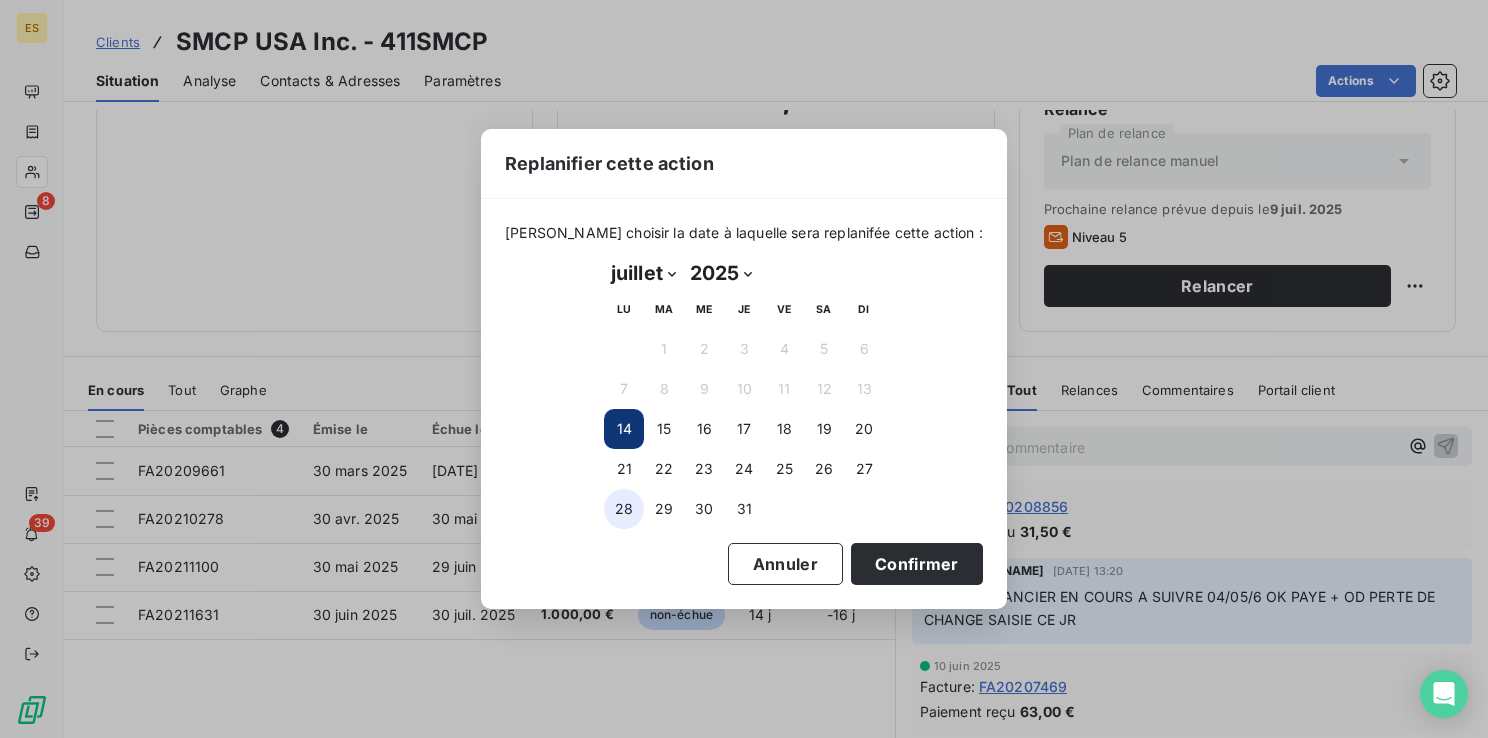click on "28" at bounding box center (624, 509) 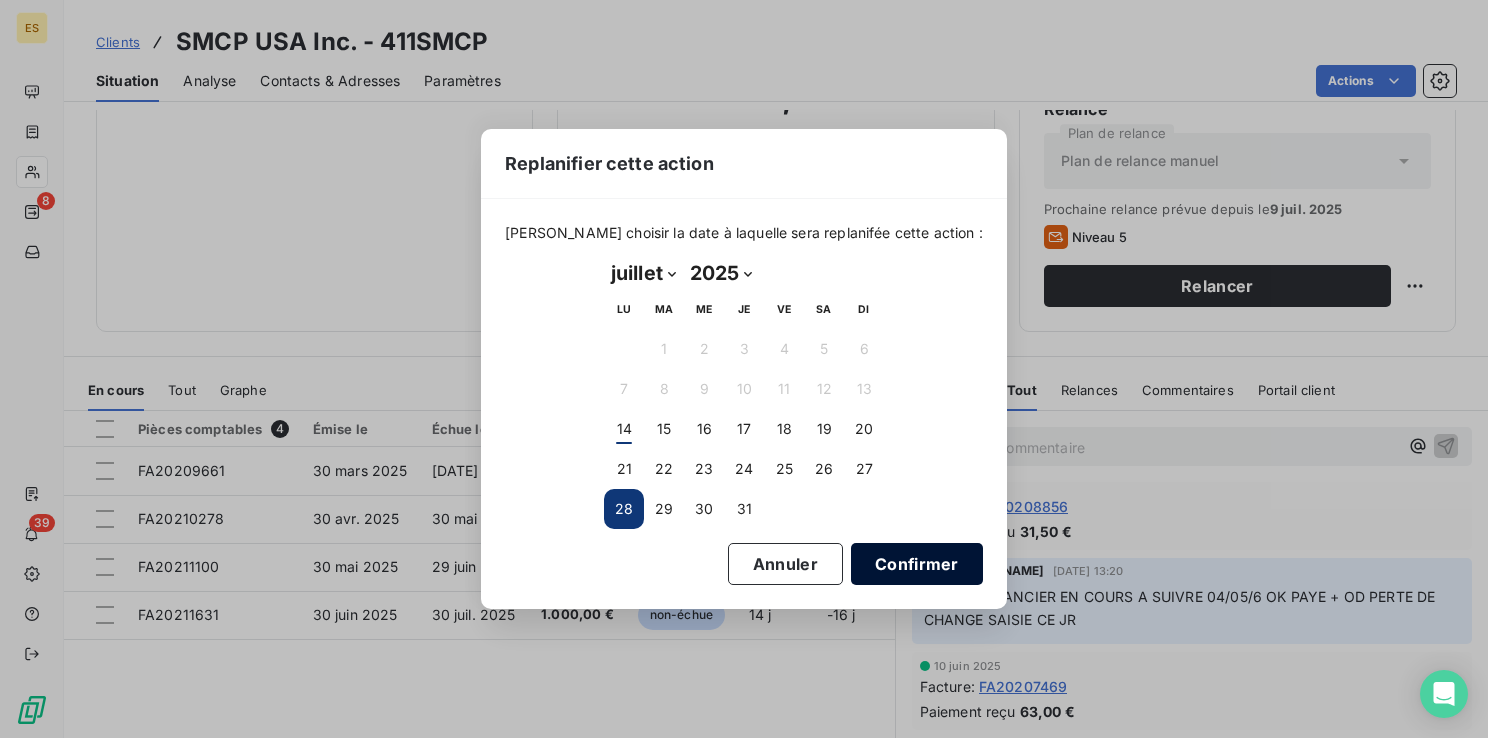 click on "Confirmer" at bounding box center [917, 564] 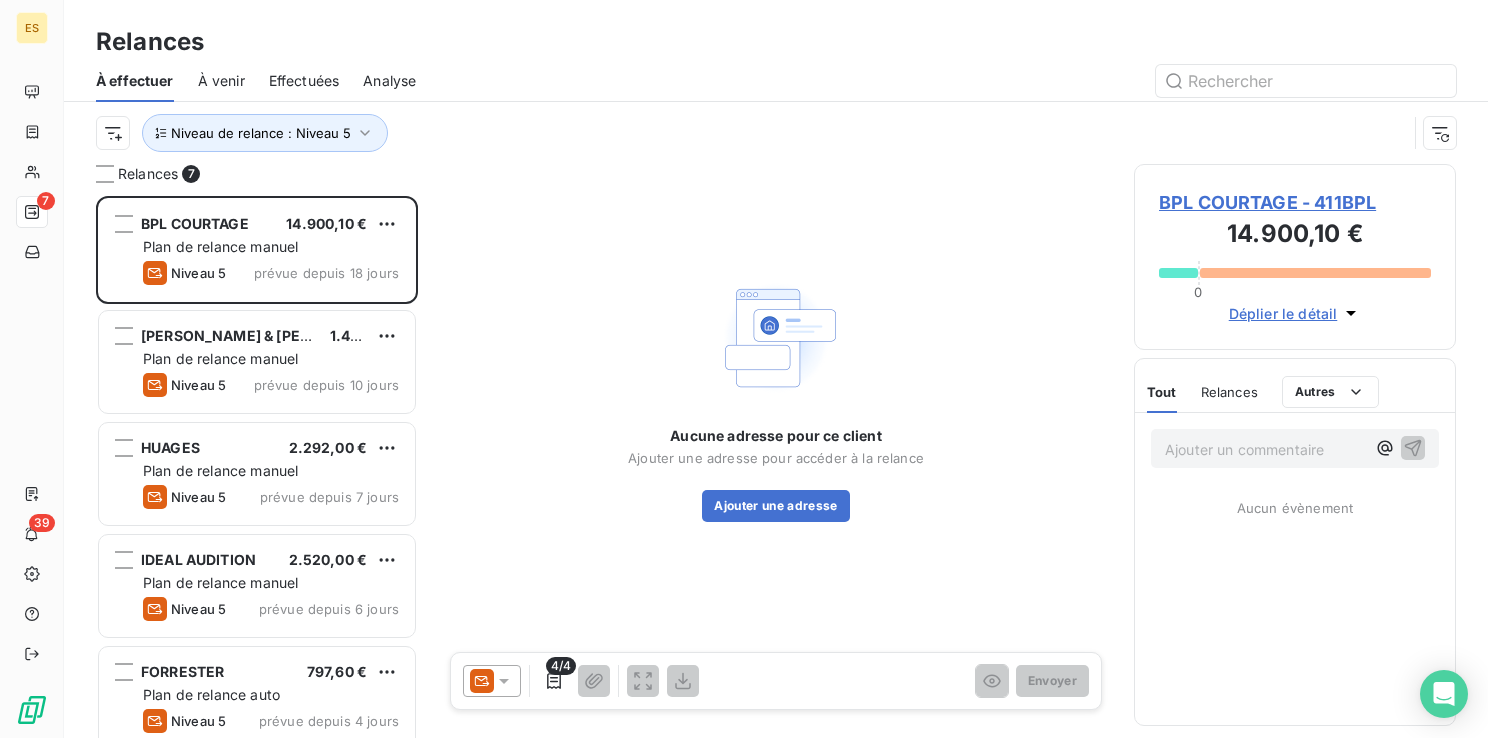 scroll, scrollTop: 16, scrollLeft: 16, axis: both 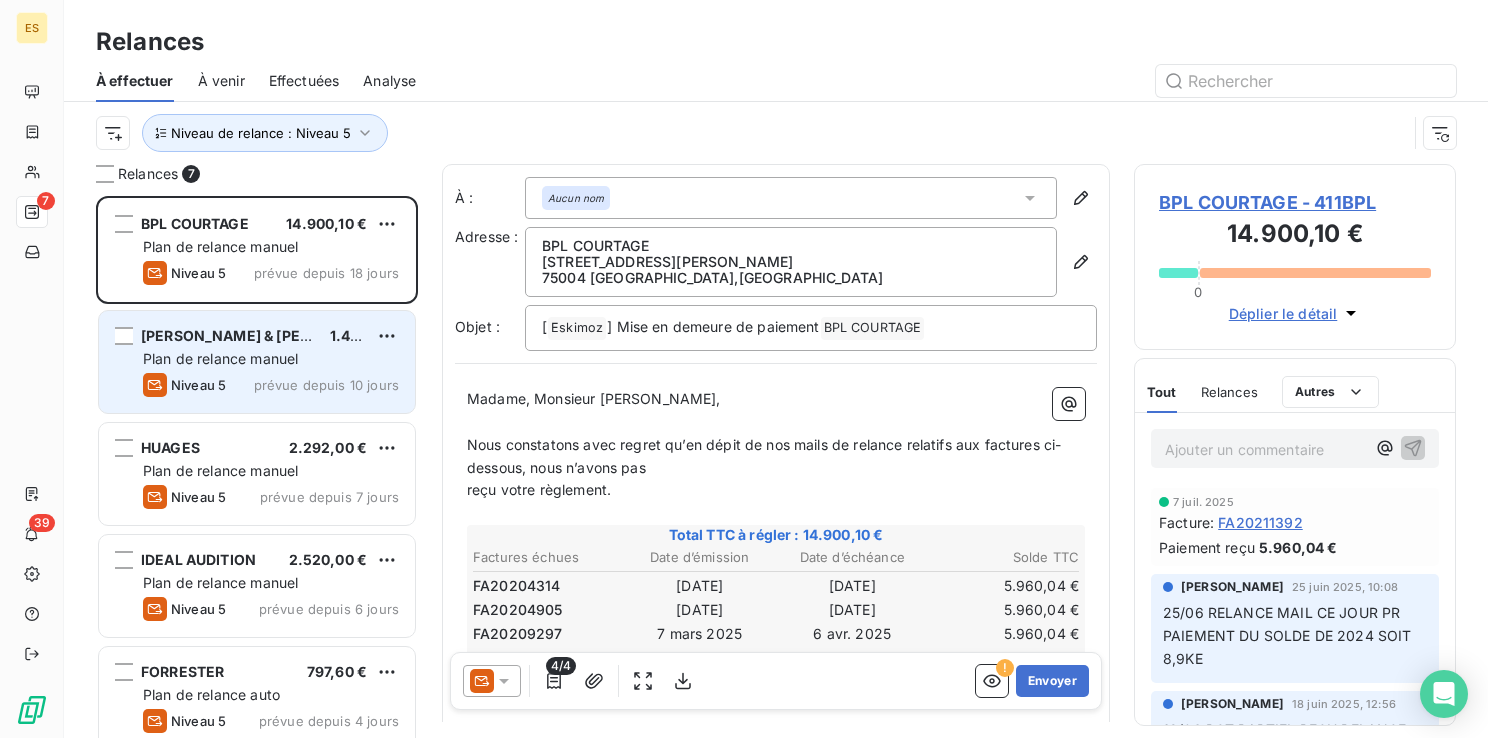 click on "[PERSON_NAME] & [PERSON_NAME] FRANCE SAS" at bounding box center [315, 335] 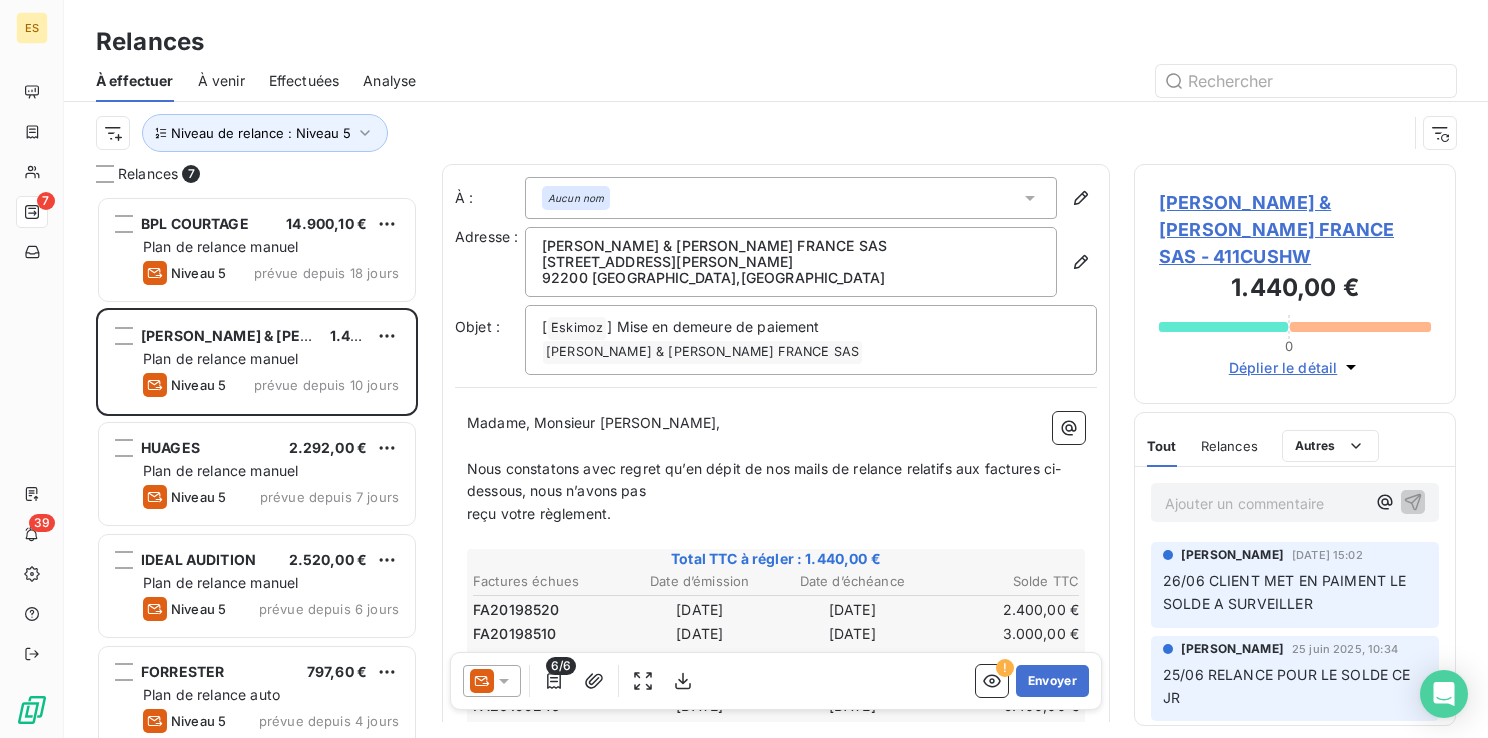 click on "[PERSON_NAME] & [PERSON_NAME] FRANCE SAS - 411CUSHW" at bounding box center (1295, 229) 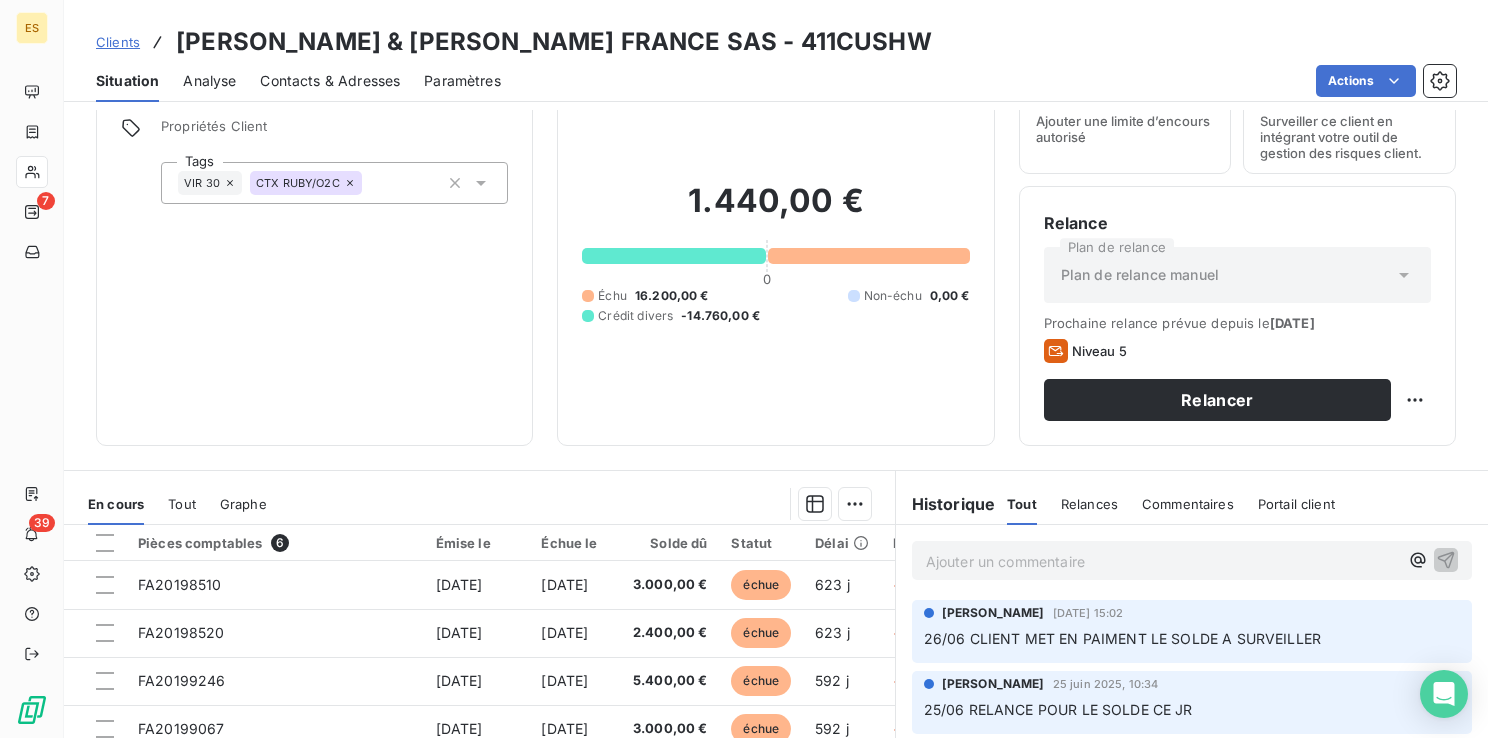 scroll, scrollTop: 316, scrollLeft: 0, axis: vertical 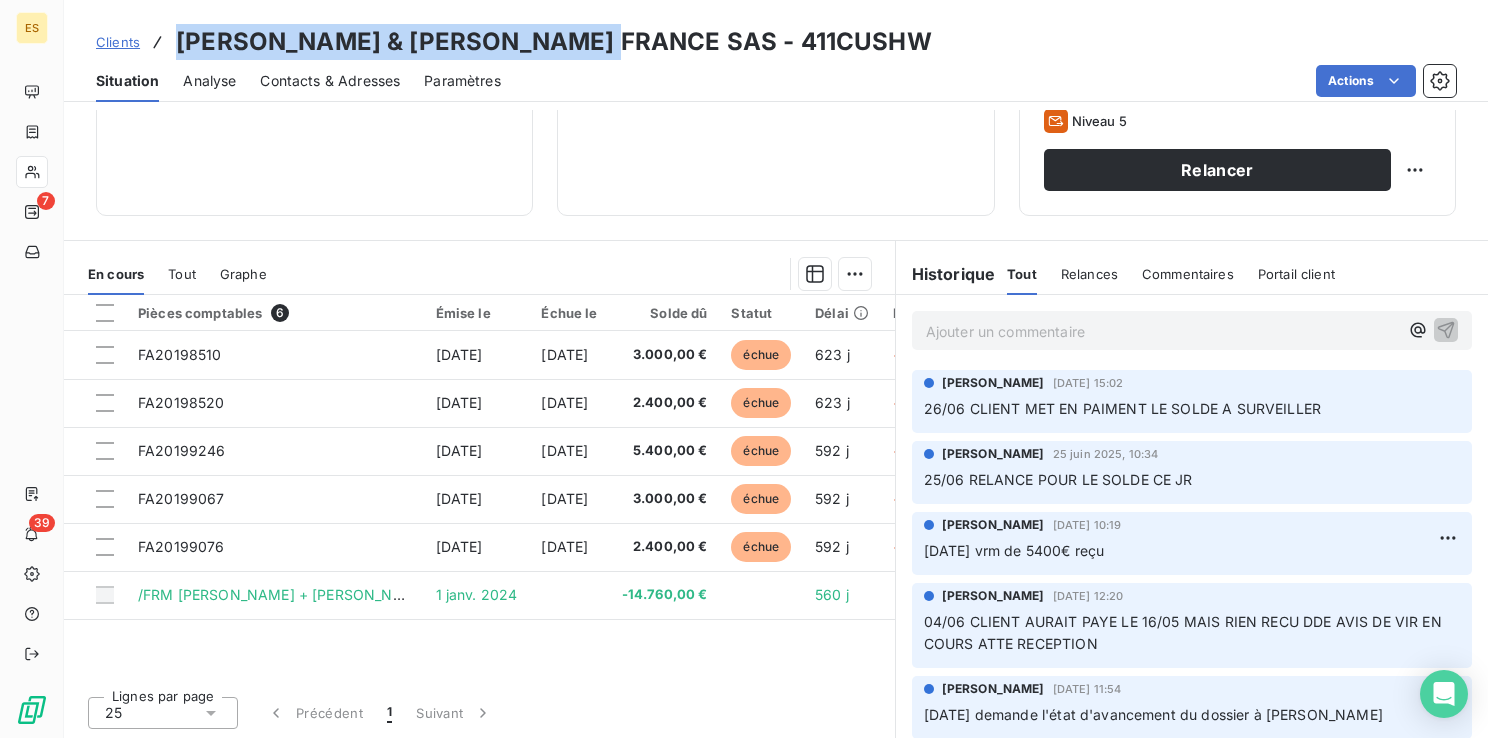 drag, startPoint x: 179, startPoint y: 34, endPoint x: 631, endPoint y: 46, distance: 452.15927 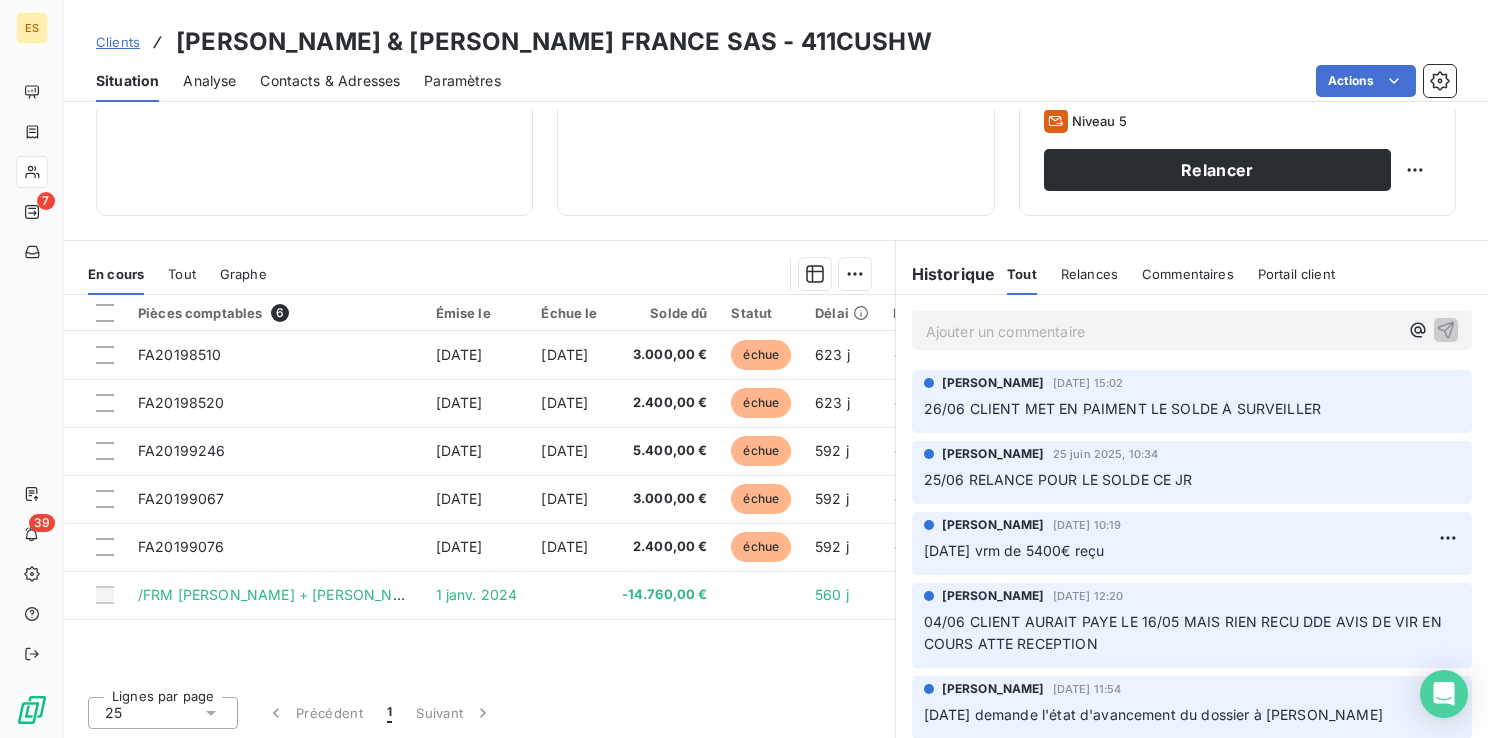 click on "Informations client Propriétés Client Tags VIR 30 CTX RUBY/O2C" at bounding box center [314, 11] 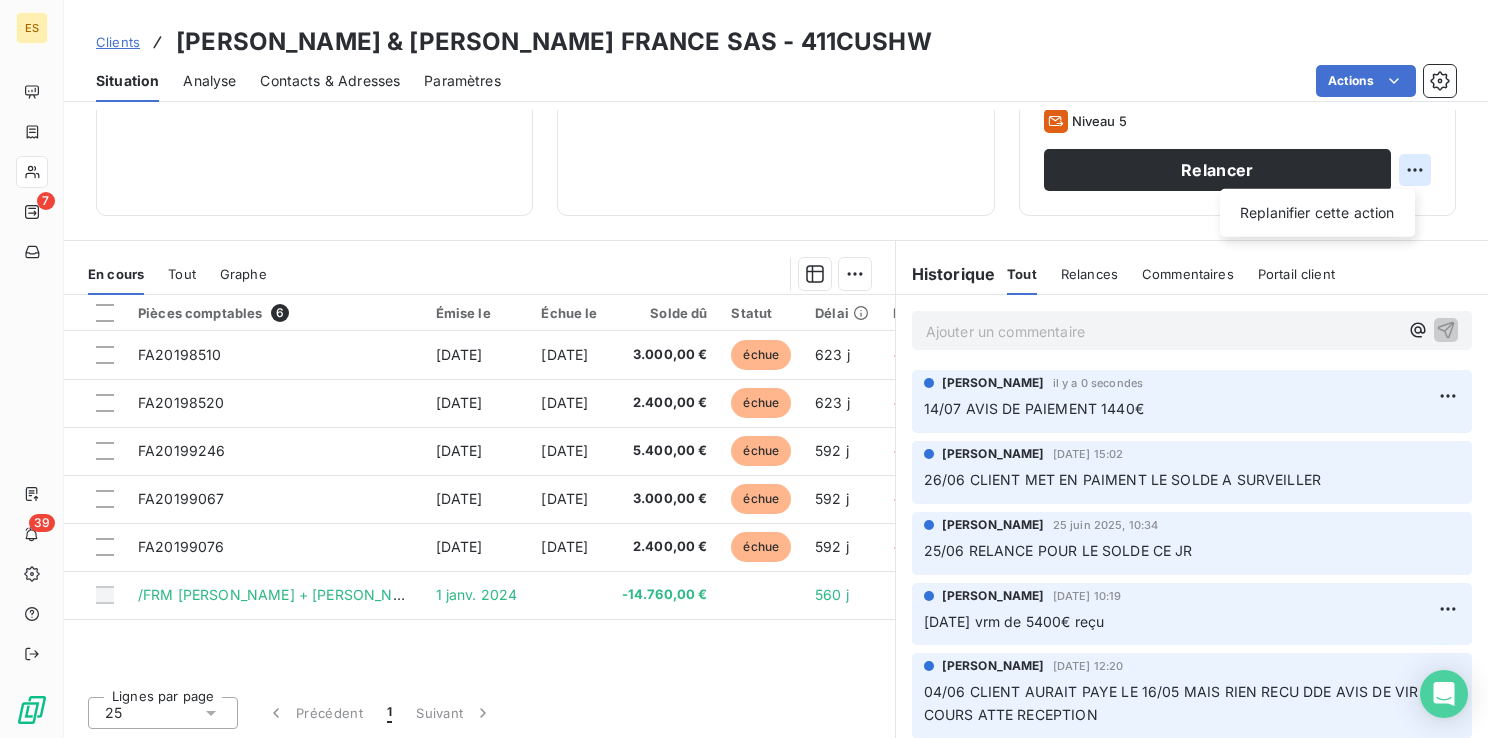 click on "ES 7 39 Clients [PERSON_NAME] & [PERSON_NAME] [GEOGRAPHIC_DATA] SAS - 411CUSHW Situation Analyse Contacts & Adresses Paramètres Actions Informations client Propriétés Client Tags VIR 30 CTX RUBY/O2C Encours client   1.440,00 € 0 Échu 16.200,00 € Non-échu 0,00 €   Crédit divers -14.760,00 €   Limite d’encours Ajouter une limite d’encours autorisé Gestion du risque Surveiller ce client en intégrant votre outil de gestion des risques client. Relance Plan de relance Plan de relance manuel Prochaine relance prévue depuis le  [DATE] Niveau 5 Relancer Replanifier cette action En cours Tout Graphe Pièces comptables 6 Émise le Échue le Solde dû Statut Délai   Retard   Tag relance   FA20198510 [DATE] [DATE] 3.000,00 € échue 623 j +593 j FA20198520 [DATE] [DATE] 2.400,00 € échue 623 j +593 j FA20199246 [DATE] [DATE] 5.400,00 € échue 592 j +562 j FA20199067 [DATE] [DATE] 3.000,00 € échue 592 j +592 j FA20199076 [DATE] 1" at bounding box center (744, 369) 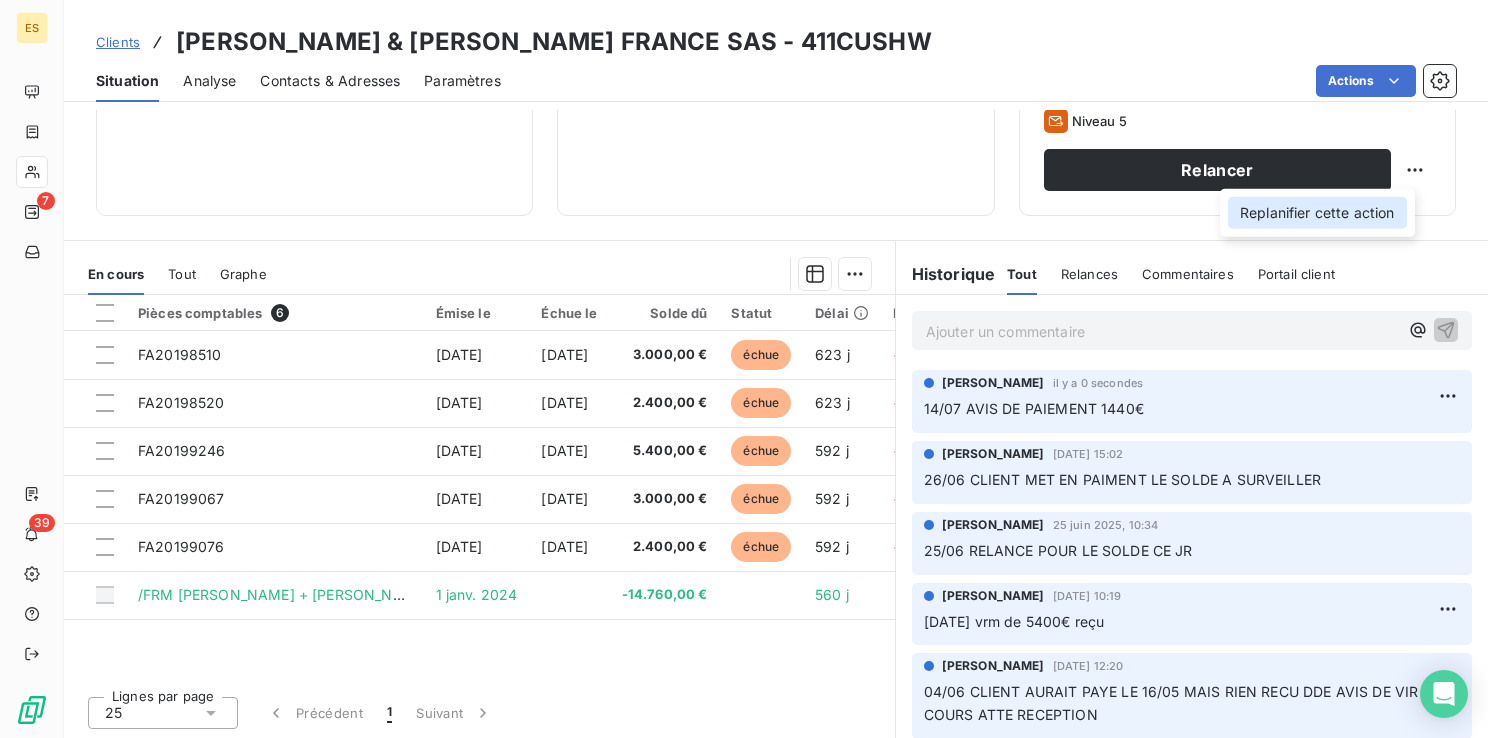 click on "Replanifier cette action" at bounding box center (1317, 213) 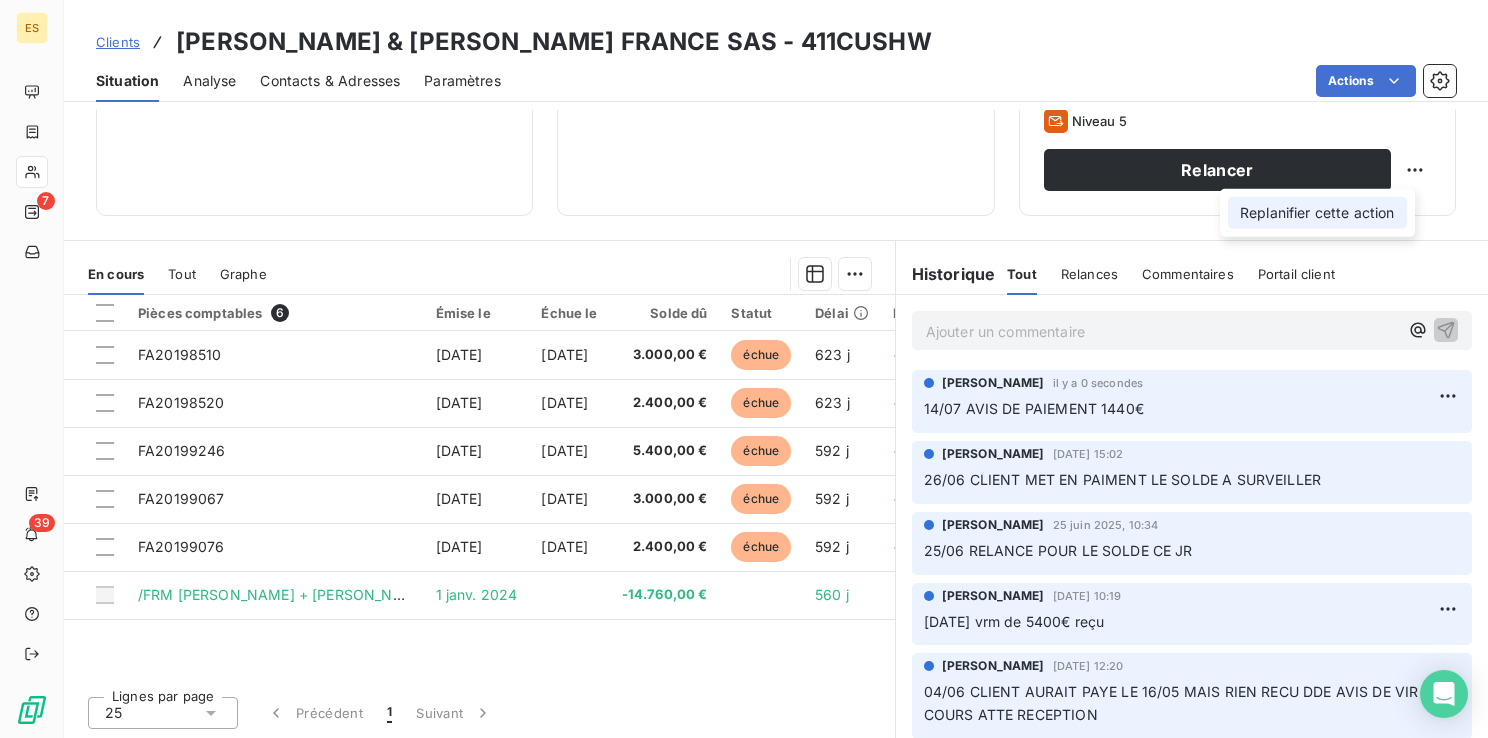select on "6" 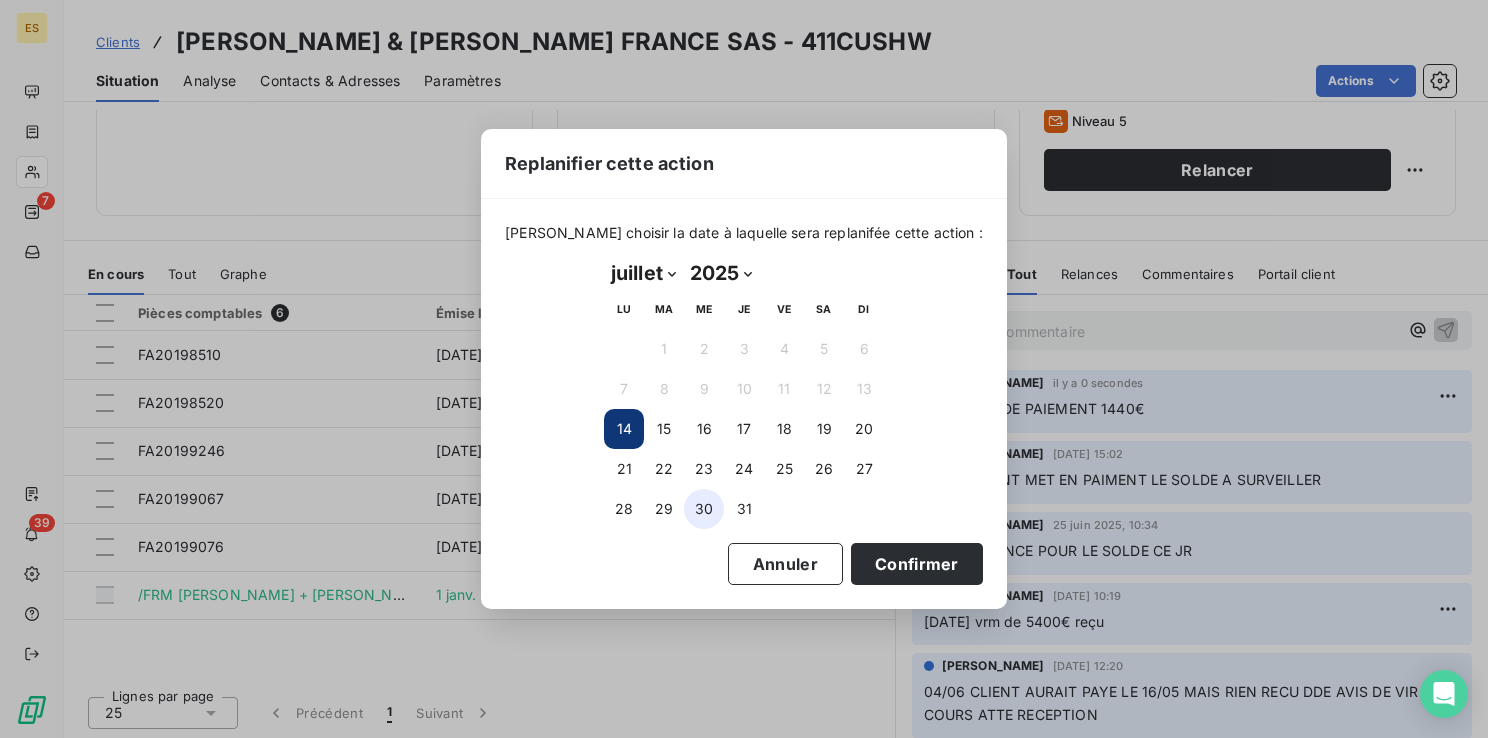 click on "30" at bounding box center (704, 509) 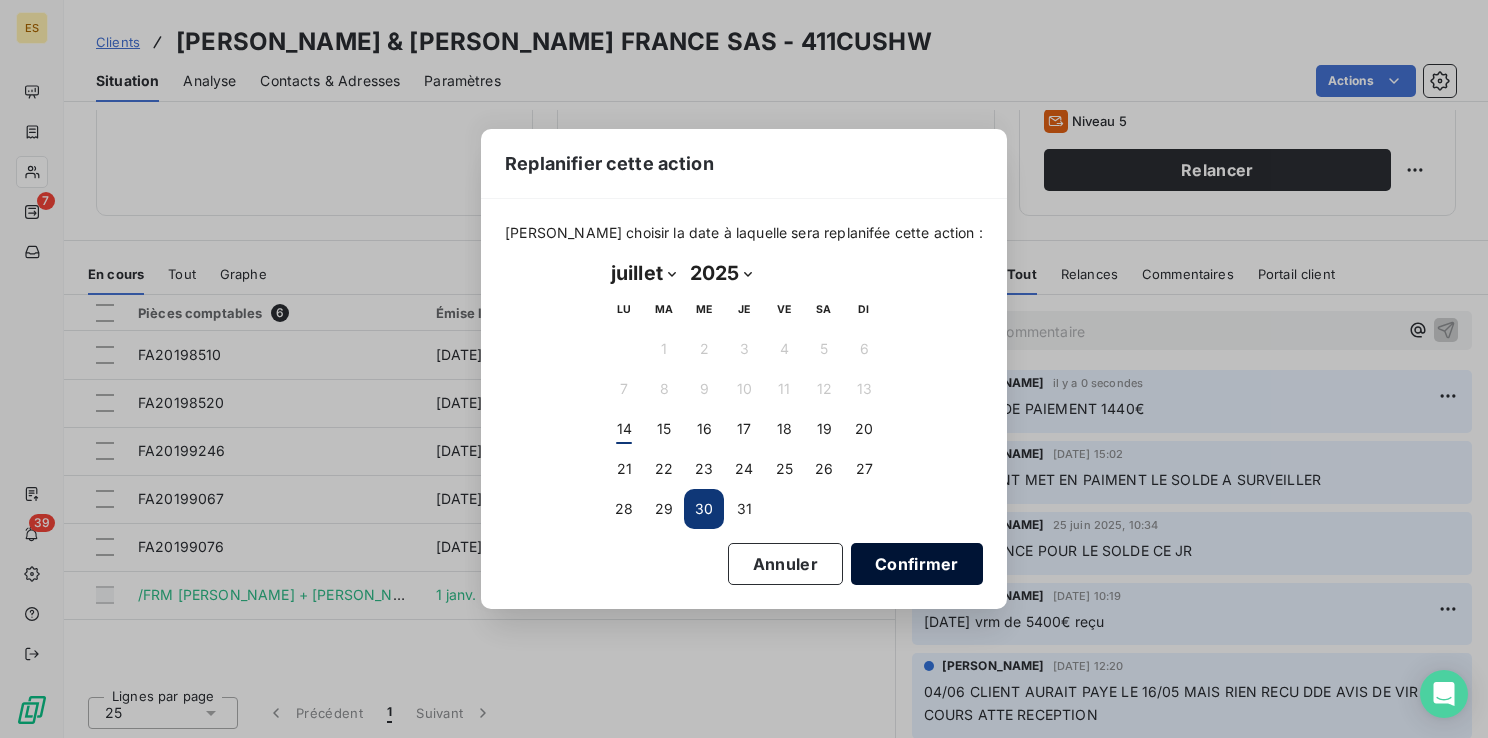 click on "Confirmer" at bounding box center (917, 564) 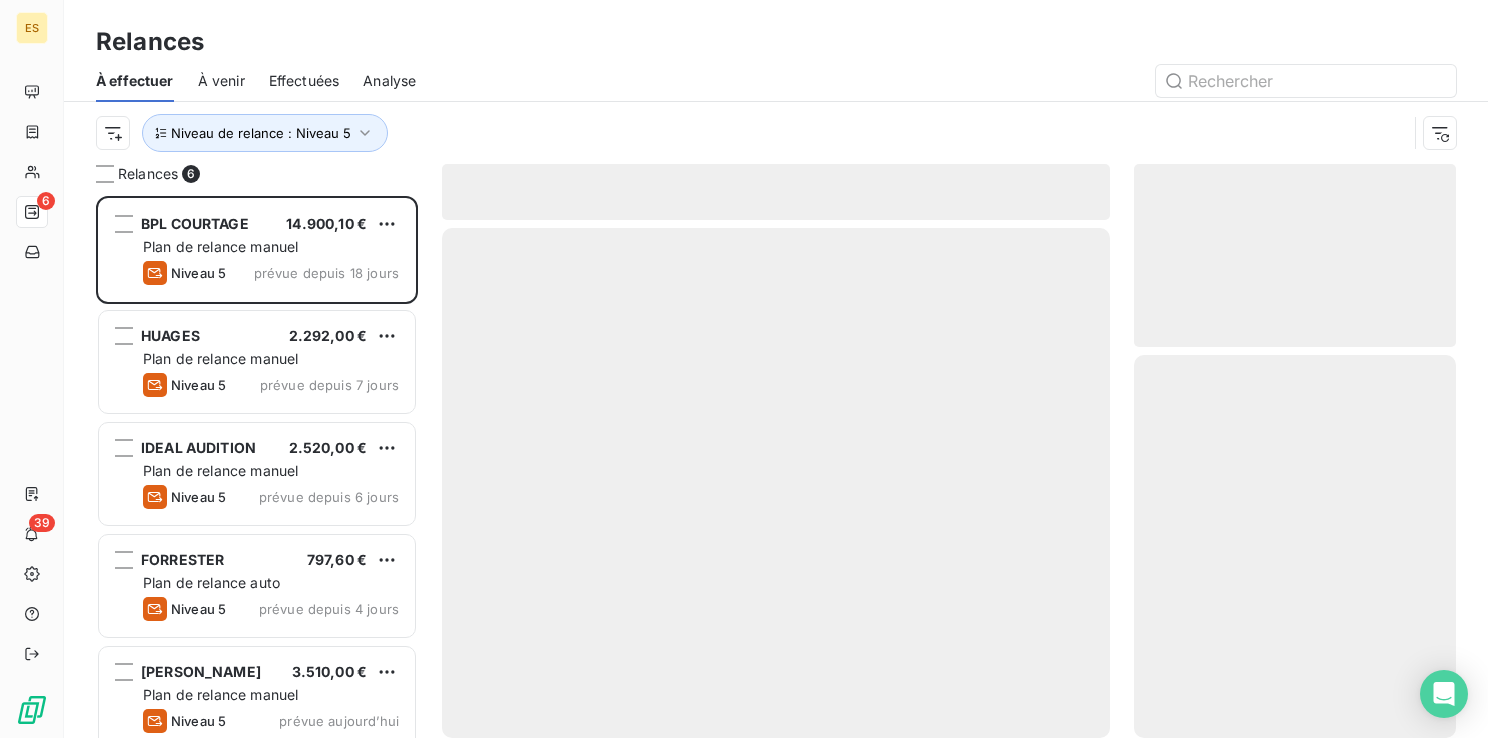 scroll, scrollTop: 16, scrollLeft: 16, axis: both 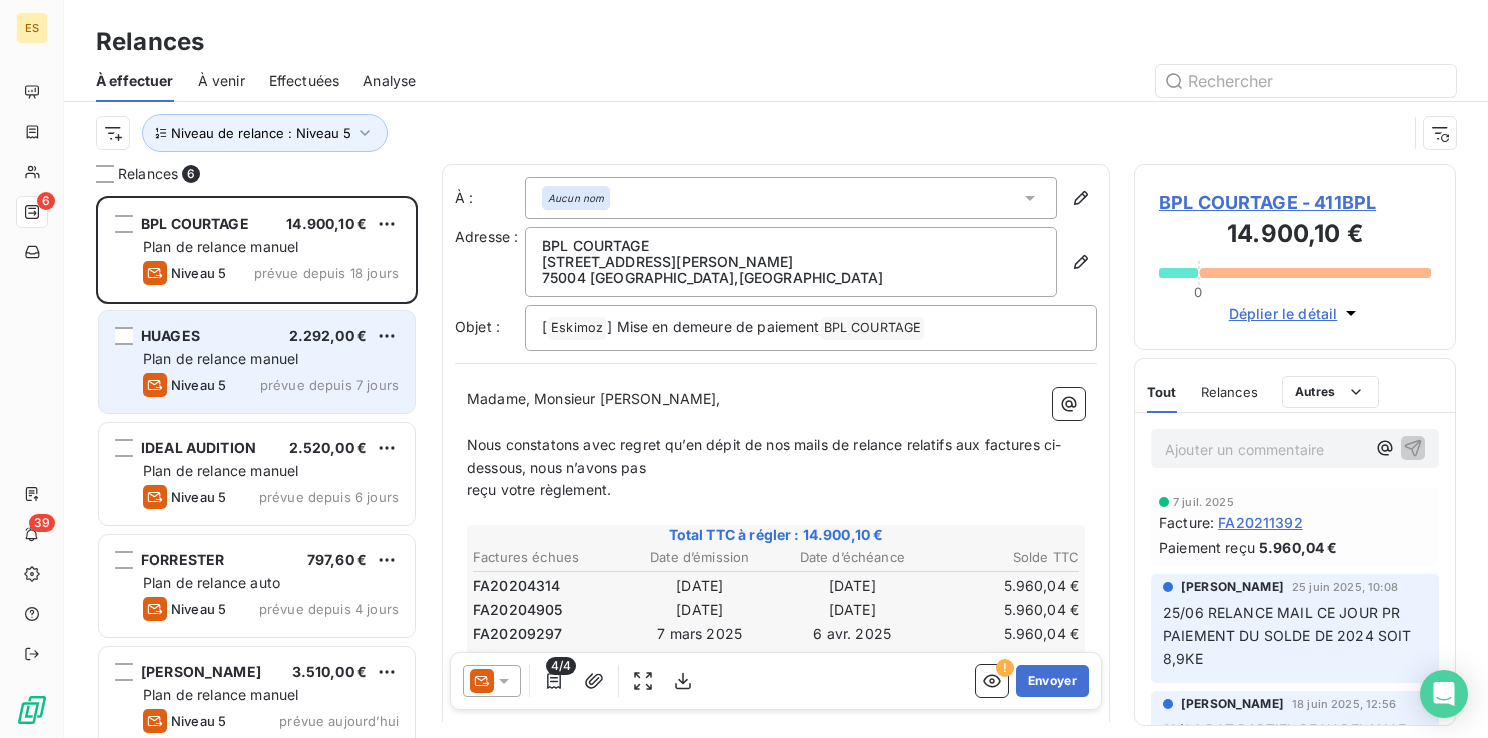 click on "HUAGES" at bounding box center [170, 335] 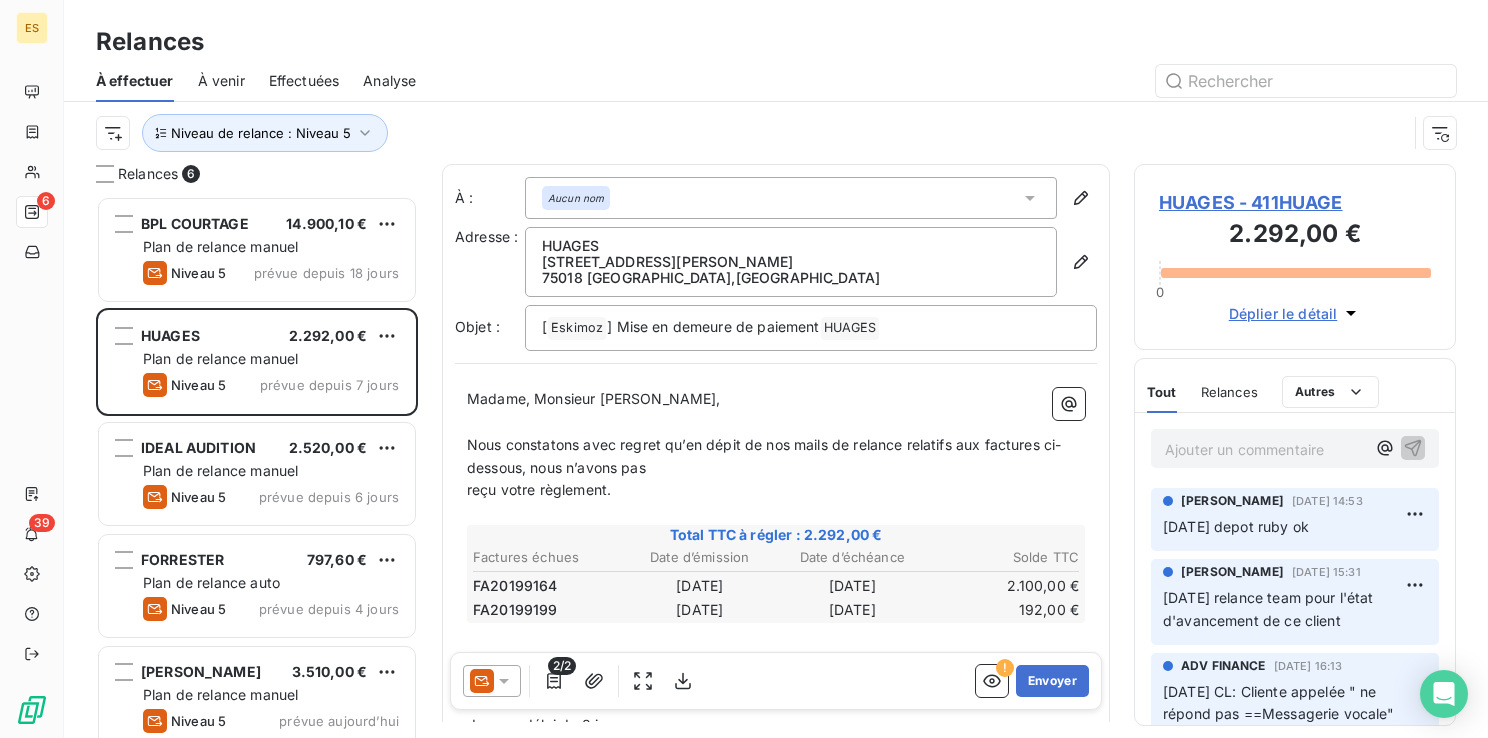 click on "HUAGES - 411HUAGE" at bounding box center (1295, 202) 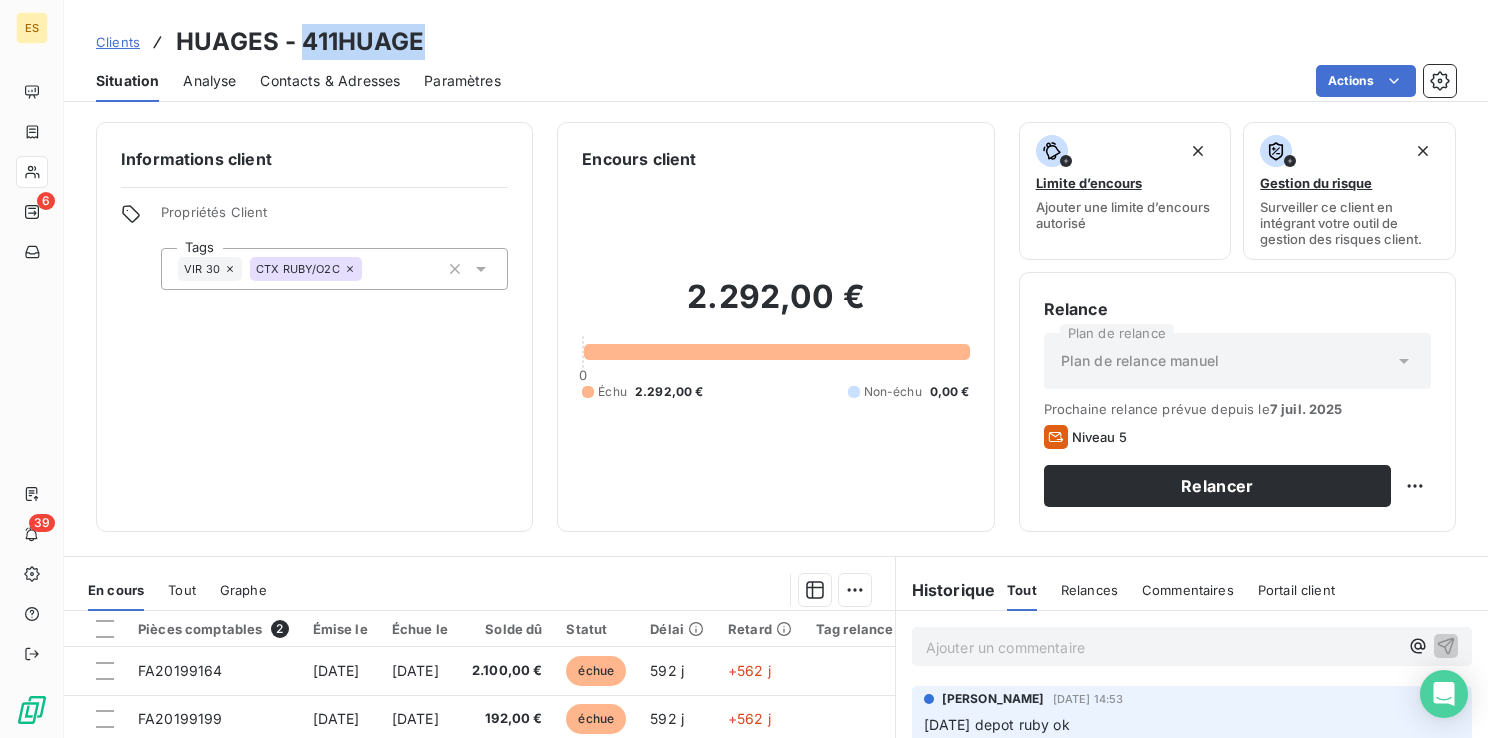 drag, startPoint x: 301, startPoint y: 34, endPoint x: 415, endPoint y: 57, distance: 116.297035 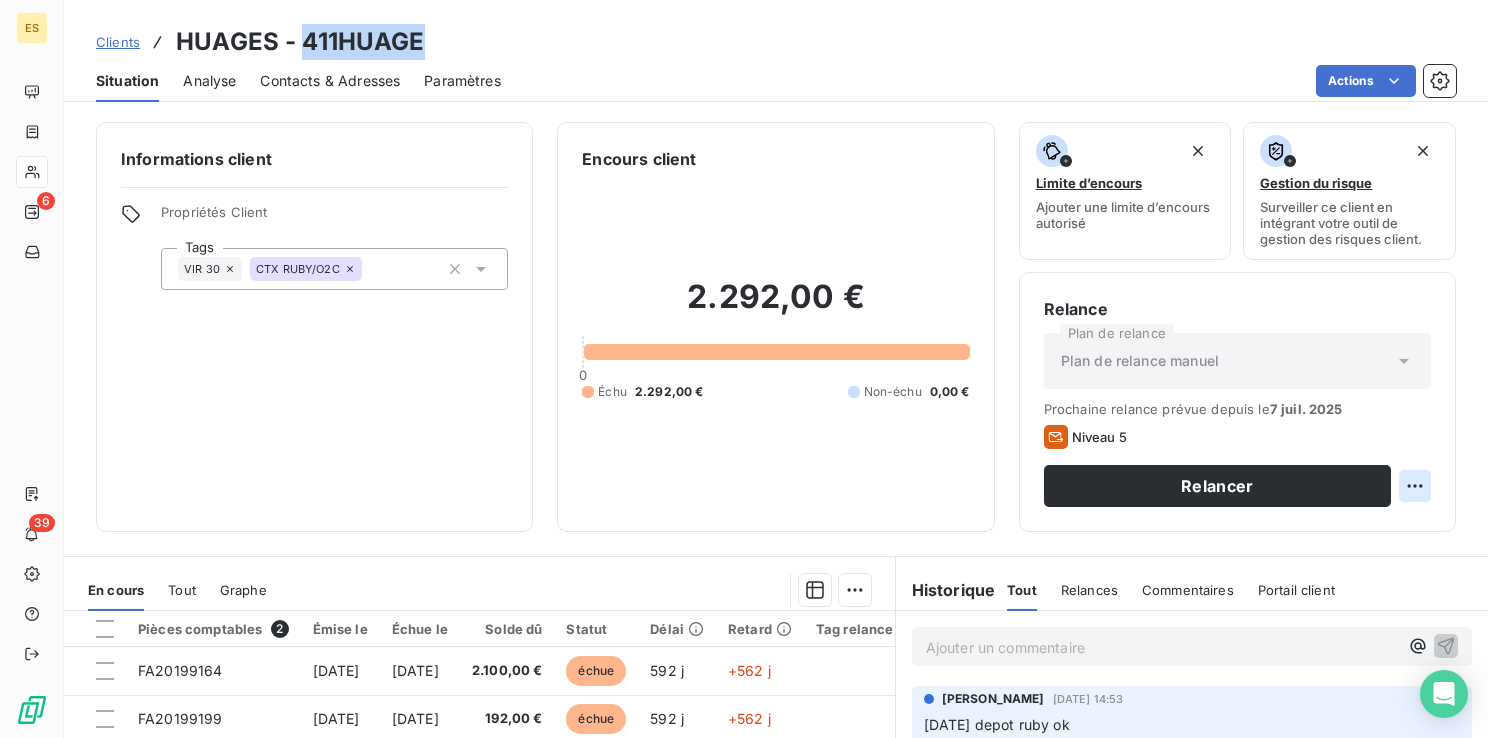 click on "ES 6 39 Clients HUAGES - 411HUAGE Situation Analyse Contacts & Adresses Paramètres Actions Informations client Propriétés Client Tags VIR 30 CTX RUBY/O2C Encours client   2.292,00 € 0 Échu 2.292,00 € Non-échu 0,00 €     Limite d’encours Ajouter une limite d’encours autorisé Gestion du risque Surveiller ce client en intégrant votre outil de gestion des risques client. Relance Plan de relance Plan de relance manuel Prochaine relance prévue depuis le  [DATE] Niveau 5 Relancer En cours Tout Graphe Pièces comptables 2 Émise le Échue le Solde dû Statut Délai   Retard   Tag relance   FA20199164 [DATE] [DATE] 2.100,00 € échue 592 j +562 j FA20199199 [DATE] [DATE] 192,00 € échue 592 j +562 j Lignes par page 25 Précédent 1 Suivant Historique Tout Relances Commentaires Portail client Tout Relances Commentaires Portail client Ajouter un commentaire ﻿ [PERSON_NAME] [DATE] 14:53 [DATE] depot ruby ok [PERSON_NAME] [DATE] 15:31" at bounding box center (744, 369) 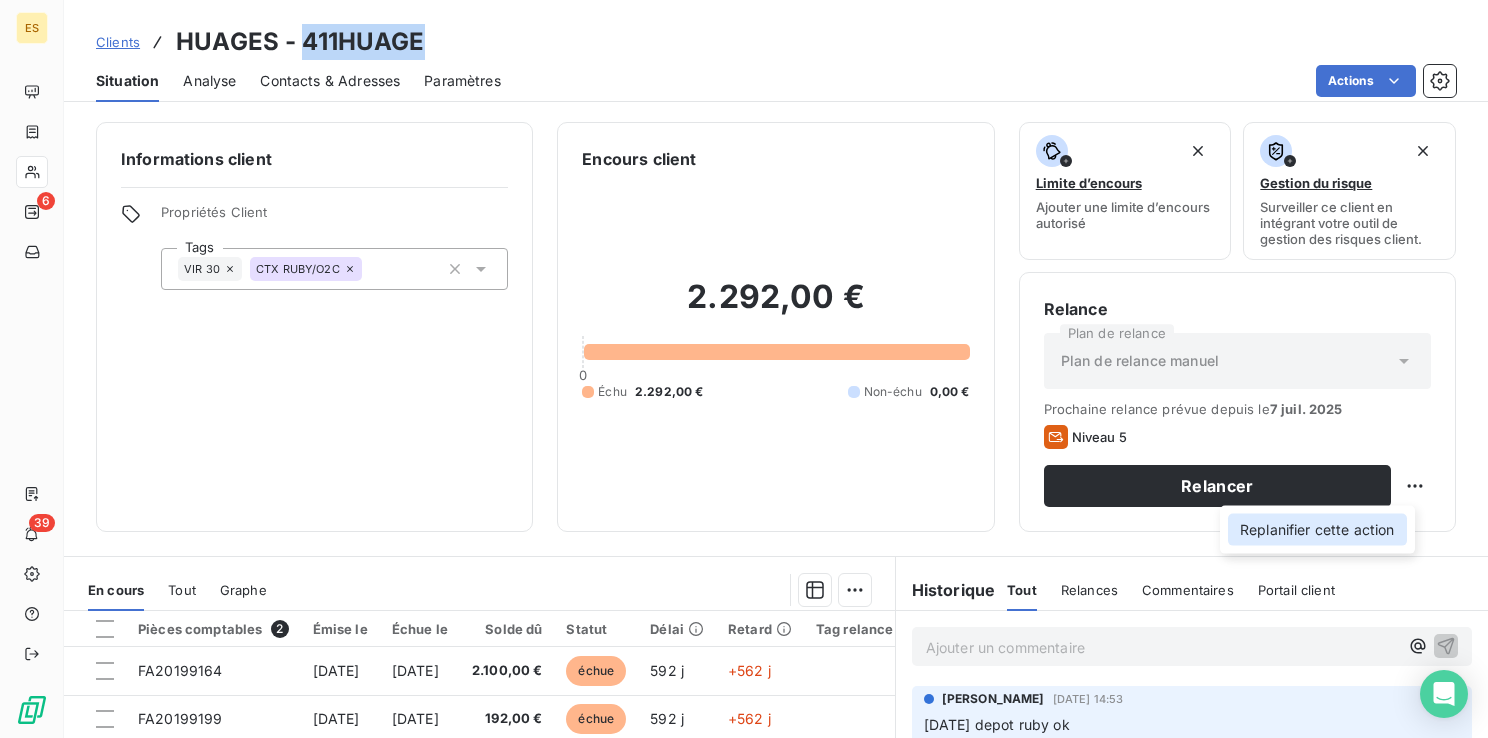 click on "Replanifier cette action" at bounding box center (1317, 530) 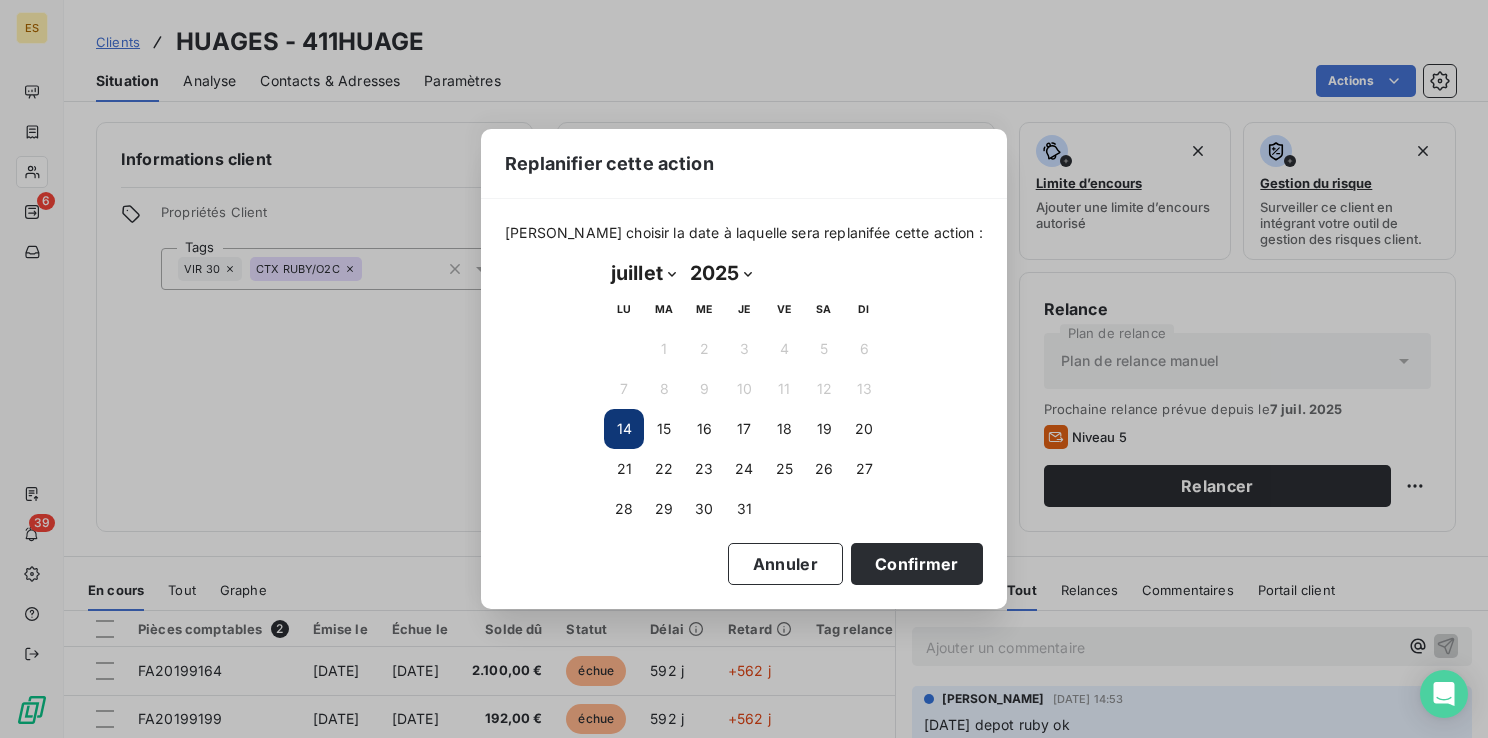 click on "janvier février mars avril mai juin juillet août septembre octobre novembre décembre" at bounding box center (643, 273) 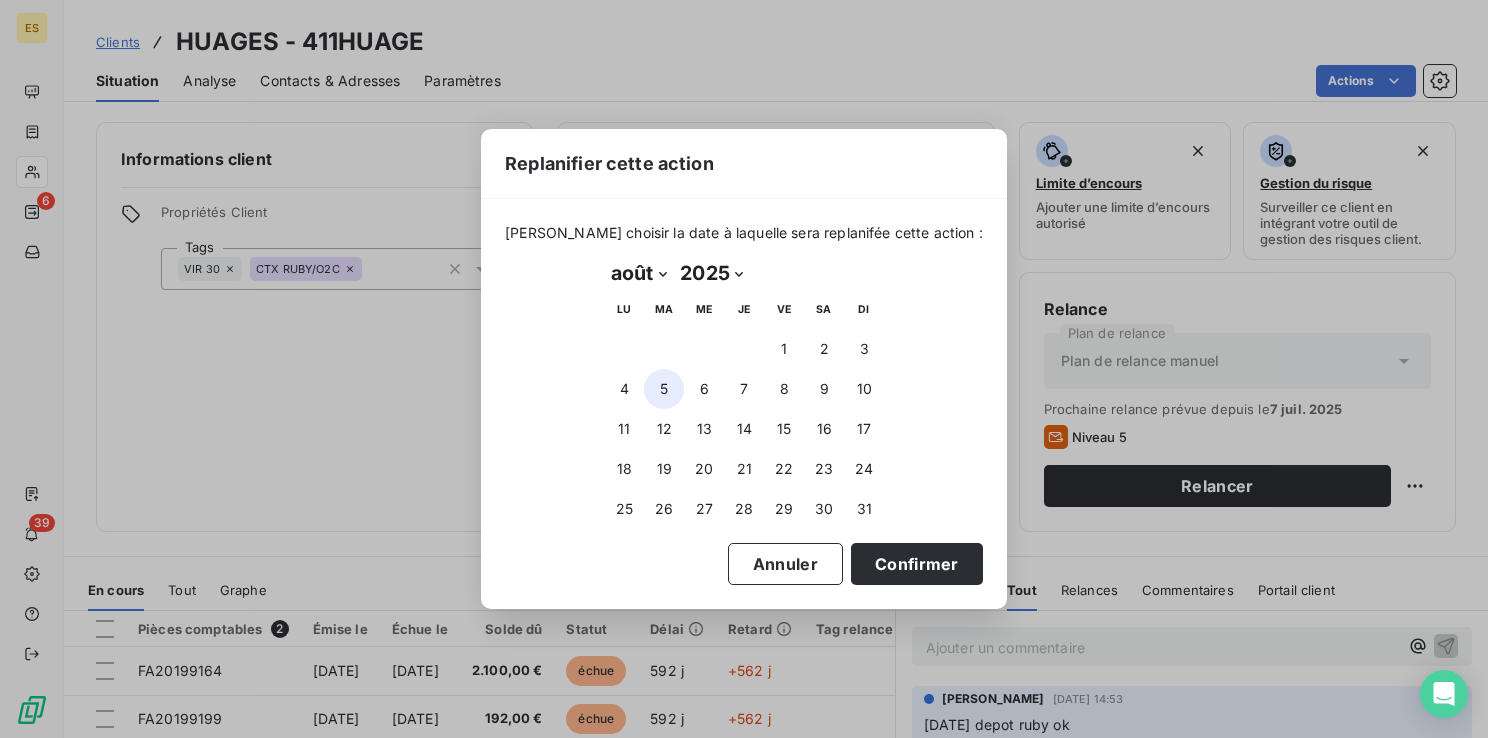 click on "5" at bounding box center (664, 389) 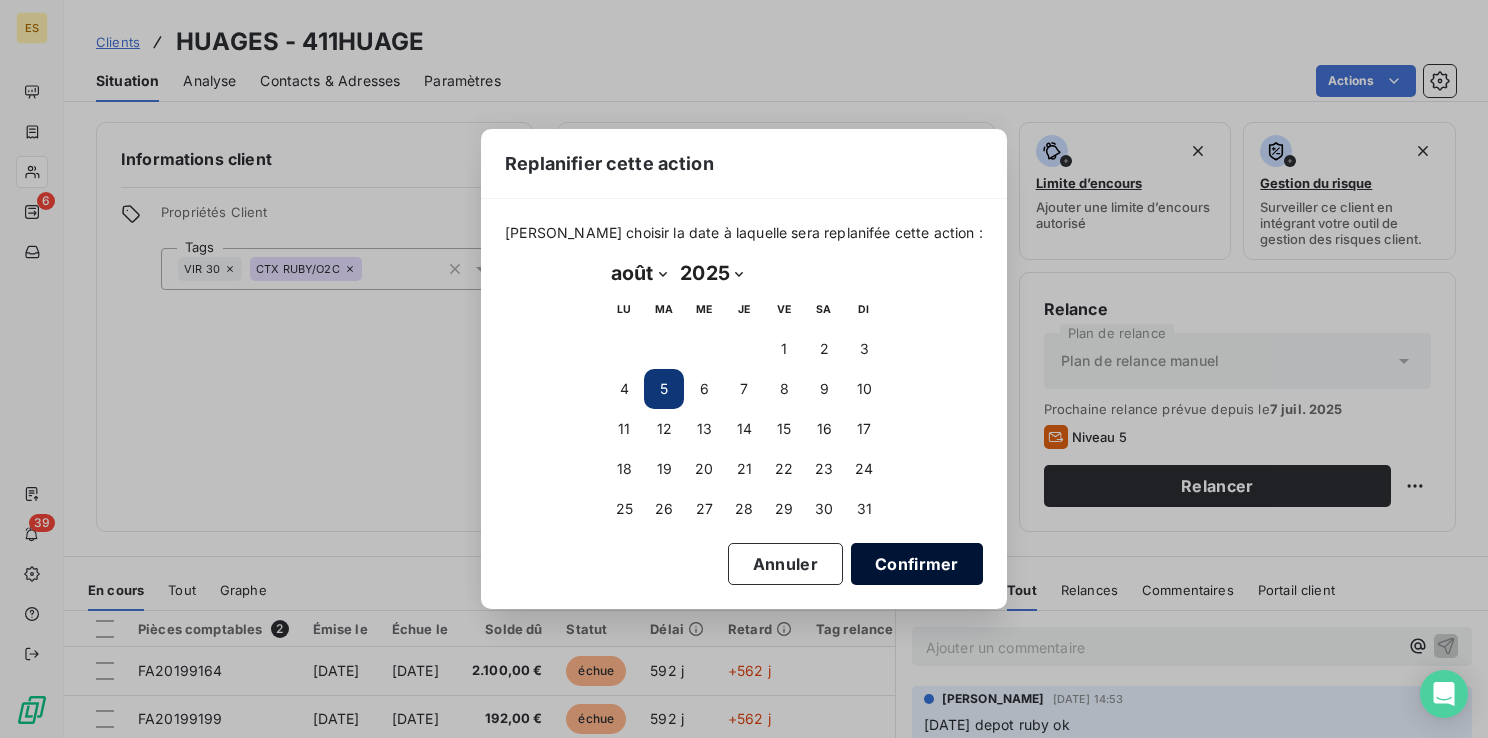 click on "Confirmer" at bounding box center [917, 564] 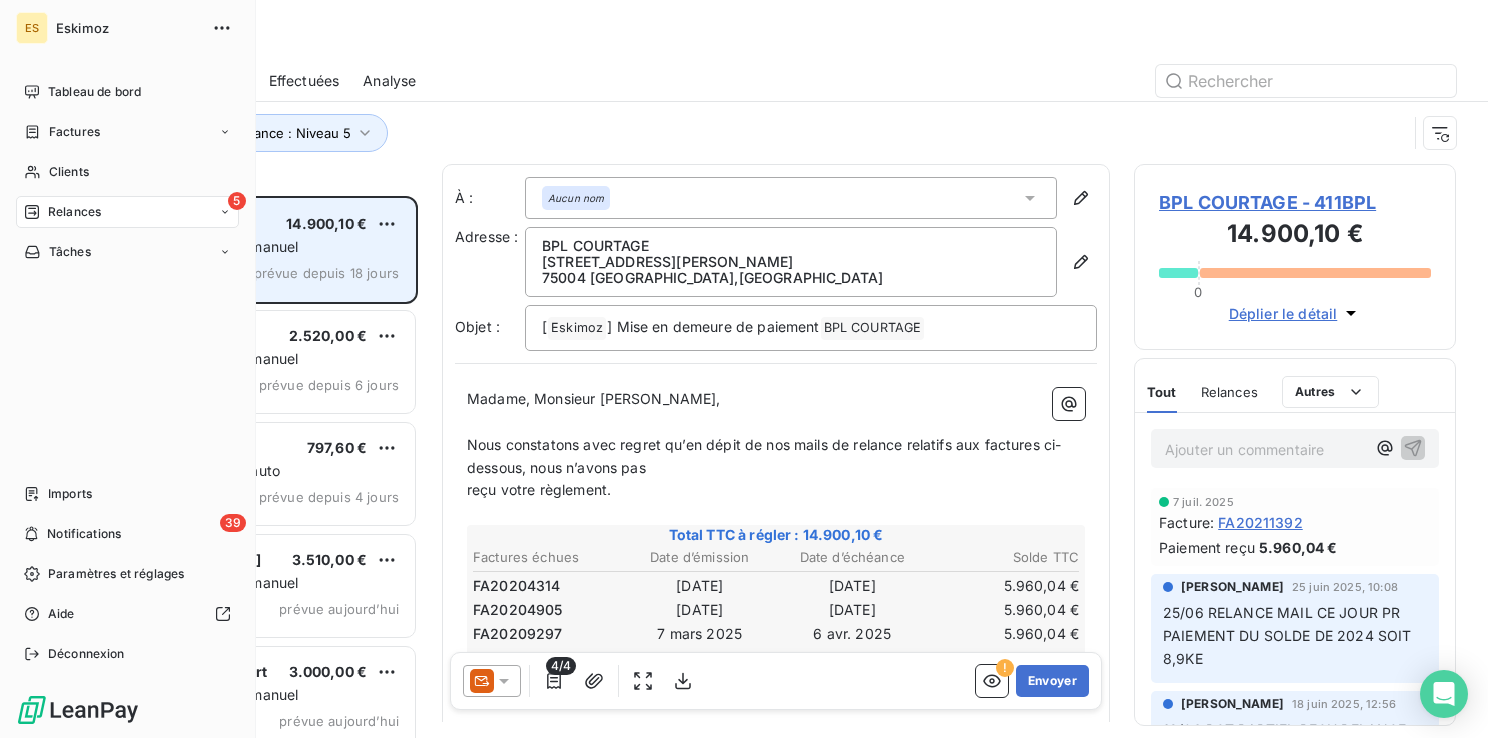 scroll, scrollTop: 16, scrollLeft: 16, axis: both 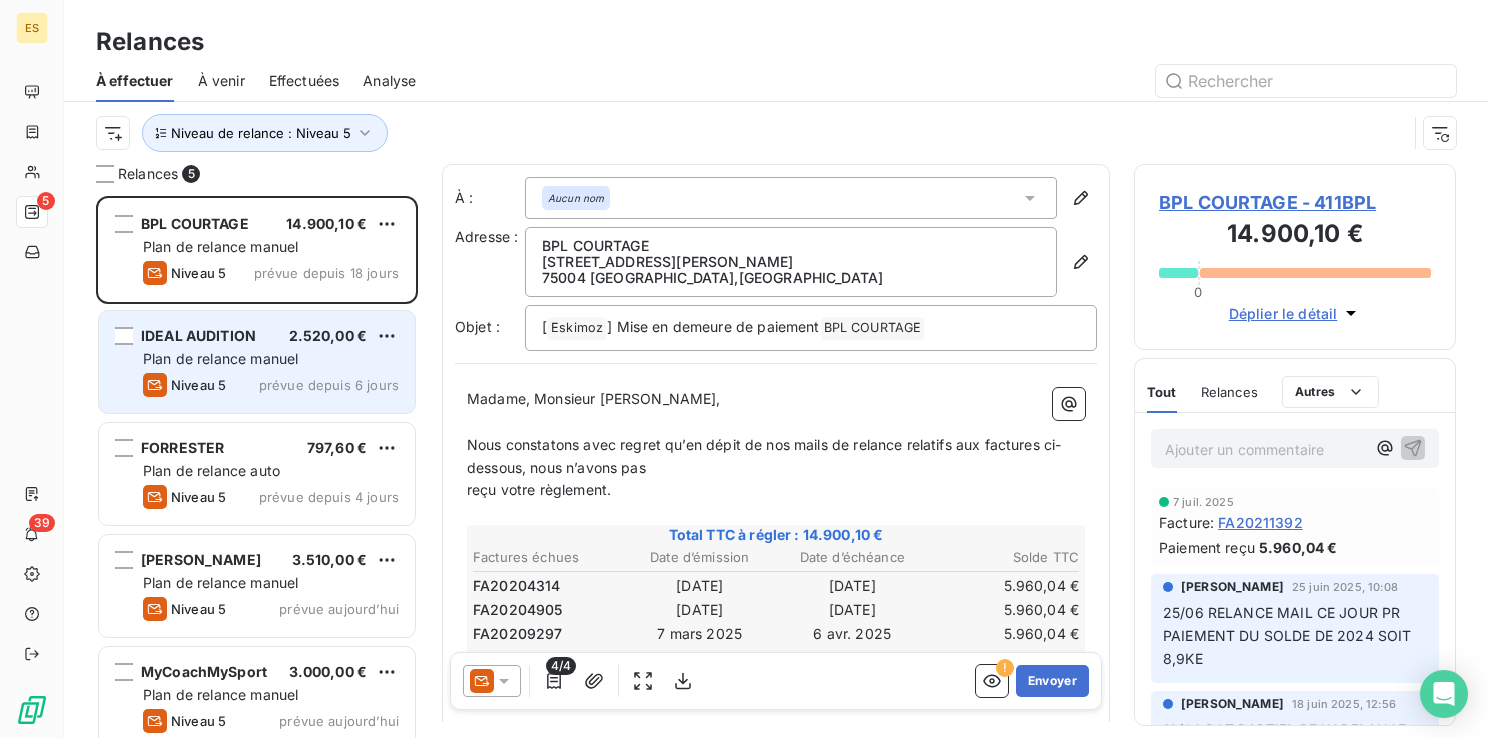 click on "IDEAL AUDITION" at bounding box center (198, 335) 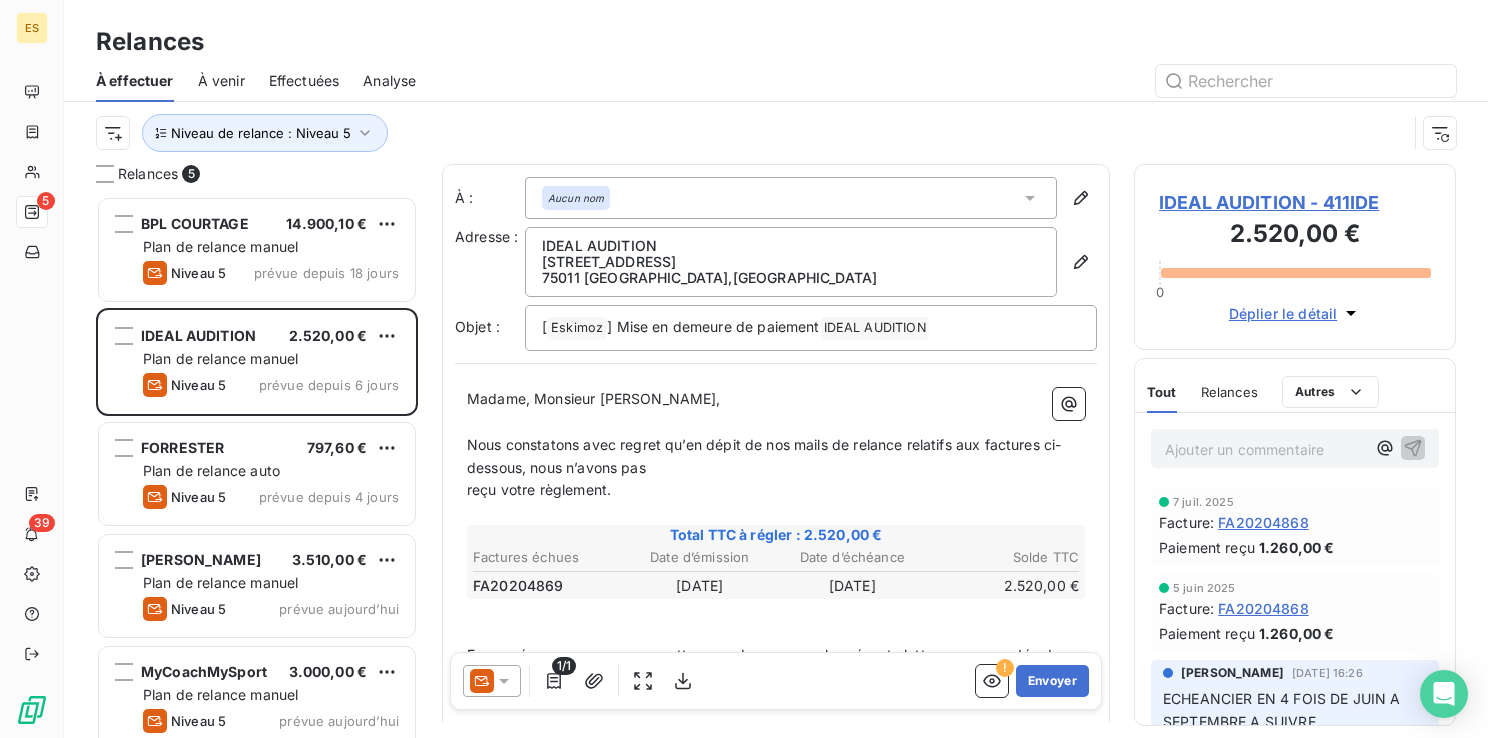 click on "IDEAL AUDITION - 411IDE" at bounding box center (1295, 202) 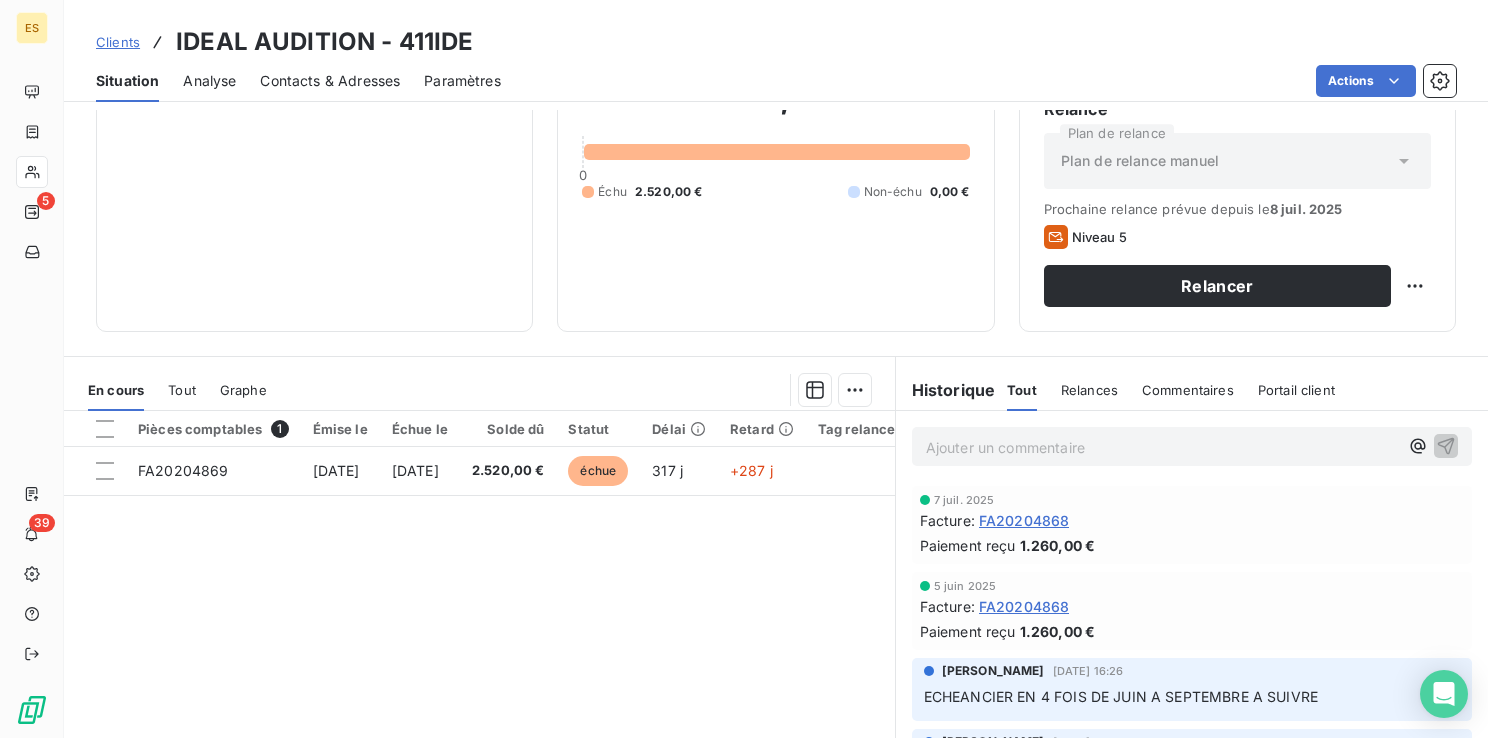 scroll, scrollTop: 100, scrollLeft: 0, axis: vertical 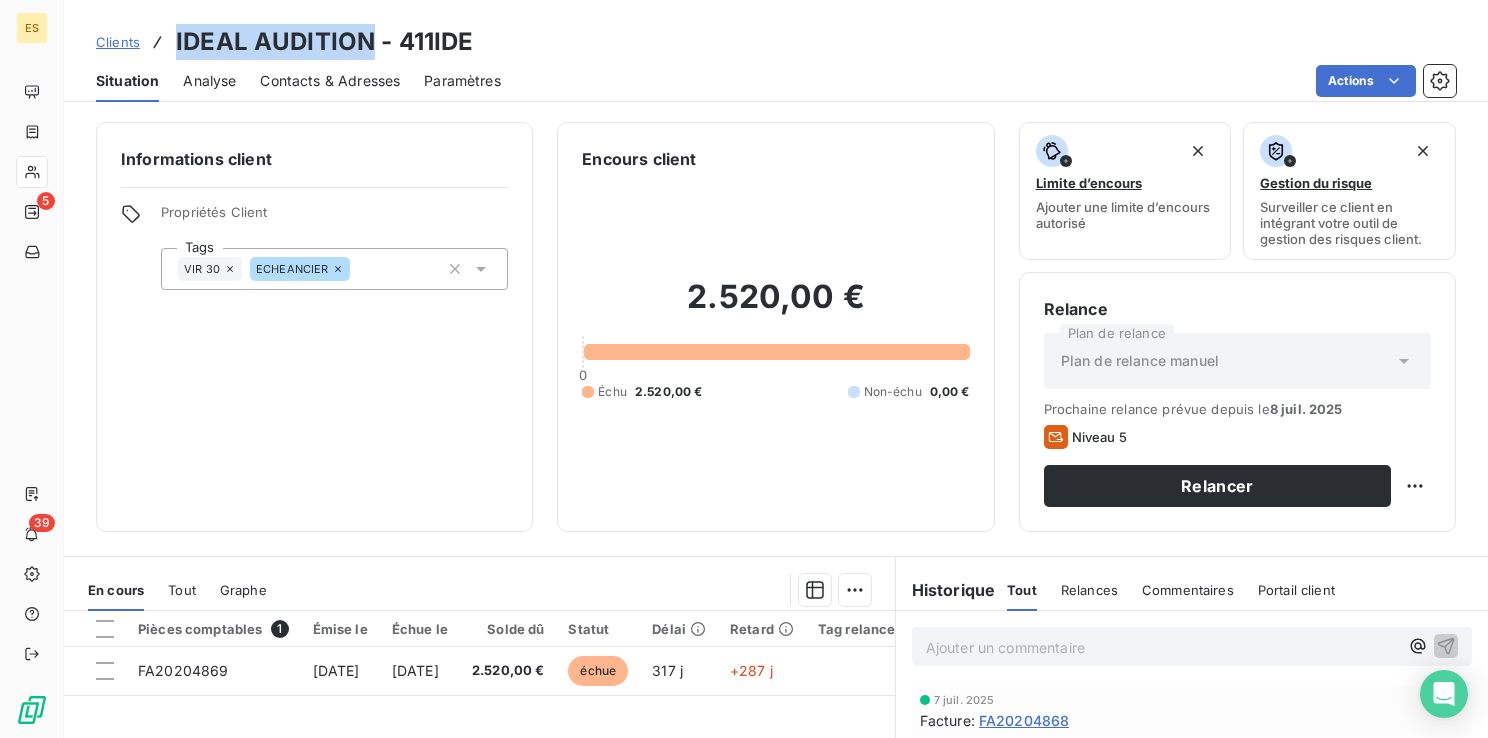 drag, startPoint x: 369, startPoint y: 38, endPoint x: 169, endPoint y: 37, distance: 200.0025 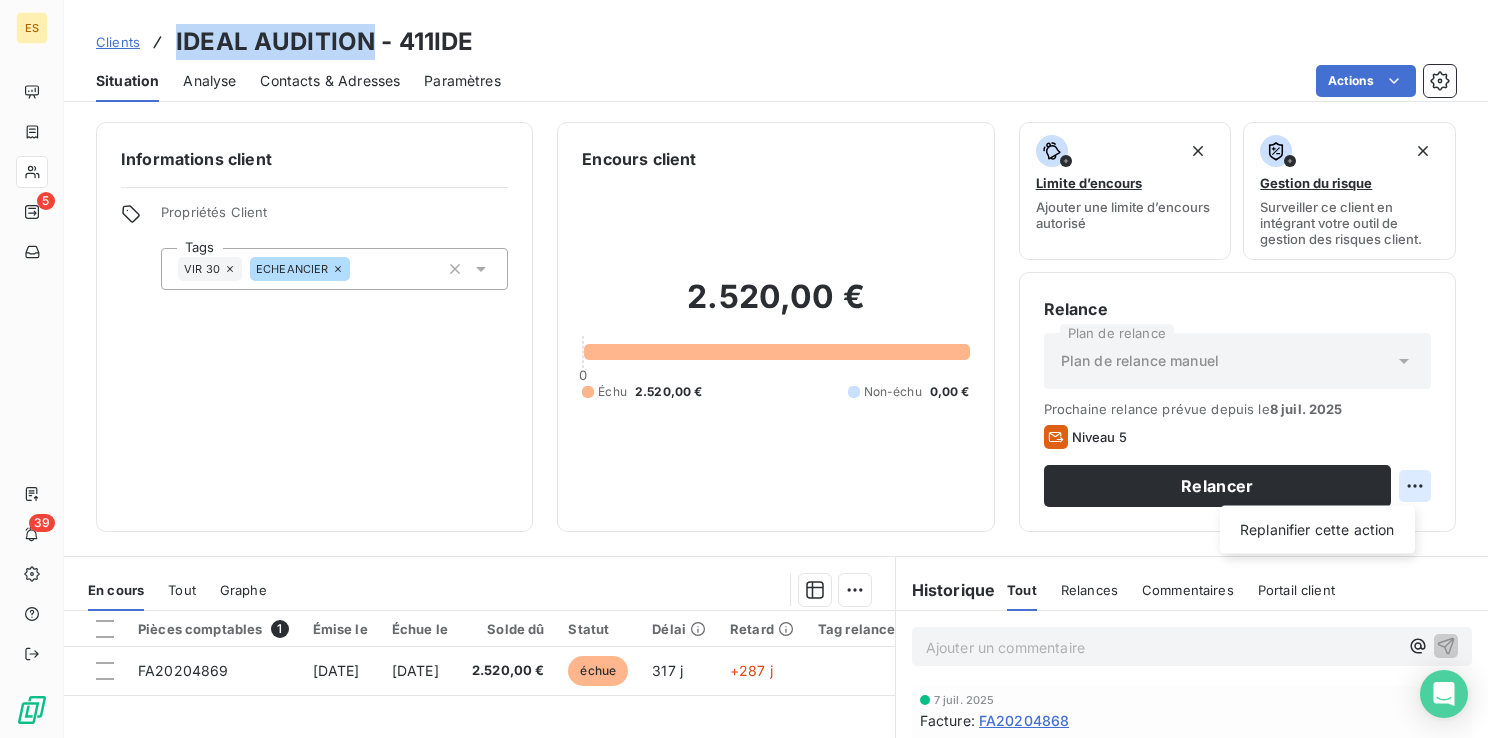 click on "ES 5 39 Clients IDEAL AUDITION - 411IDE Situation Analyse Contacts & Adresses Paramètres Actions Informations client Propriétés Client Tags VIR 30 ECHEANCIER Encours client   2.520,00 € 0 Échu 2.520,00 € Non-échu 0,00 €     Limite d’encours Ajouter une limite d’encours autorisé Gestion du risque Surveiller ce client en intégrant votre outil de gestion des risques client. Relance Plan de relance Plan de relance manuel Prochaine relance prévue depuis le  [DATE] Niveau 5 Relancer Replanifier cette action En cours Tout Graphe Pièces comptables 1 Émise le Échue le Solde dû Statut Délai   Retard   Tag relance   FA20204869 [DATE] [DATE] 2.520,00 € échue 317 j +287 j Lignes par page 25 Précédent 1 Suivant Historique Tout Relances Commentaires Portail client Tout Relances Commentaires Portail client Ajouter un commentaire ﻿ [DATE] Facture  : FA20204868 Paiement reçu 1.260,00 € [DATE] Facture  : FA20204868 Paiement reçu 1.260,00 €" at bounding box center (744, 369) 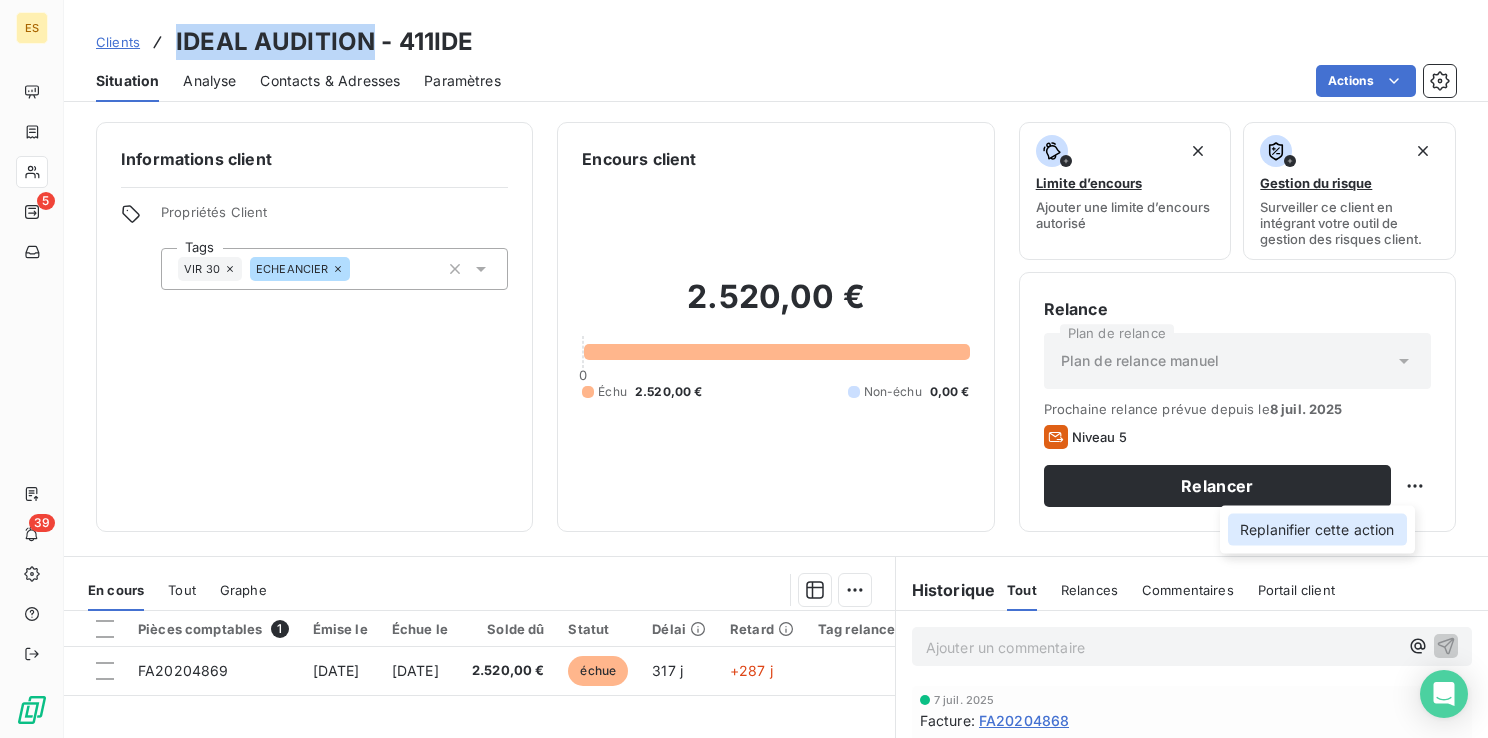 click on "Replanifier cette action" at bounding box center [1317, 530] 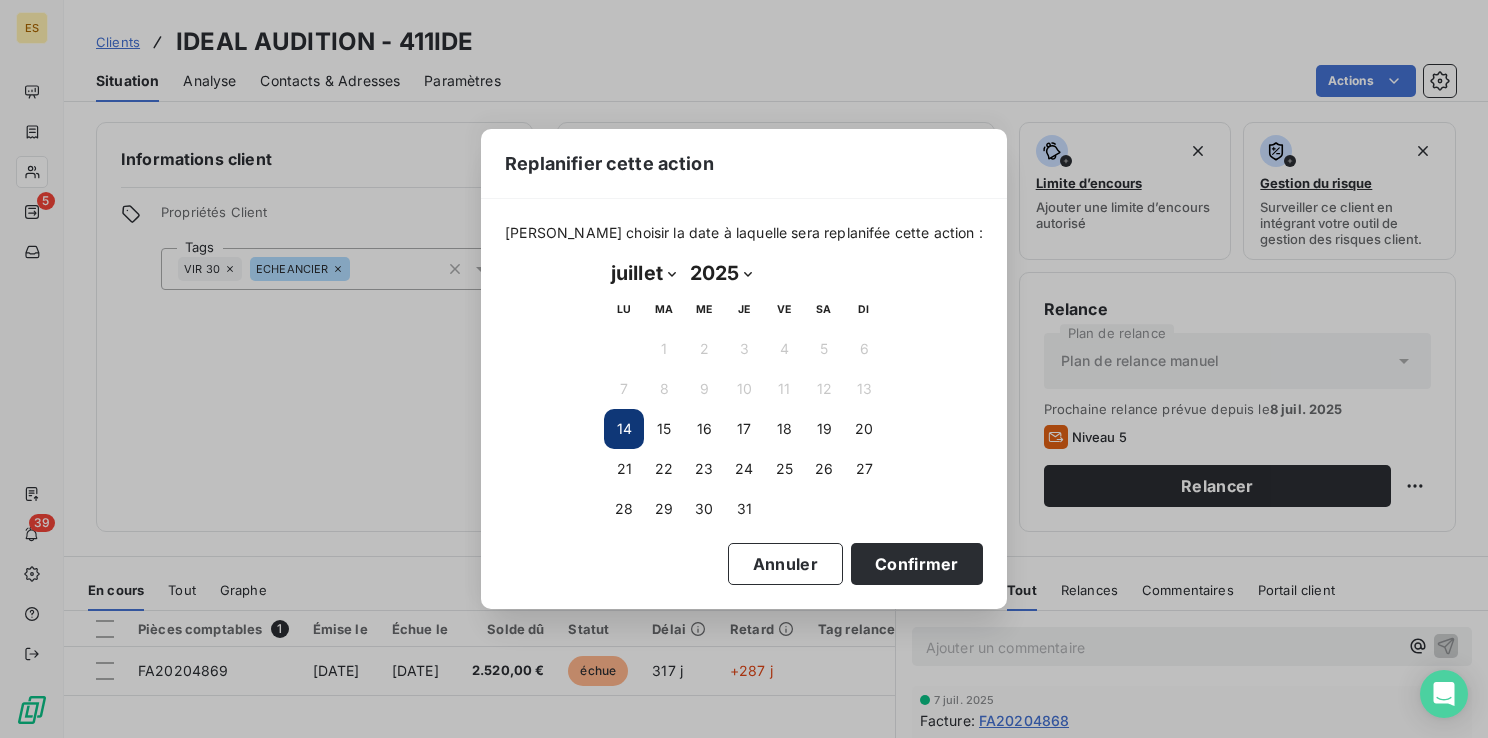 click on "janvier février mars avril mai juin juillet août septembre octobre novembre décembre" at bounding box center [643, 273] 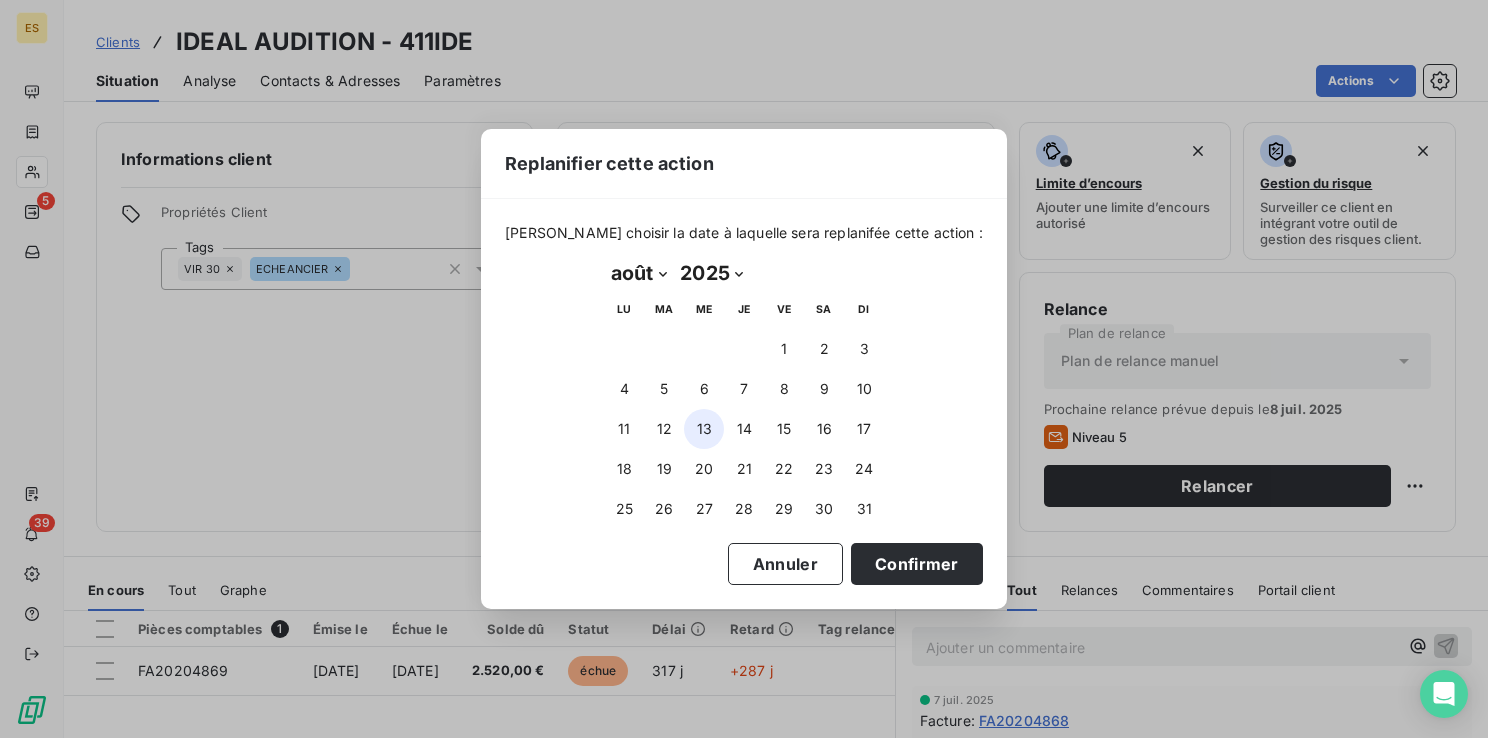 click on "13" at bounding box center (704, 429) 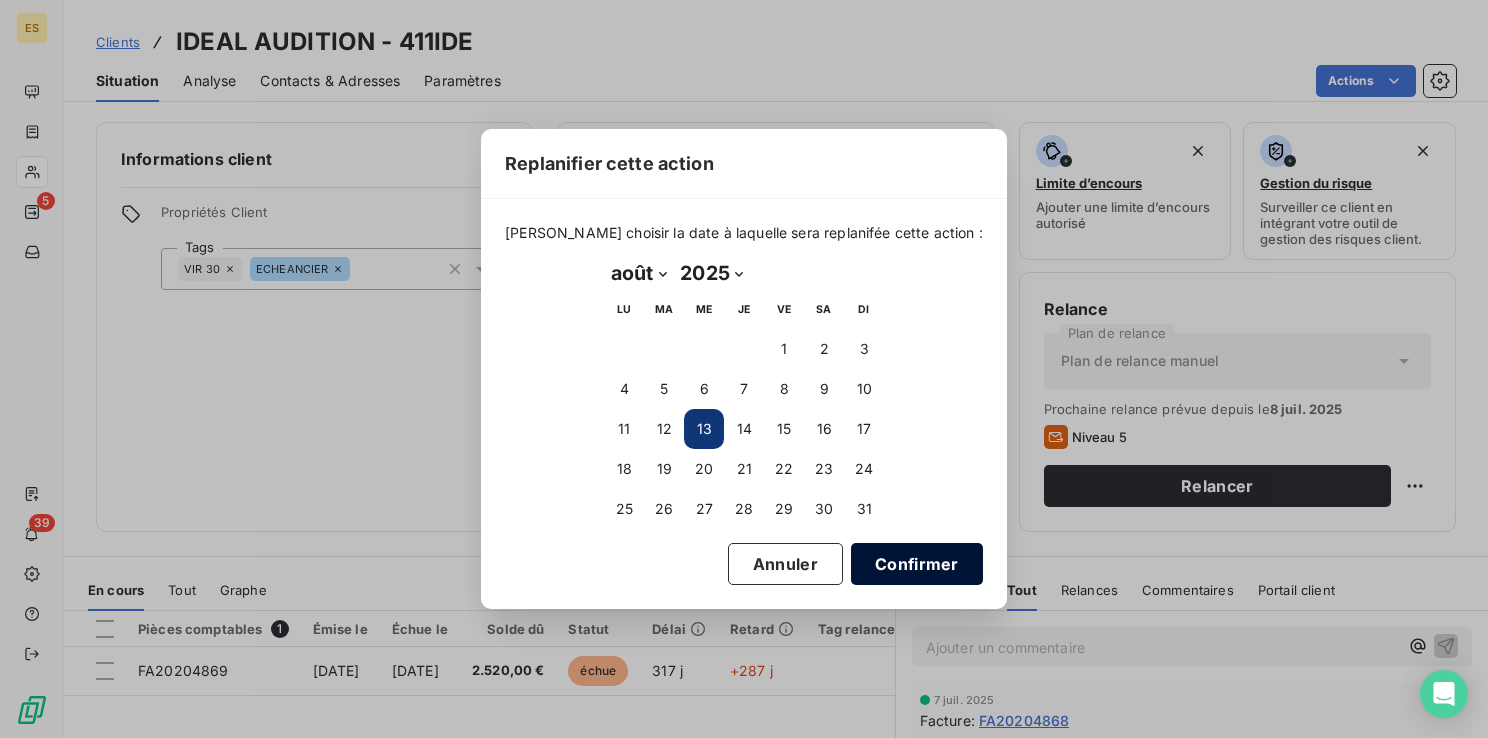 click on "Confirmer" at bounding box center [917, 564] 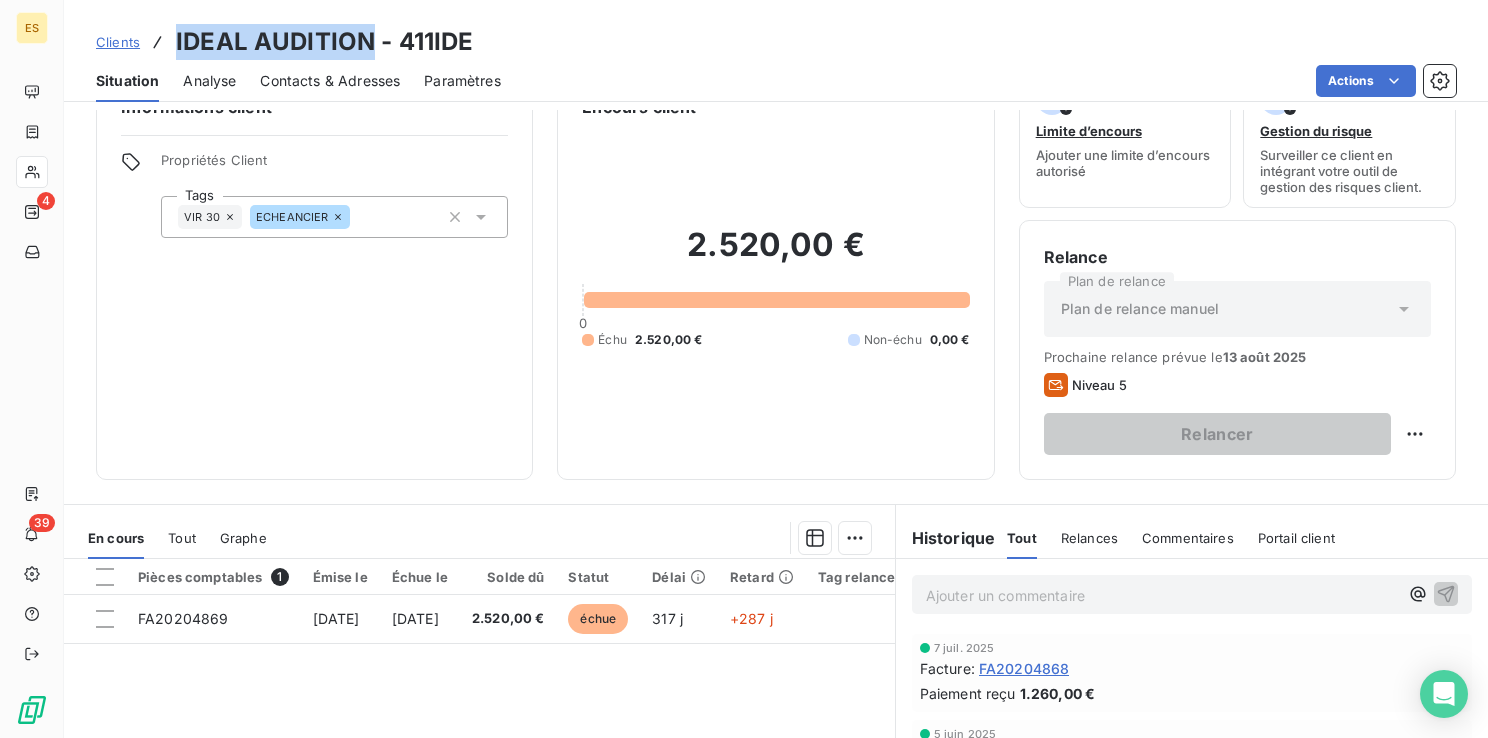 scroll, scrollTop: 100, scrollLeft: 0, axis: vertical 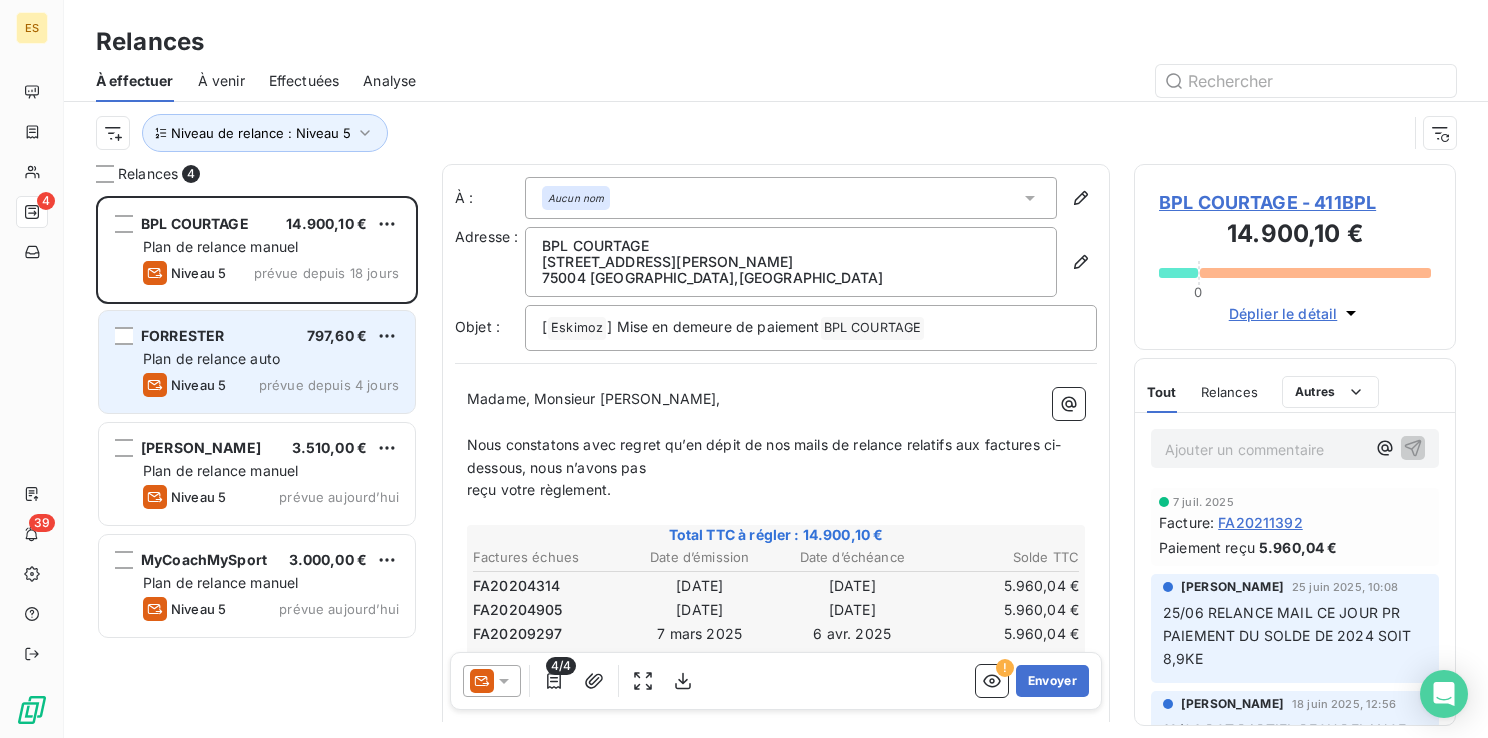 click on "FORRESTER" at bounding box center [182, 335] 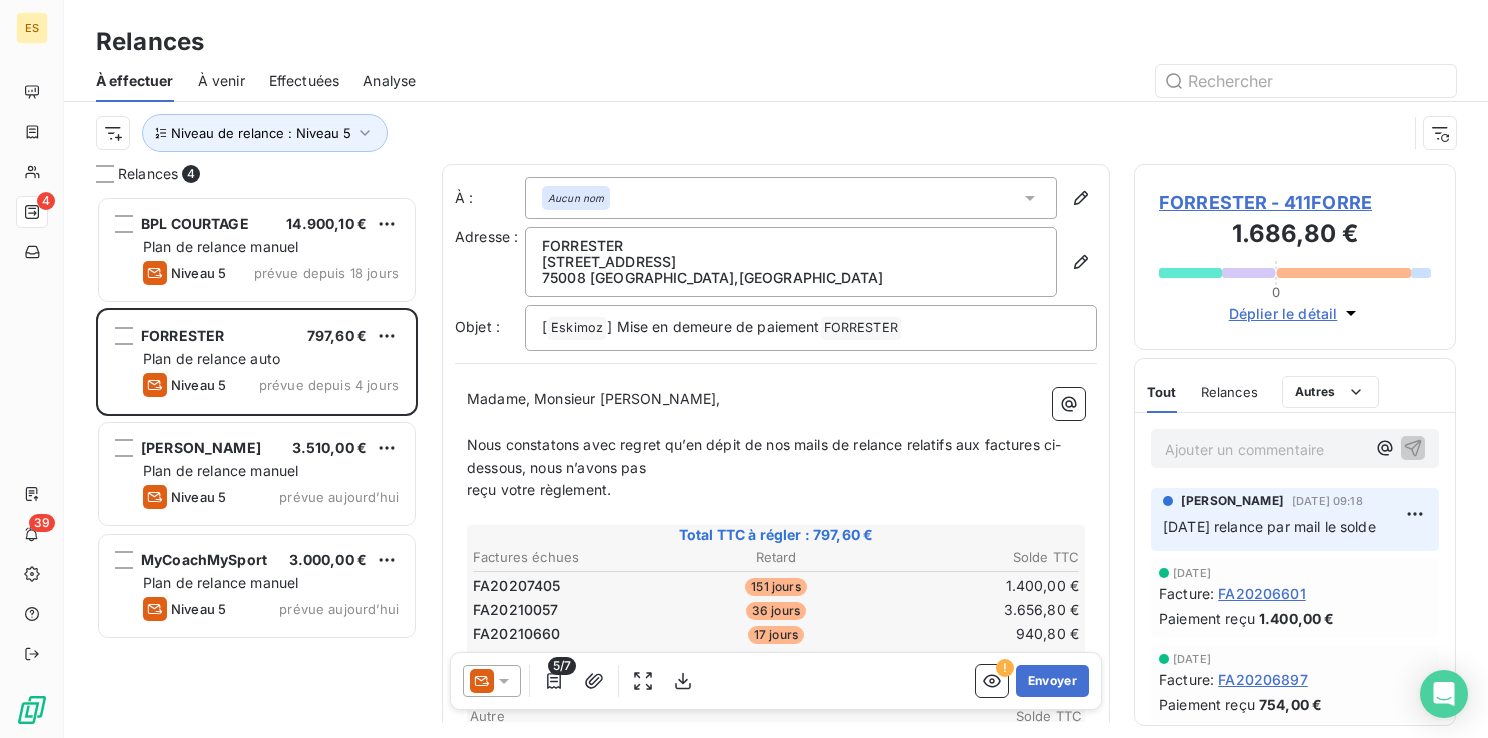 click on "FORRESTER - 411FORRE" at bounding box center [1295, 202] 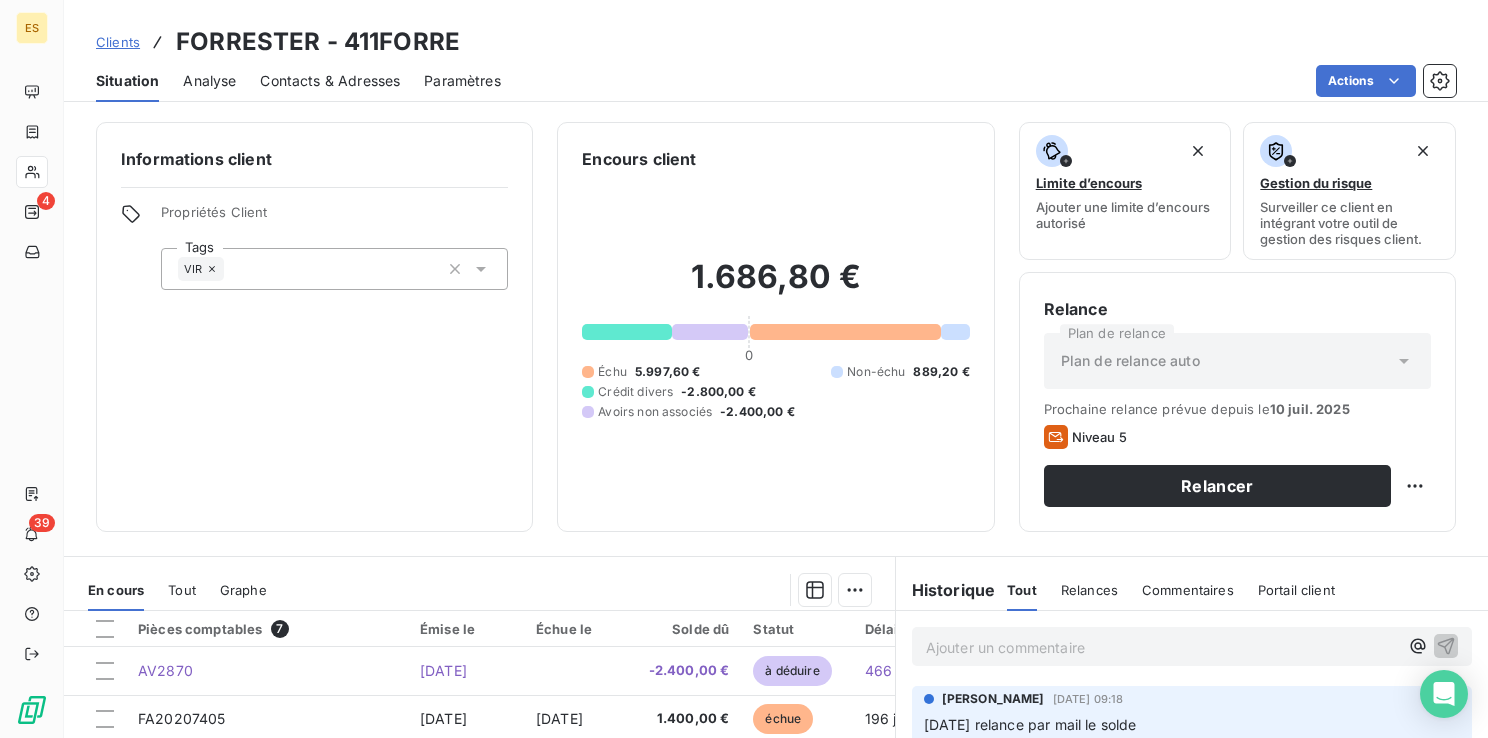 scroll, scrollTop: 0, scrollLeft: 0, axis: both 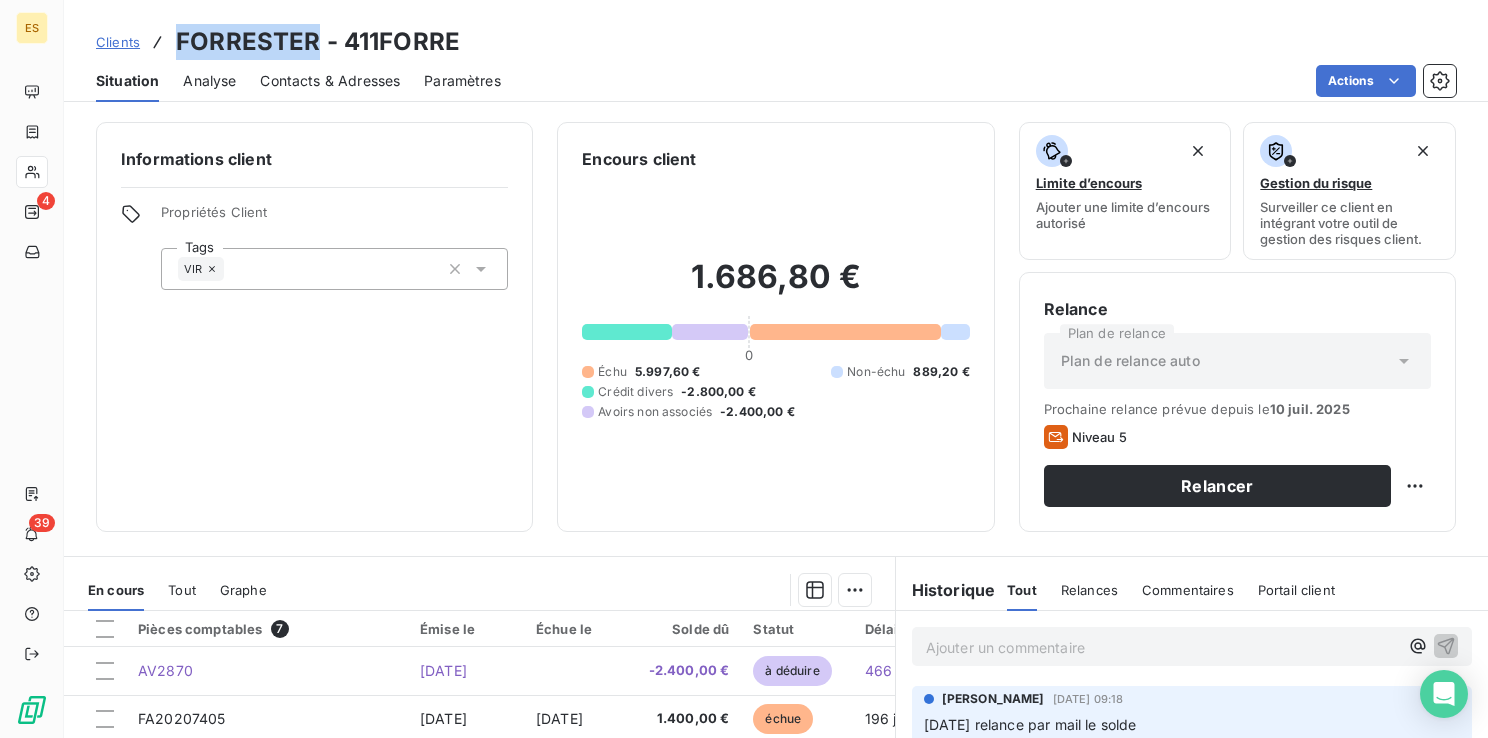 drag, startPoint x: 318, startPoint y: 38, endPoint x: 171, endPoint y: 48, distance: 147.33974 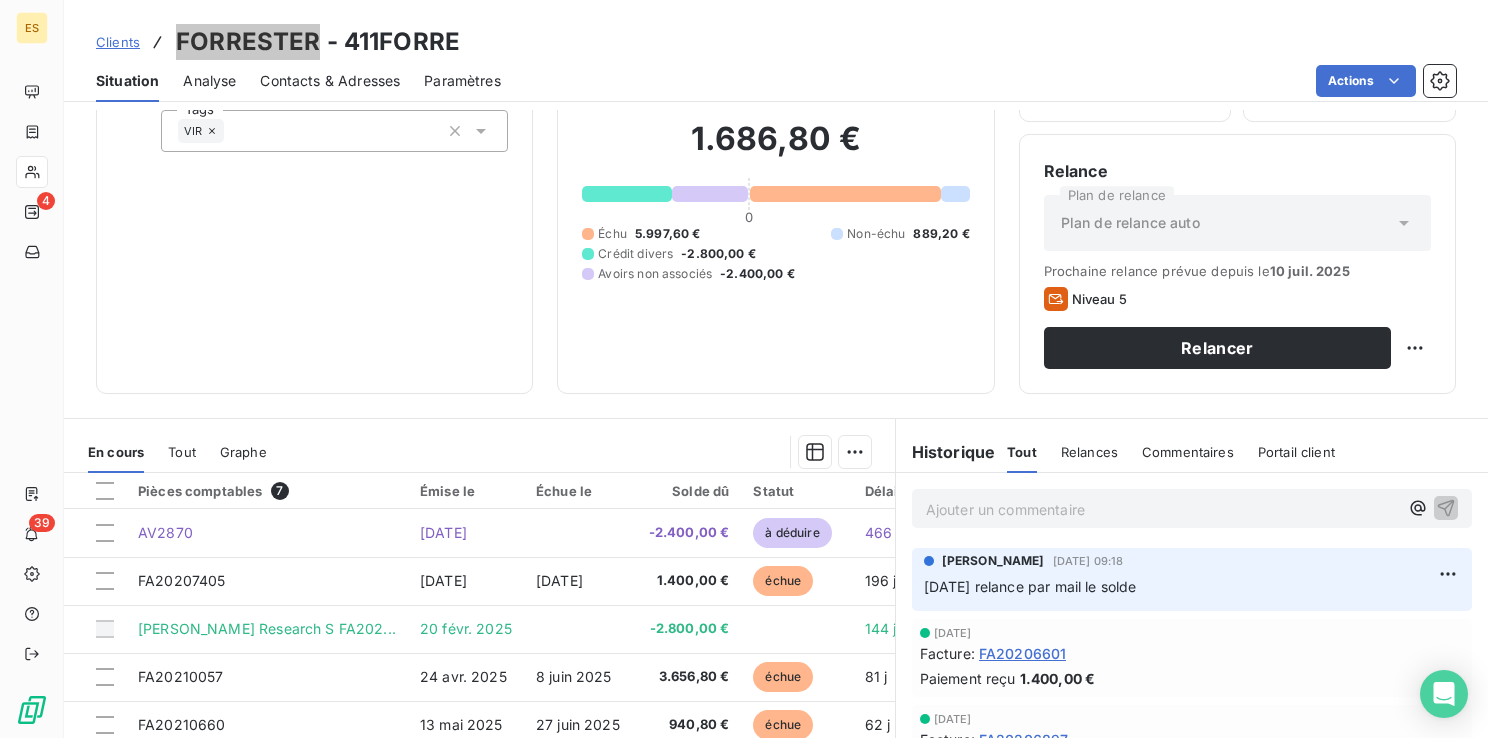 scroll, scrollTop: 0, scrollLeft: 0, axis: both 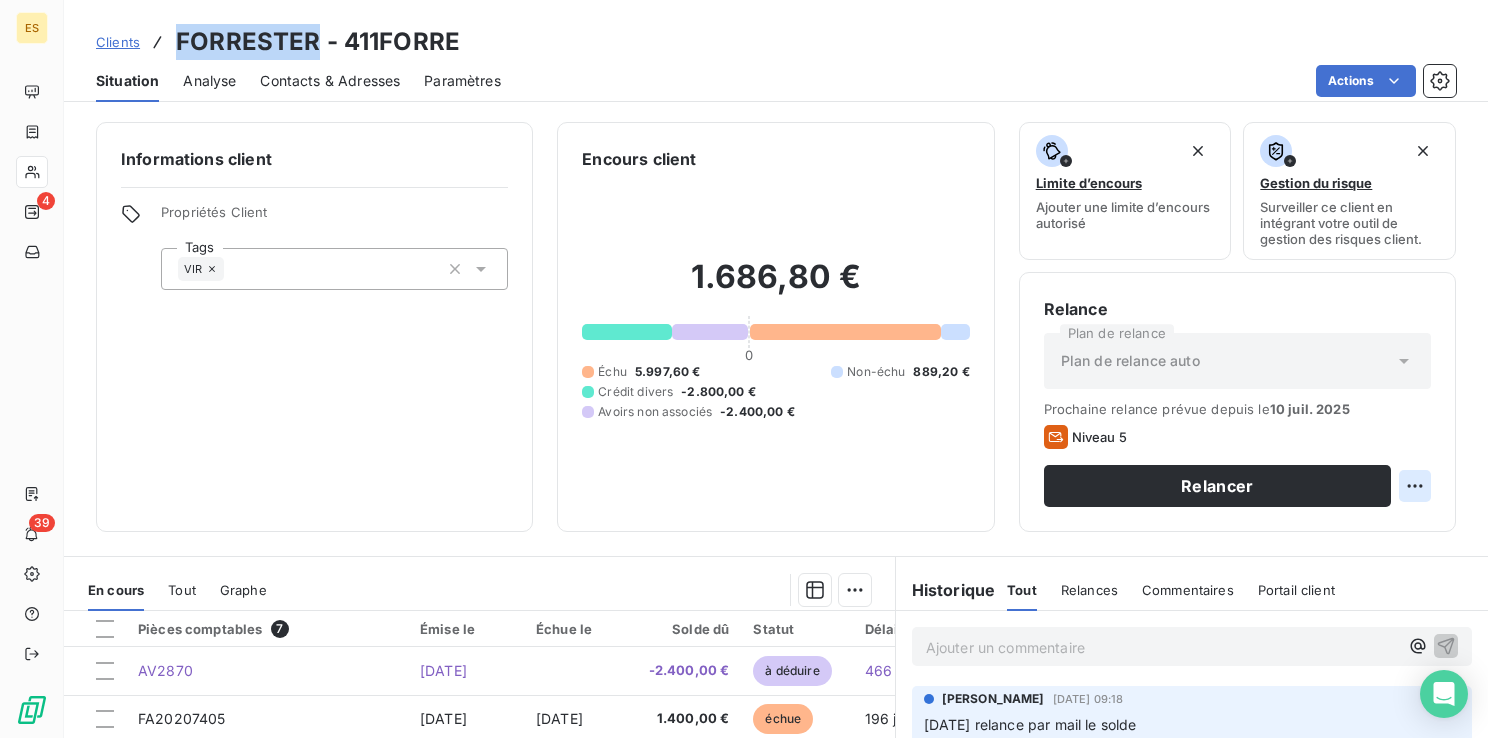 click on "ES 4 39 Clients FORRESTER - 411FORRE Situation Analyse Contacts & Adresses Paramètres Actions Informations client Propriétés Client Tags VIR Encours client   1.686,80 € 0 Échu 5.997,60 € Non-échu 889,20 €   Crédit divers -2.800,00 € Avoirs non associés -2.400,00 €   Limite d’encours Ajouter une limite d’encours autorisé Gestion du risque Surveiller ce client en intégrant votre outil de gestion des risques client. Relance Plan de relance Plan de relance auto Prochaine relance prévue depuis le  [DATE] Niveau 5 Relancer En cours Tout Graphe Pièces comptables 7 Émise le Échue le Solde dû Statut Délai   Retard   Tag relance   AV2870 [DATE] -2.400,00 € à déduire 466 j FA20207405 [DATE] [DATE] 1.400,00 € échue 196 j +151 j [PERSON_NAME] Research S FA202... [DATE] -2.800,00 € 144 j FA20210057 [DATE] [DATE] 3.656,80 € échue 81 j +36 j FA20210660 [DATE] [DATE] 940,80 € échue 62 j +17 j 31 j 25" at bounding box center [744, 369] 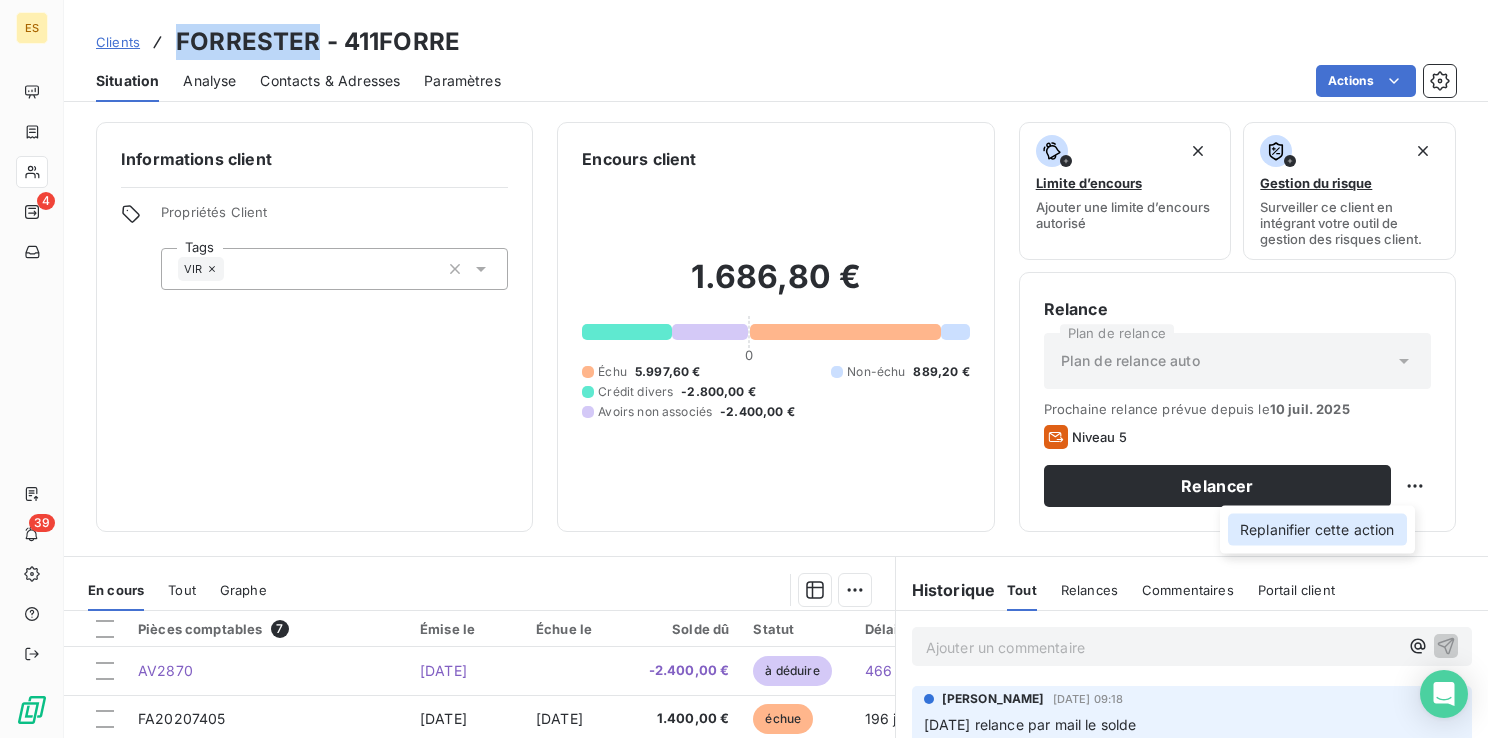 click on "Replanifier cette action" at bounding box center (1317, 530) 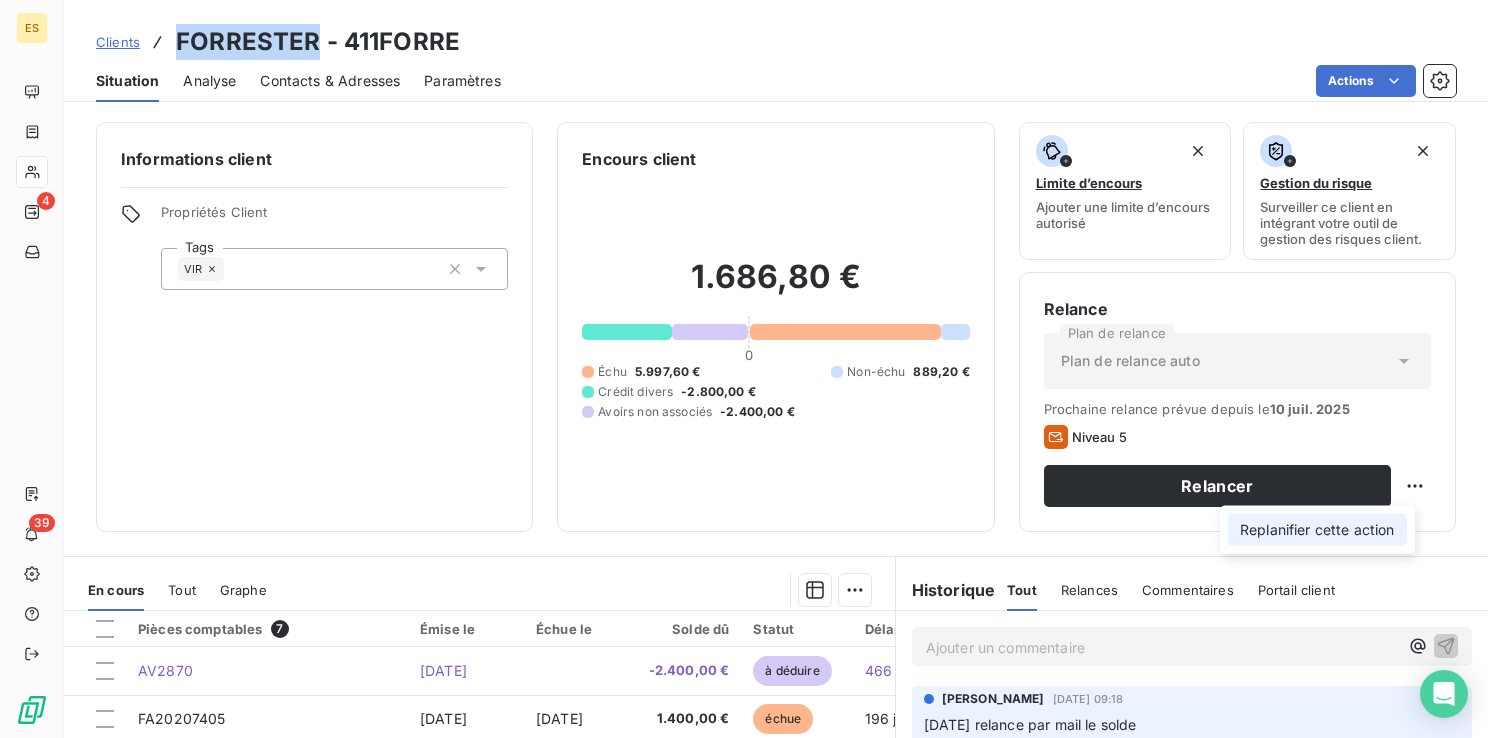 select on "6" 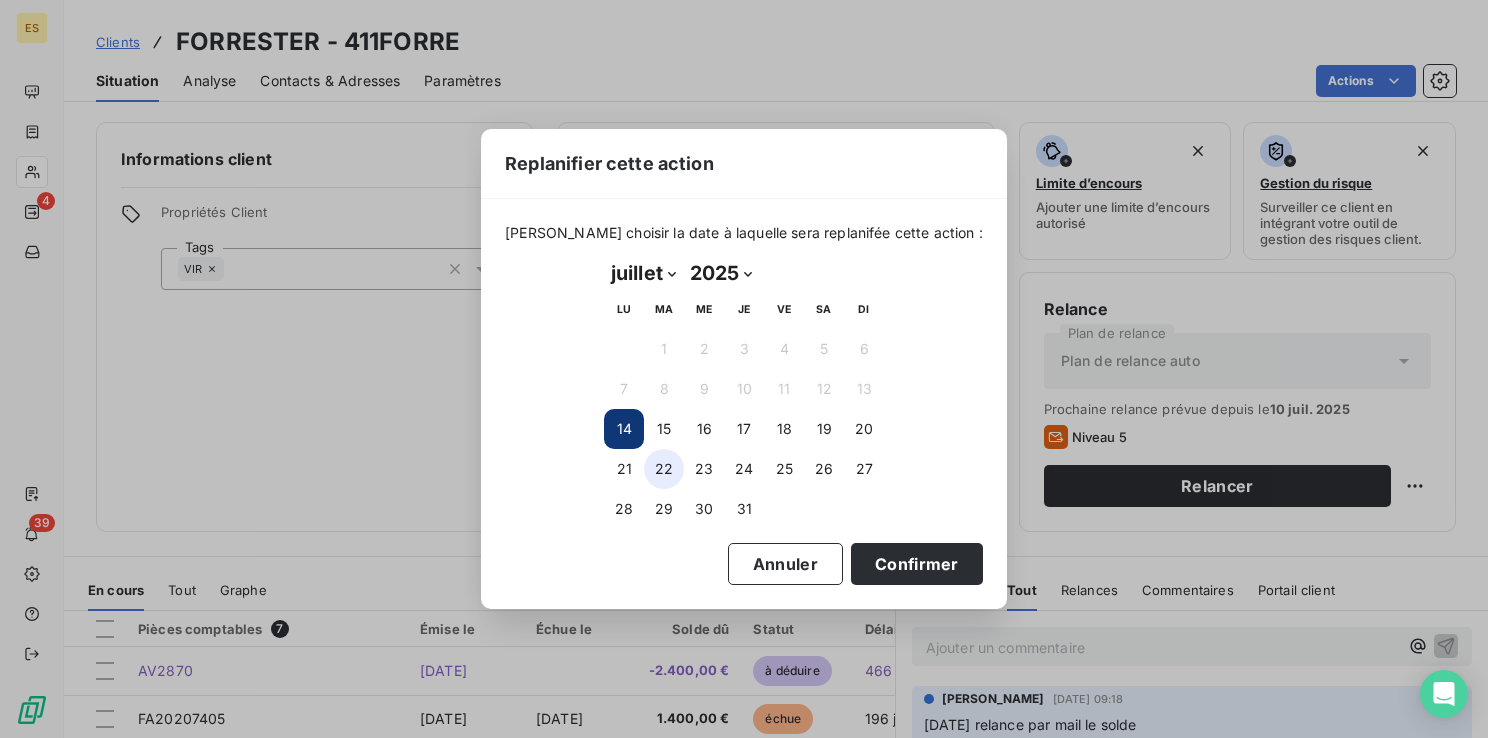 click on "22" at bounding box center (664, 469) 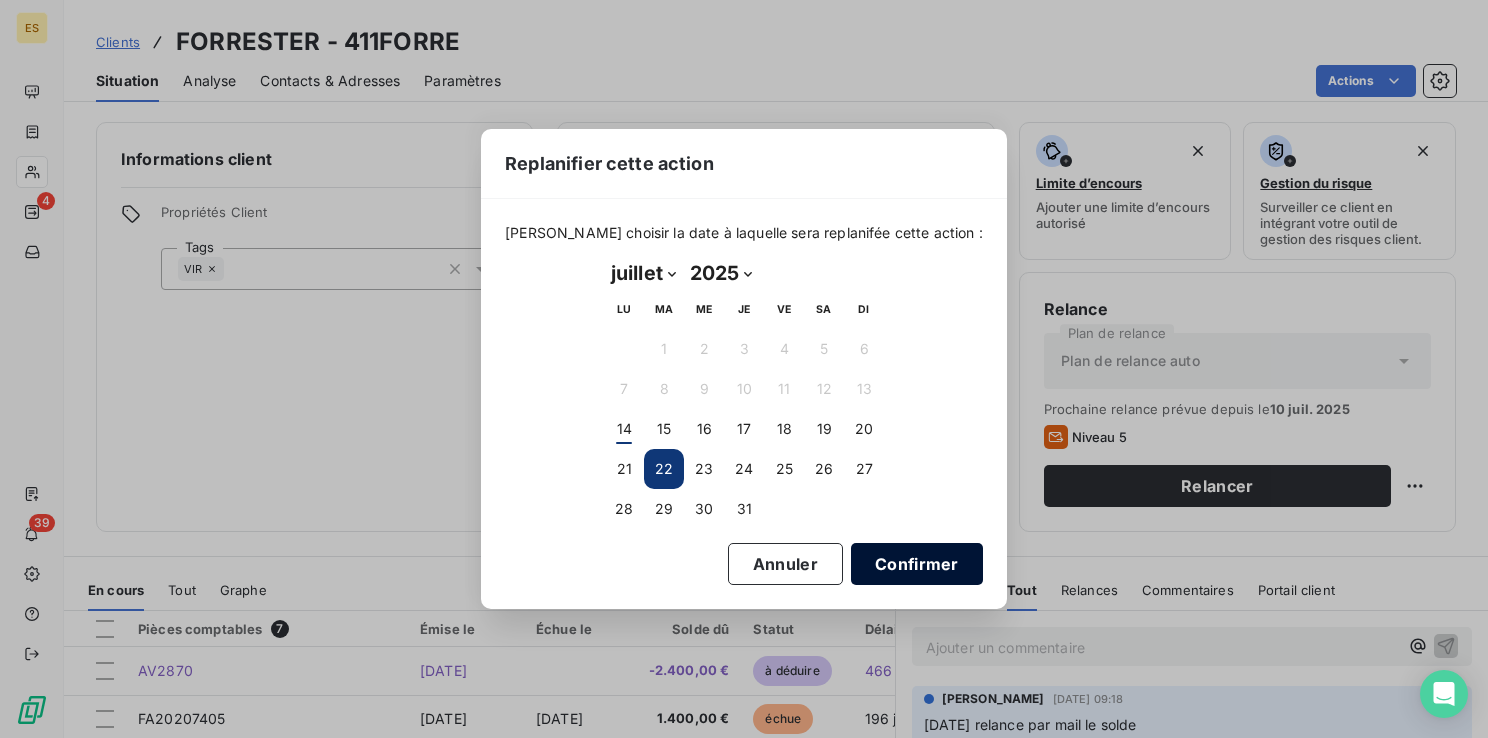 click on "Confirmer" at bounding box center [917, 564] 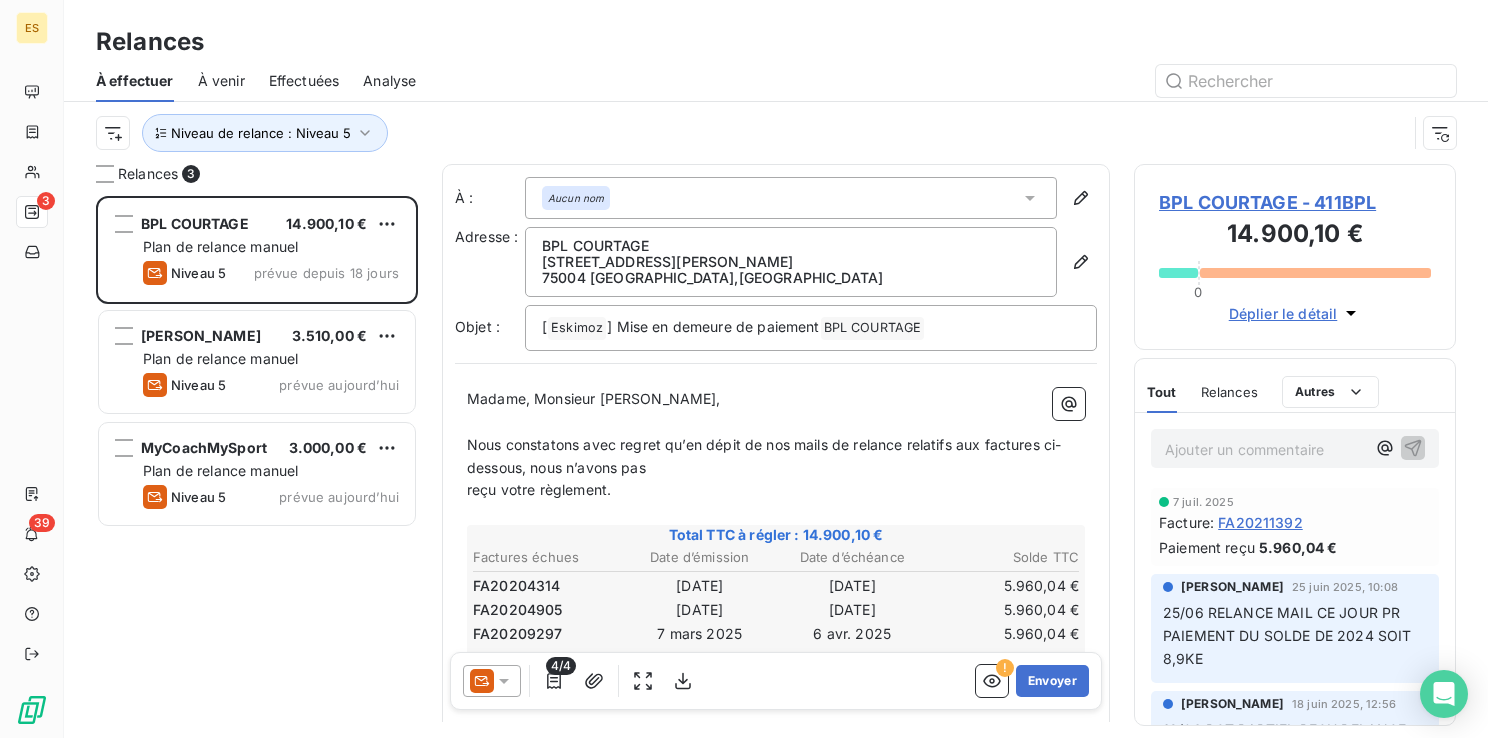 scroll, scrollTop: 16, scrollLeft: 16, axis: both 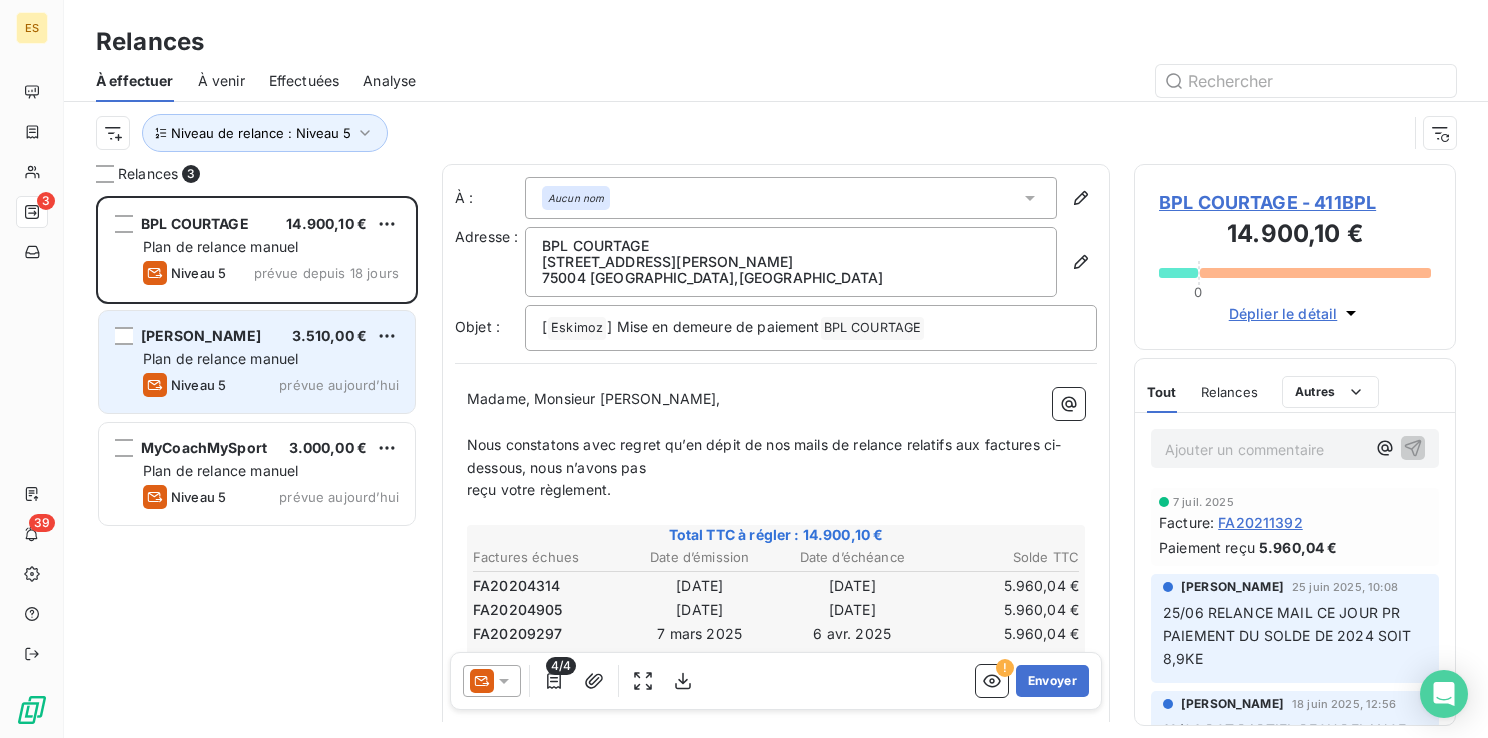 click on "Aura SARL 3.510,00 € Plan de relance [PERSON_NAME] 5 prévue [DATE]" at bounding box center (257, 362) 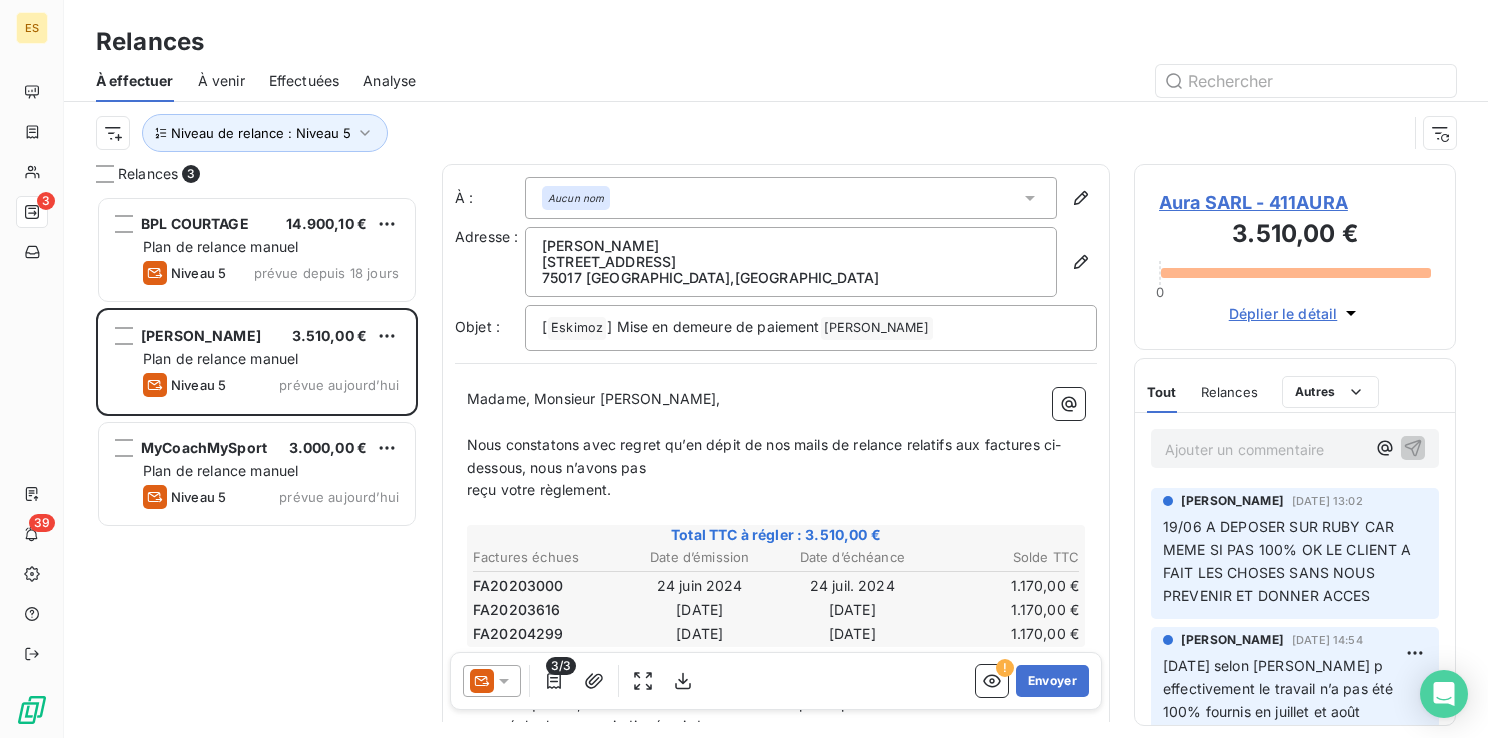 click on "Aura SARL - 411AURA" at bounding box center [1295, 202] 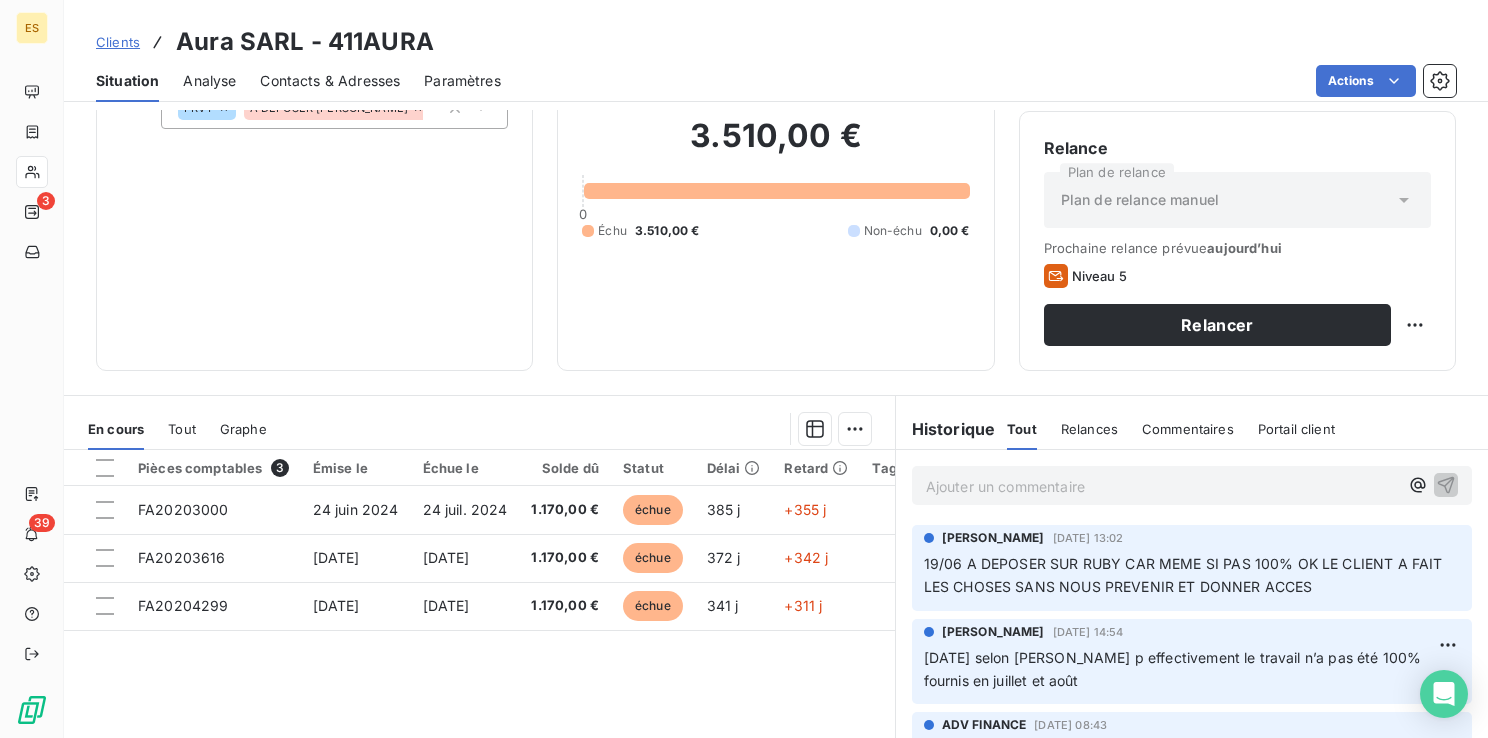 scroll, scrollTop: 100, scrollLeft: 0, axis: vertical 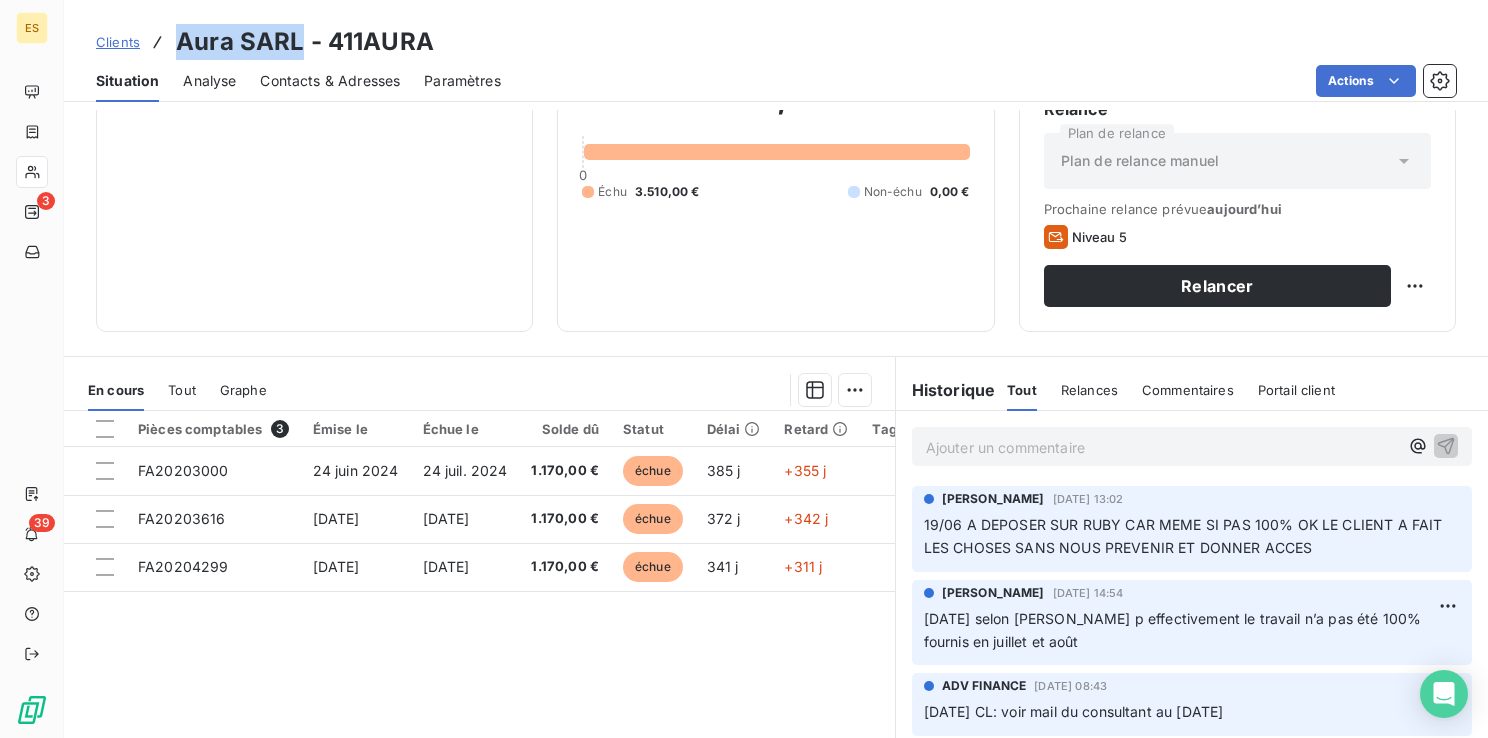 drag, startPoint x: 299, startPoint y: 40, endPoint x: 168, endPoint y: 38, distance: 131.01526 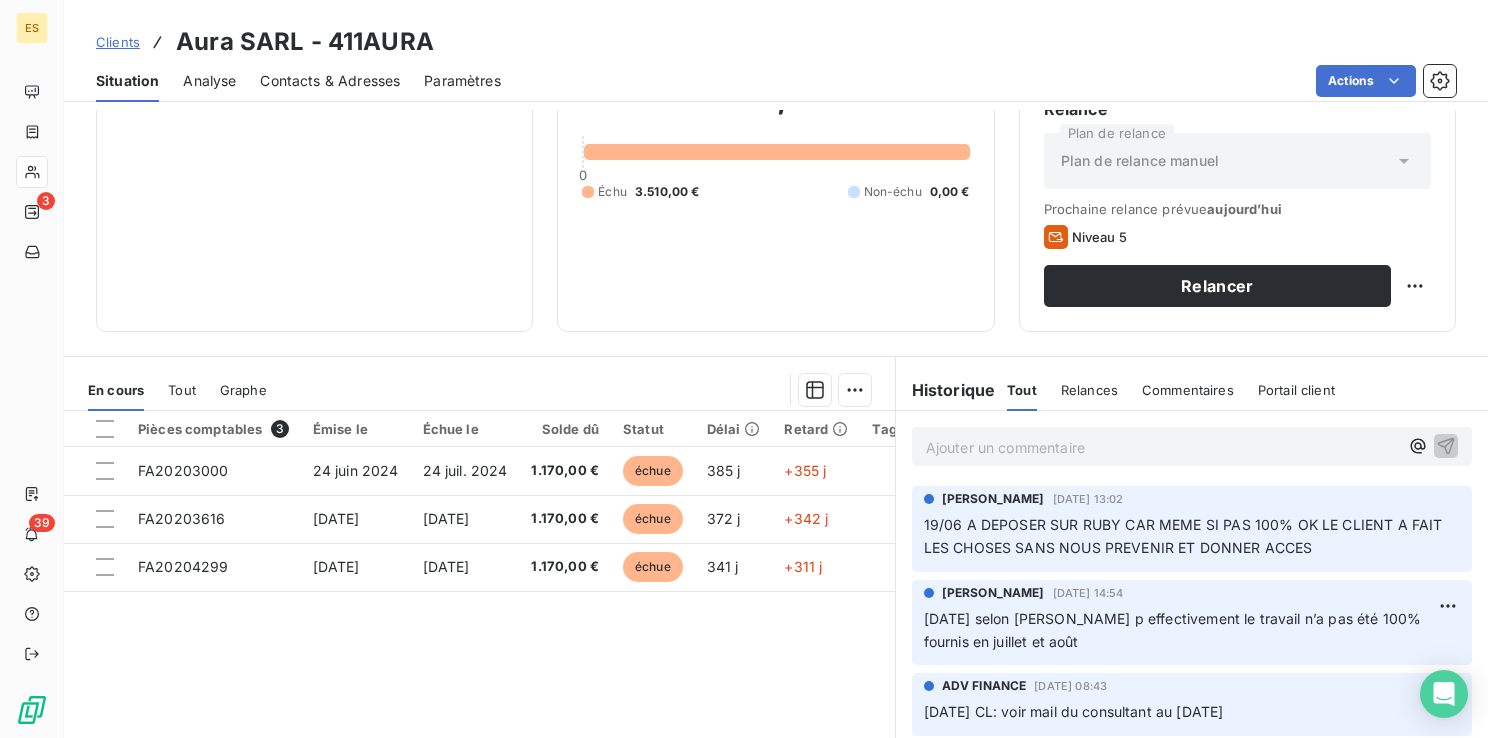 click on "Informations client Propriétés Client Tags PRVT A DEPOSER [PERSON_NAME]" at bounding box center (314, 127) 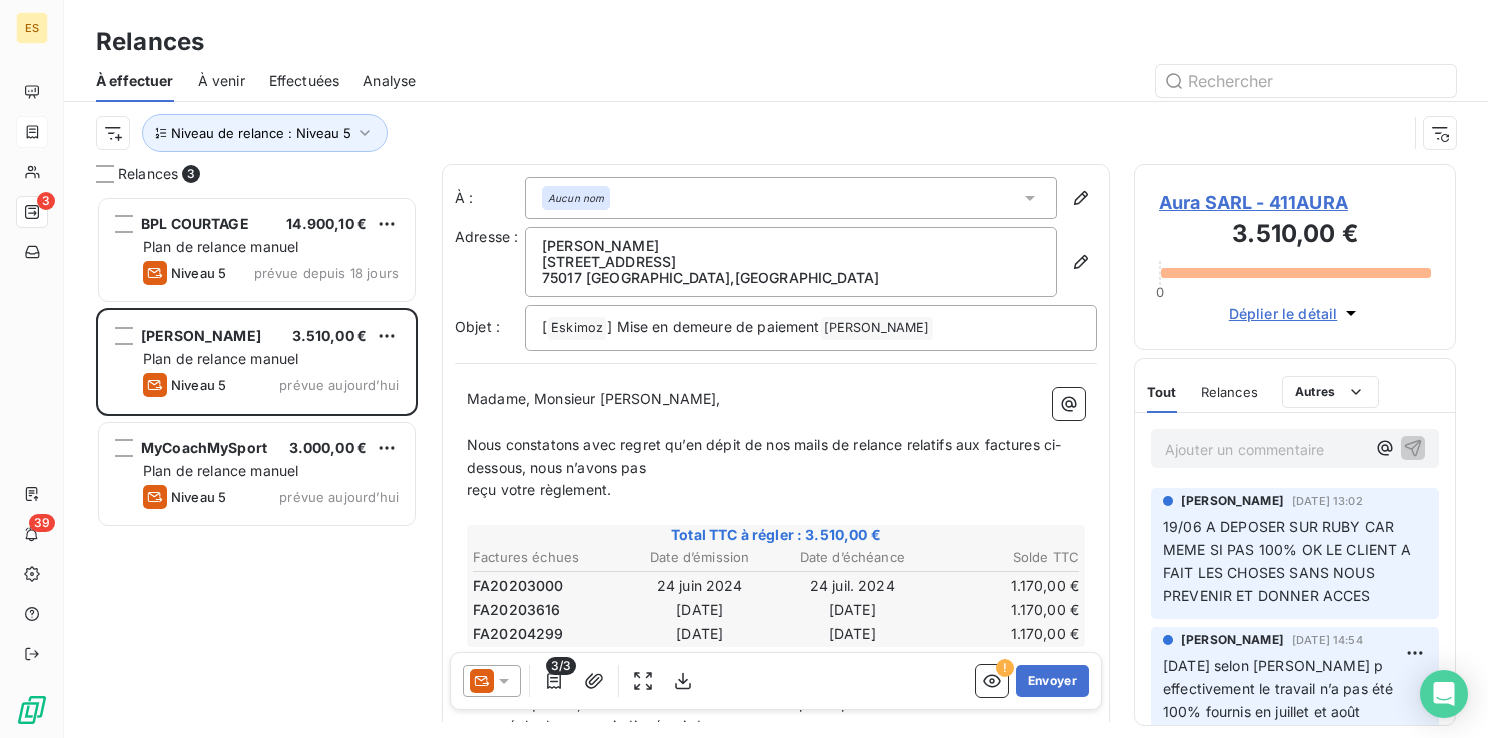 scroll, scrollTop: 16, scrollLeft: 16, axis: both 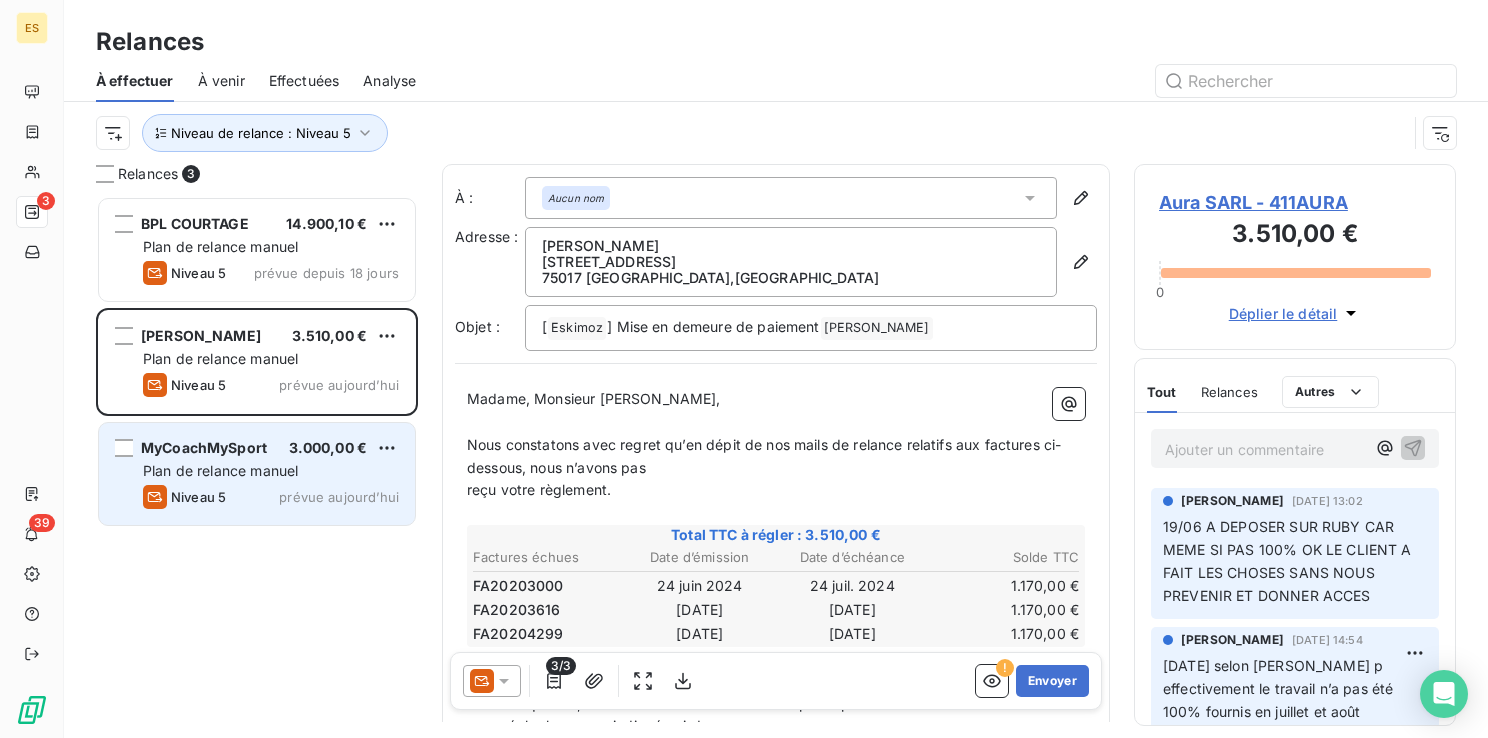 click on "MyCoachMySport" at bounding box center (204, 447) 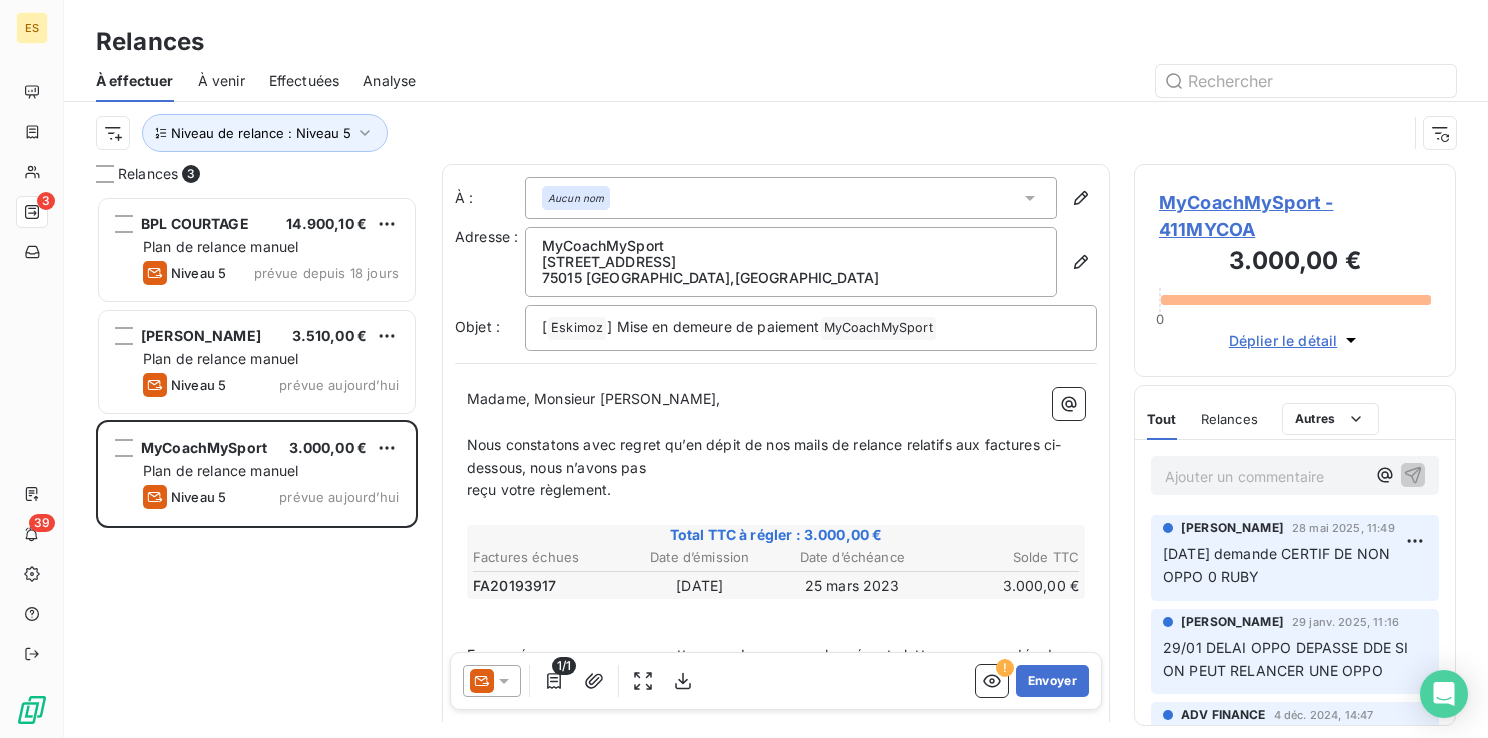 click on "MyCoachMySport - 411MYCOA" at bounding box center [1295, 216] 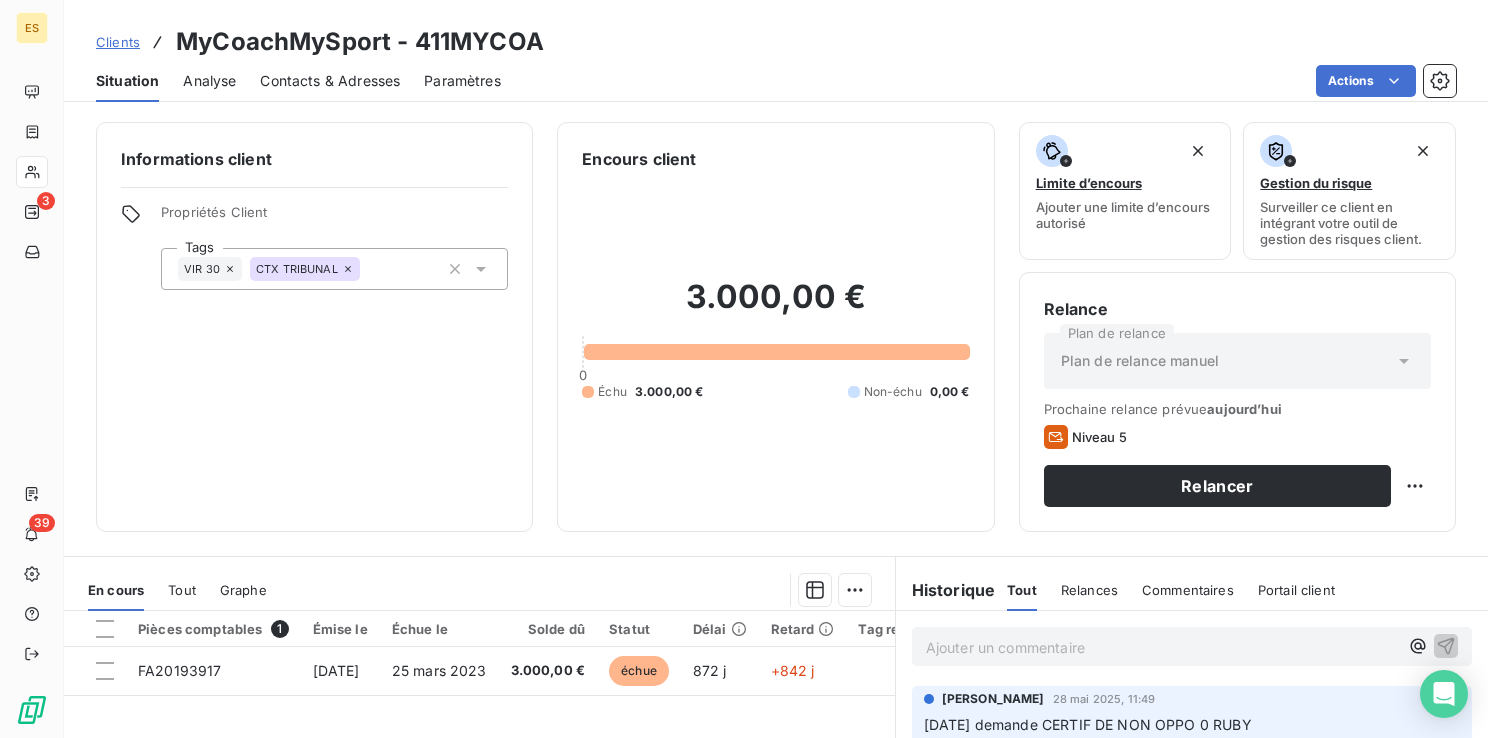 scroll, scrollTop: 100, scrollLeft: 0, axis: vertical 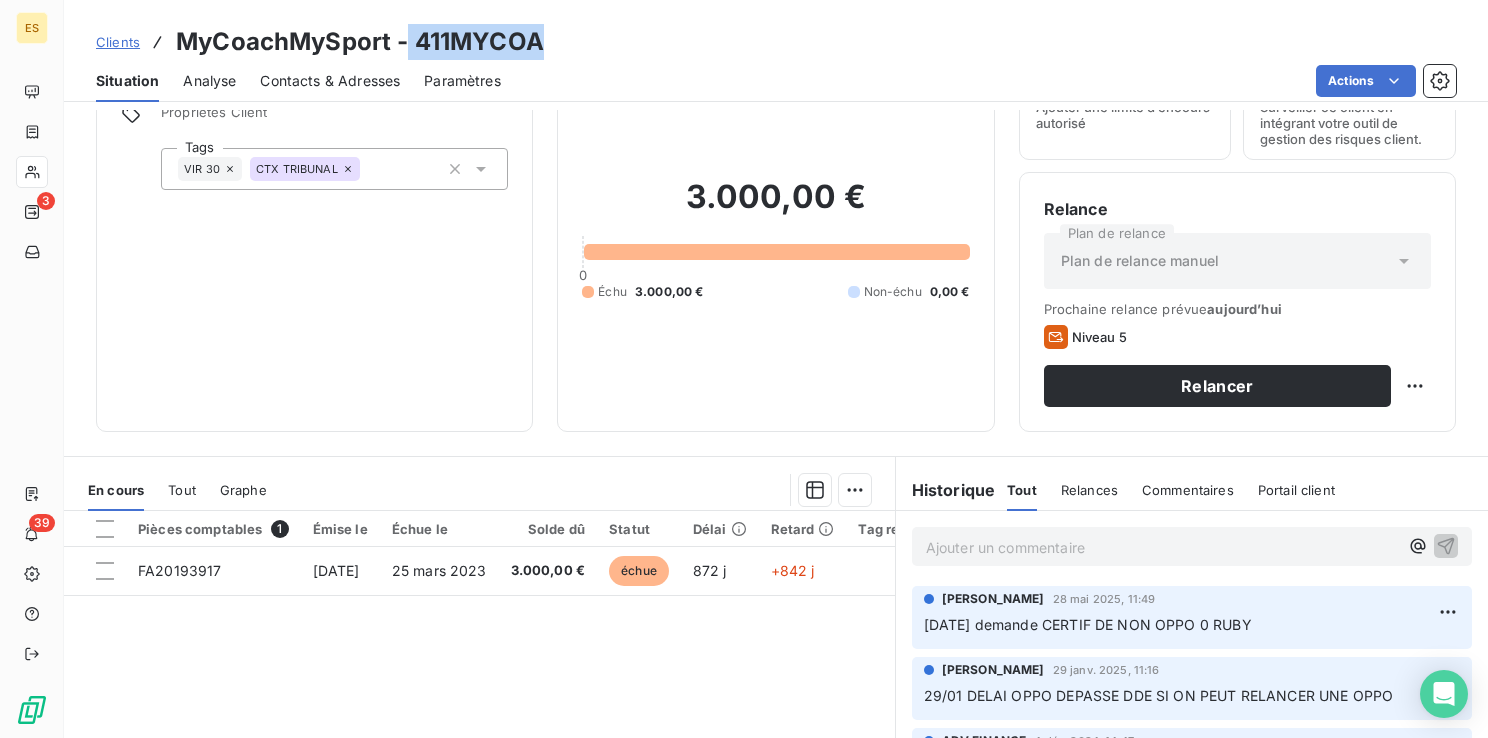 drag, startPoint x: 408, startPoint y: 38, endPoint x: 583, endPoint y: 43, distance: 175.07141 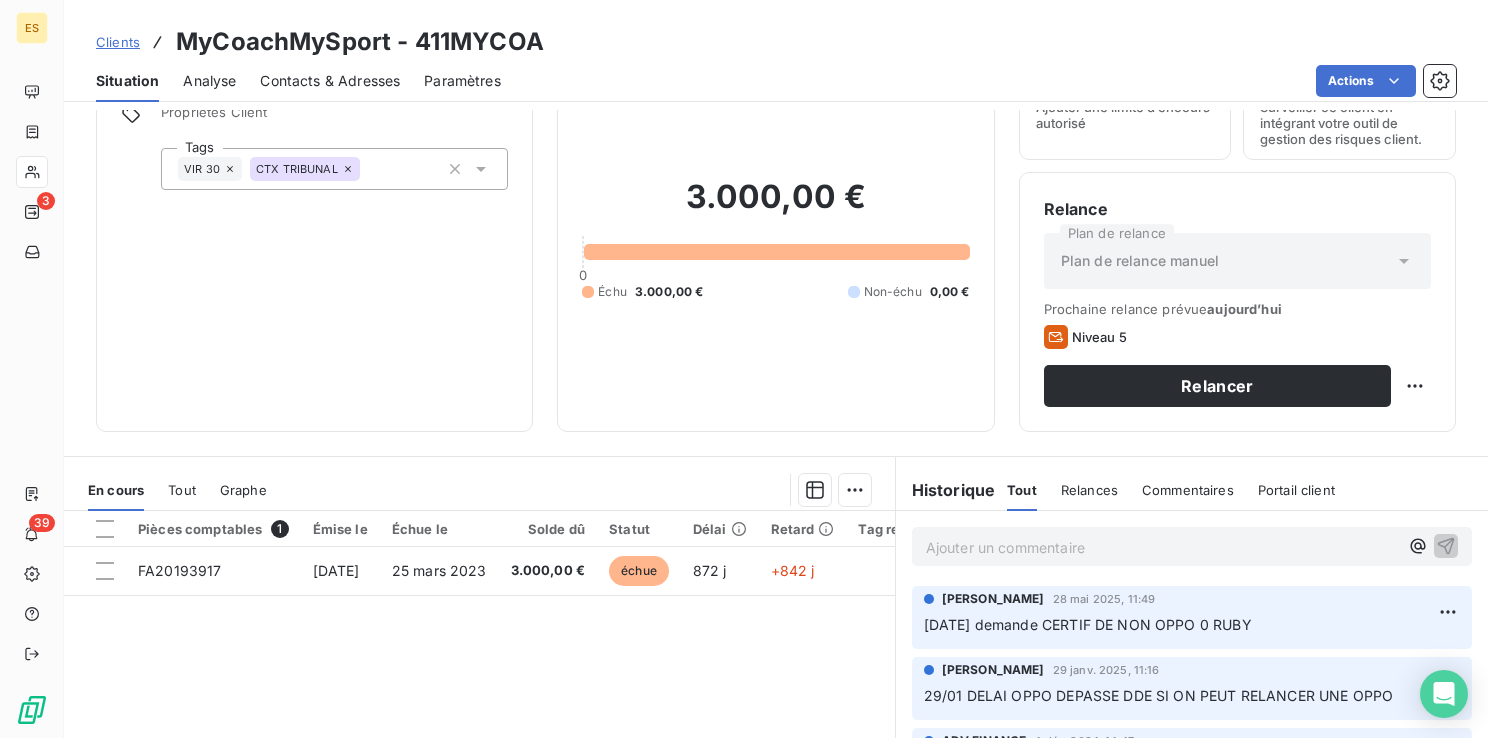 click on "Ajouter un commentaire ﻿" at bounding box center [1162, 547] 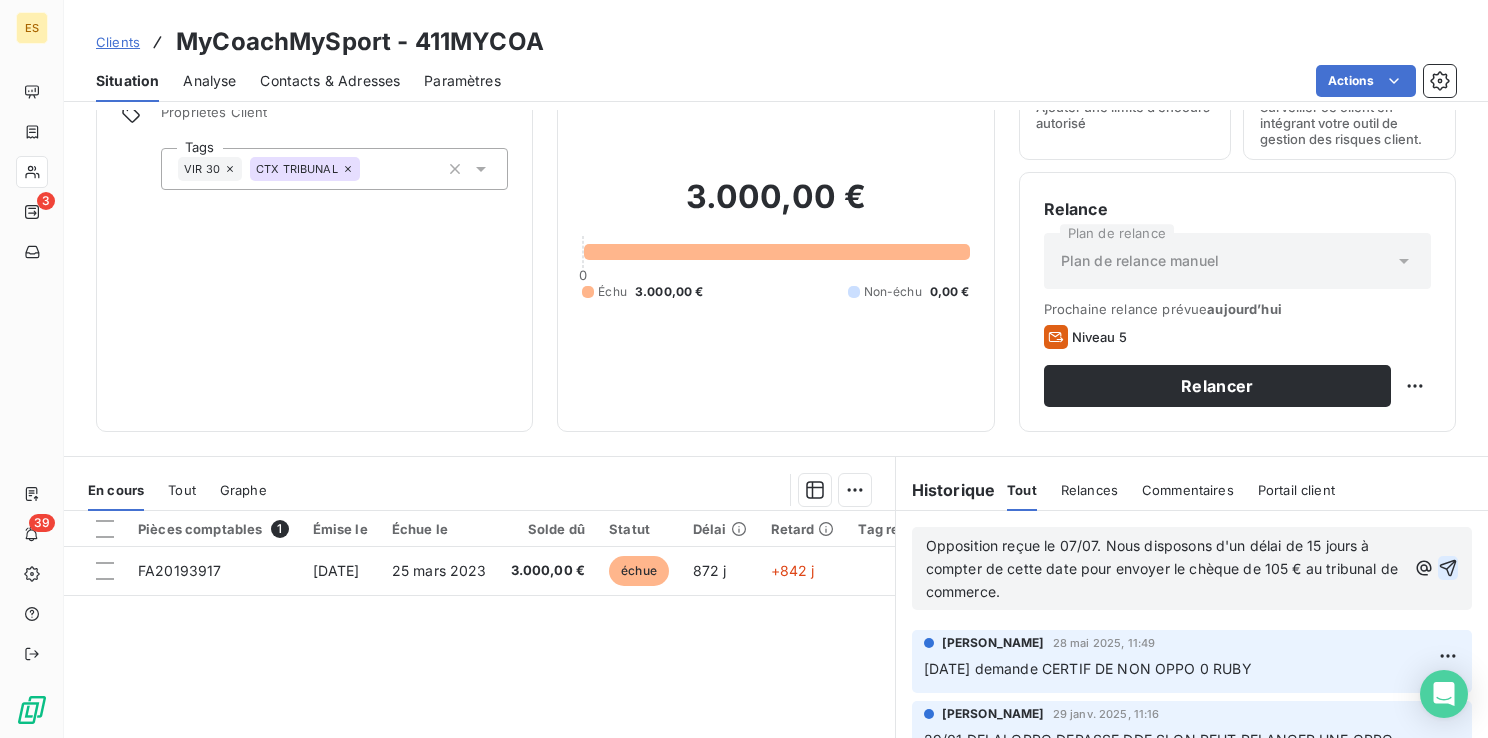 click 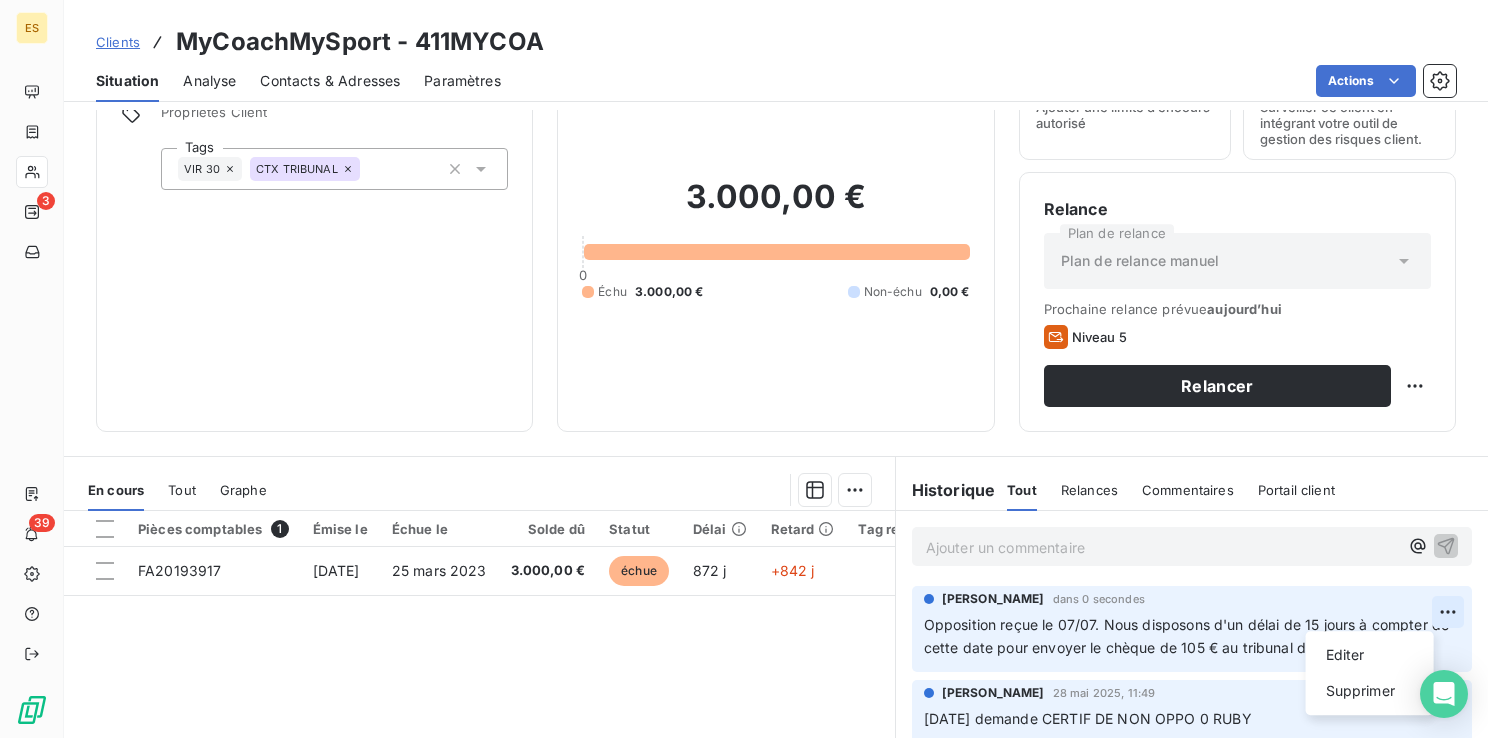 click on "ES 3 39 Clients MyCoachMySport - 411MYCOA Situation Analyse Contacts & Adresses Paramètres Actions Informations client Propriétés Client Tags VIR 30 CTX TRIBUNAL Encours client   3.000,00 € 0 Échu 3.000,00 € Non-échu 0,00 €     Limite d’encours Ajouter une limite d’encours autorisé Gestion du risque Surveiller ce client en intégrant votre outil de gestion des risques client. Relance Plan de relance Plan de relance manuel Prochaine relance prévue  [DATE] Niveau 5 Relancer En cours Tout Graphe Pièces comptables 1 Émise le Échue le Solde dû Statut Délai   Retard   Tag relance   FA20193917 [DATE] [DATE] 3.000,00 € échue 872 j +842 j Lignes par page 25 Précédent 1 Suivant Historique Tout Relances Commentaires Portail client Tout Relances Commentaires Portail client Ajouter un commentaire ﻿ [PERSON_NAME] dans 0 secondes Editer Supprimer [PERSON_NAME] [DATE] 11:49 [DATE] demande CERTIF DE NON OPPO 0 [PERSON_NAME] [DATE] 11:16" at bounding box center [744, 369] 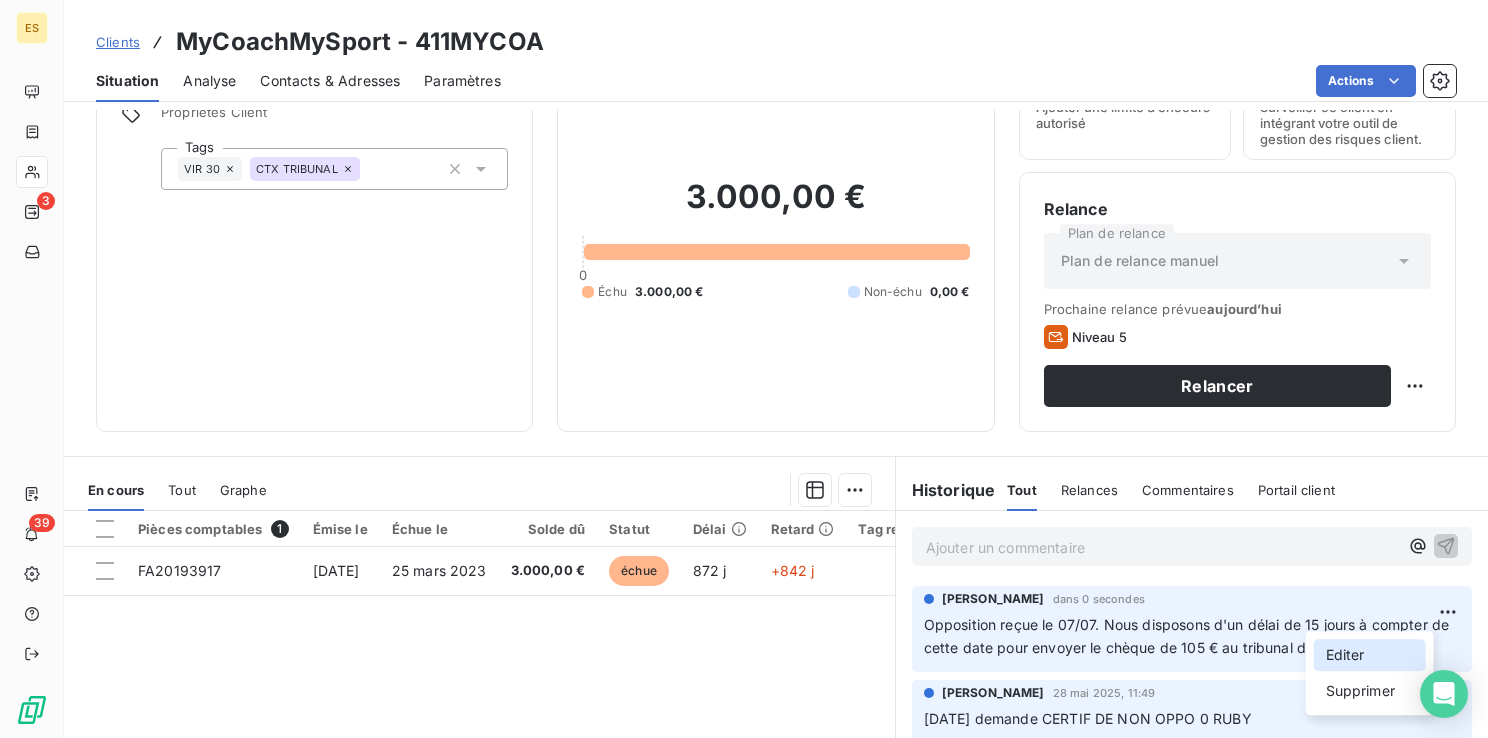 click on "Editer" at bounding box center (1370, 655) 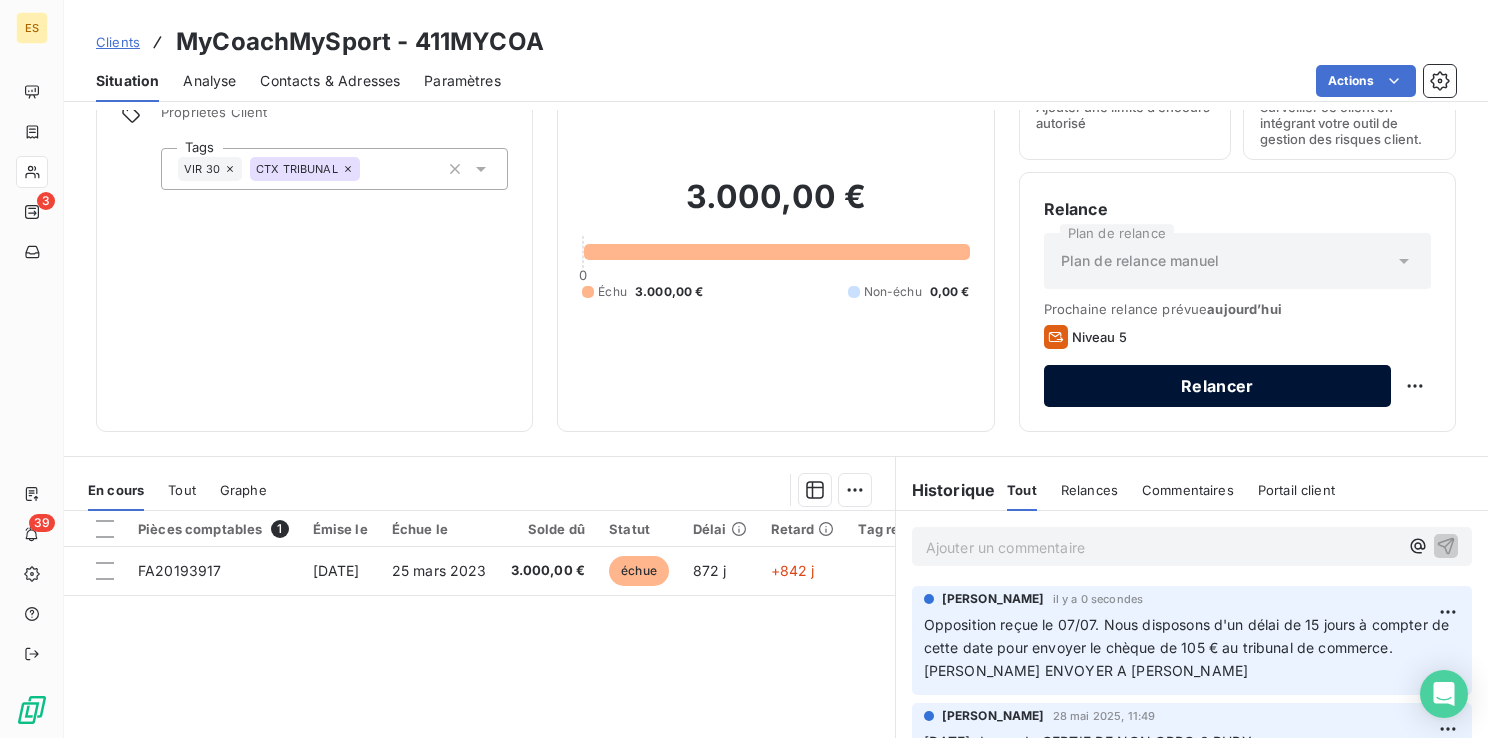 scroll, scrollTop: 0, scrollLeft: 0, axis: both 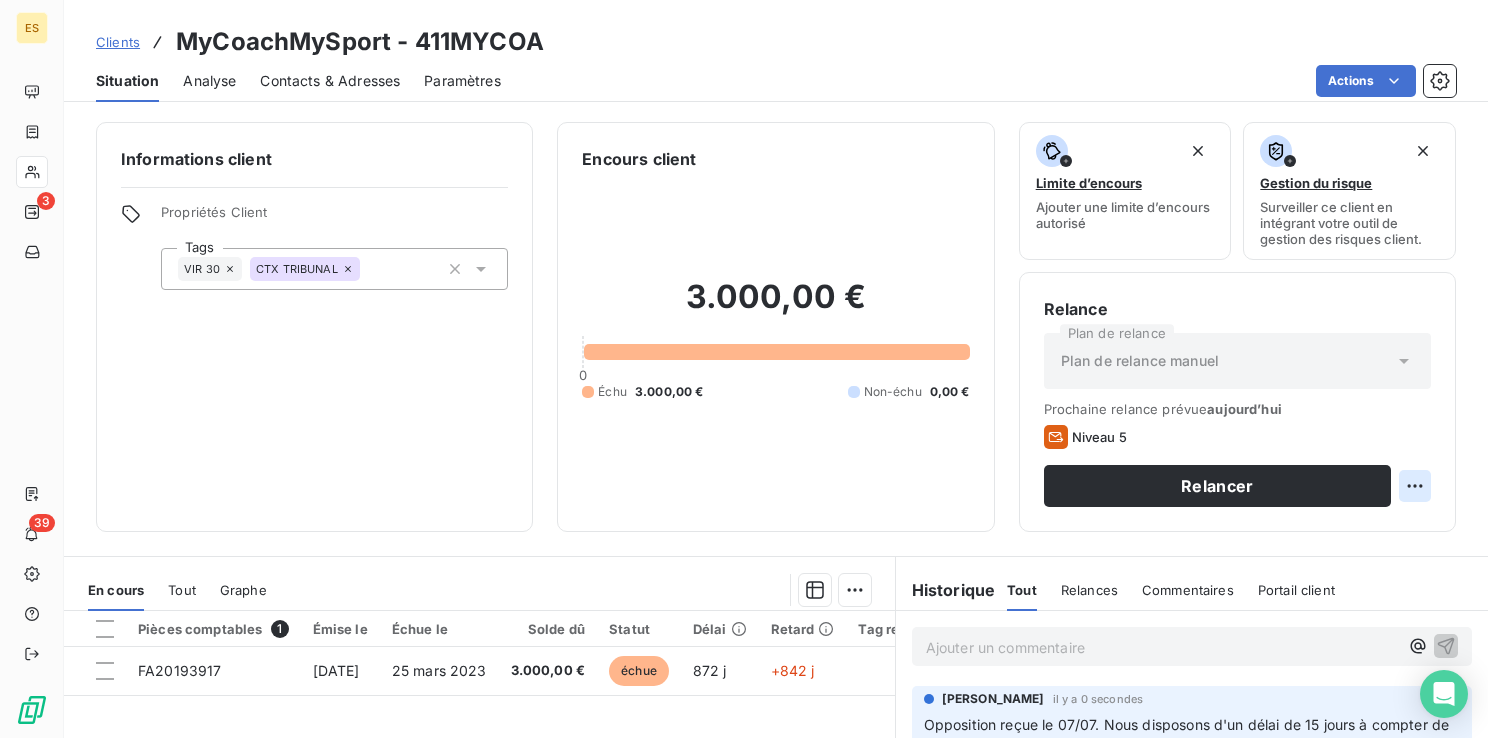 click on "ES 3 39 Clients MyCoachMySport - 411MYCOA Situation Analyse Contacts & Adresses Paramètres Actions Informations client Propriétés Client Tags VIR 30 CTX TRIBUNAL Encours client   3.000,00 € 0 Échu 3.000,00 € Non-échu 0,00 €     Limite d’encours Ajouter une limite d’encours autorisé Gestion du risque Surveiller ce client en intégrant votre outil de gestion des risques client. Relance Plan de relance Plan de relance manuel Prochaine relance prévue  [DATE] Niveau 5 Relancer En cours Tout Graphe Pièces comptables 1 Émise le Échue le Solde dû Statut Délai   Retard   Tag relance   FA20193917 [DATE] [DATE] 3.000,00 € échue 872 j +842 j Lignes par page 25 Précédent 1 Suivant Historique Tout Relances Commentaires Portail client Tout Relances Commentaires Portail client Ajouter un commentaire ﻿ [PERSON_NAME] il y a 0 secondes [PERSON_NAME] [DATE] 11:49 [DATE] demande CERTIF DE NON OPPO 0 [PERSON_NAME] [DATE] 11:16 ADV FINANCE
﻿" at bounding box center (744, 369) 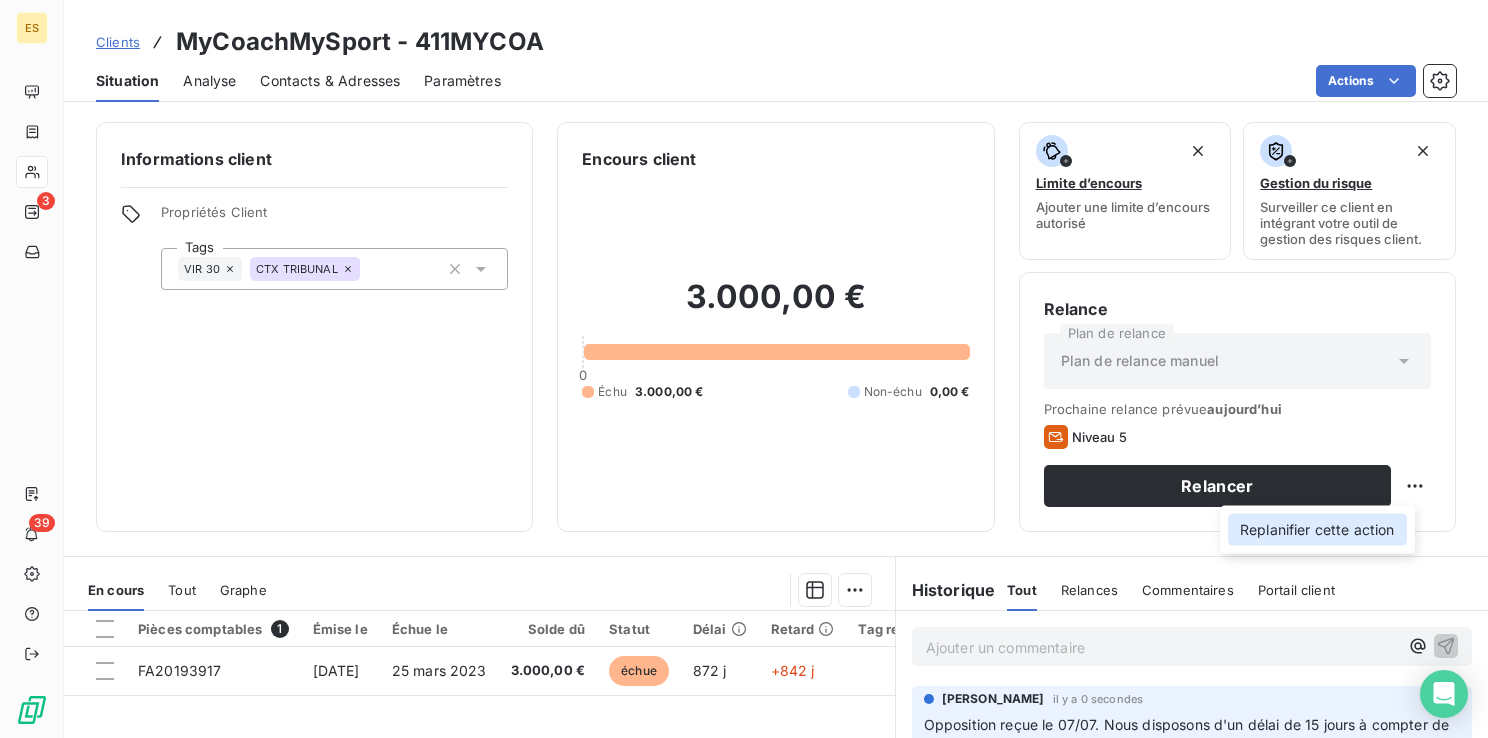 click on "Replanifier cette action" at bounding box center [1317, 530] 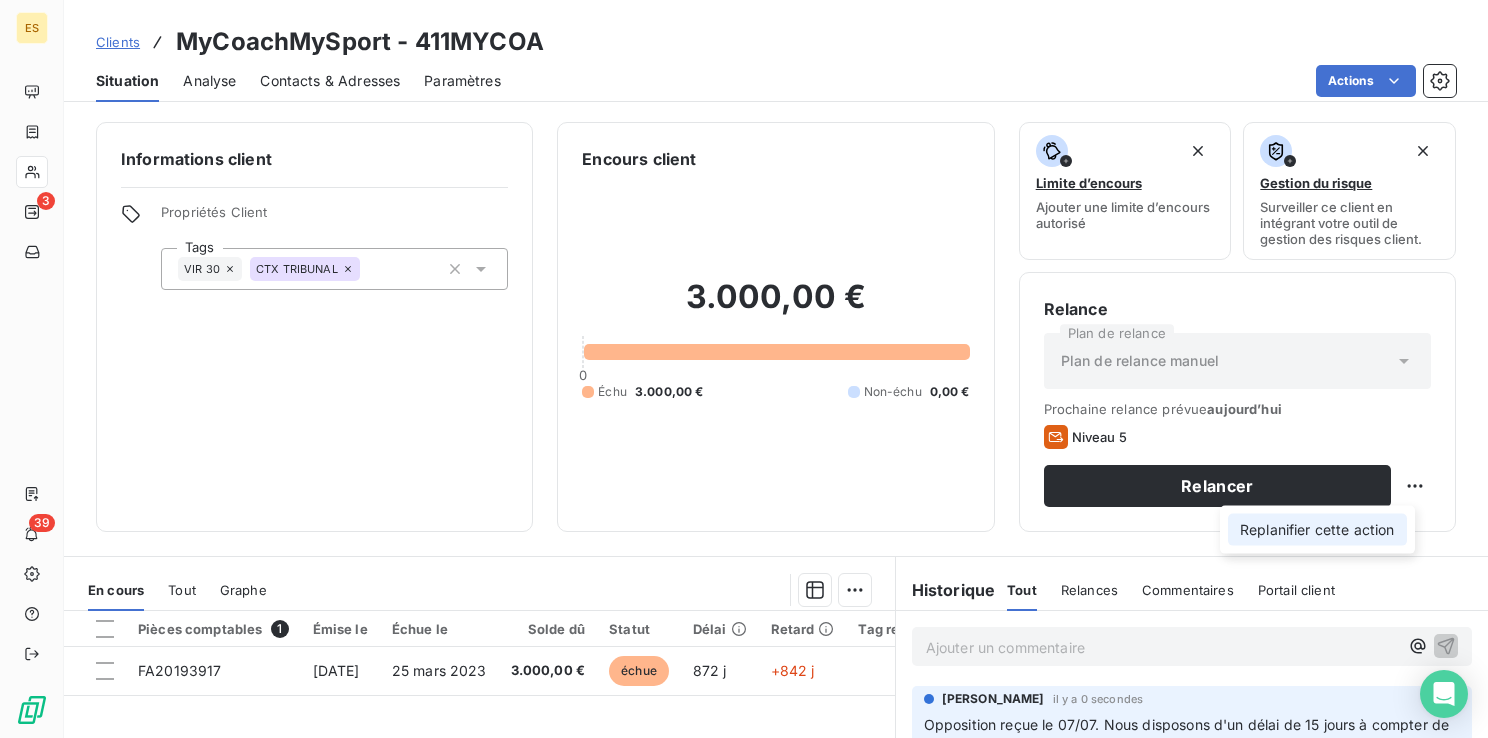 select on "6" 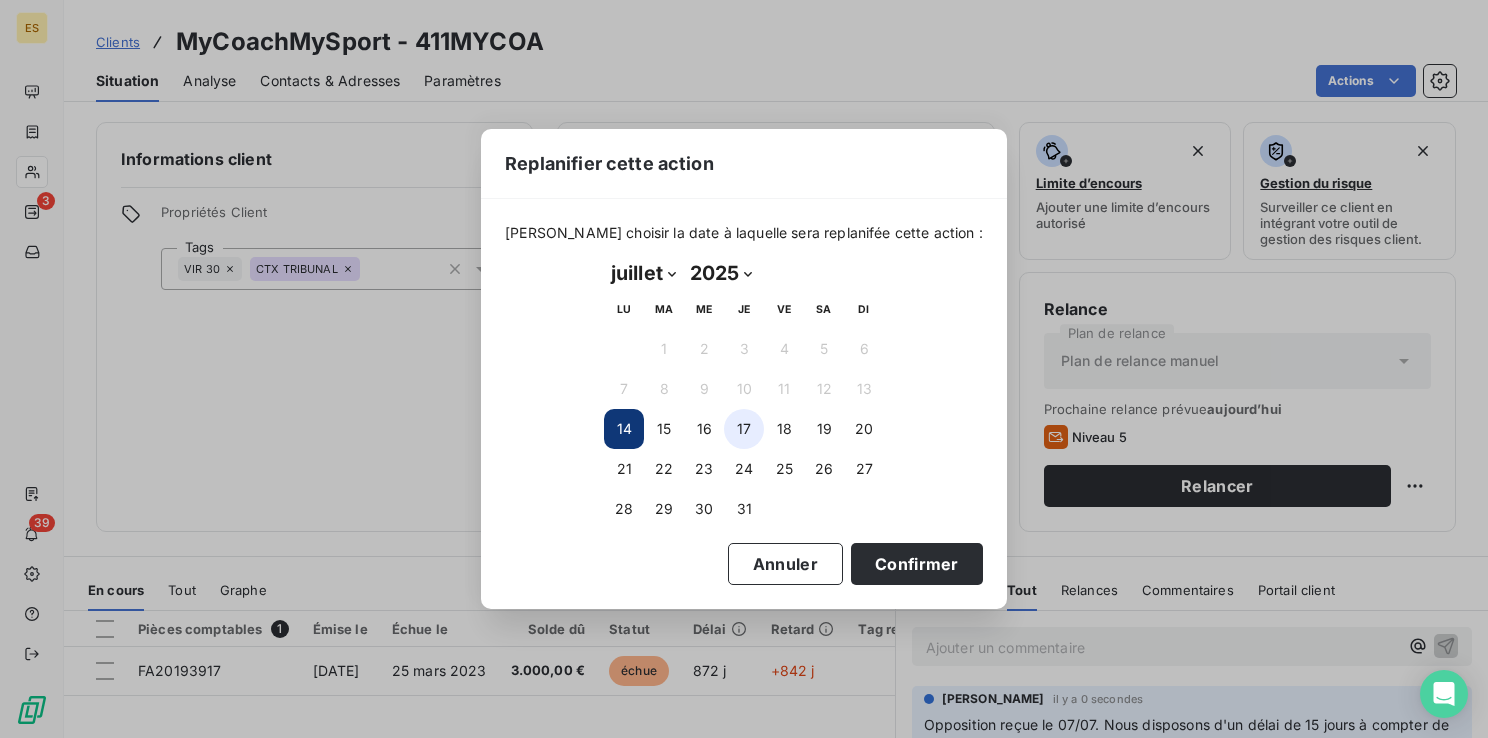 click on "17" at bounding box center (744, 429) 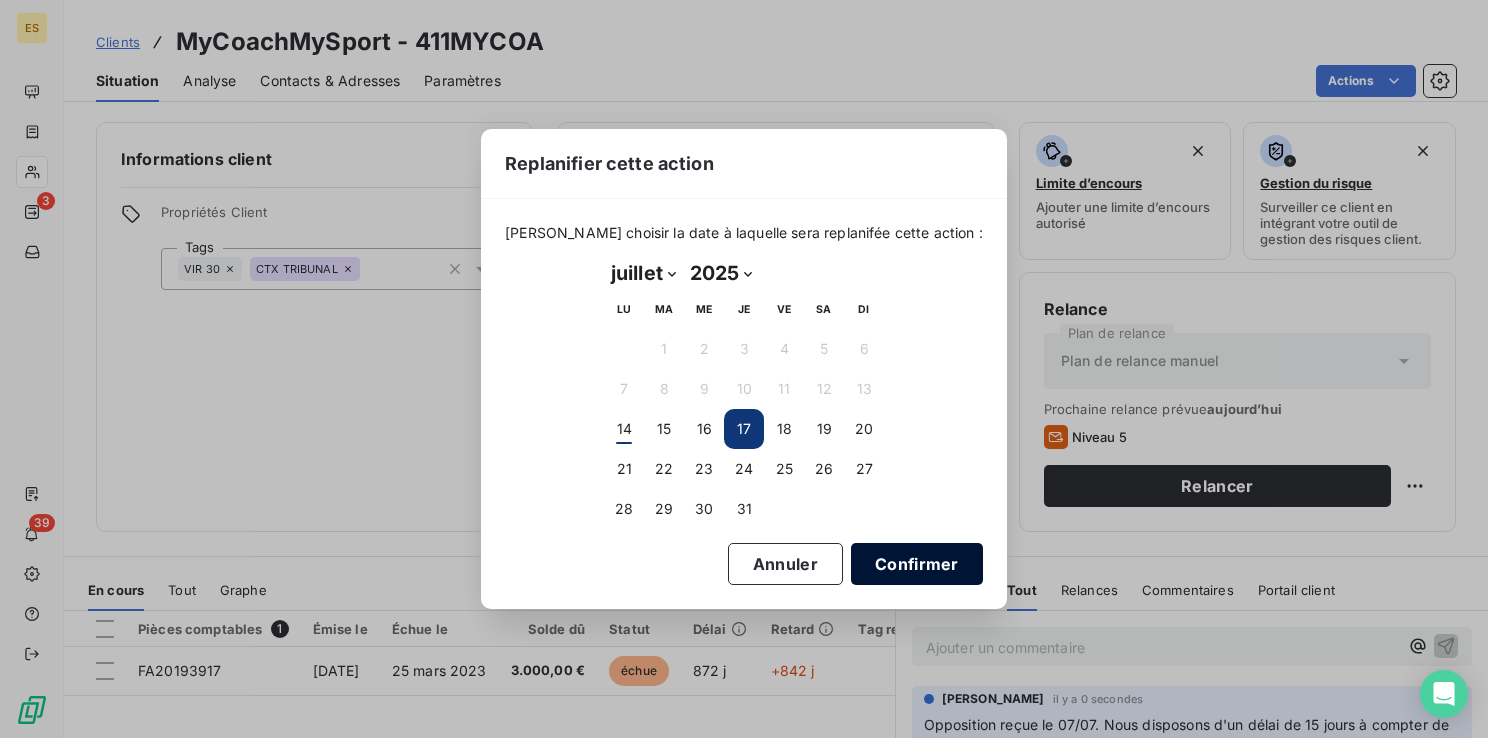 click on "Confirmer" at bounding box center [917, 564] 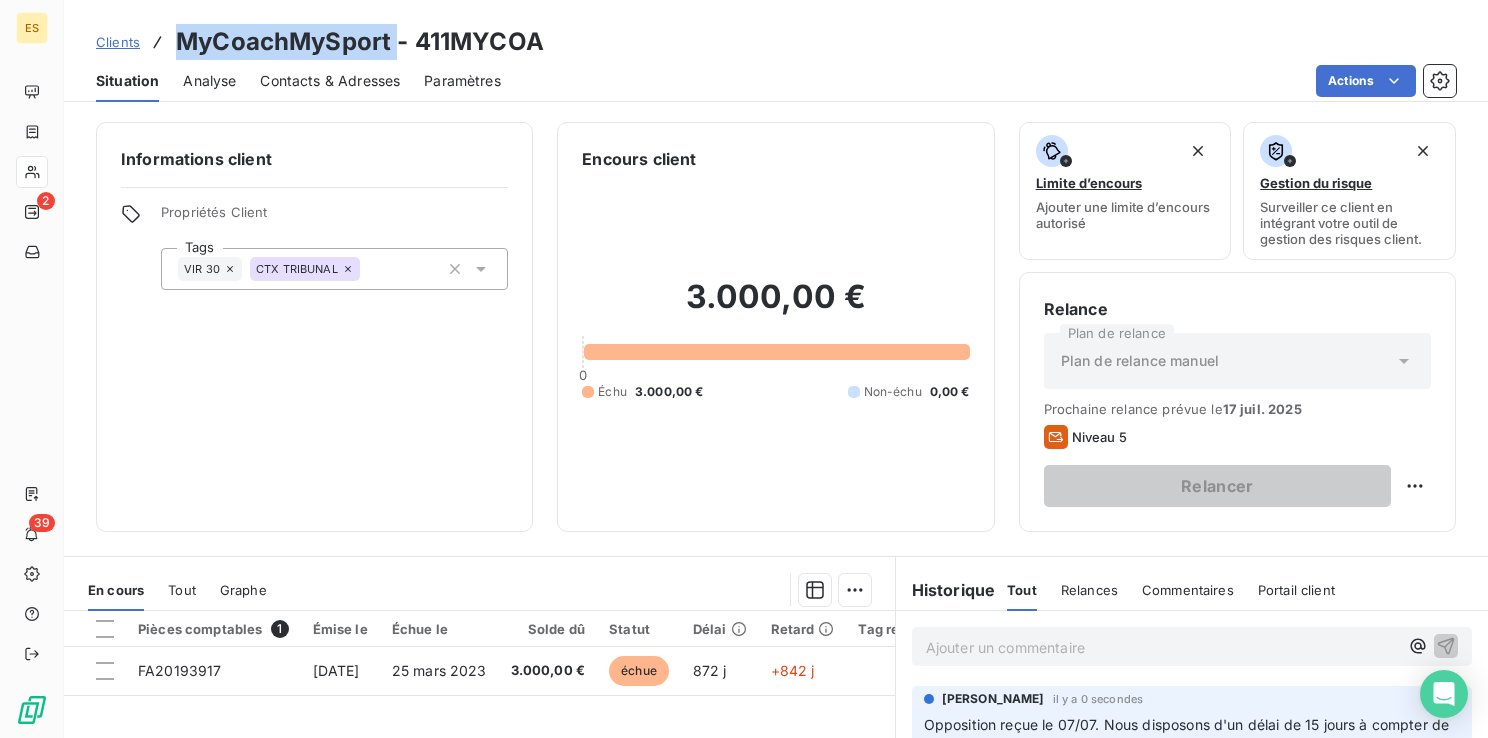 drag, startPoint x: 396, startPoint y: 42, endPoint x: 179, endPoint y: 41, distance: 217.0023 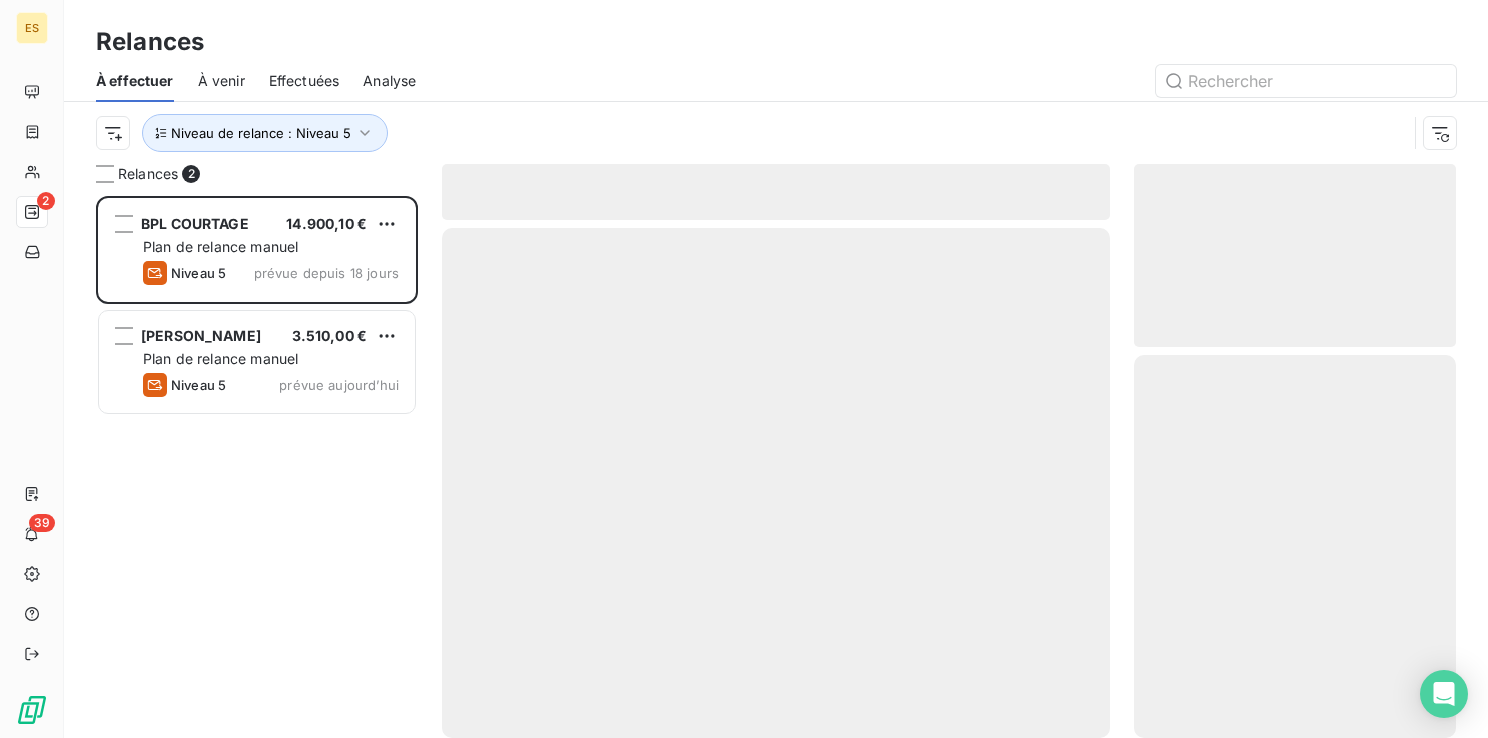 scroll, scrollTop: 16, scrollLeft: 16, axis: both 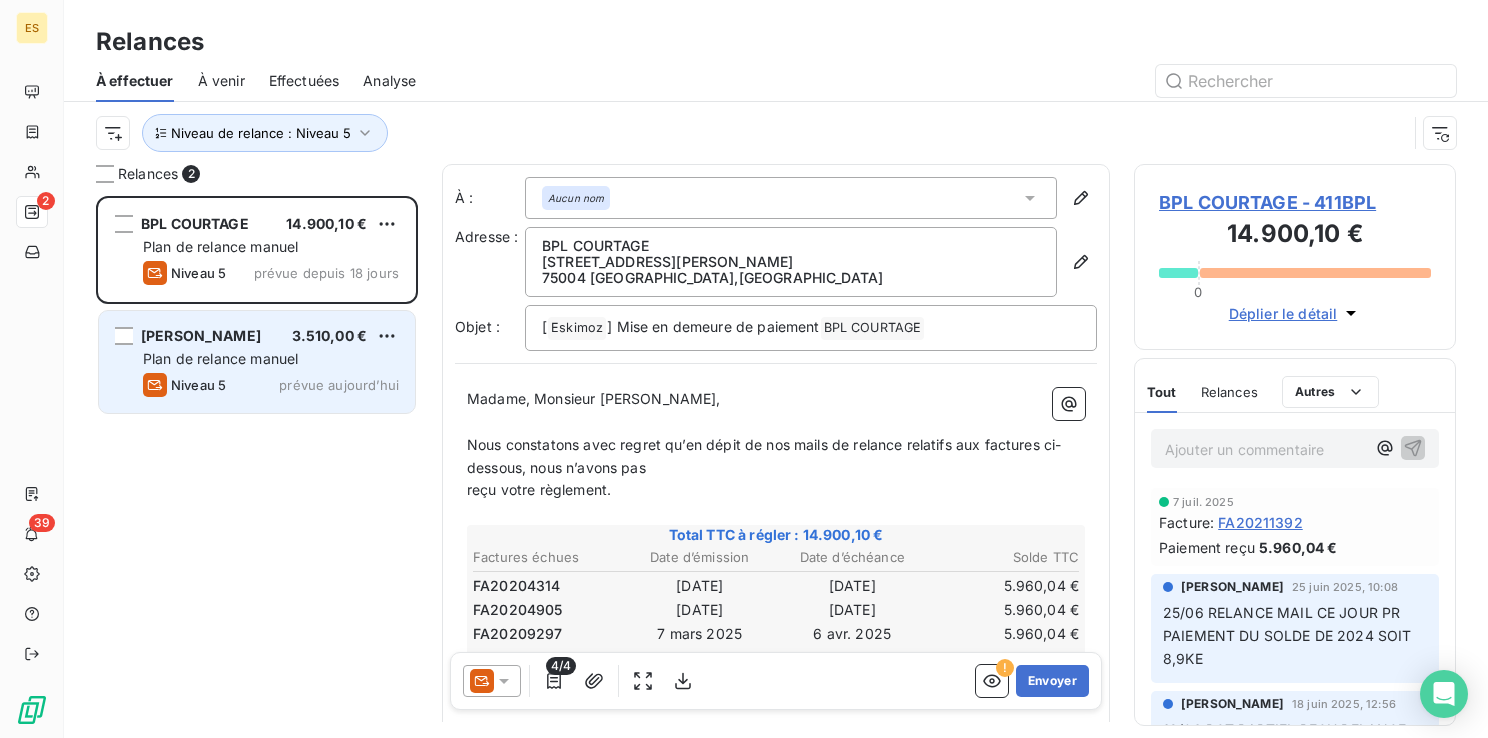 click on "Plan de relance manuel" at bounding box center (220, 358) 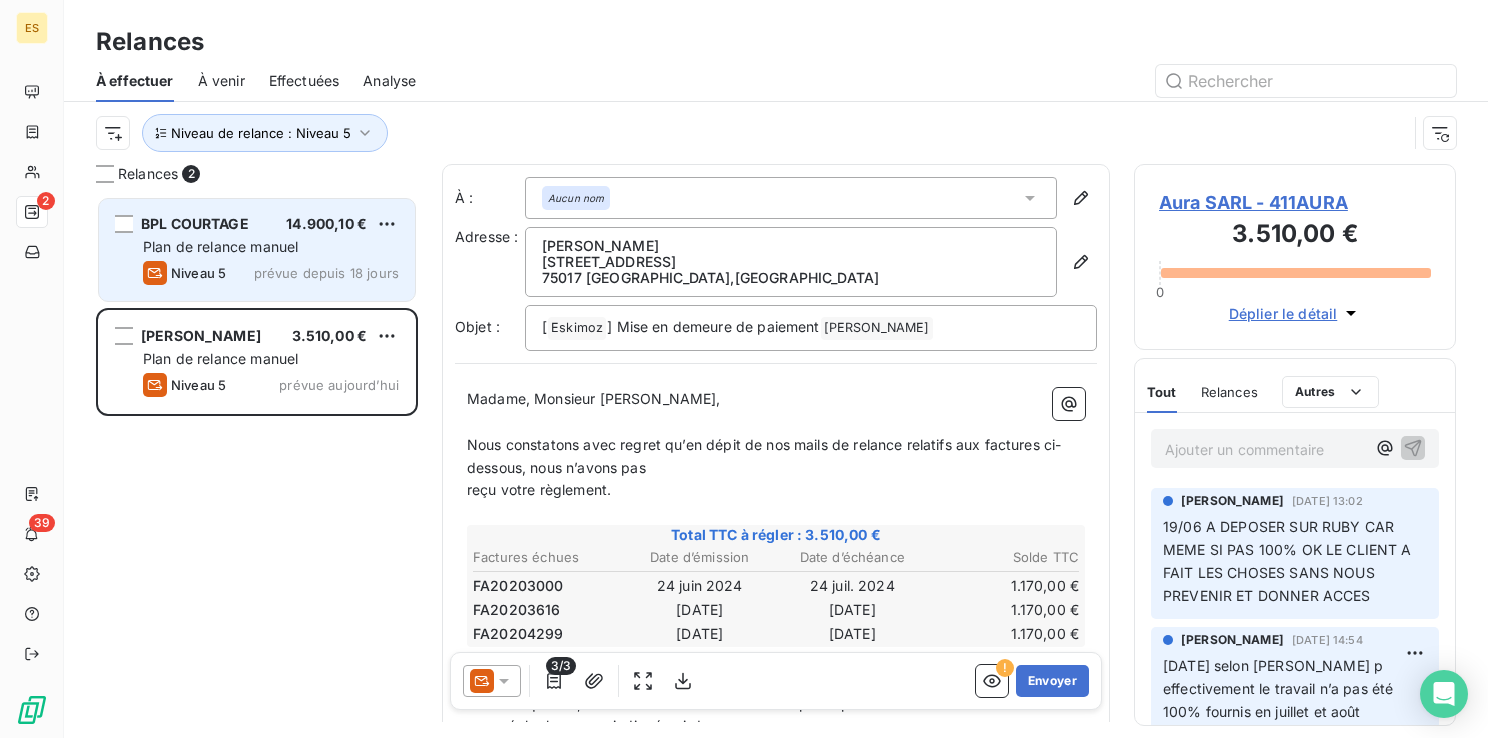 click on "Niveau 5" at bounding box center (198, 273) 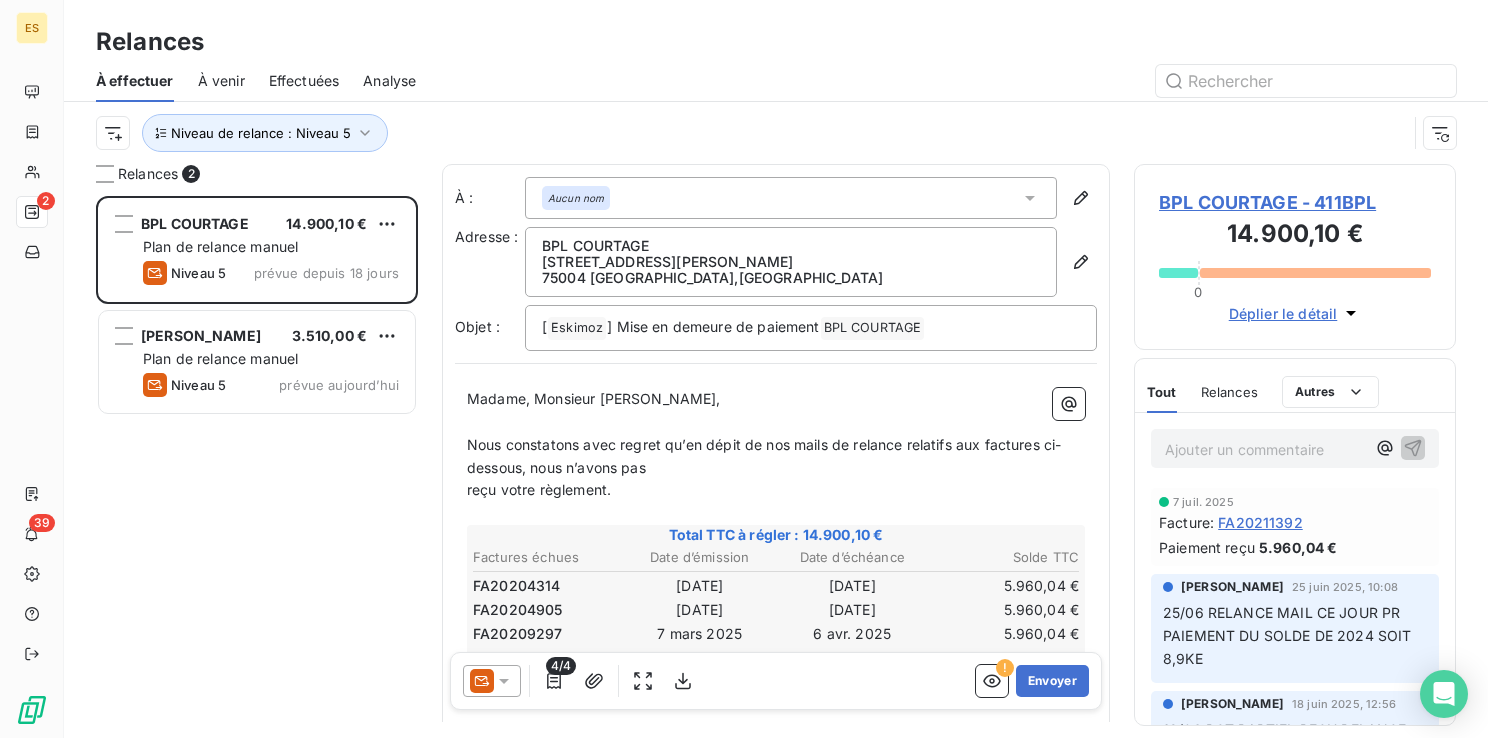 click on "BPL COURTAGE - 411BPL" at bounding box center (1295, 202) 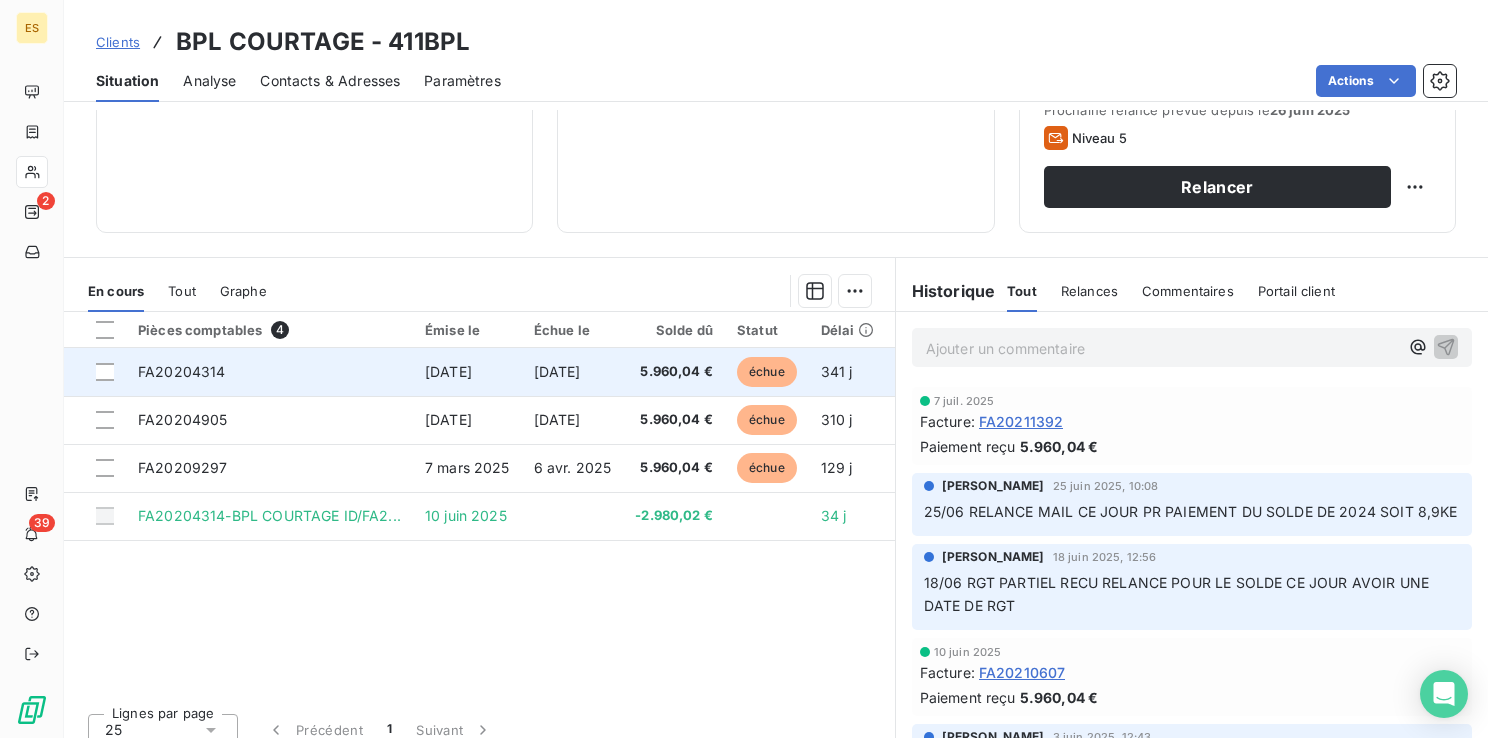 scroll, scrollTop: 300, scrollLeft: 0, axis: vertical 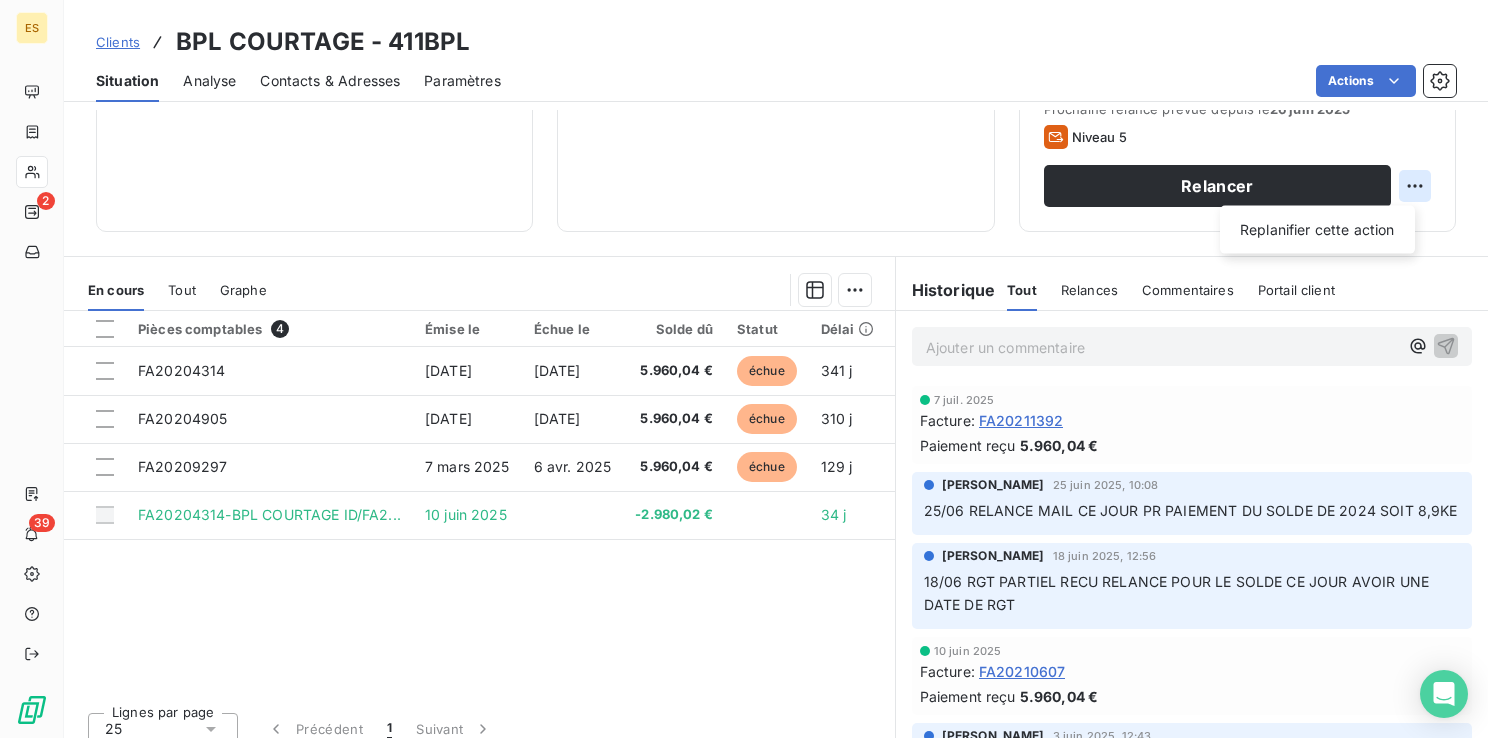 click on "ES 2 39 Clients BPL COURTAGE - 411BPL Situation Analyse Contacts & Adresses Paramètres Actions Informations client Propriétés Client Tags PRVT Encours client   14.900,10 € 0 Échu 17.880,12 € Non-échu 0,00 €   Crédit divers -2.980,02 €   Limite d’encours Ajouter une limite d’encours autorisé Gestion du risque Surveiller ce client en intégrant votre outil de gestion des risques client. Relance Plan de relance Plan de relance [PERSON_NAME] relance prévue depuis le  [DATE] Niveau 5 Relancer Replanifier cette action En cours Tout Graphe Pièces comptables 4 Émise le Échue le Solde dû Statut Délai   Retard   Tag relance   FA20204314 [DATE] [DATE] 5.960,04 € échue 341 j +311 j FA20204905 [DATE] [DATE] 5.960,04 € échue 310 j +280 j FA20209297 [DATE] [DATE] 5.960,04 € échue 129 j +99 j FA20204314-BPL COURTAGE ID/FA2... [DATE] -2.980,02 € 34 j Lignes par page 25 Précédent 1 Suivant Historique Tout Relances ﻿" at bounding box center (744, 369) 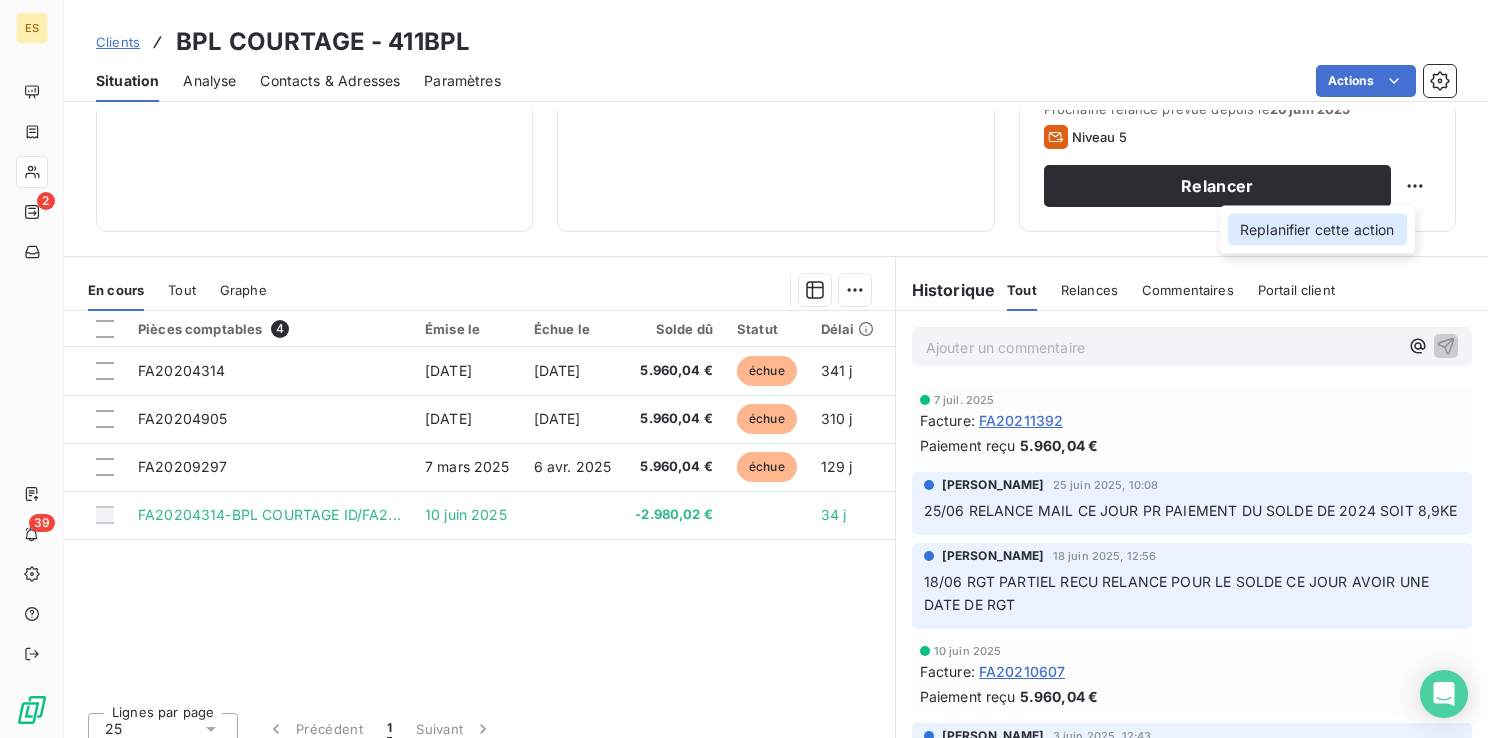 click on "Replanifier cette action" at bounding box center [1317, 230] 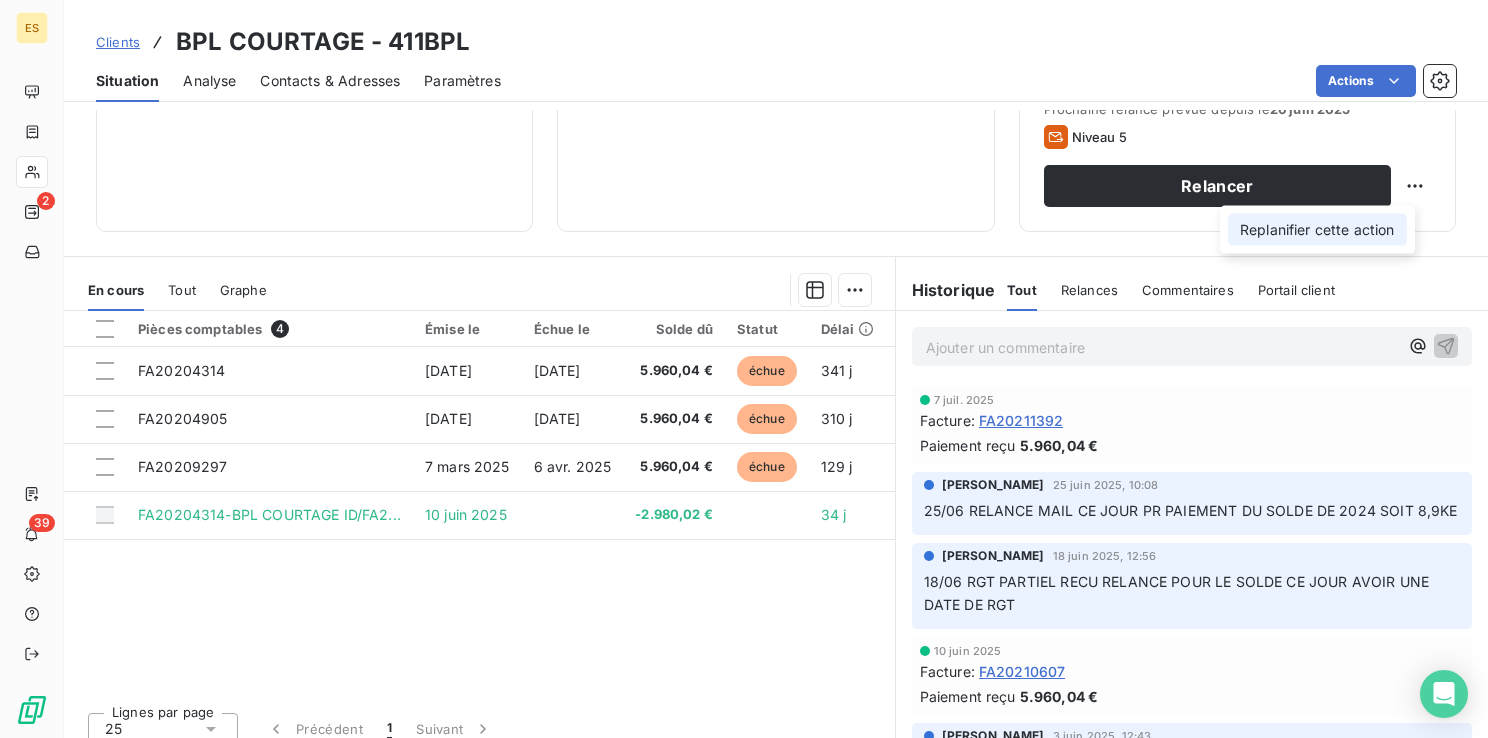 select on "6" 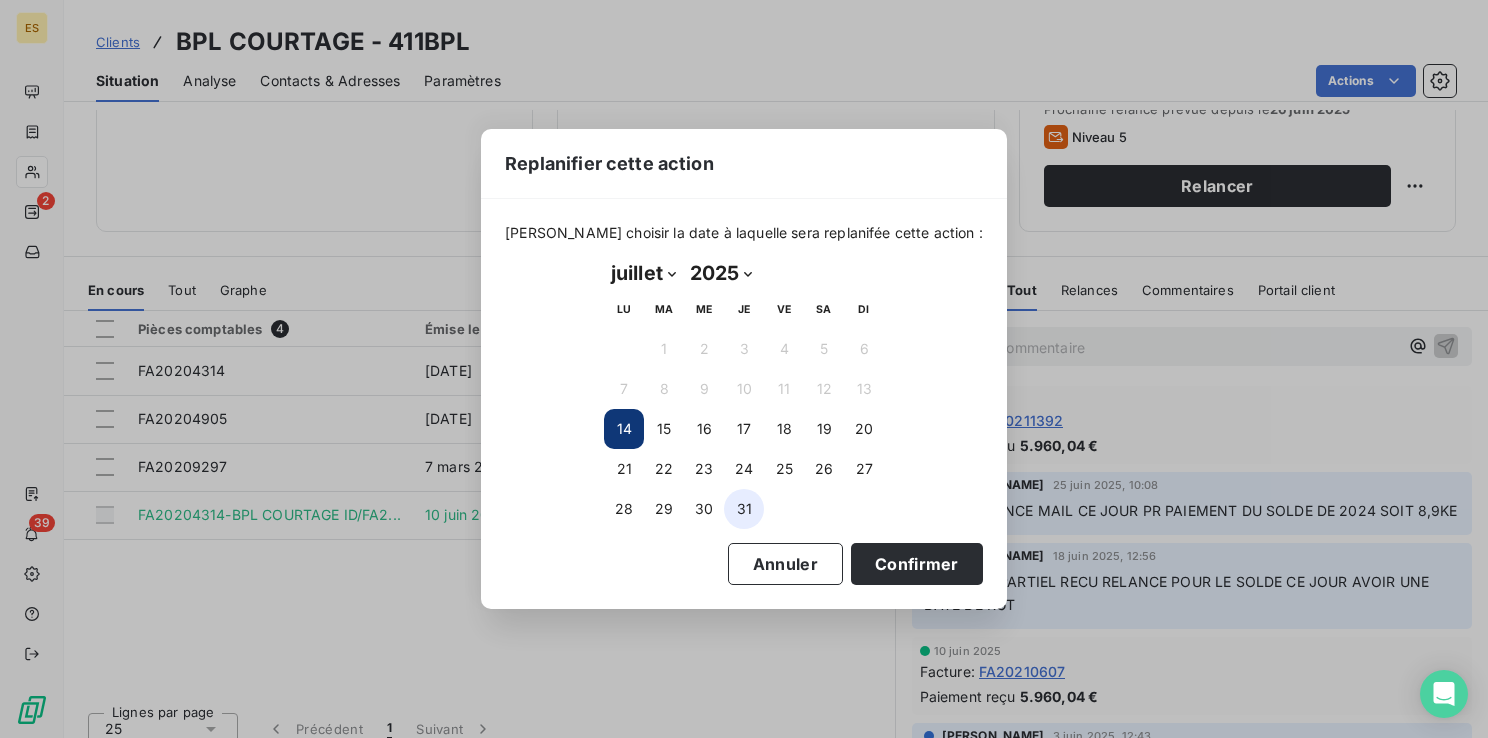 click on "31" at bounding box center (744, 509) 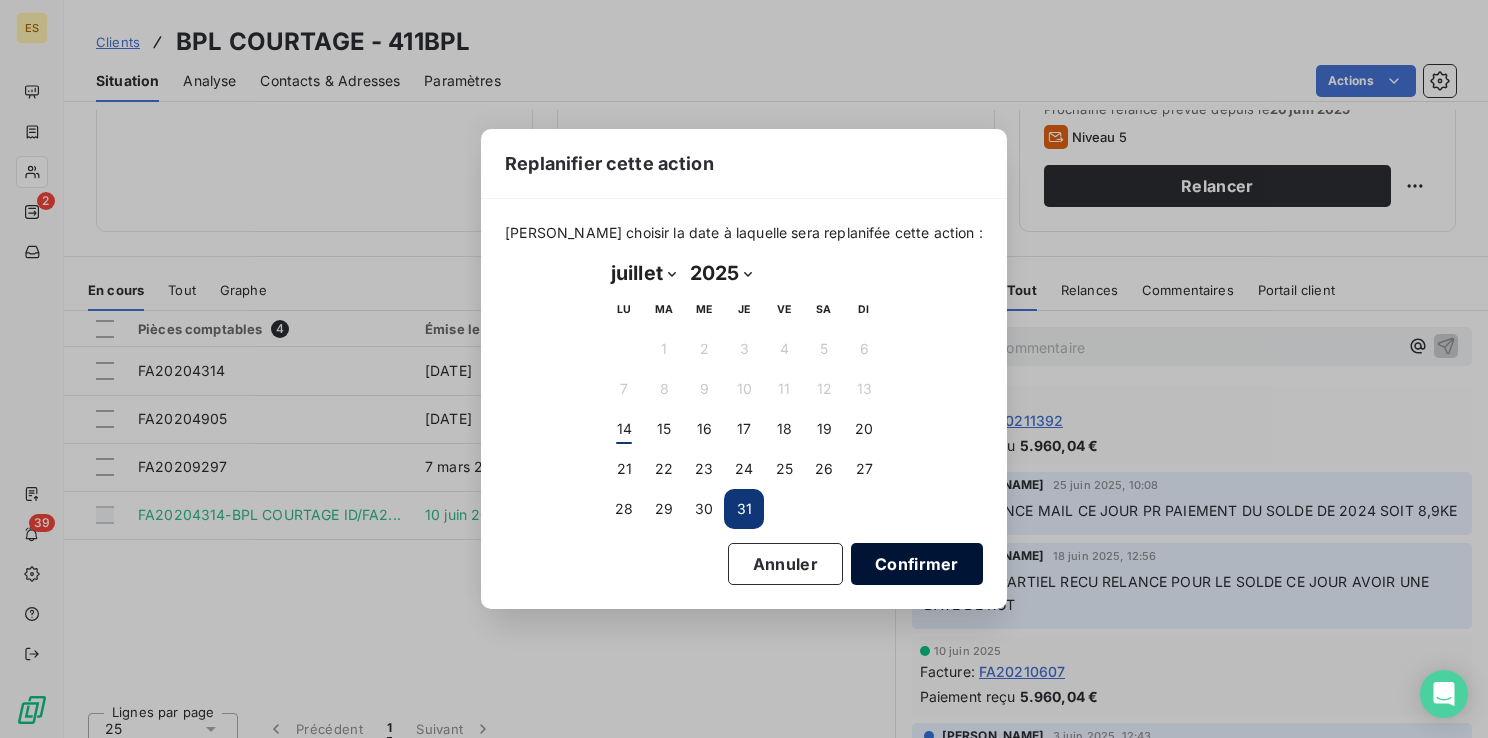 click on "Confirmer" at bounding box center (917, 564) 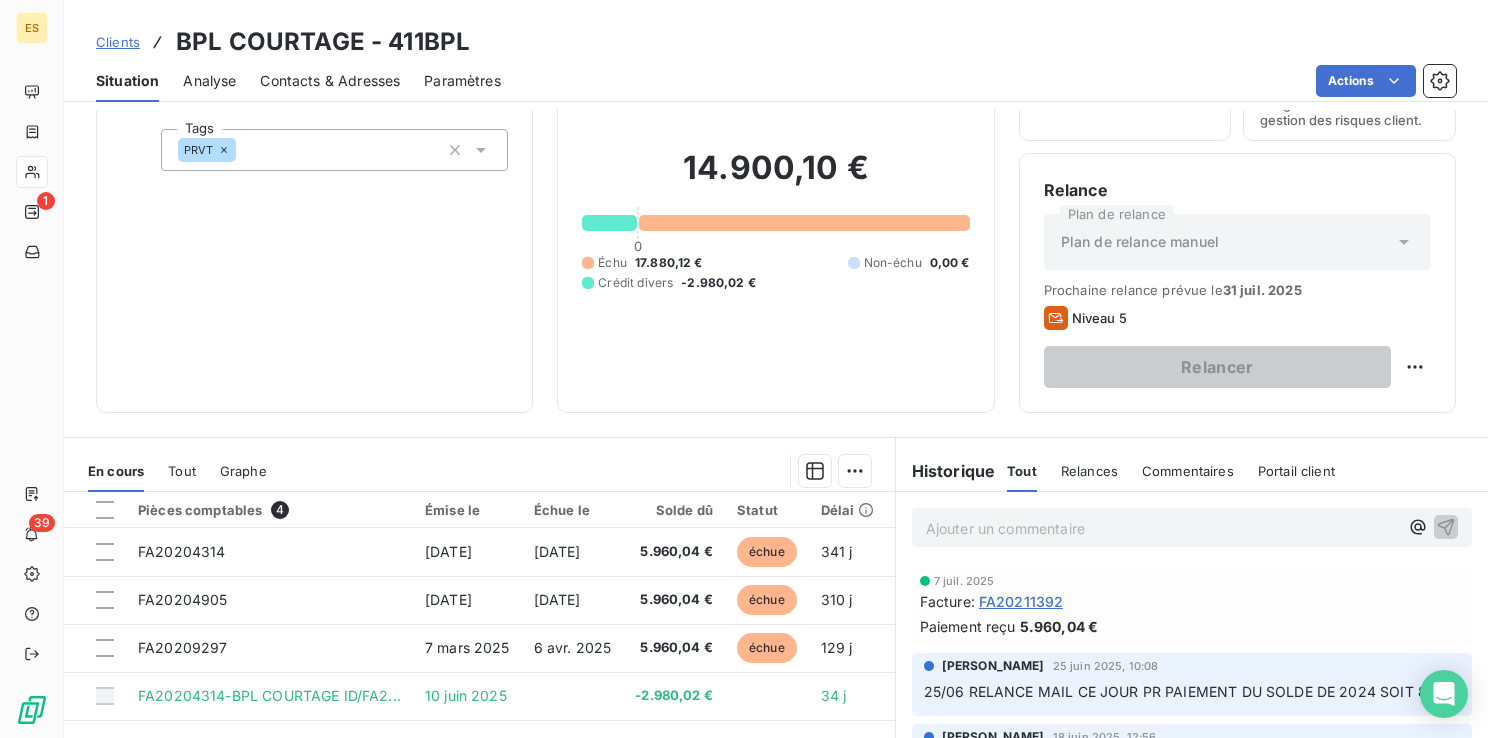 scroll, scrollTop: 0, scrollLeft: 0, axis: both 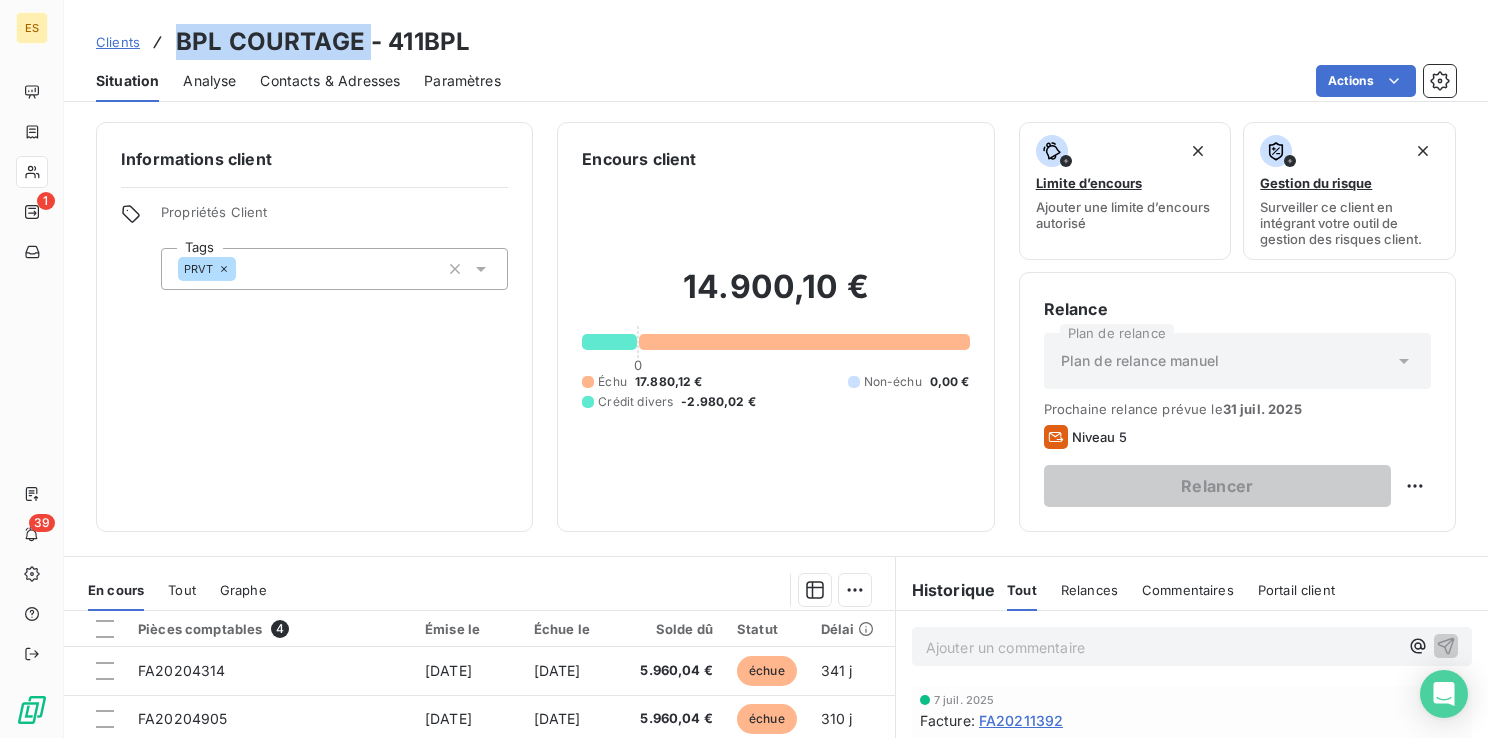 drag, startPoint x: 365, startPoint y: 31, endPoint x: 175, endPoint y: 42, distance: 190.31816 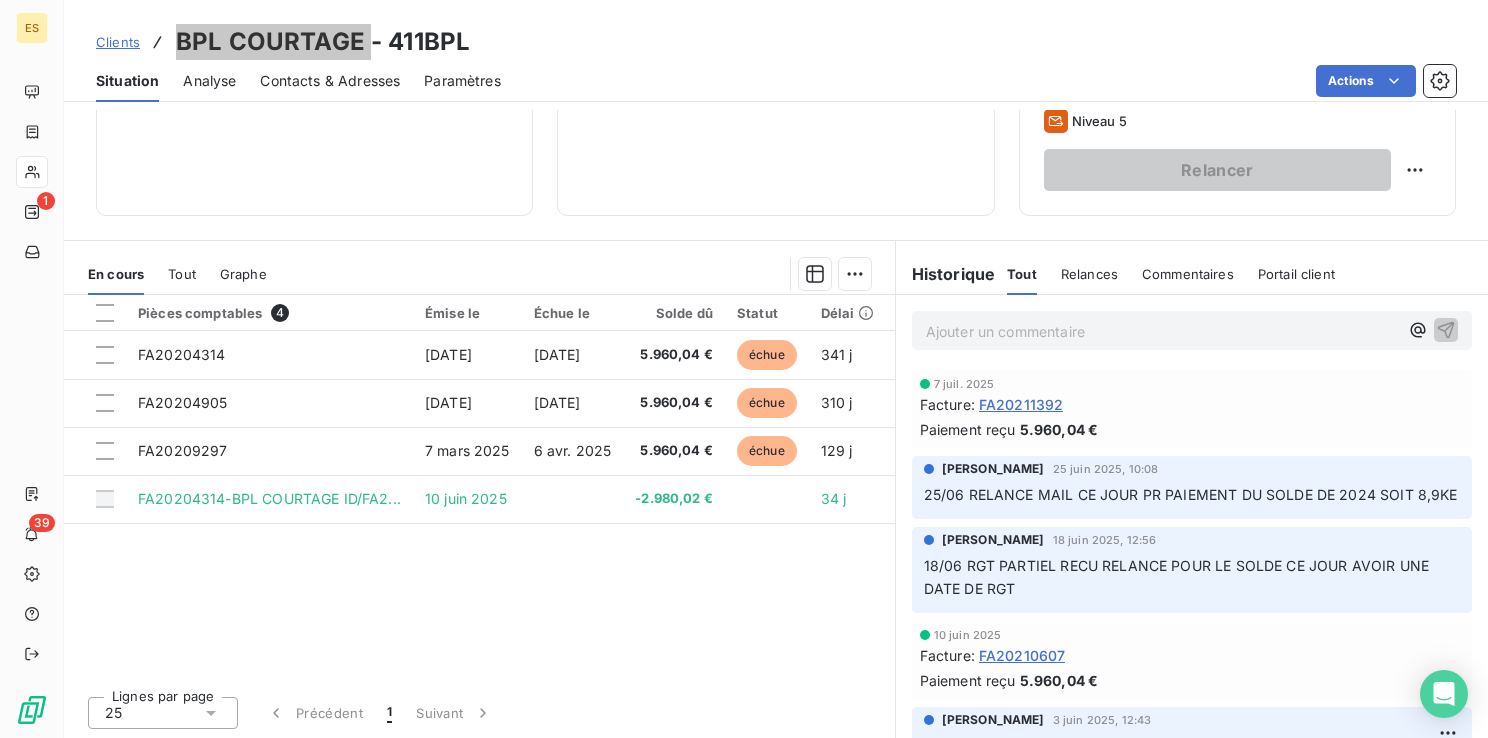 scroll, scrollTop: 0, scrollLeft: 0, axis: both 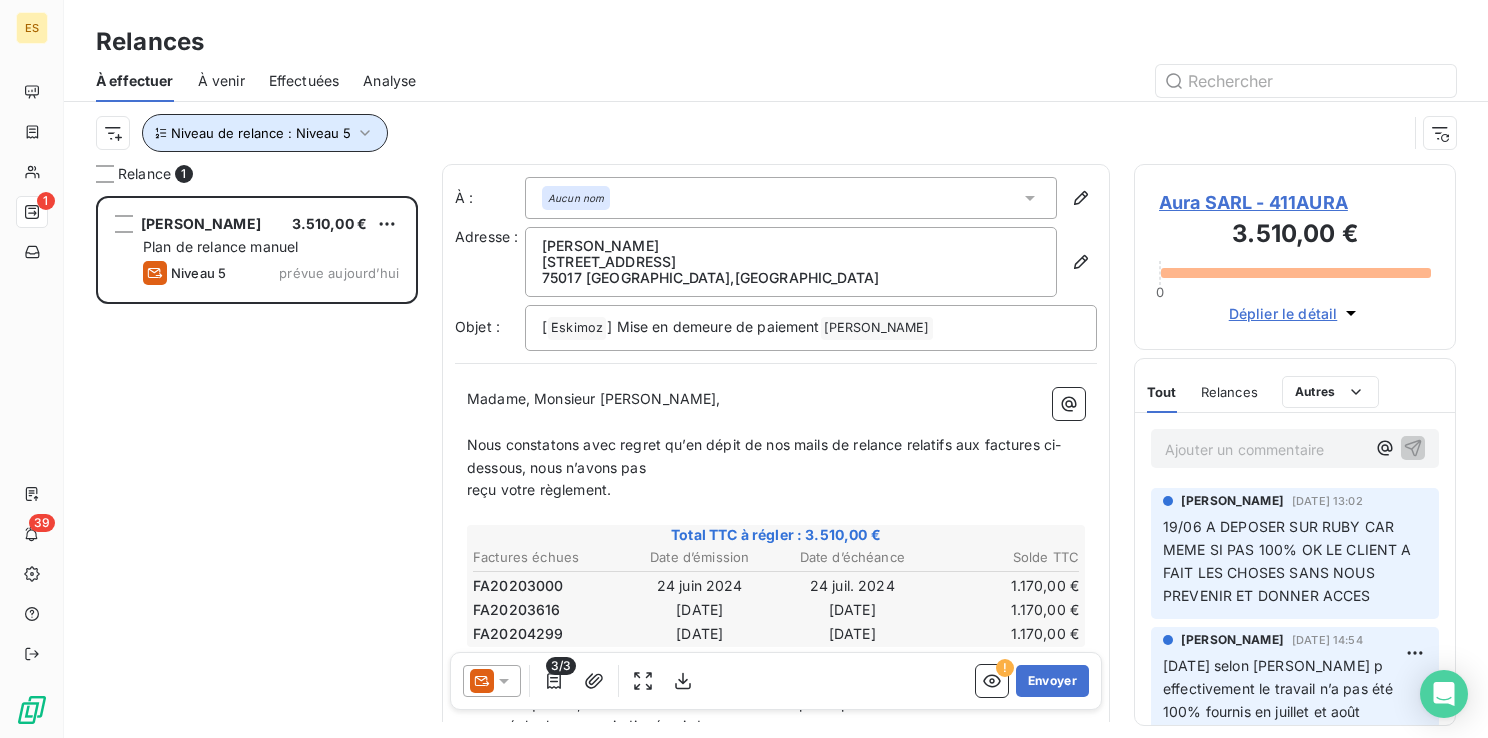 click 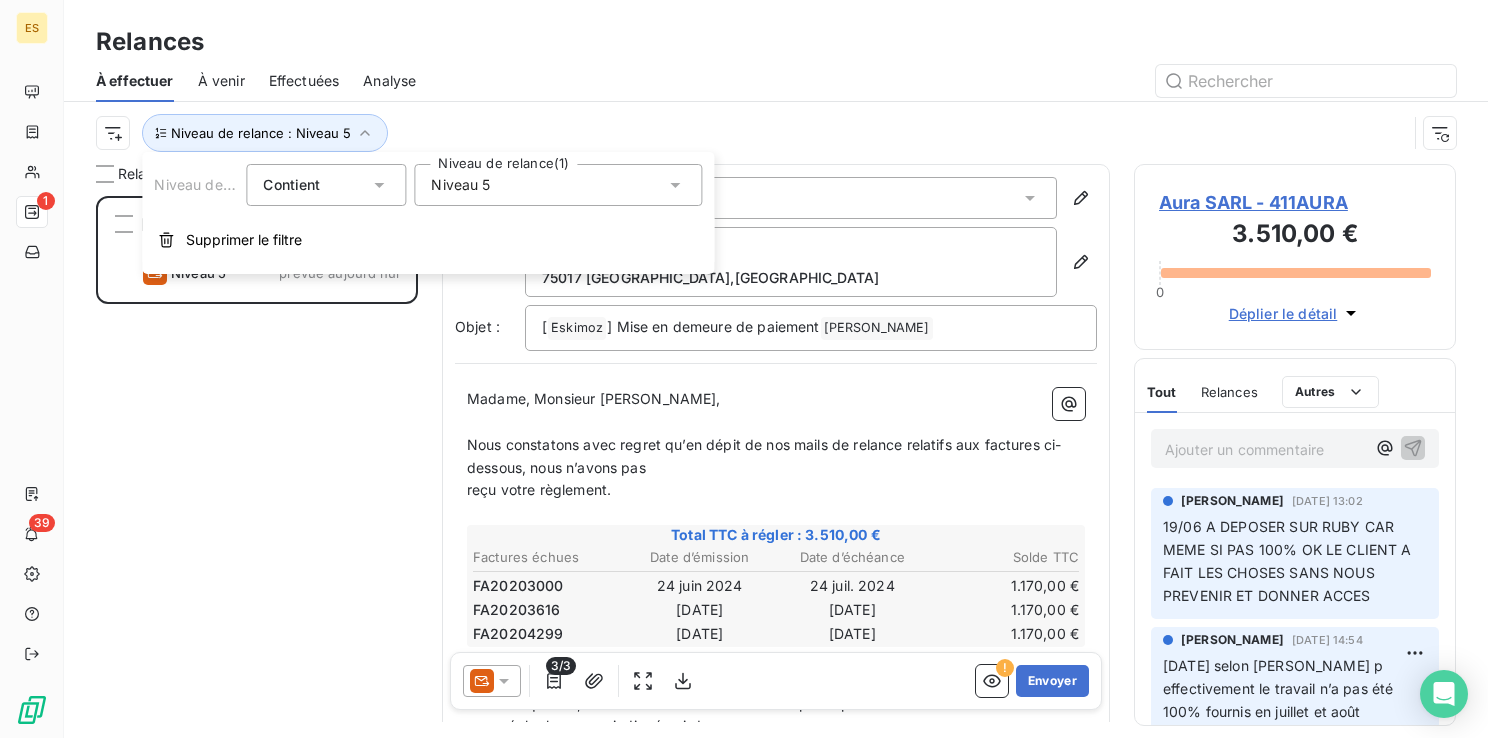 click on "Niveau 5" at bounding box center [558, 185] 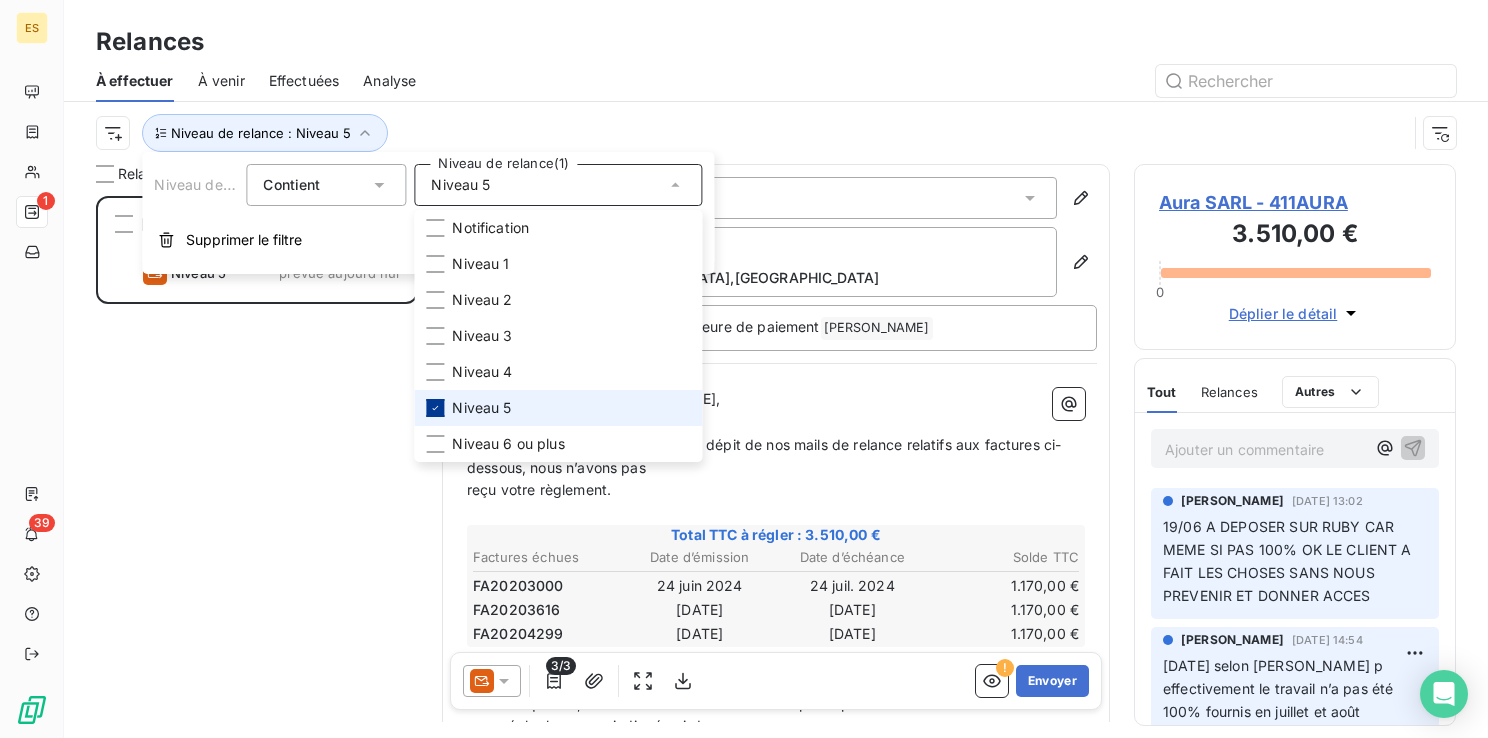 click at bounding box center [435, 408] 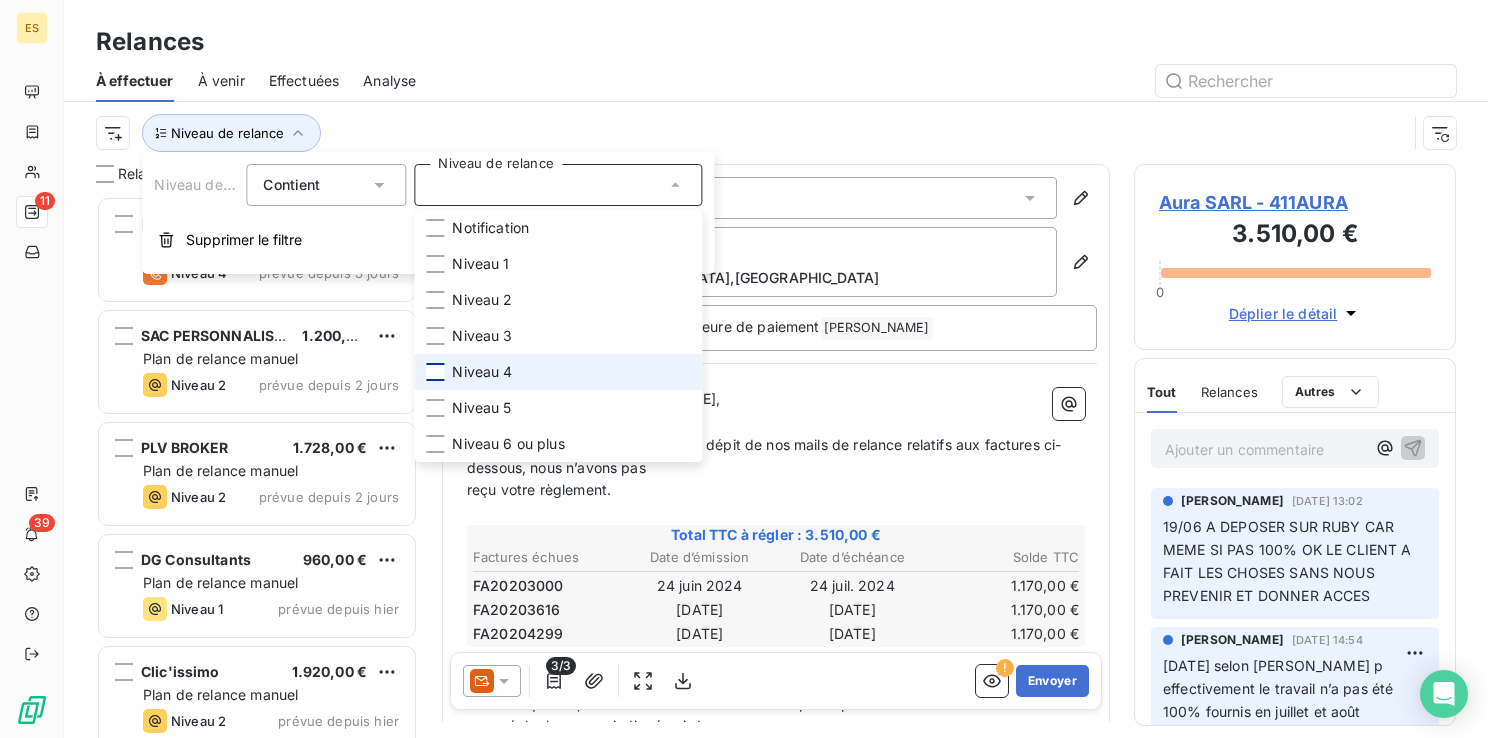 scroll, scrollTop: 16, scrollLeft: 16, axis: both 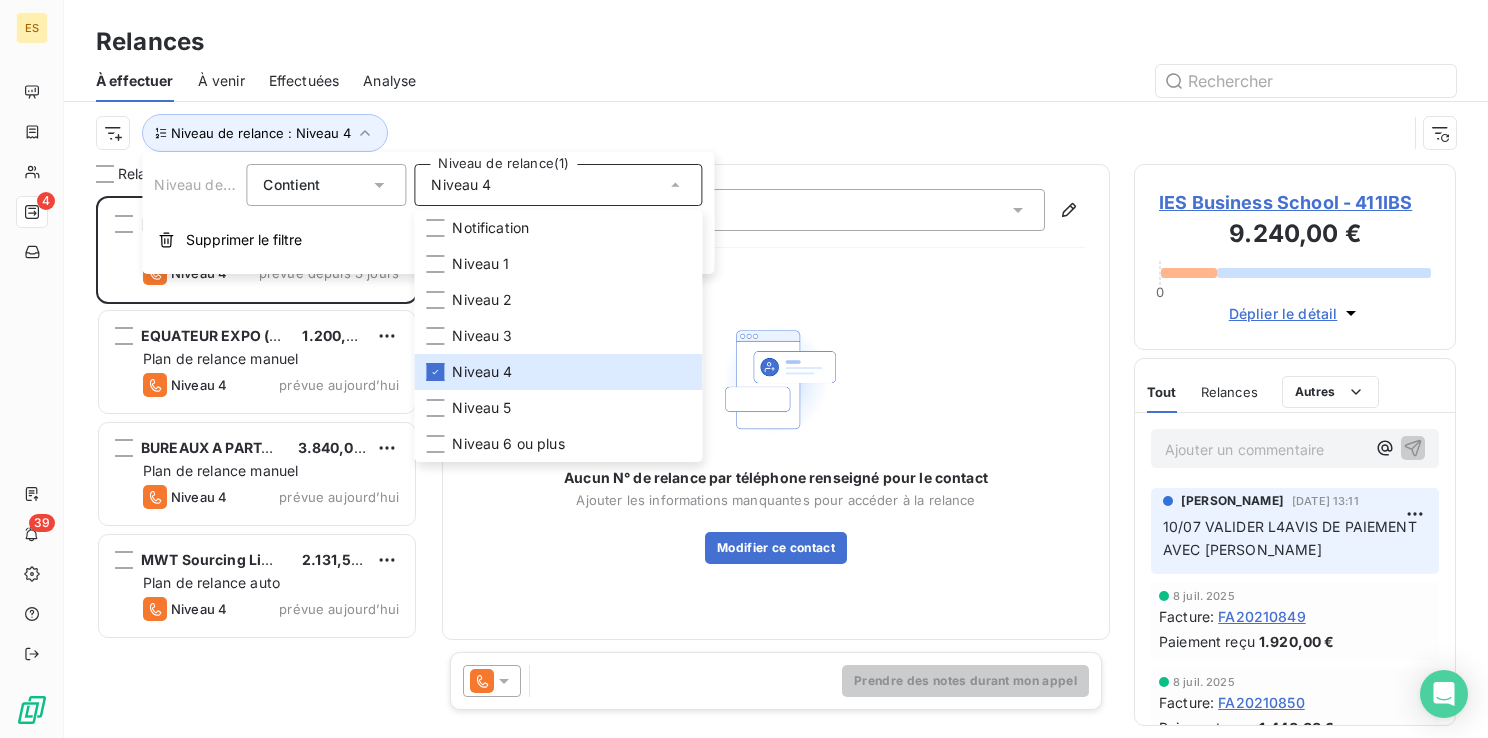 click at bounding box center (948, 81) 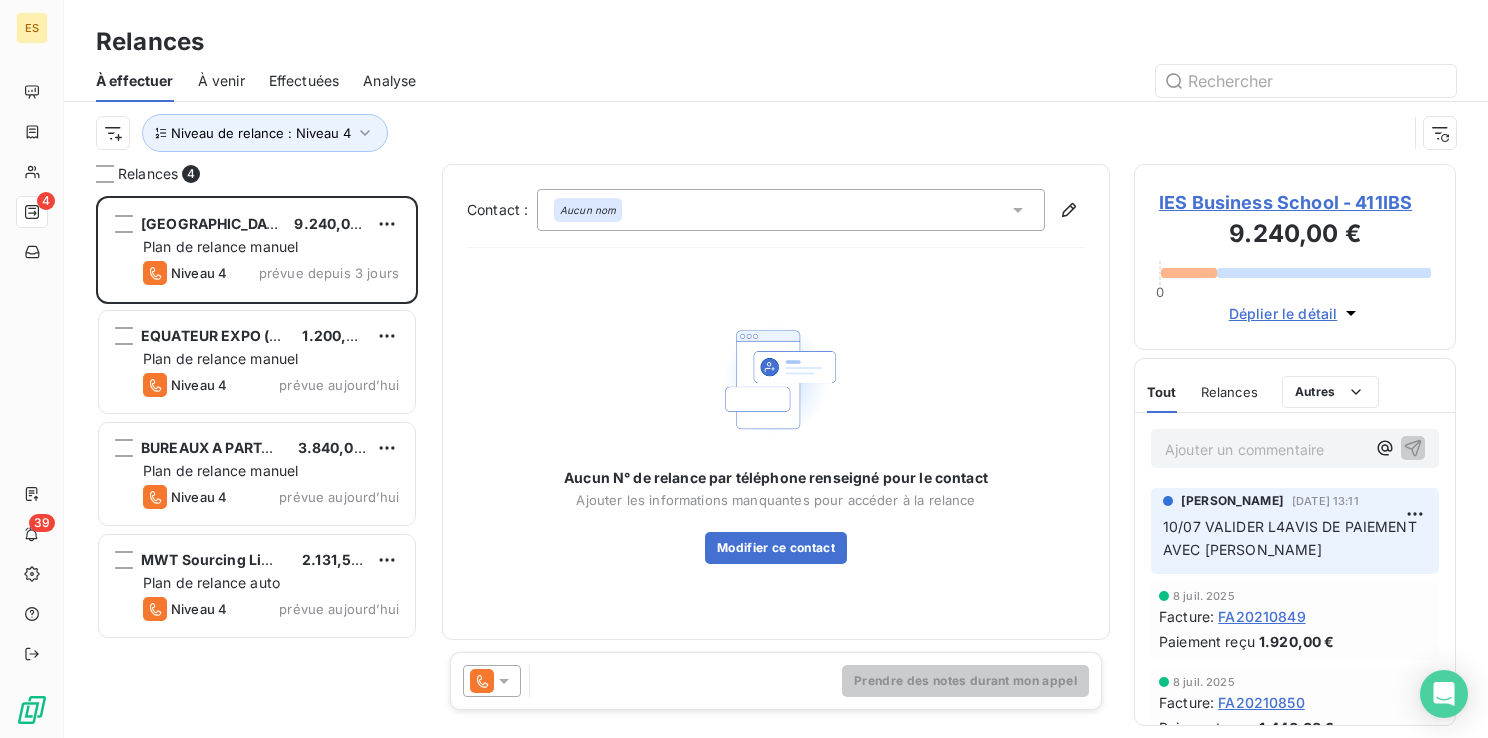 click on "IES Business School - 411IBS" at bounding box center (1295, 202) 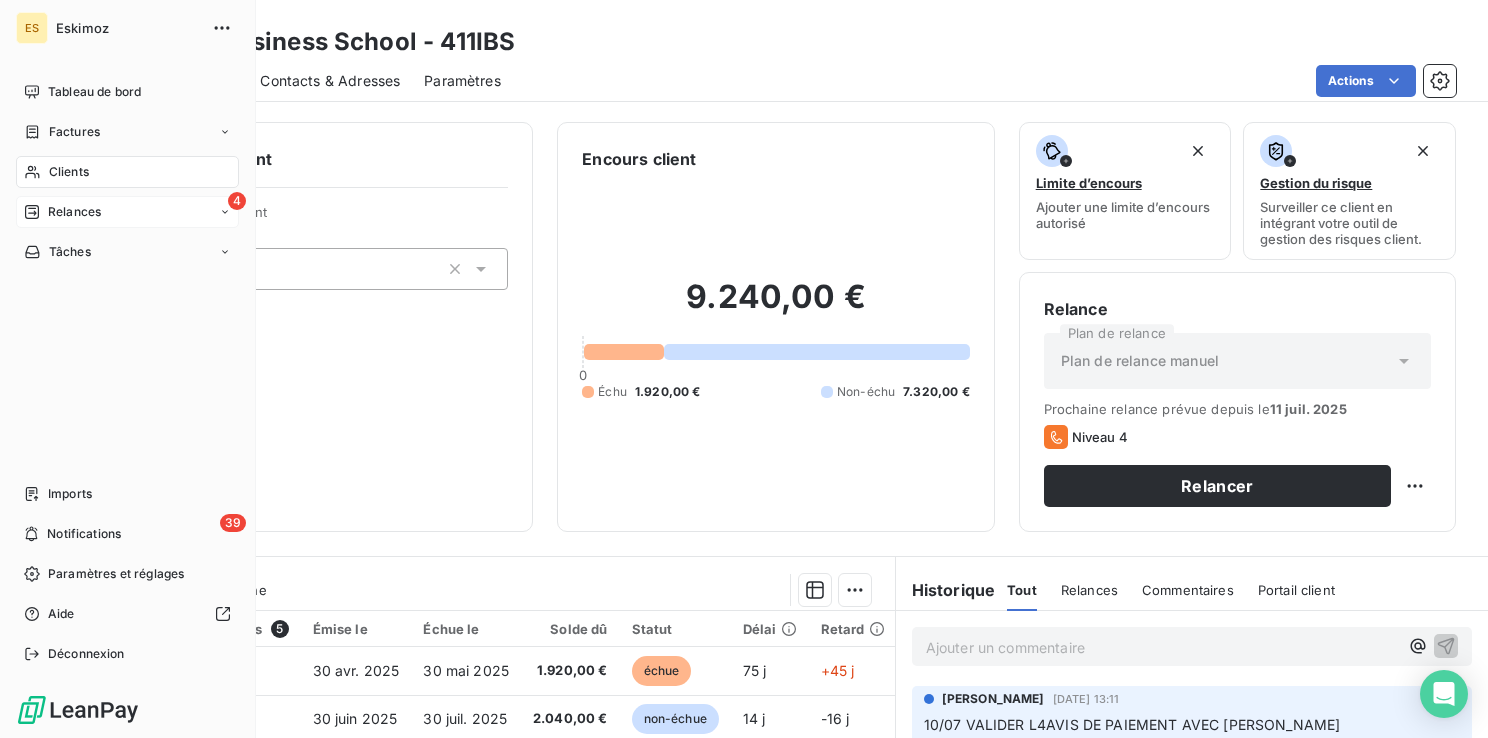 click on "Relances" at bounding box center (74, 212) 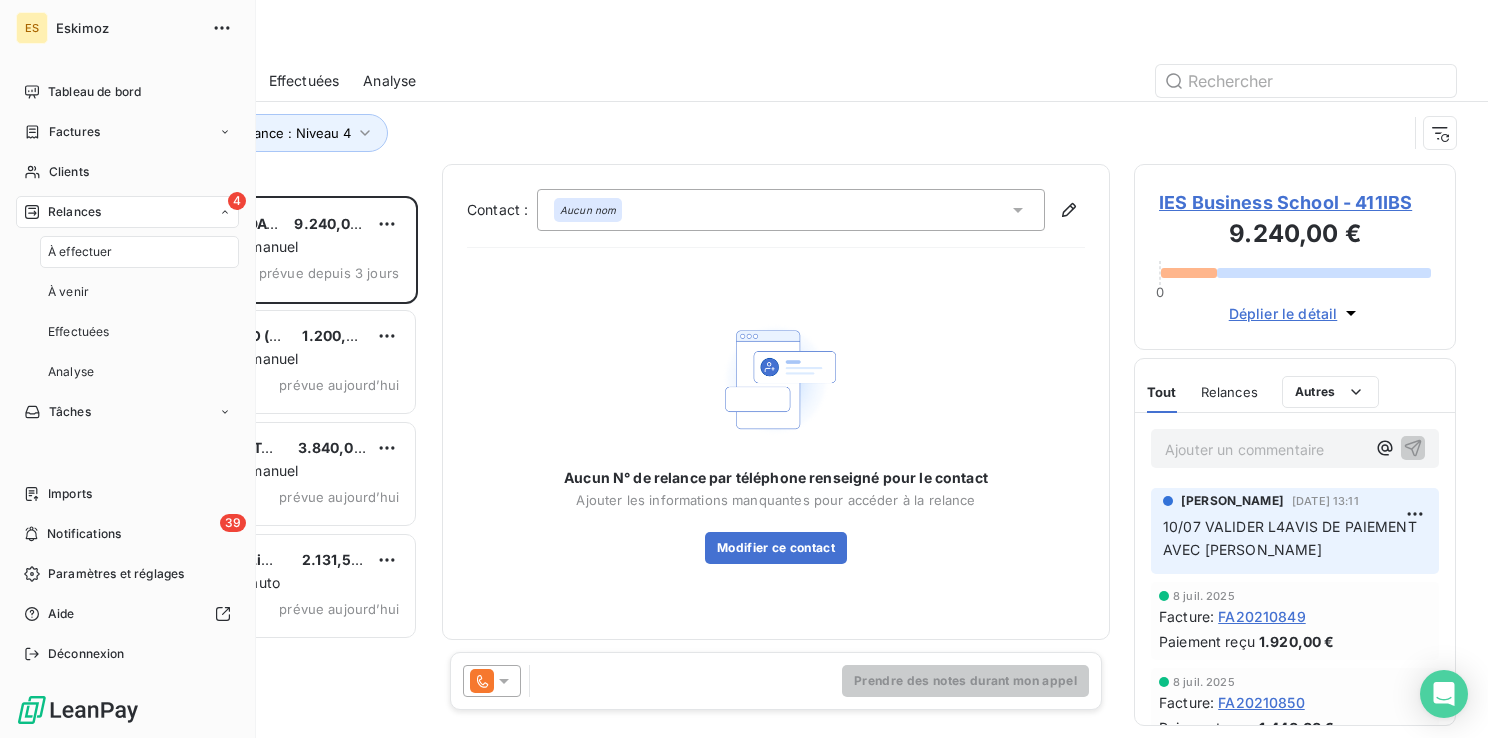 scroll, scrollTop: 16, scrollLeft: 16, axis: both 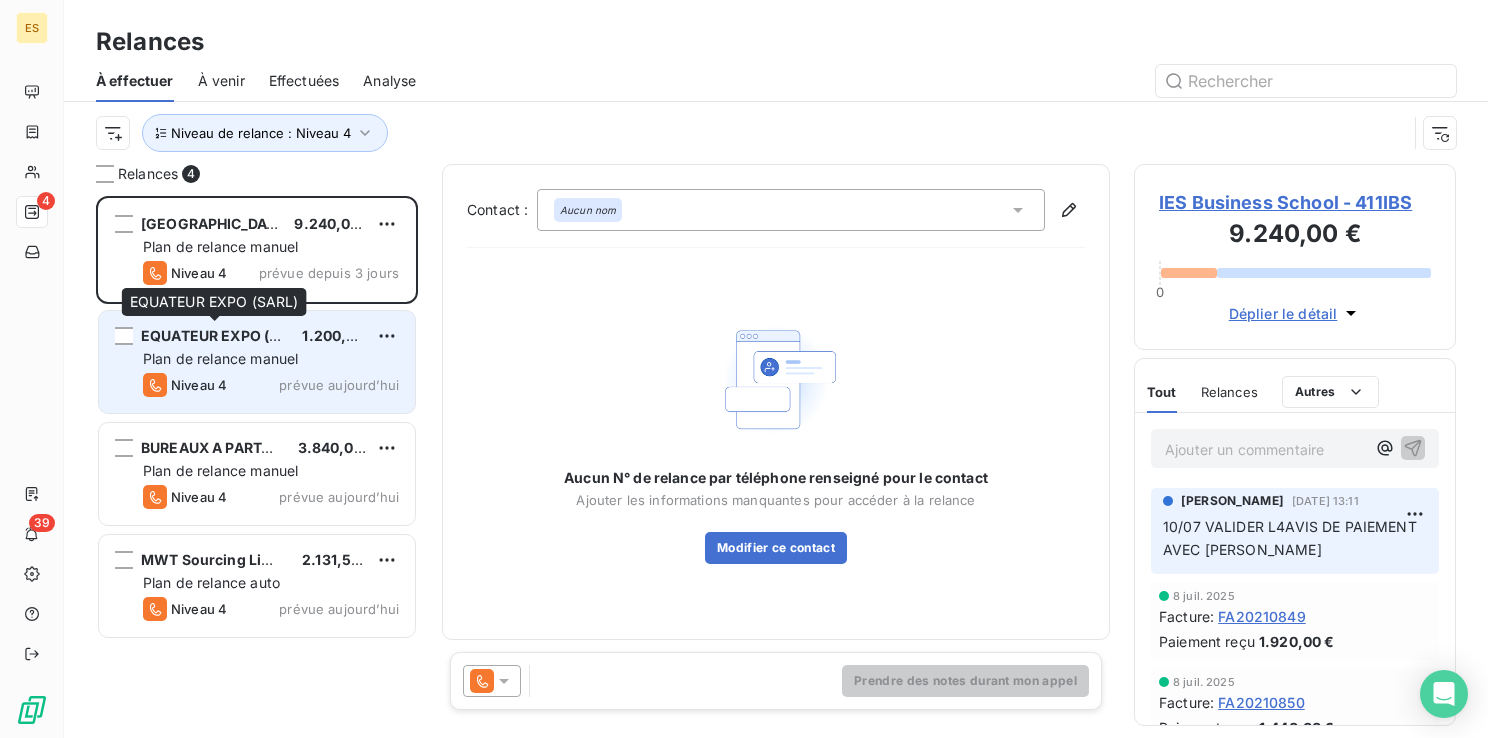 click on "EQUATEUR EXPO (SARL)" at bounding box center [226, 335] 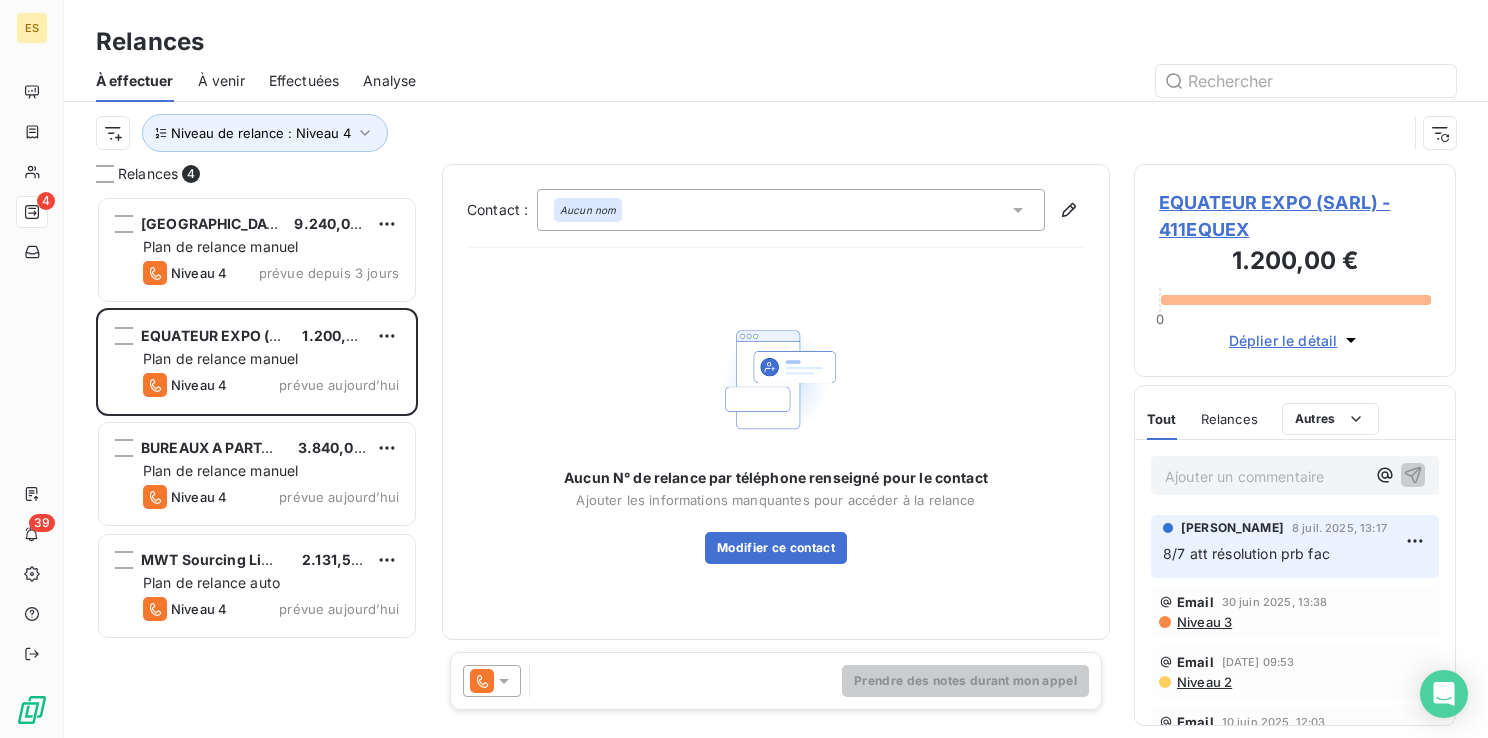 click on "EQUATEUR EXPO (SARL) - 411EQUEX" at bounding box center (1295, 216) 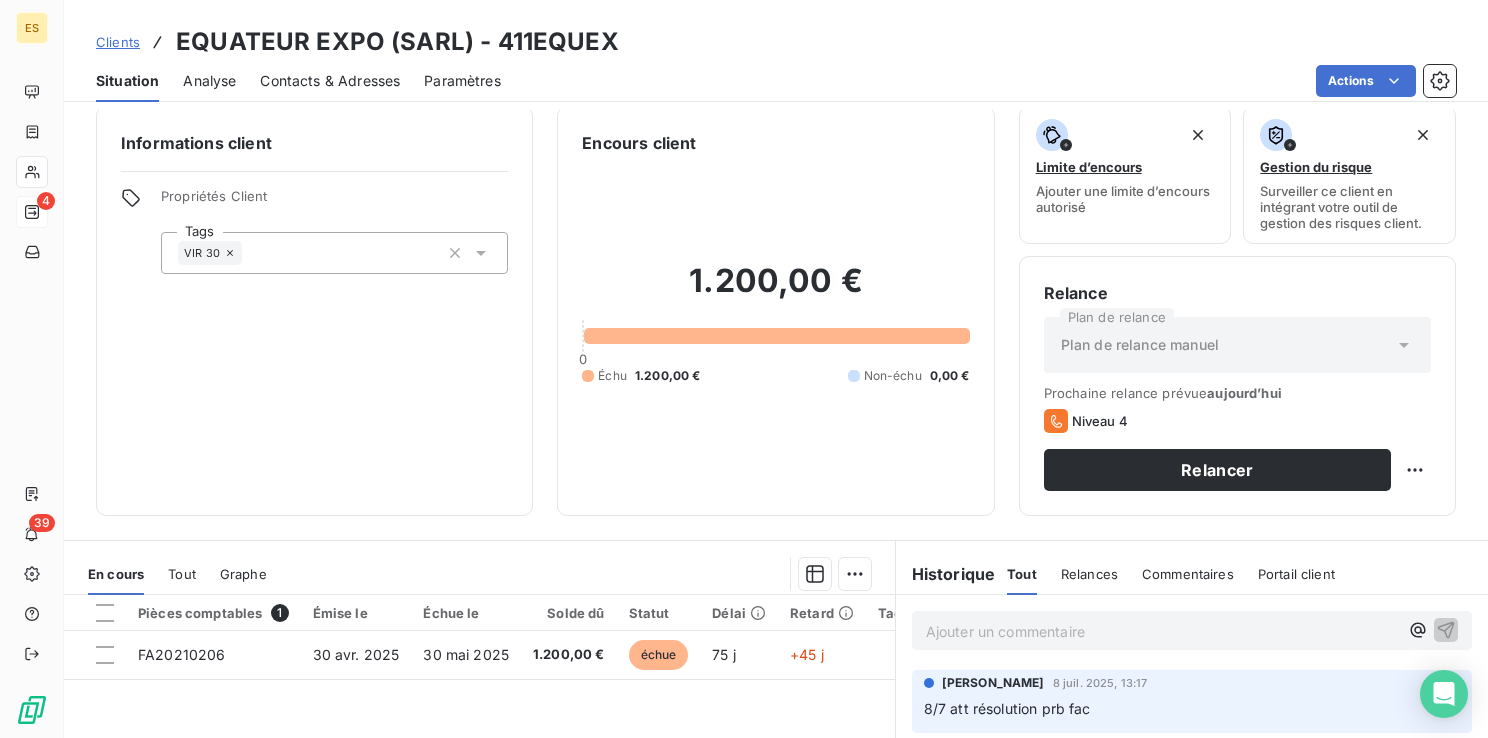 scroll, scrollTop: 0, scrollLeft: 0, axis: both 